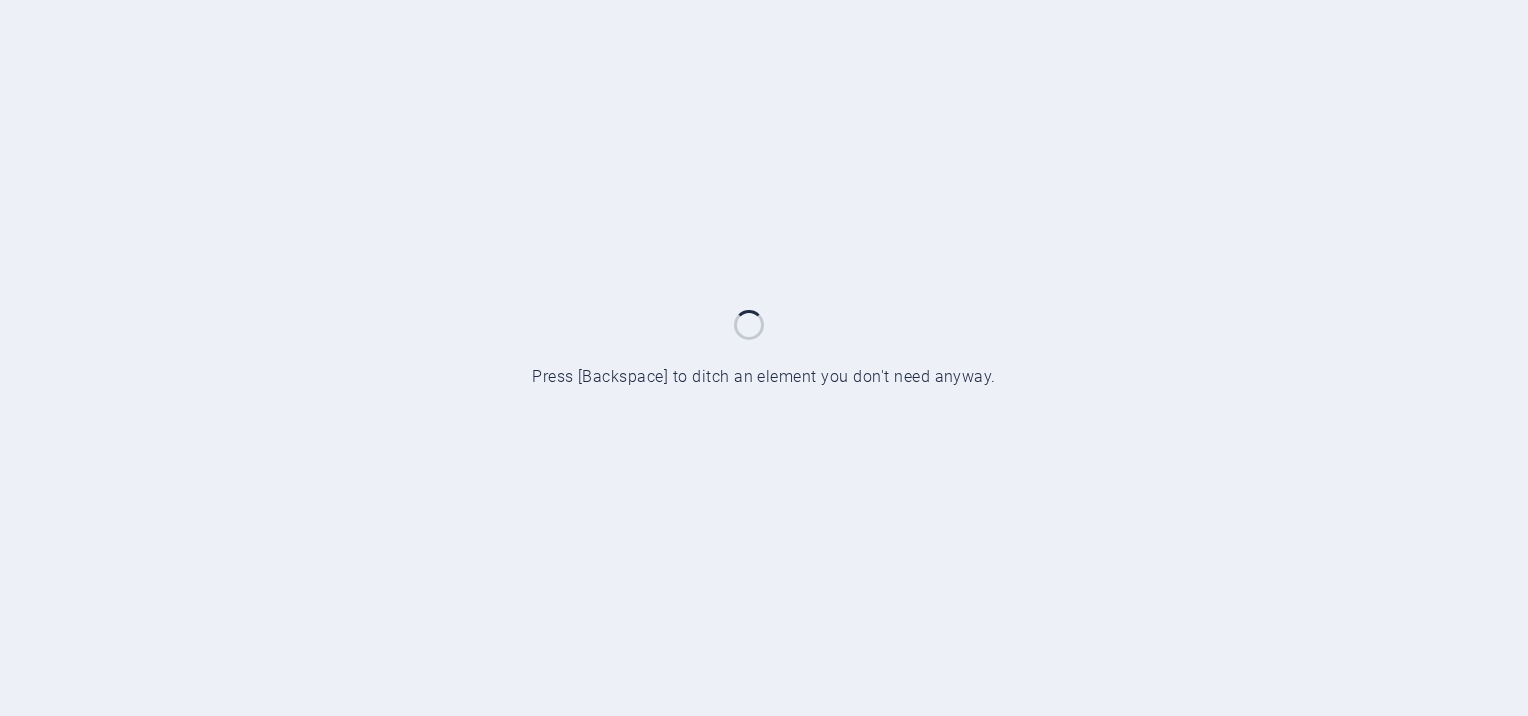 scroll, scrollTop: 0, scrollLeft: 0, axis: both 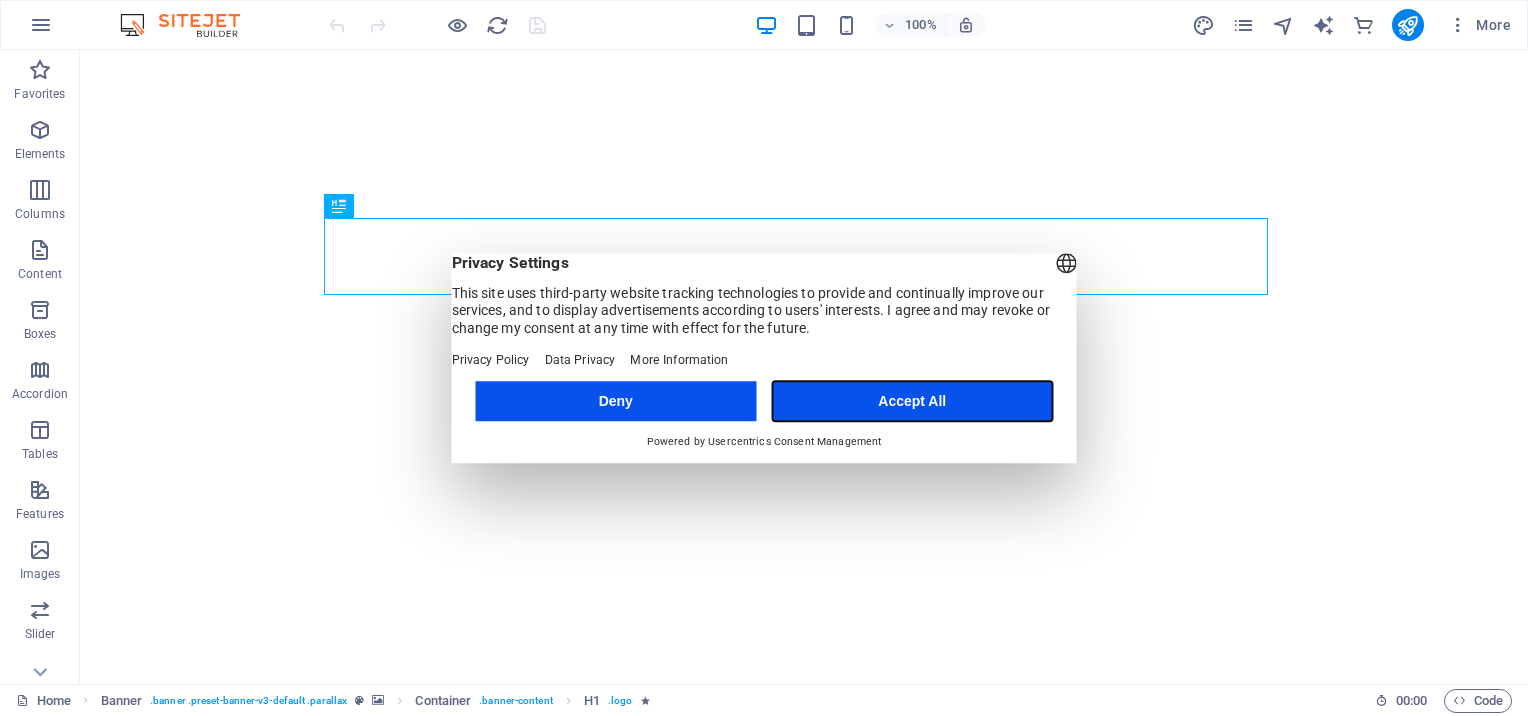 click on "Accept All" at bounding box center [912, 401] 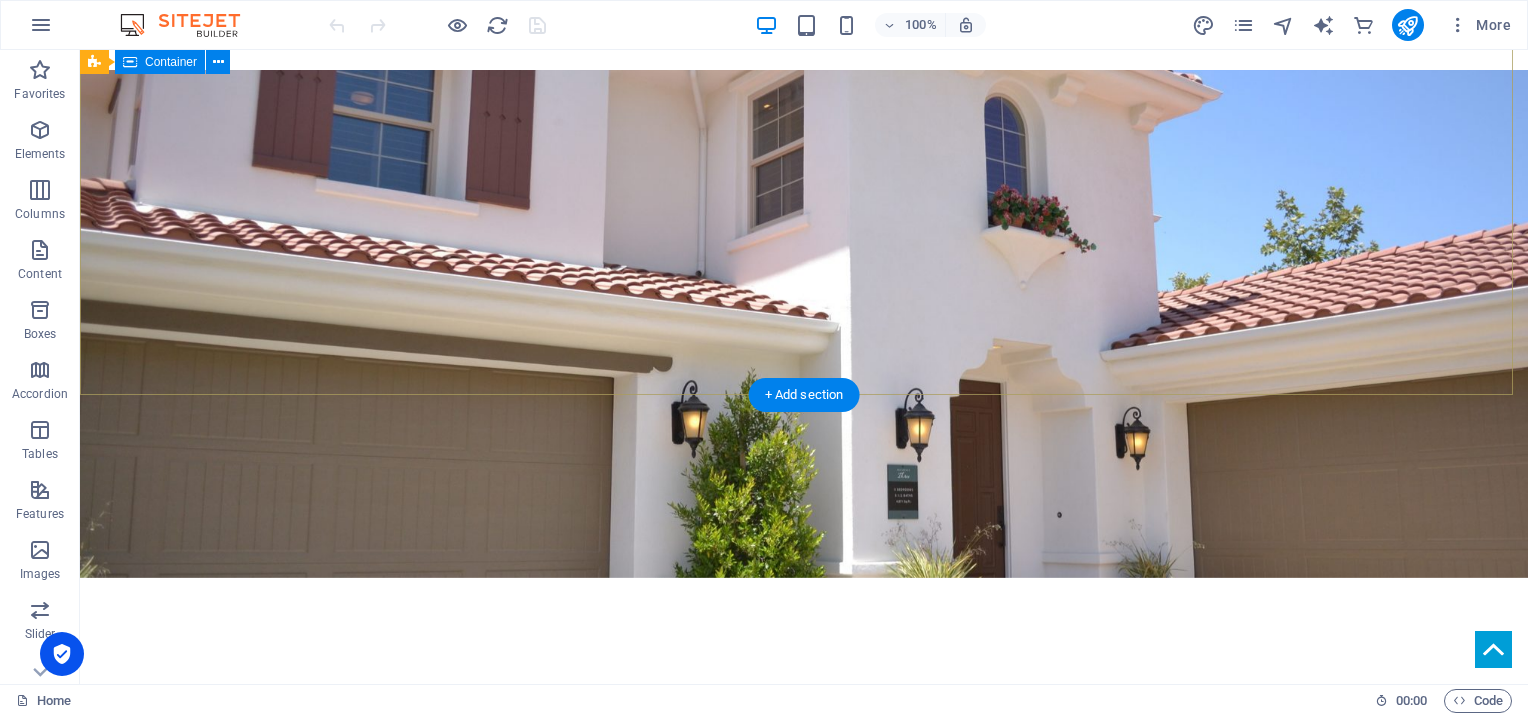 scroll, scrollTop: 0, scrollLeft: 0, axis: both 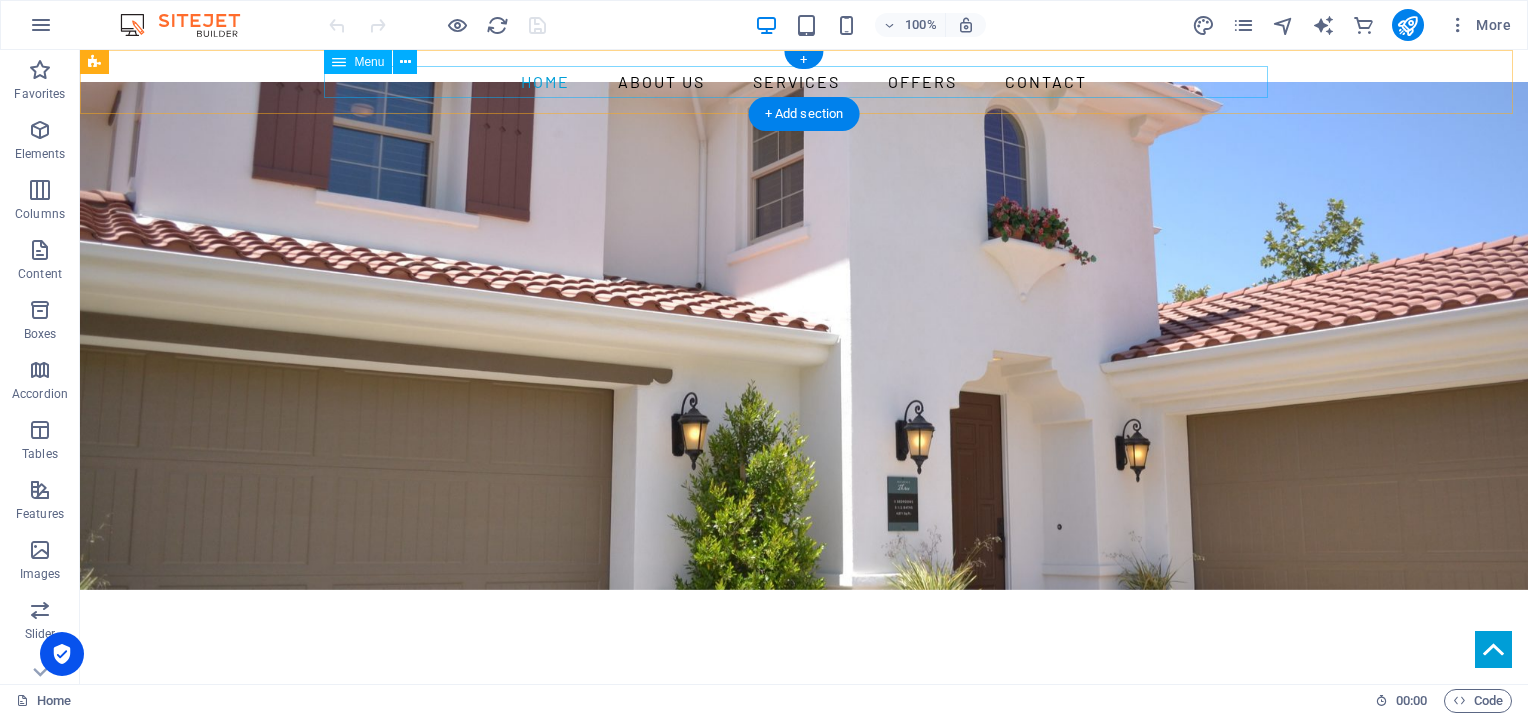 click on "Home About us Services Offers Contact" at bounding box center (804, 82) 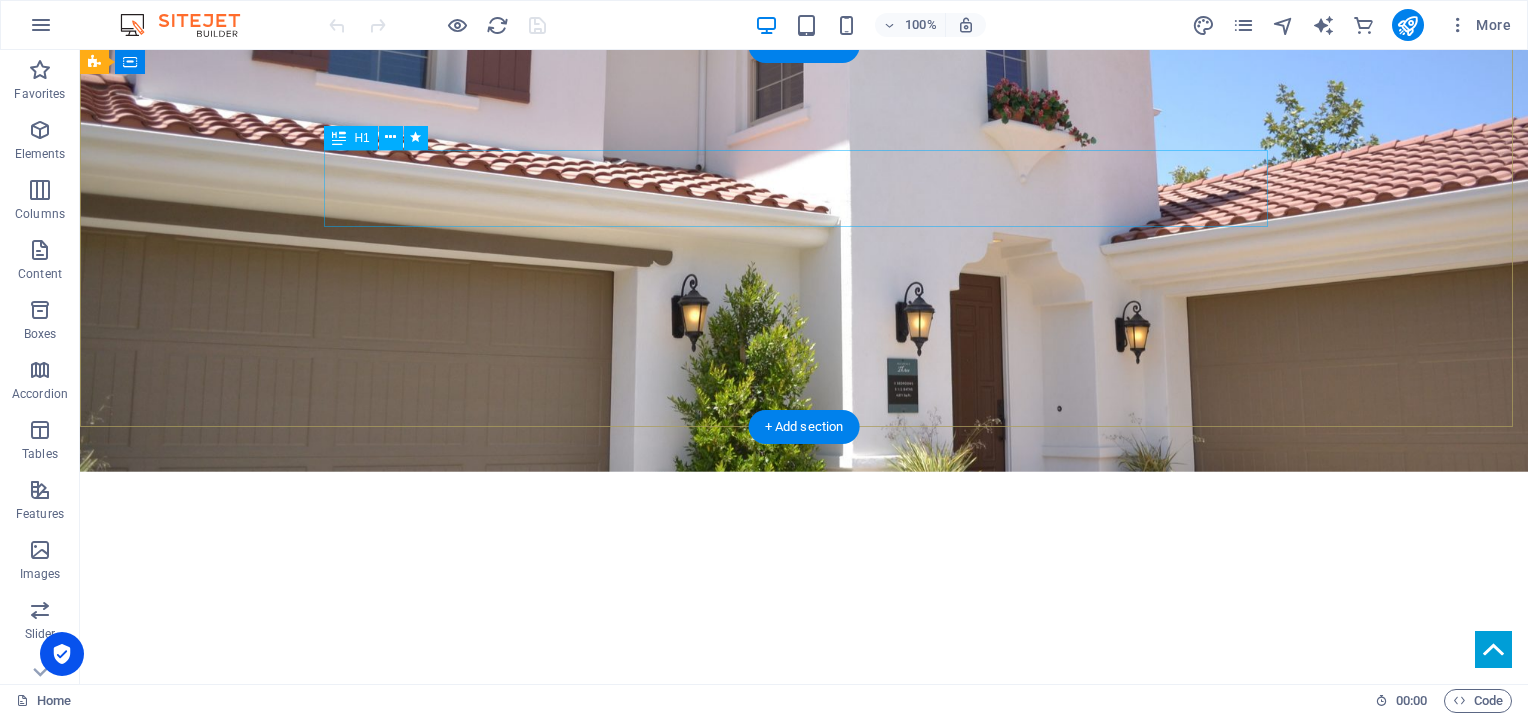 scroll, scrollTop: 0, scrollLeft: 0, axis: both 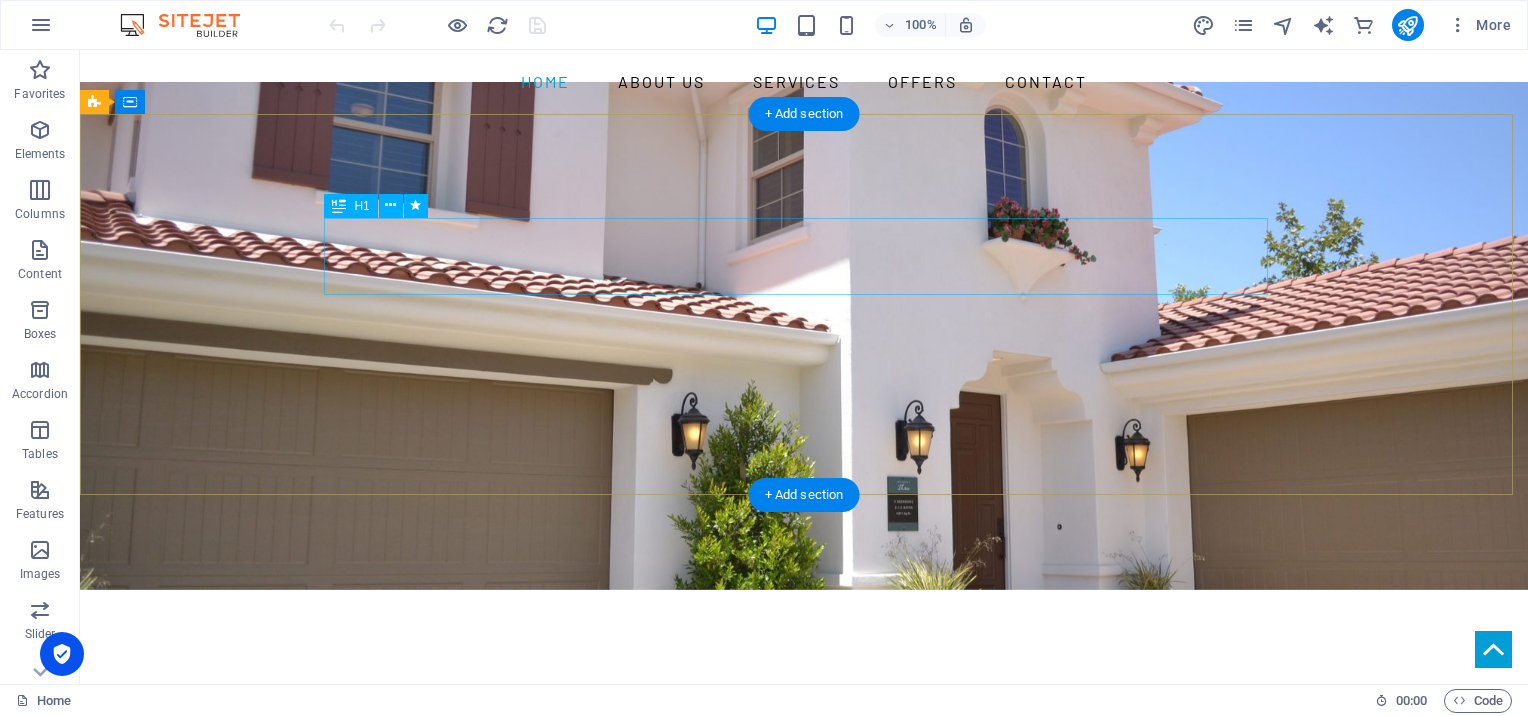 click on "YOUR REAL ESTATE EXPERT" at bounding box center [804, 740] 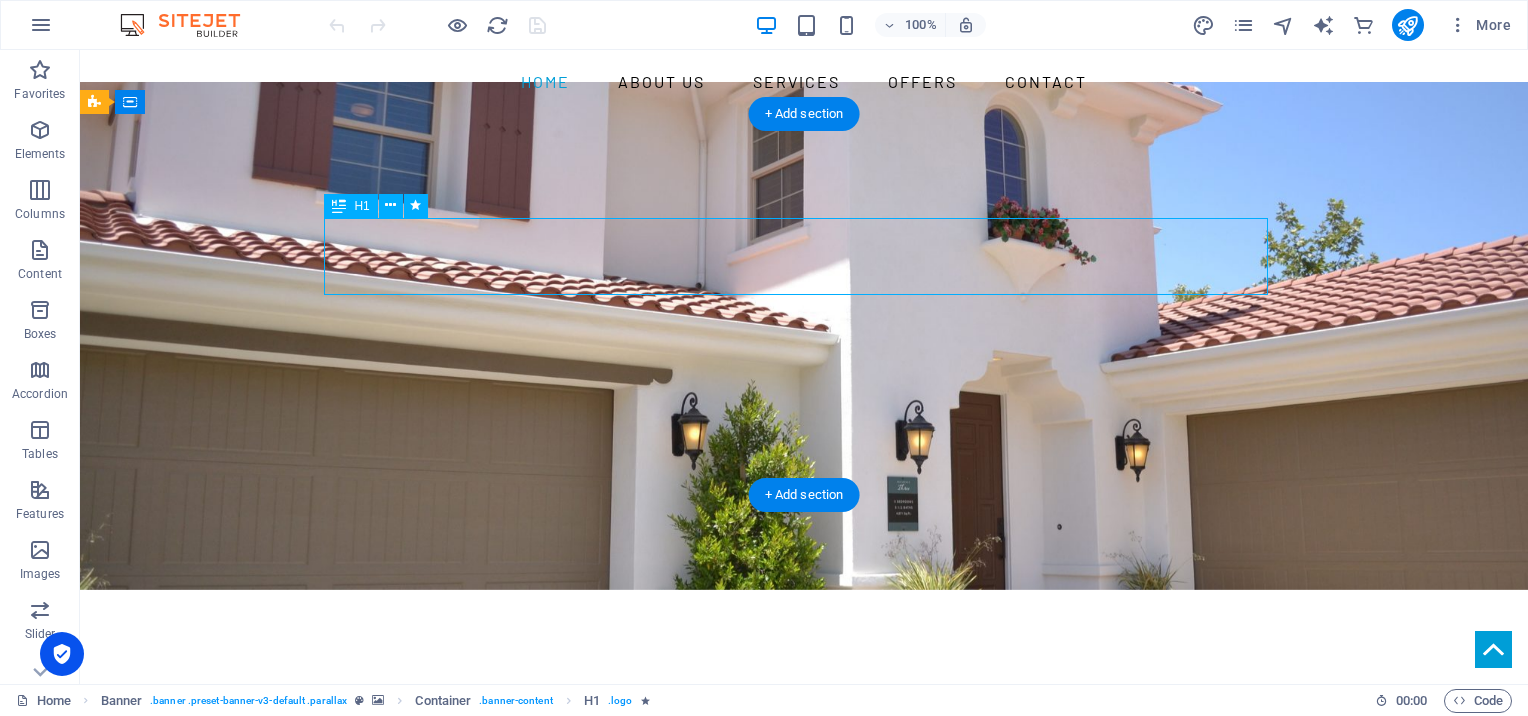 drag, startPoint x: 1104, startPoint y: 257, endPoint x: 1077, endPoint y: 258, distance: 27.018513 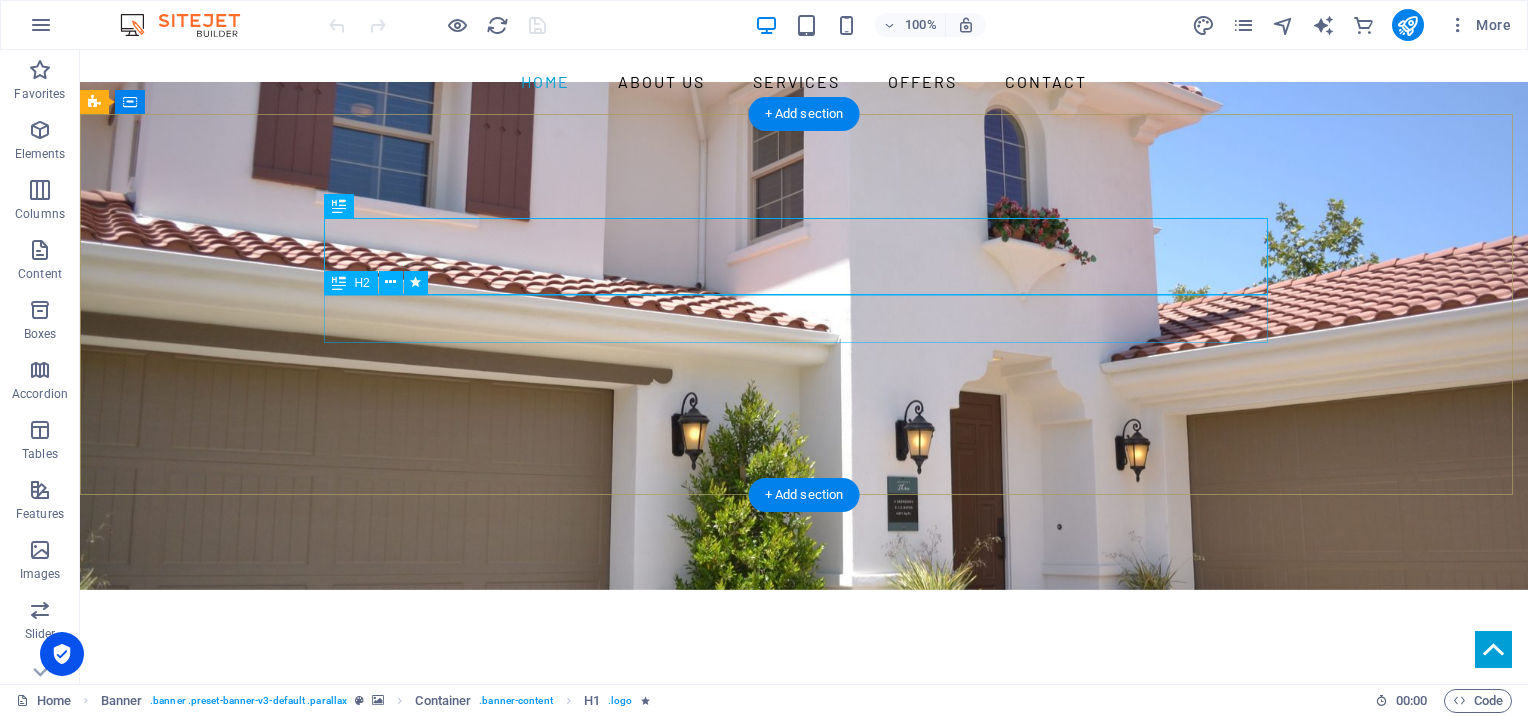 click on "ISLAMABAD" at bounding box center [804, 803] 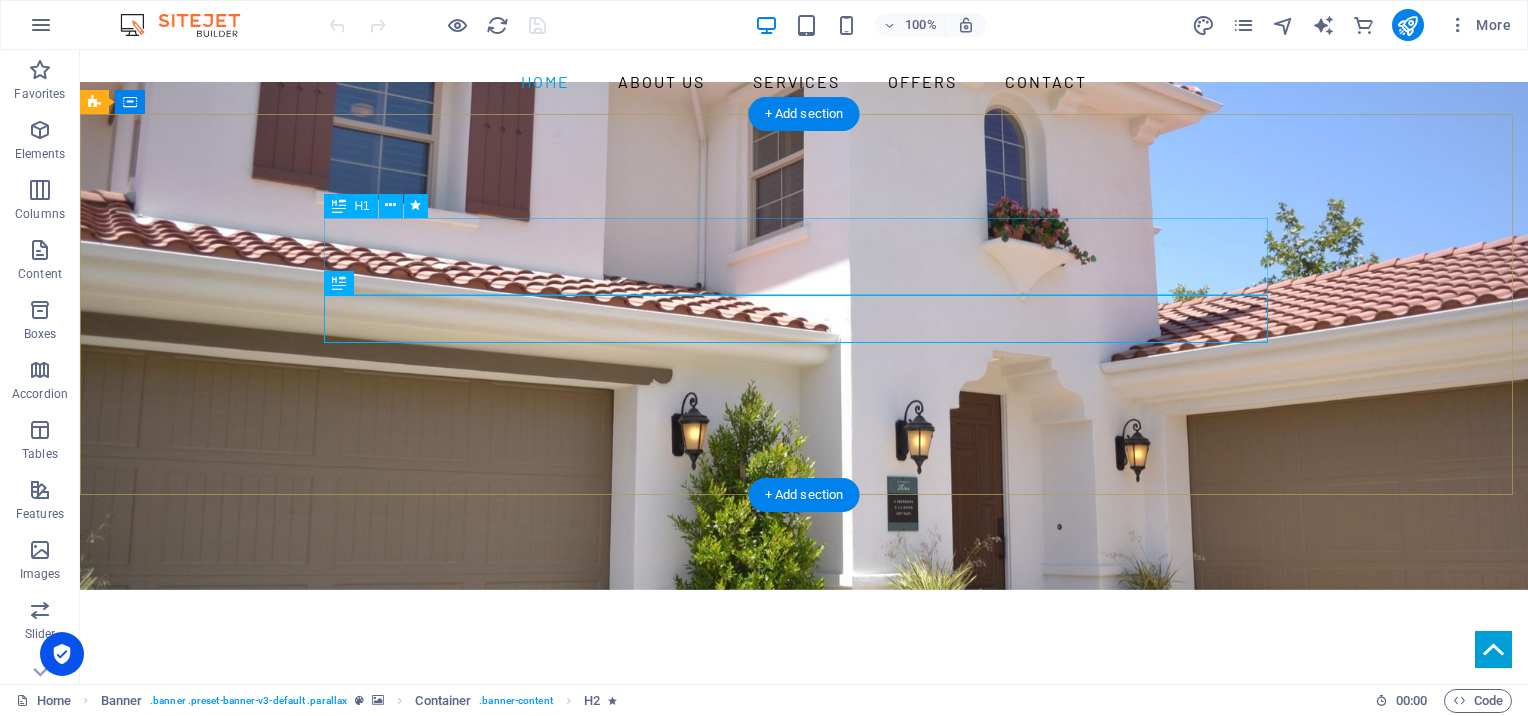click on "YOUR REAL ESTATE EXPERT" at bounding box center [804, 740] 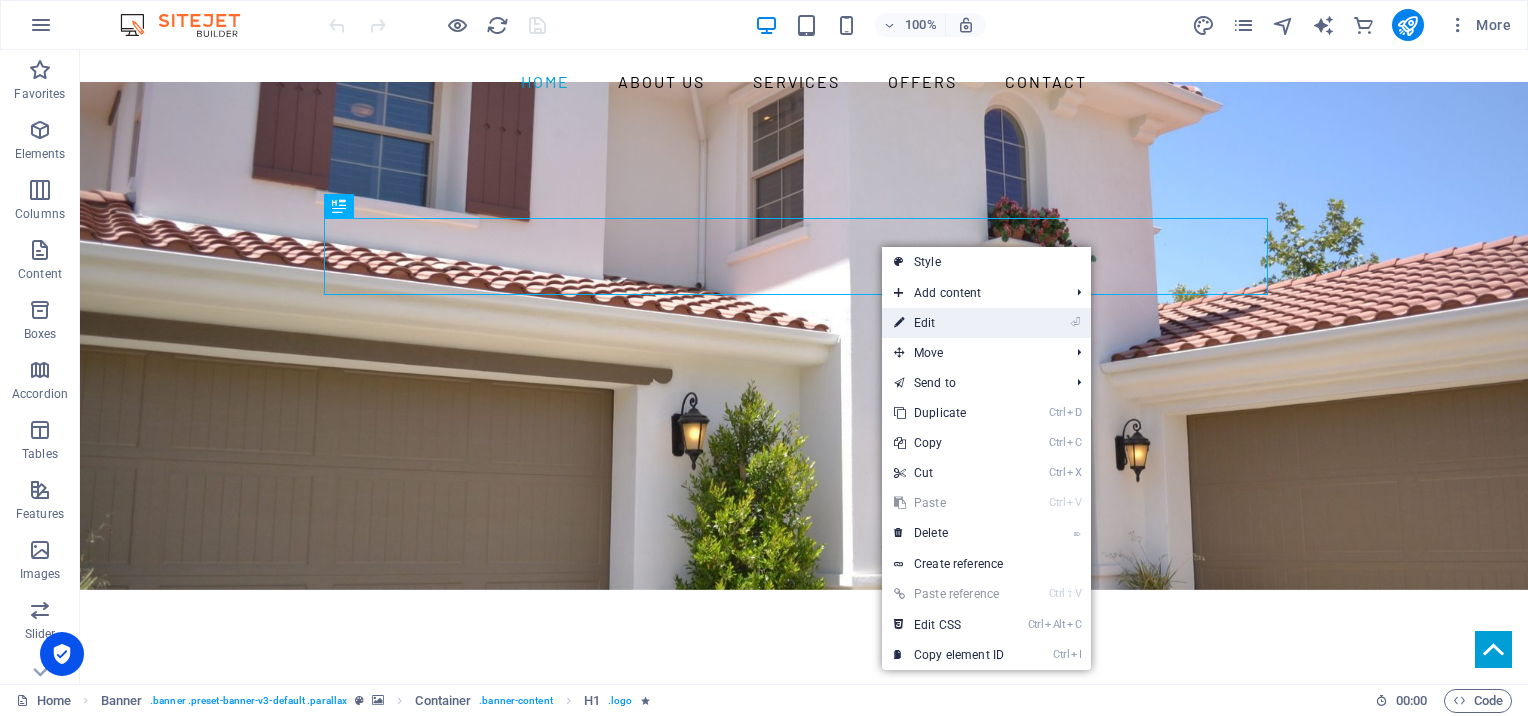 click on "⏎  Edit" at bounding box center (949, 323) 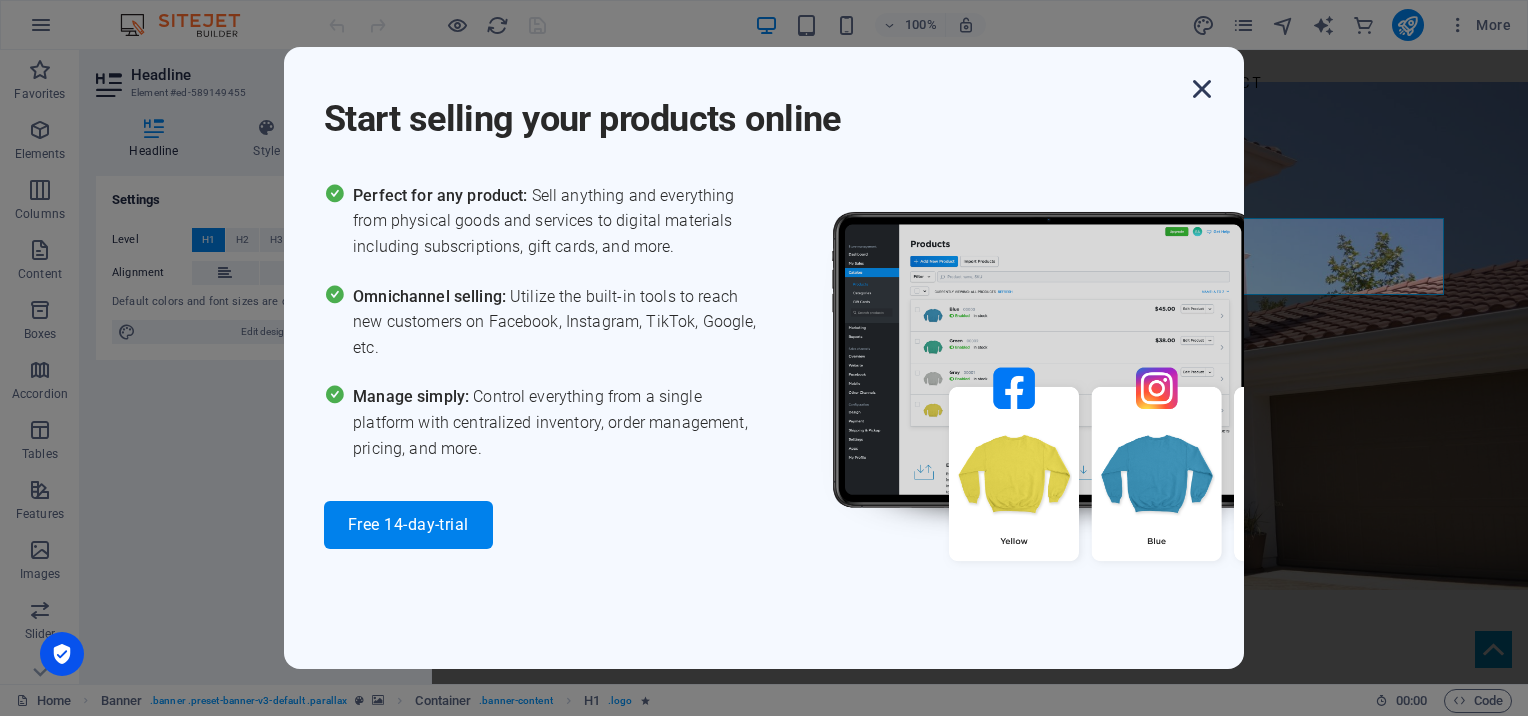 click at bounding box center [1202, 89] 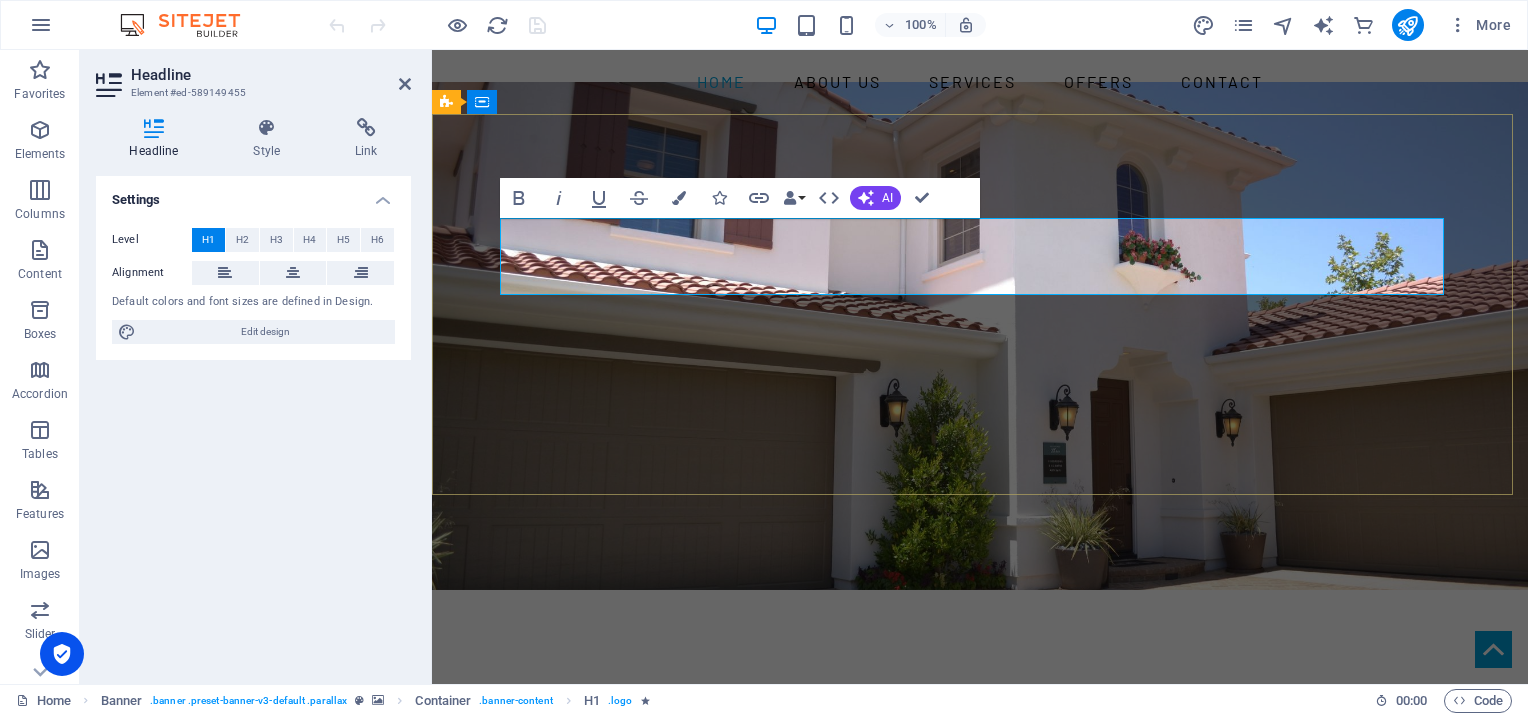 click on "YOUR REAL ESTATE EXPERT" at bounding box center [980, 739] 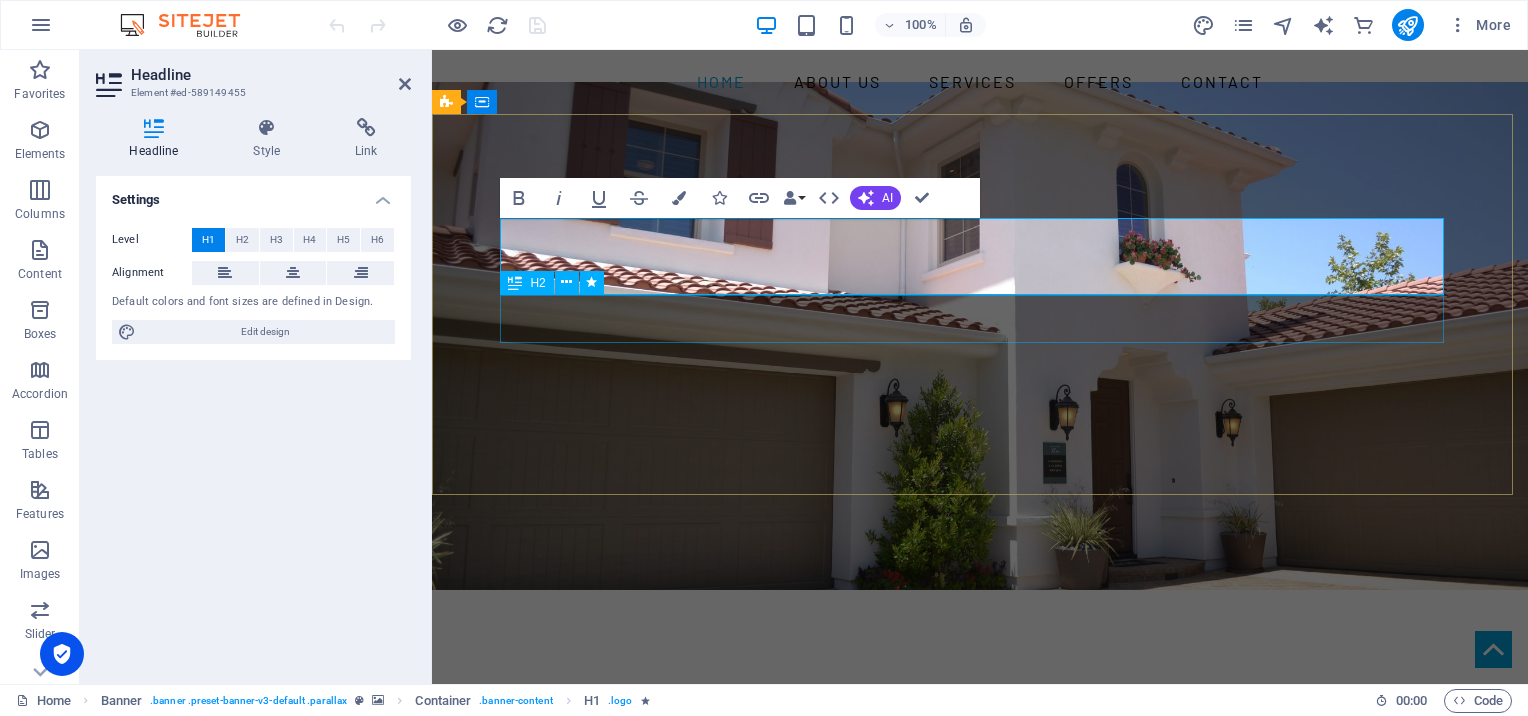 drag, startPoint x: 1284, startPoint y: 255, endPoint x: 667, endPoint y: 295, distance: 618.2952 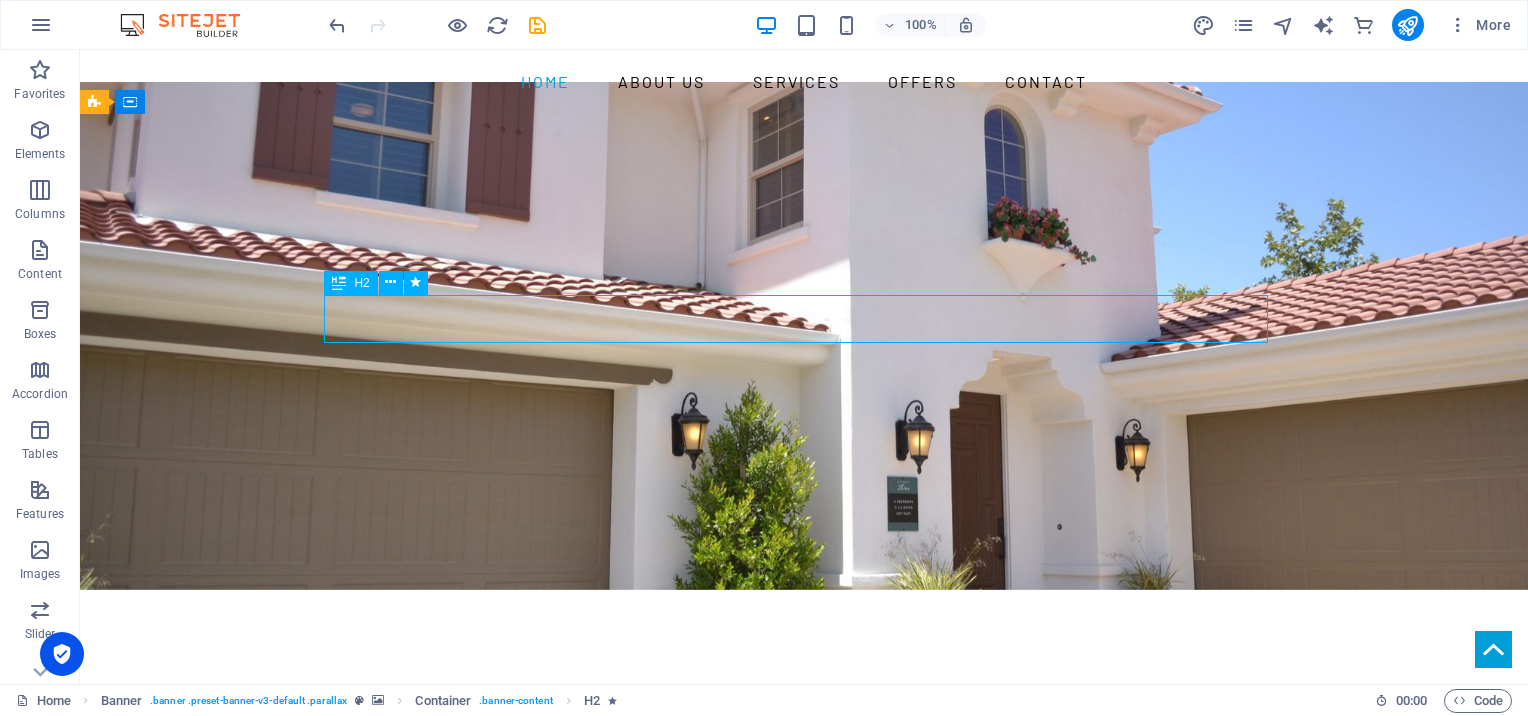 click on "ISLAMABAD" at bounding box center (804, 803) 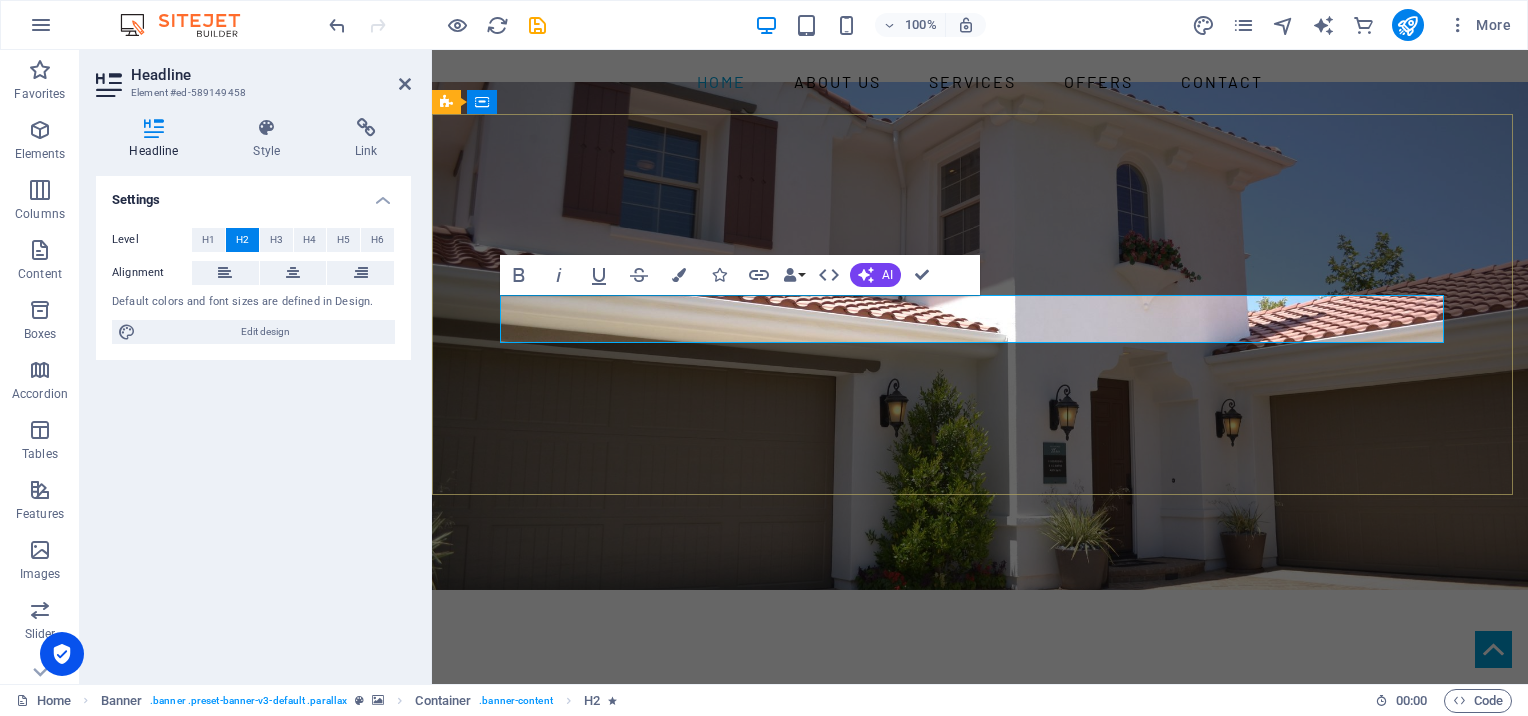 type 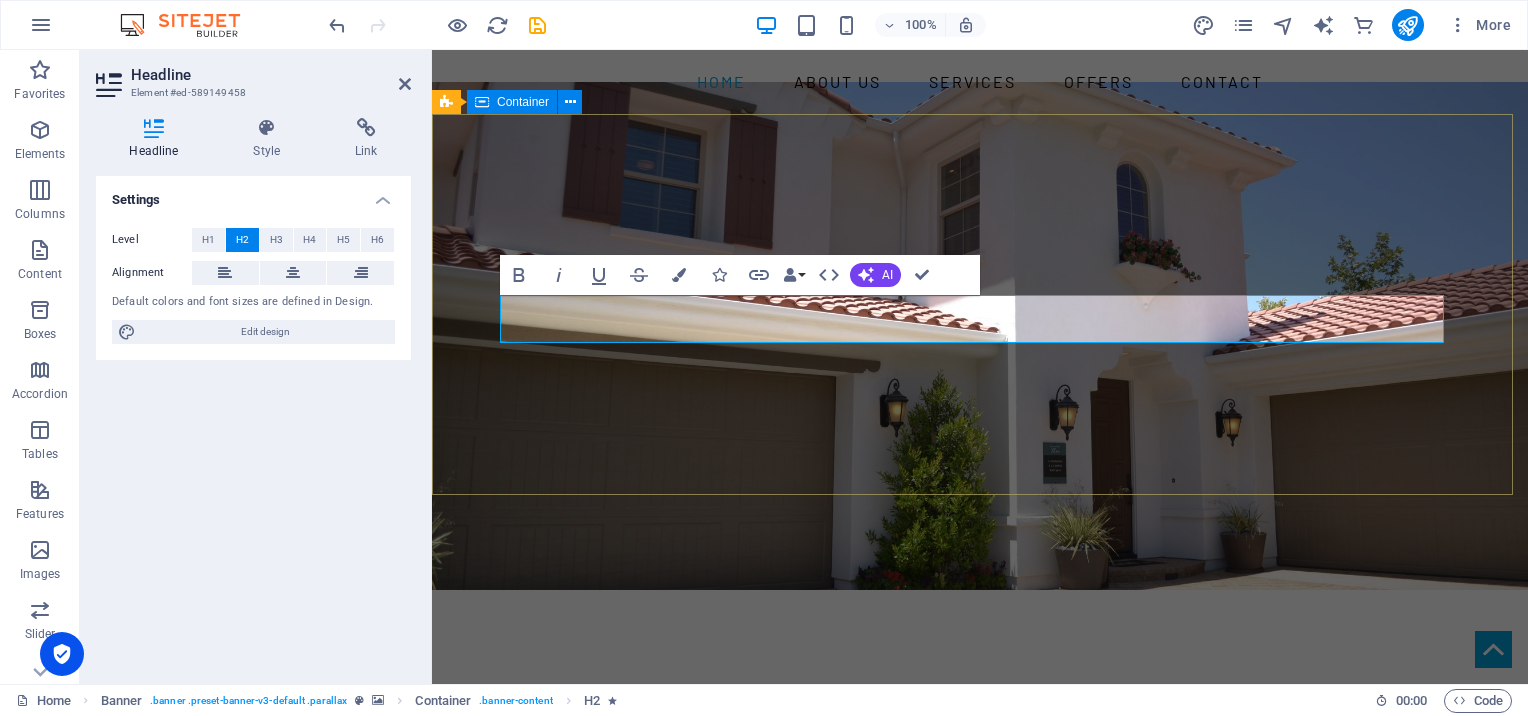 click on "Launching SOON  GT ROAD SOHAWA  " at bounding box center [980, 788] 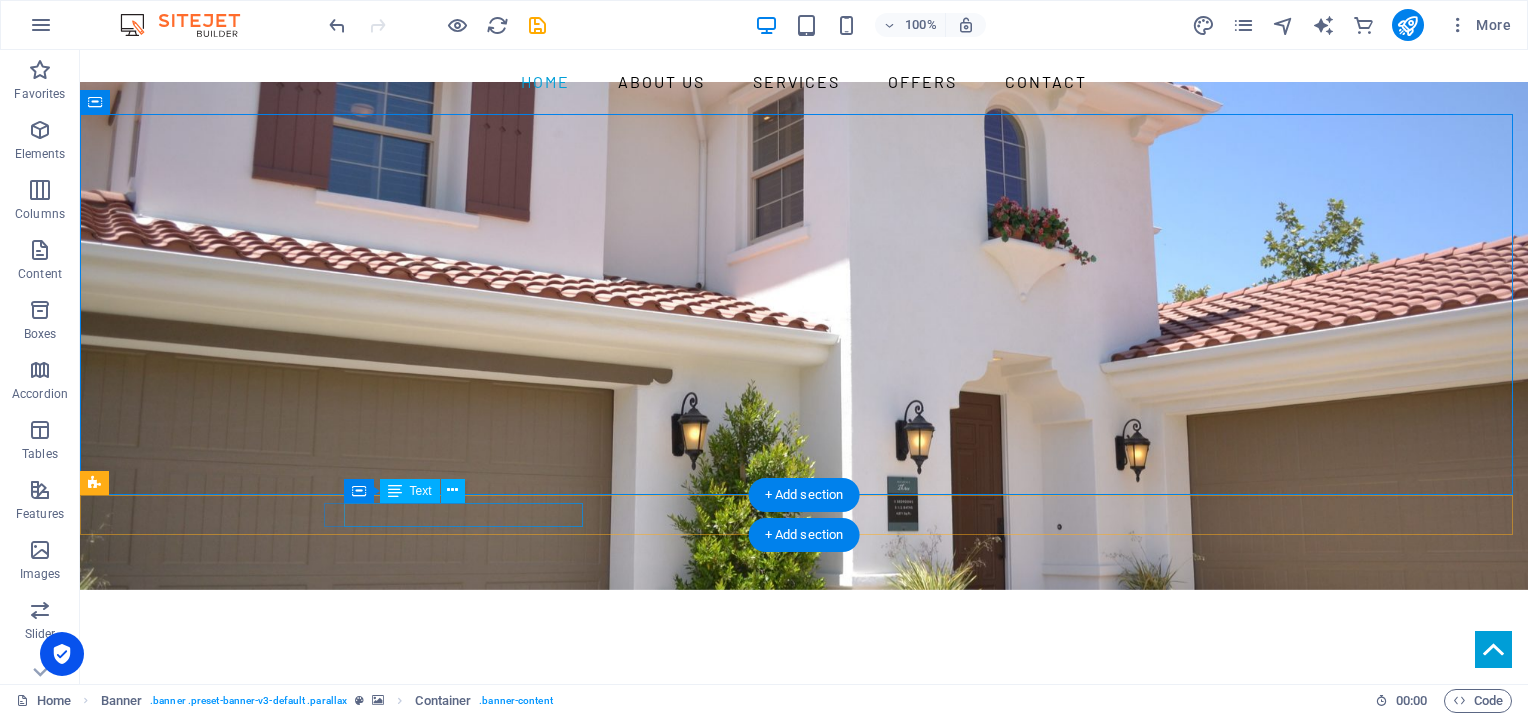 click on "401 F St NW ,  Washington, DC   20001" at bounding box center [796, 991] 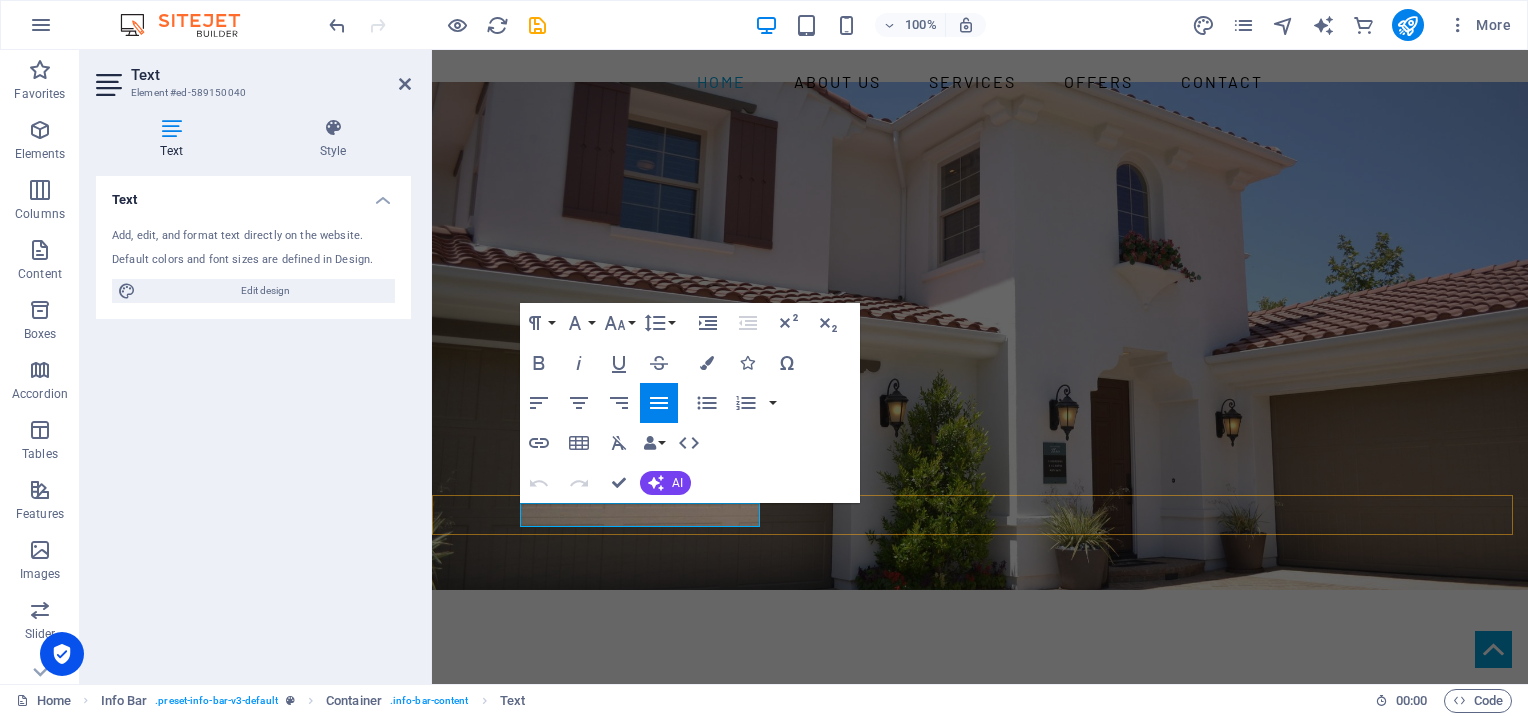 type 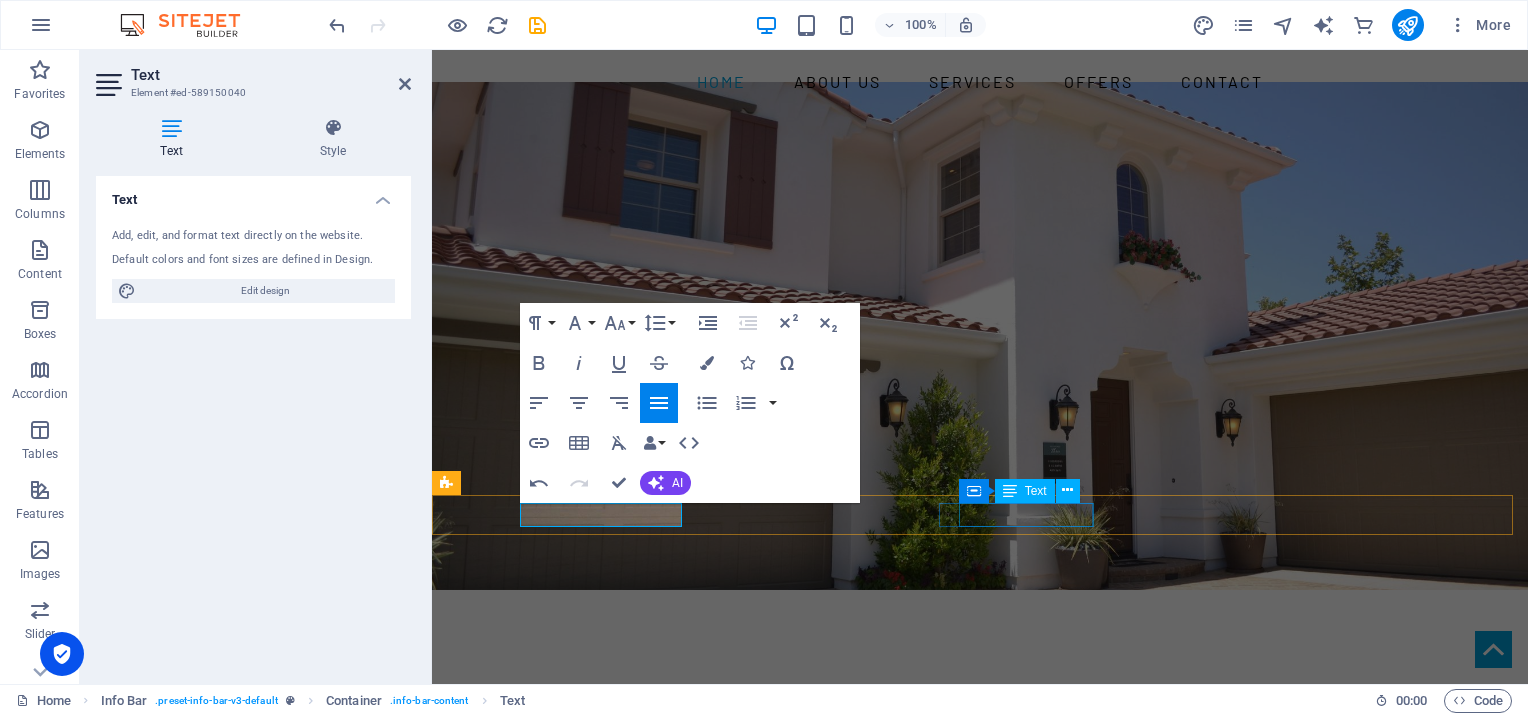 click on "Get in touch with us" at bounding box center (972, 1027) 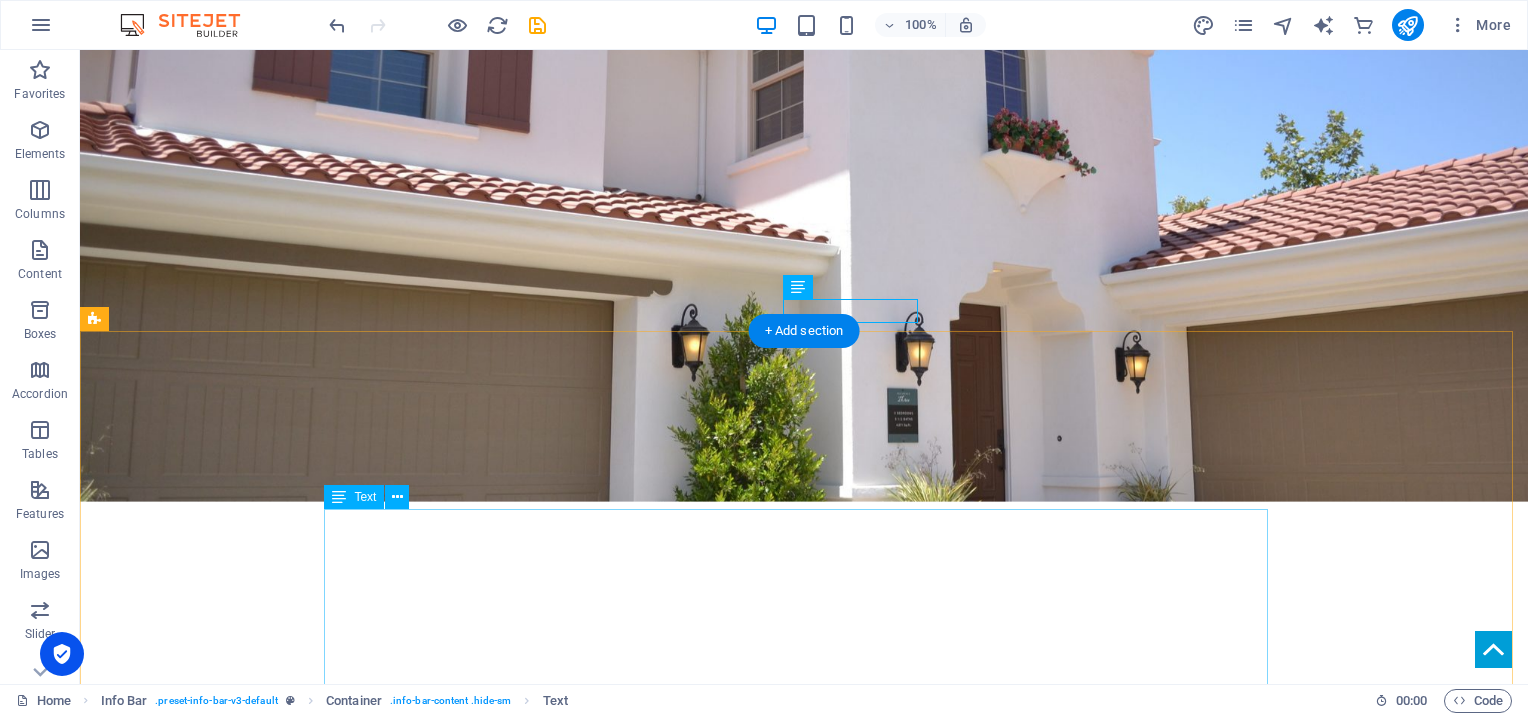 scroll, scrollTop: 300, scrollLeft: 0, axis: vertical 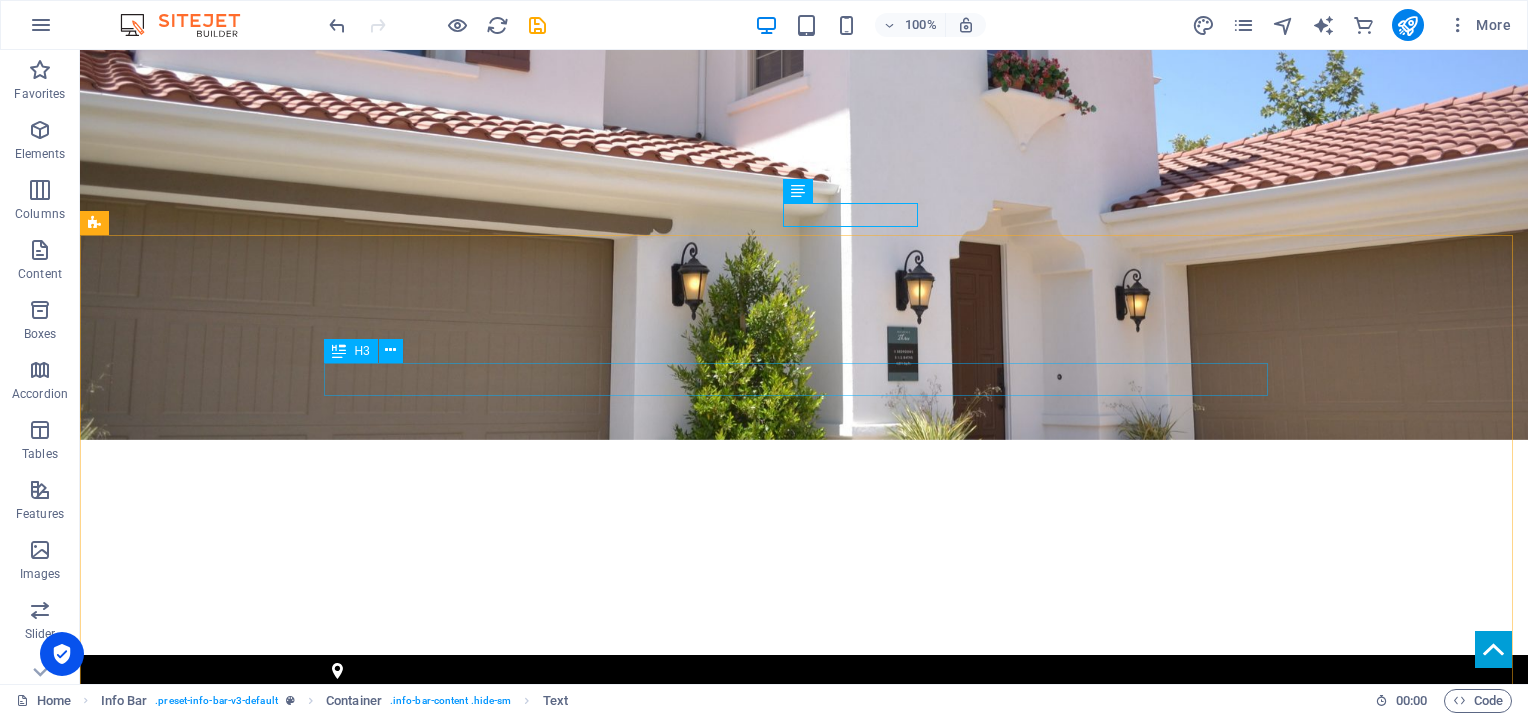click on "H3" at bounding box center (361, 351) 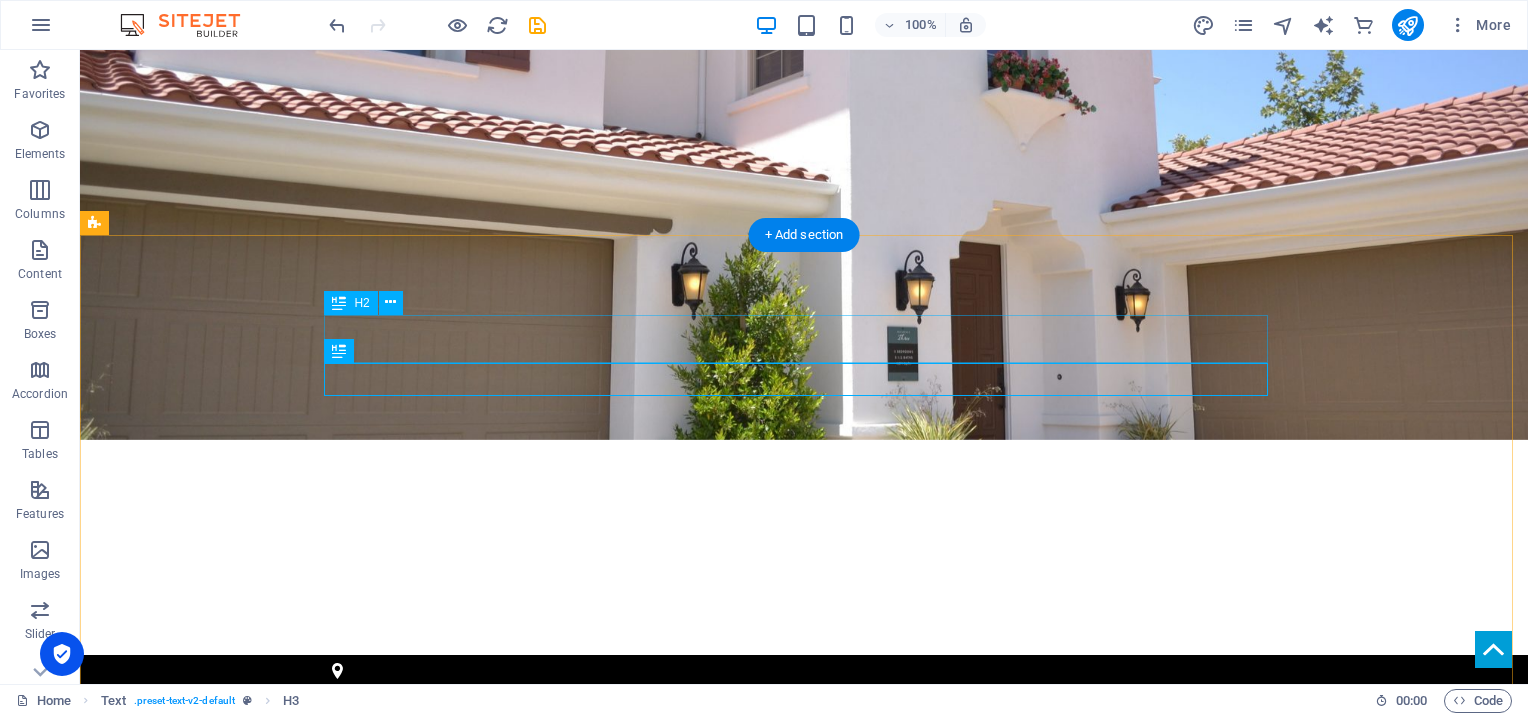 click on "Welcome to TWENTYONPK Real Estate" at bounding box center [804, 891] 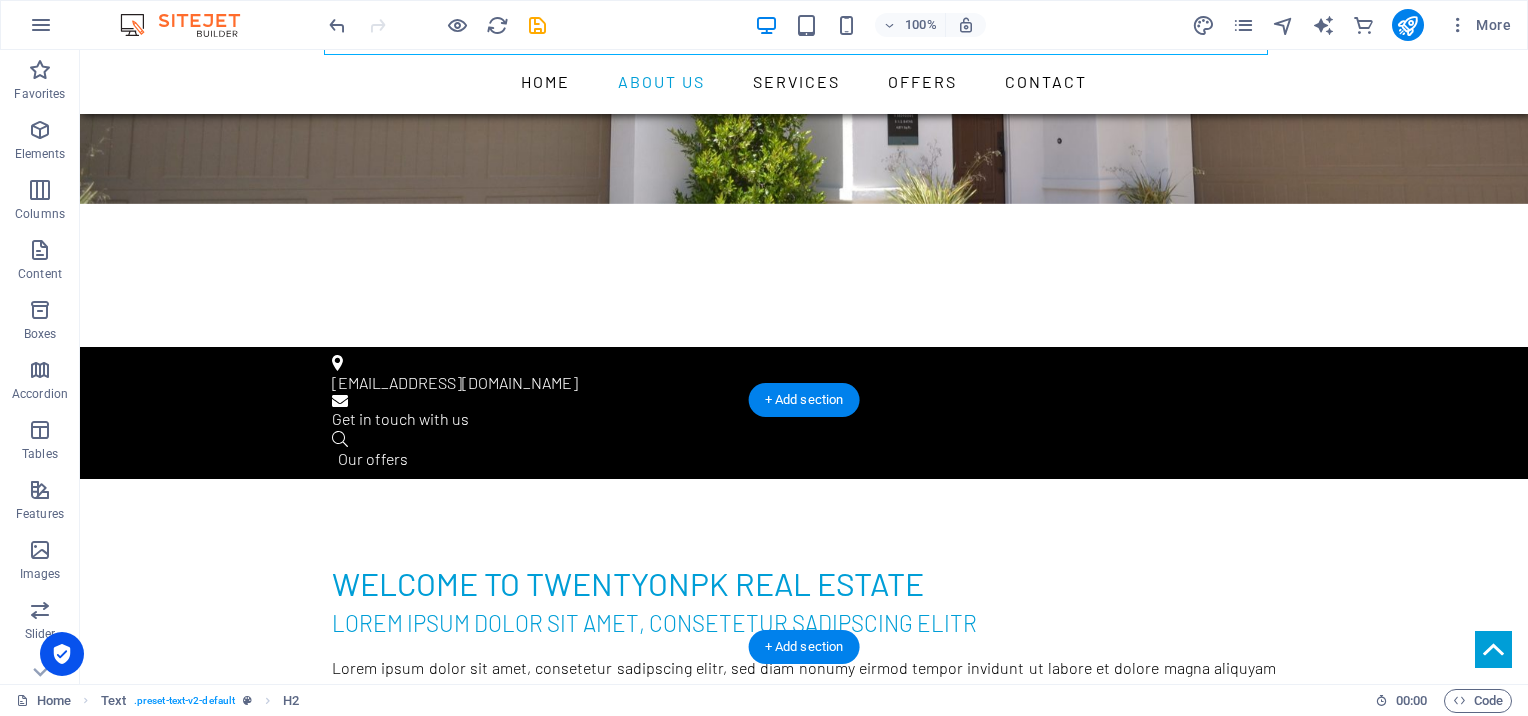 scroll, scrollTop: 700, scrollLeft: 0, axis: vertical 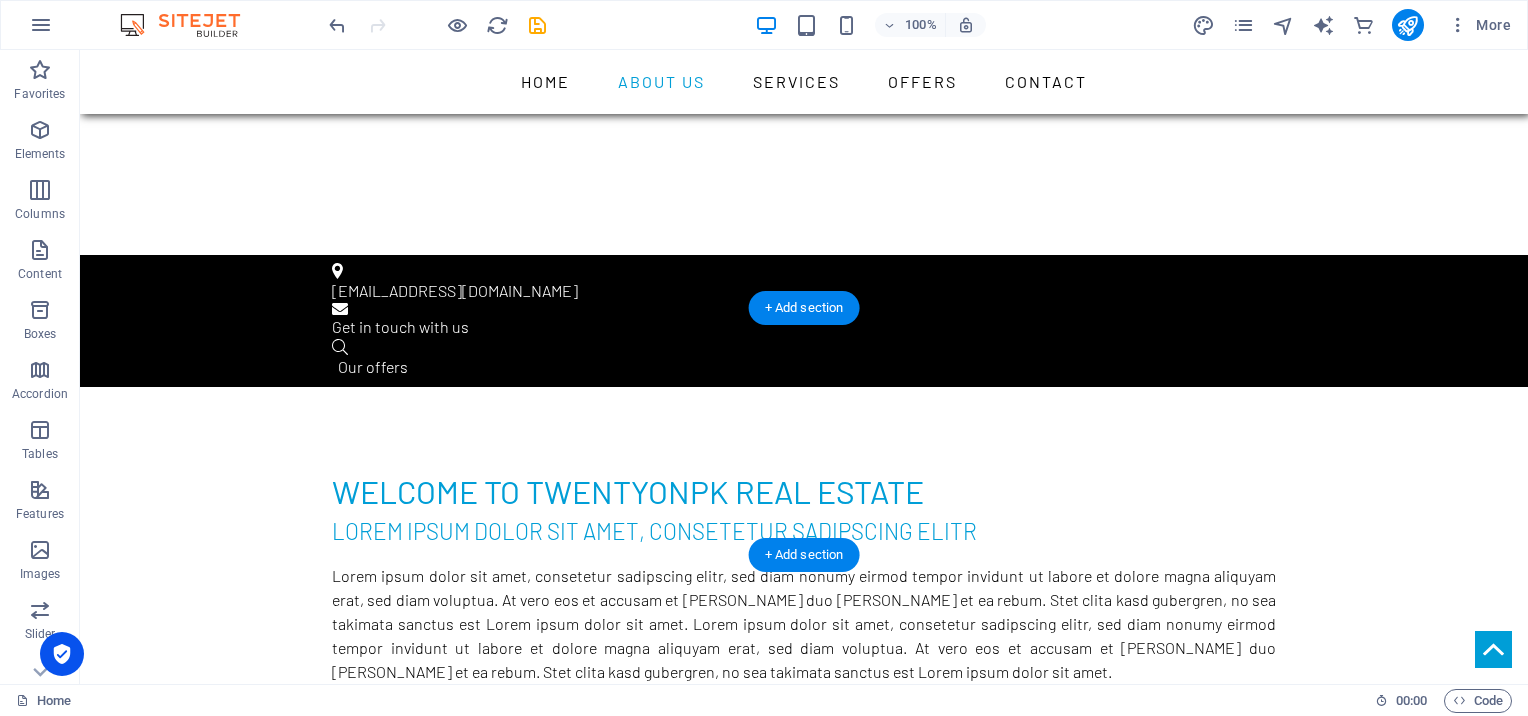 click at bounding box center [804, 951] 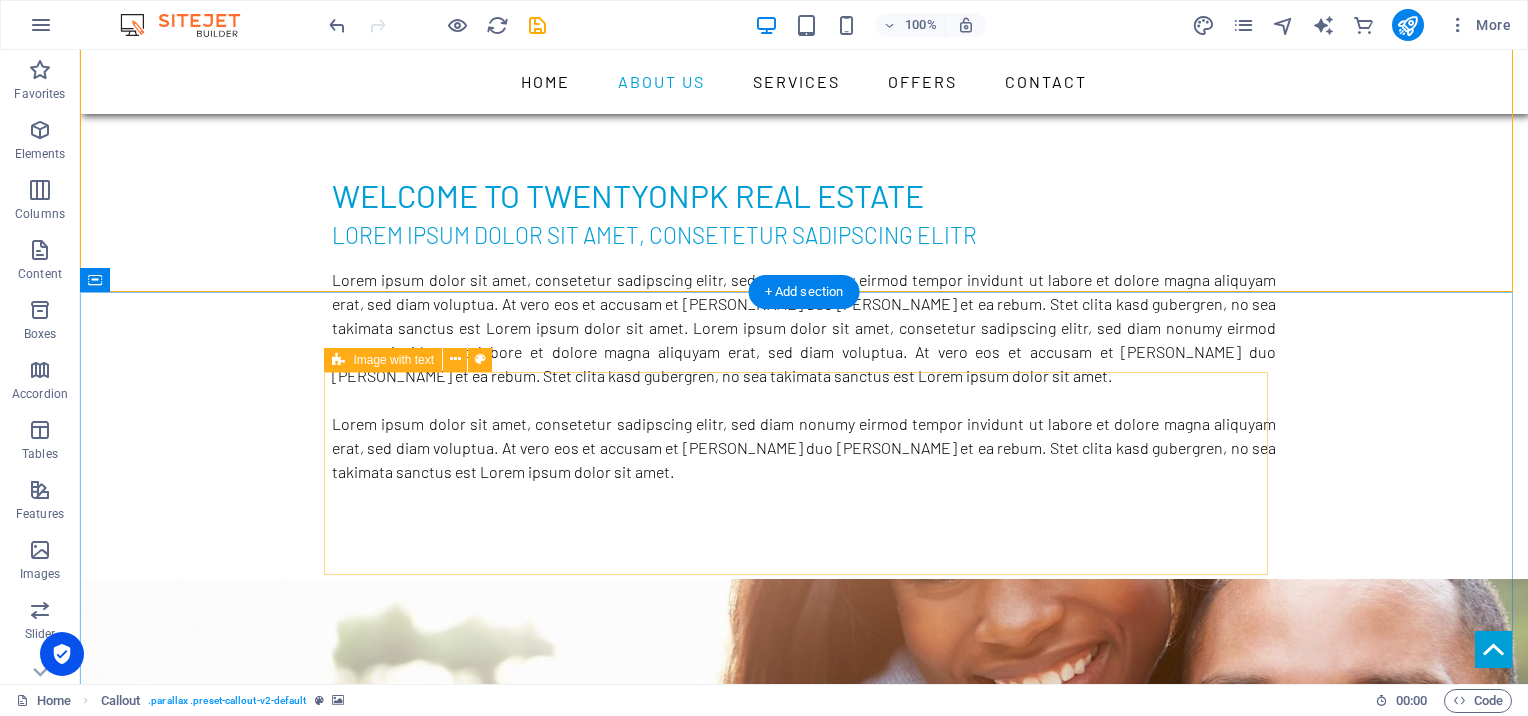 scroll, scrollTop: 1000, scrollLeft: 0, axis: vertical 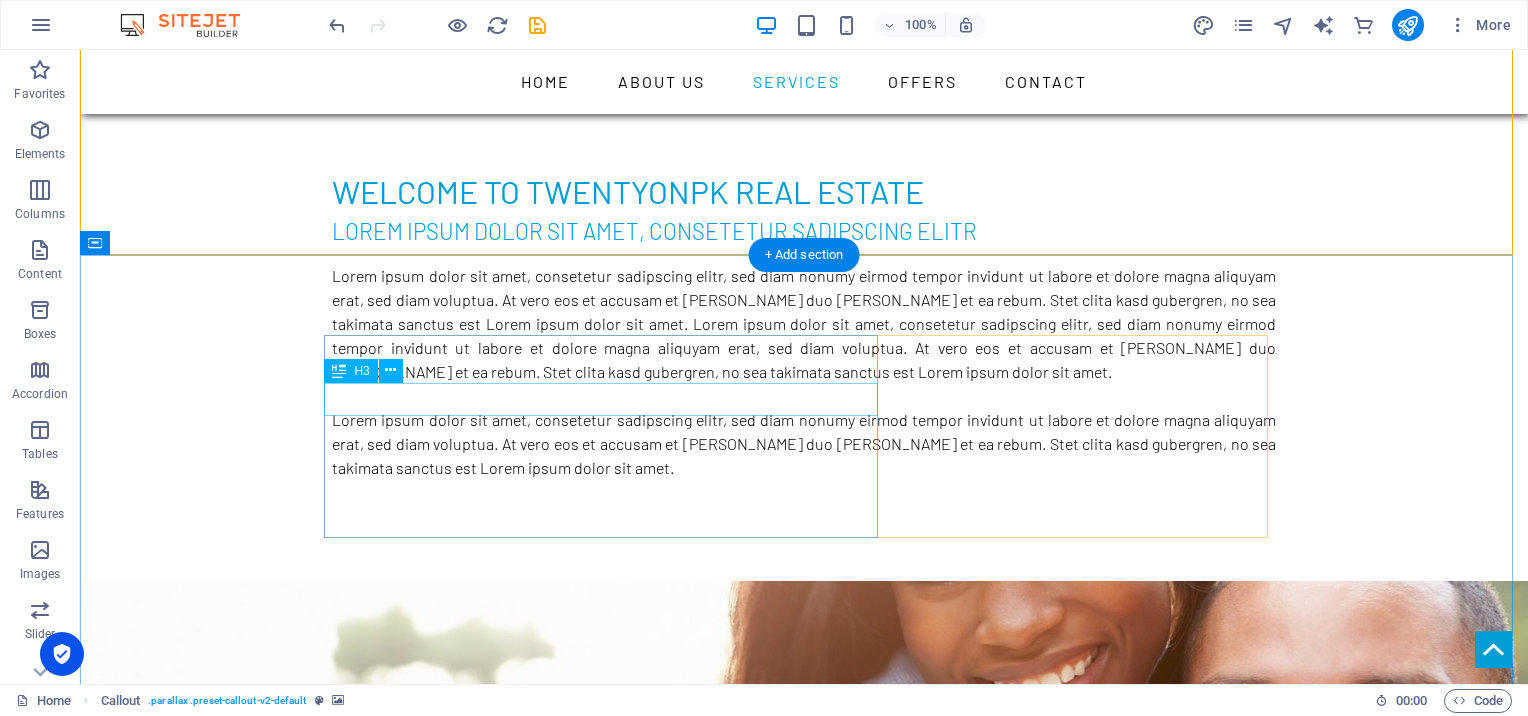 click on "Lorem ipsum dolor sit amet" at bounding box center [804, 1393] 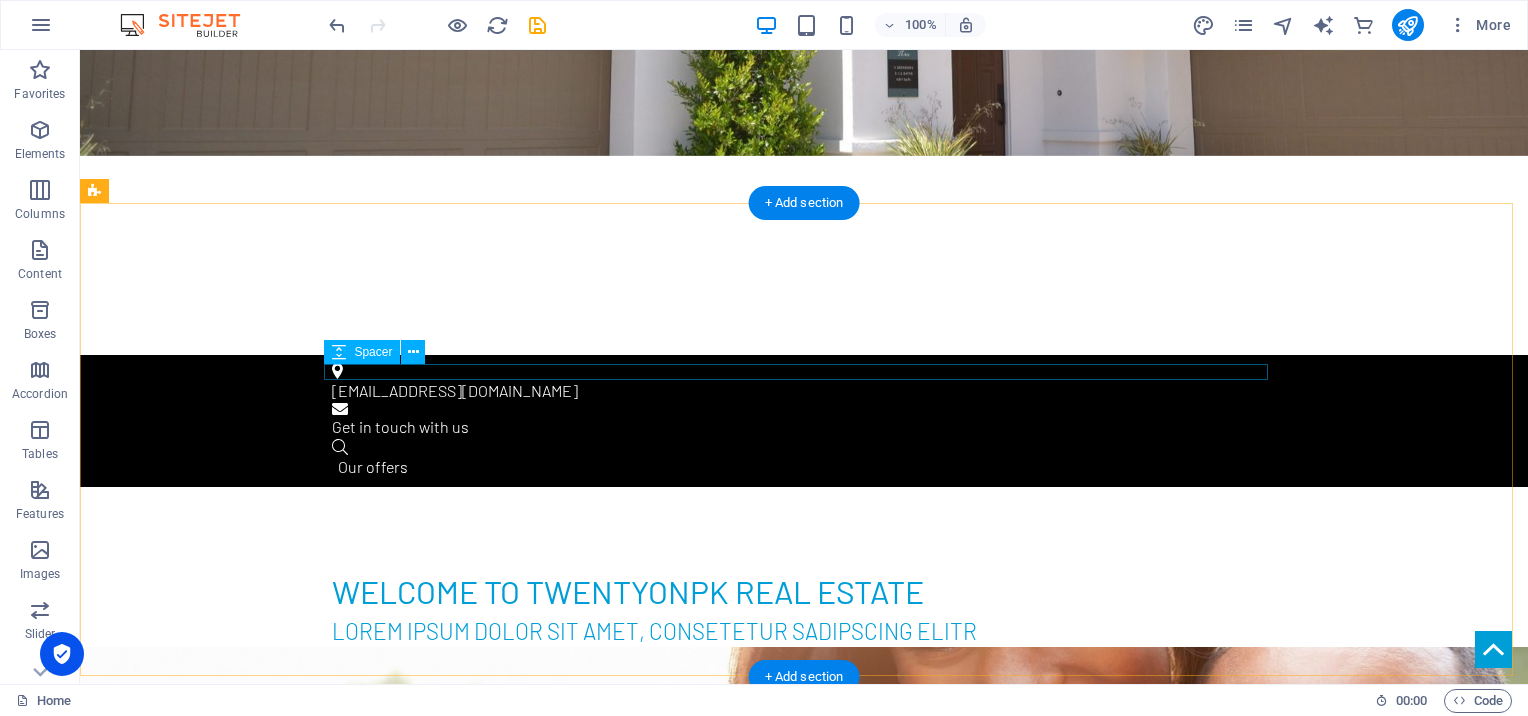 scroll, scrollTop: 300, scrollLeft: 0, axis: vertical 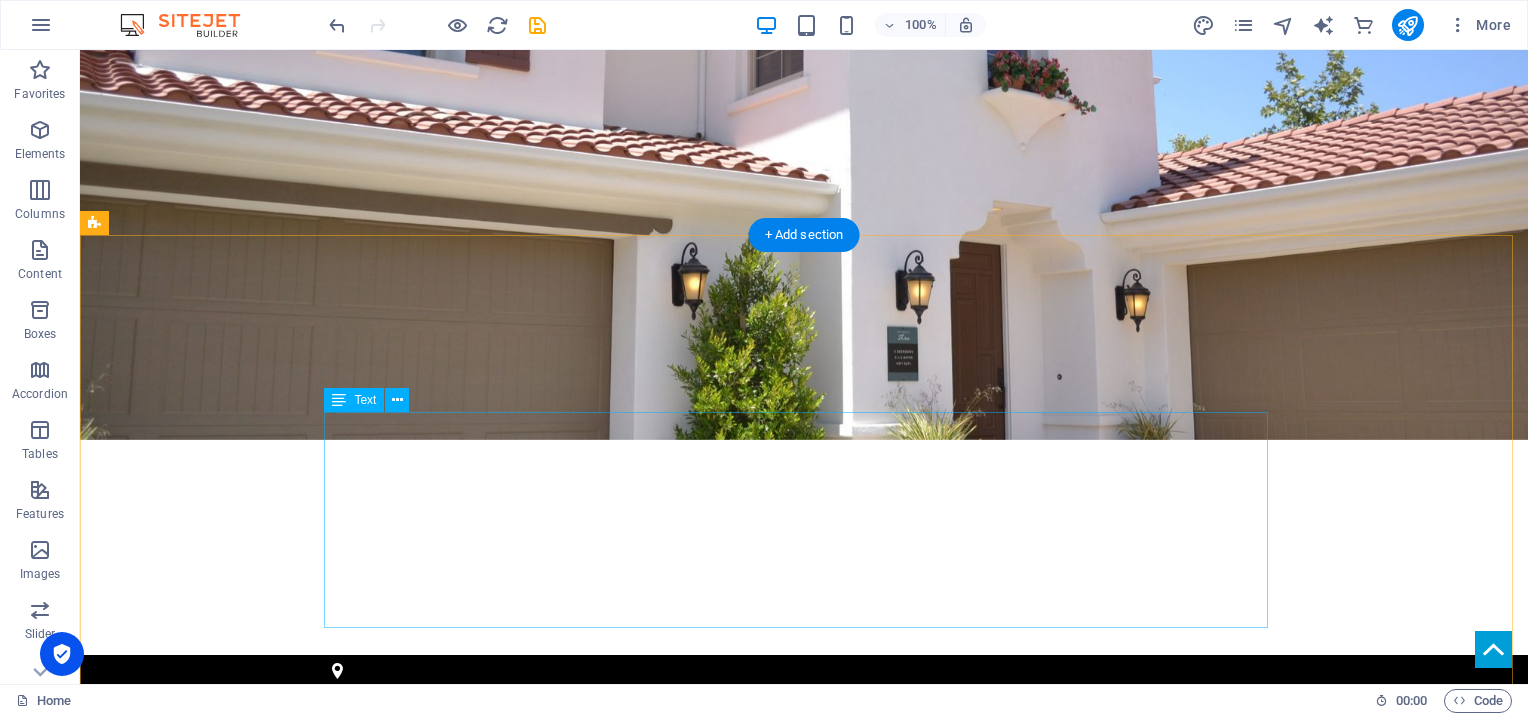 click on "Lorem ipsum dolor sit amet, consetetur sadipscing elitr, sed diam nonumy eirmod tempor invidunt ut labore et dolore magna aliquyam erat, sed diam voluptua. At vero eos et accusam et justo duo dolores et ea rebum. Stet clita kasd gubergren, no sea takimata sanctus est Lorem ipsum dolor sit amet. Lorem ipsum dolor sit amet, consetetur sadipscing elitr, sed diam nonumy eirmod tempor invidunt ut labore et dolore magna aliquyam erat, sed diam voluptua. At vero eos et accusam et justo duo dolores et ea rebum. Stet clita kasd gubergren, no sea takimata sanctus est Lorem ipsum dolor sit amet.  Lorem ipsum dolor sit amet, consetetur sadipscing elitr, sed diam nonumy eirmod tempor invidunt ut labore et dolore magna aliquyam erat, sed diam voluptua. At vero eos et accusam et justo duo dolores et ea rebum. Stet clita kasd gubergren, no sea takimata sanctus est Lorem ipsum dolor sit amet." at bounding box center (804, 1072) 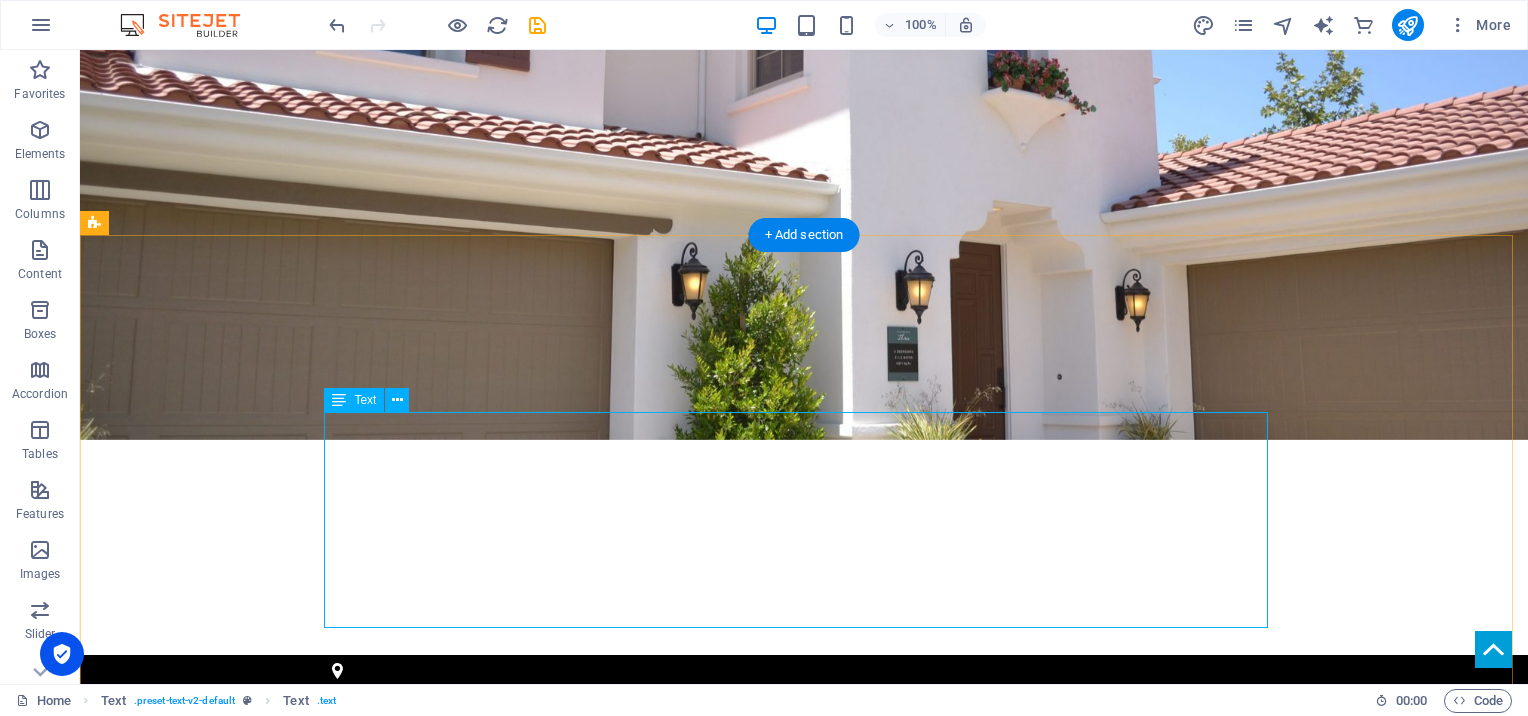 click on "Lorem ipsum dolor sit amet, consetetur sadipscing elitr, sed diam nonumy eirmod tempor invidunt ut labore et dolore magna aliquyam erat, sed diam voluptua. At vero eos et accusam et justo duo dolores et ea rebum. Stet clita kasd gubergren, no sea takimata sanctus est Lorem ipsum dolor sit amet. Lorem ipsum dolor sit amet, consetetur sadipscing elitr, sed diam nonumy eirmod tempor invidunt ut labore et dolore magna aliquyam erat, sed diam voluptua. At vero eos et accusam et justo duo dolores et ea rebum. Stet clita kasd gubergren, no sea takimata sanctus est Lorem ipsum dolor sit amet.  Lorem ipsum dolor sit amet, consetetur sadipscing elitr, sed diam nonumy eirmod tempor invidunt ut labore et dolore magna aliquyam erat, sed diam voluptua. At vero eos et accusam et justo duo dolores et ea rebum. Stet clita kasd gubergren, no sea takimata sanctus est Lorem ipsum dolor sit amet." at bounding box center (804, 1072) 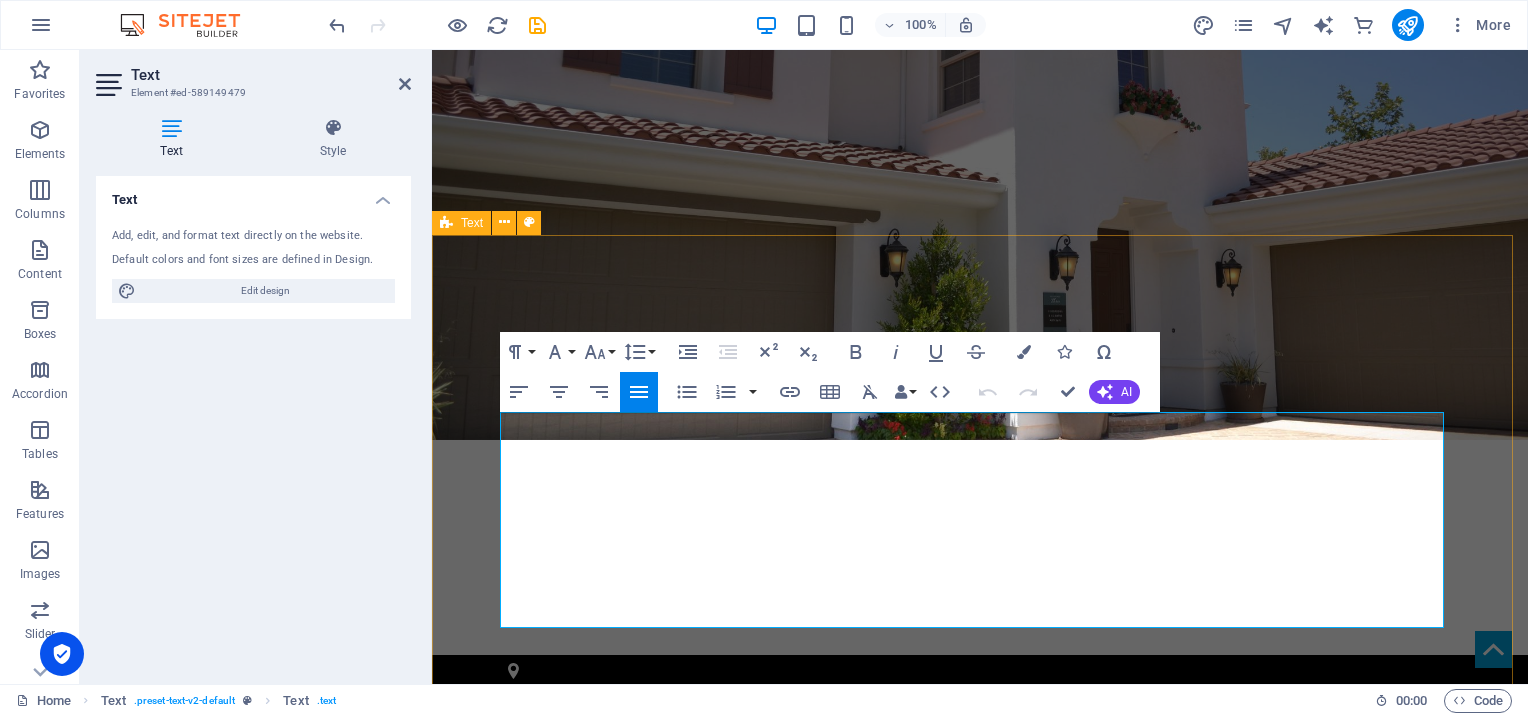 drag, startPoint x: 504, startPoint y: 426, endPoint x: 1018, endPoint y: 633, distance: 554.1164 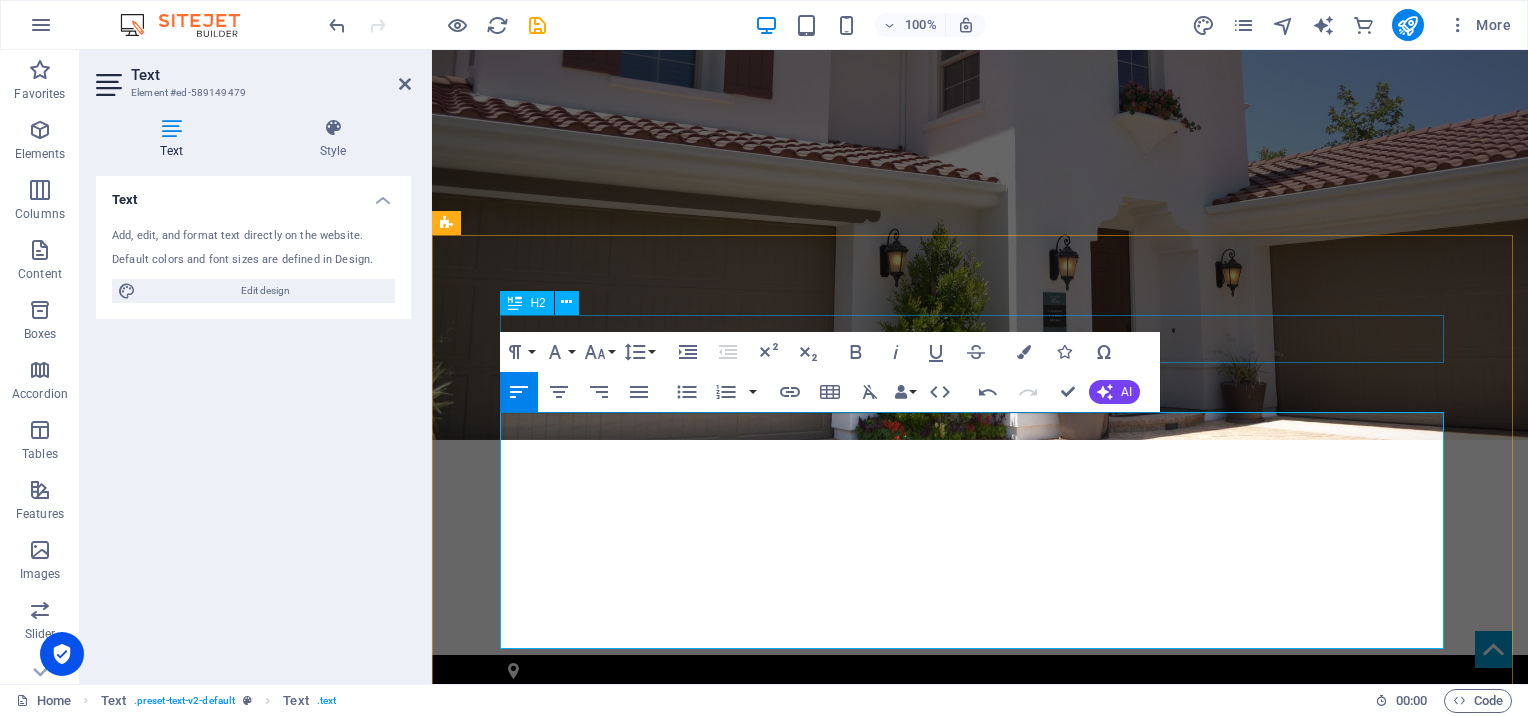 click on "Welcome to TWENTYONPK Real Estate" at bounding box center [980, 891] 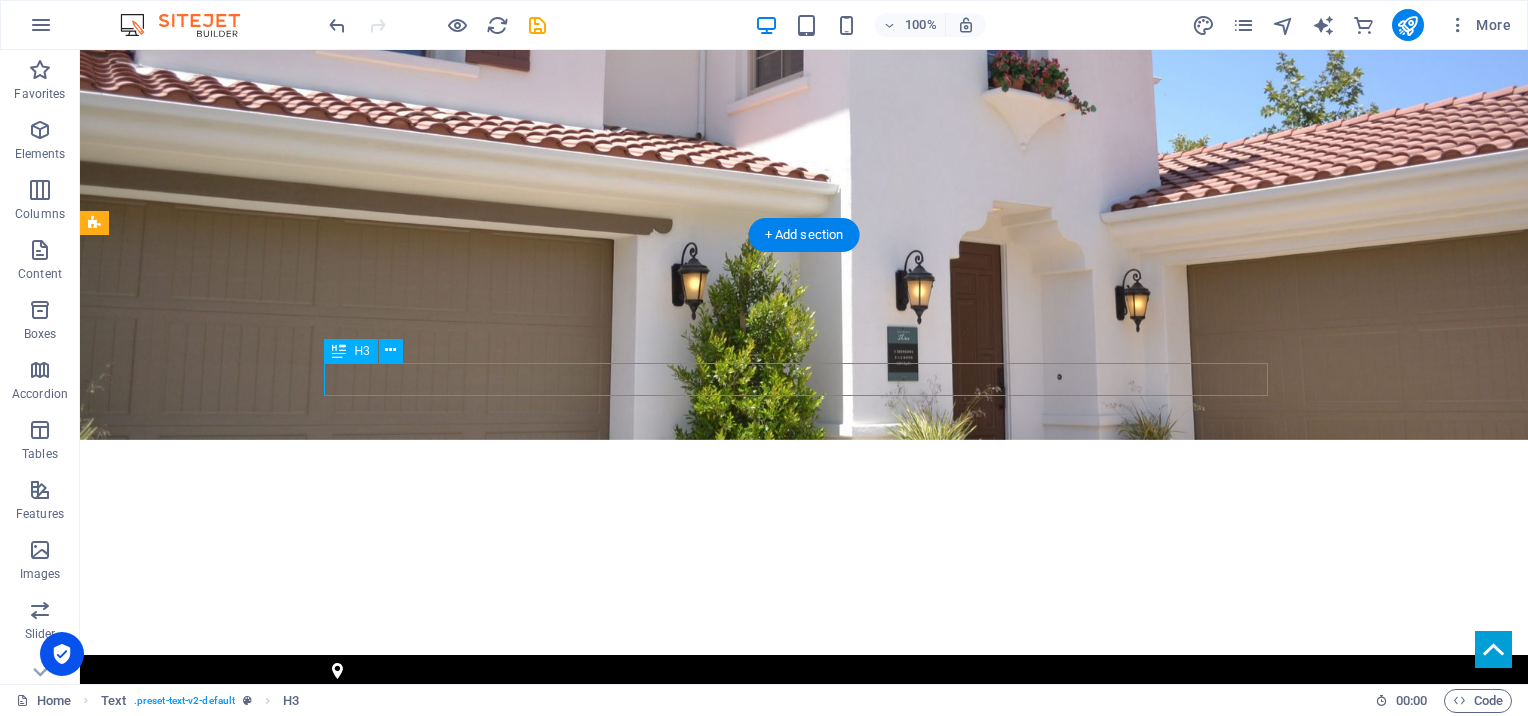 click on "Lorem ipsum dolor sit amet, consetetur sadipscing elitr" at bounding box center (804, 932) 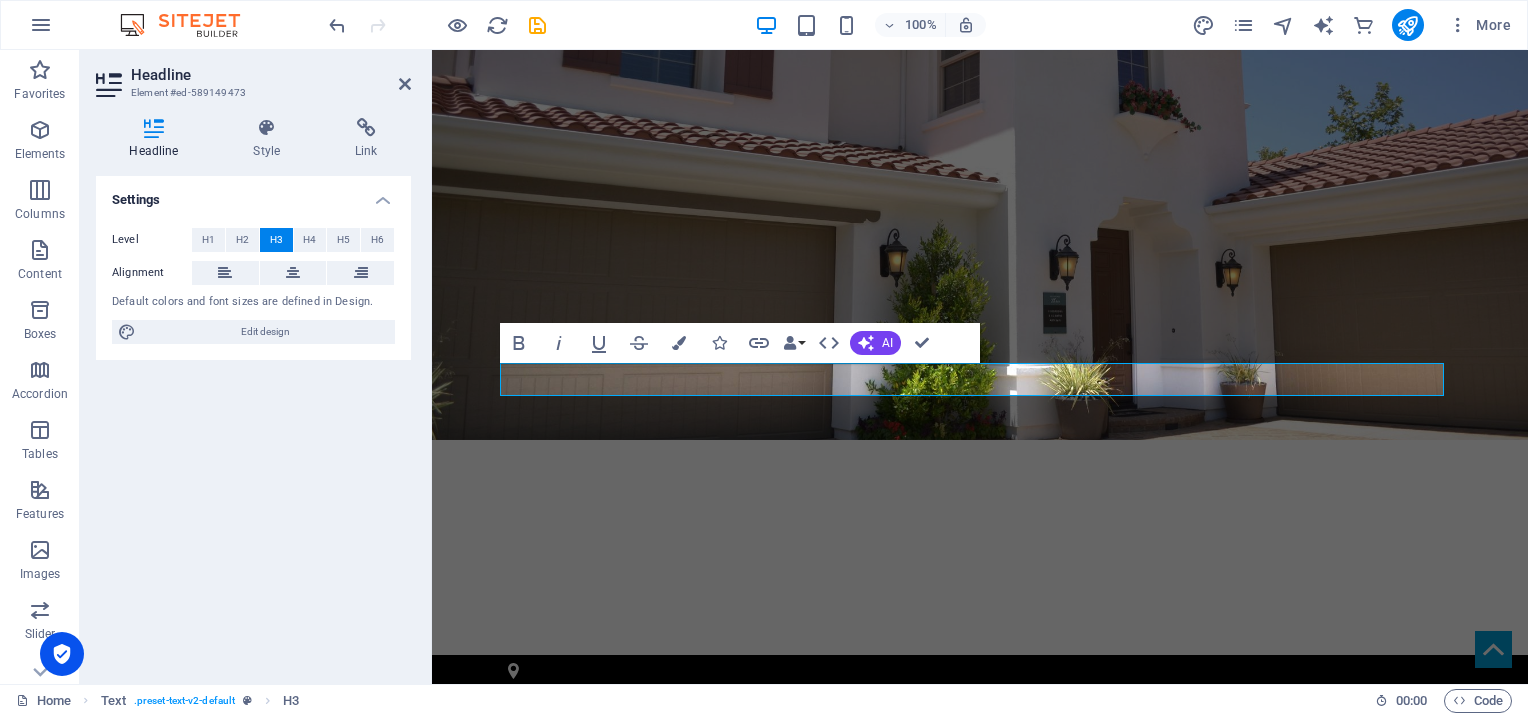 type 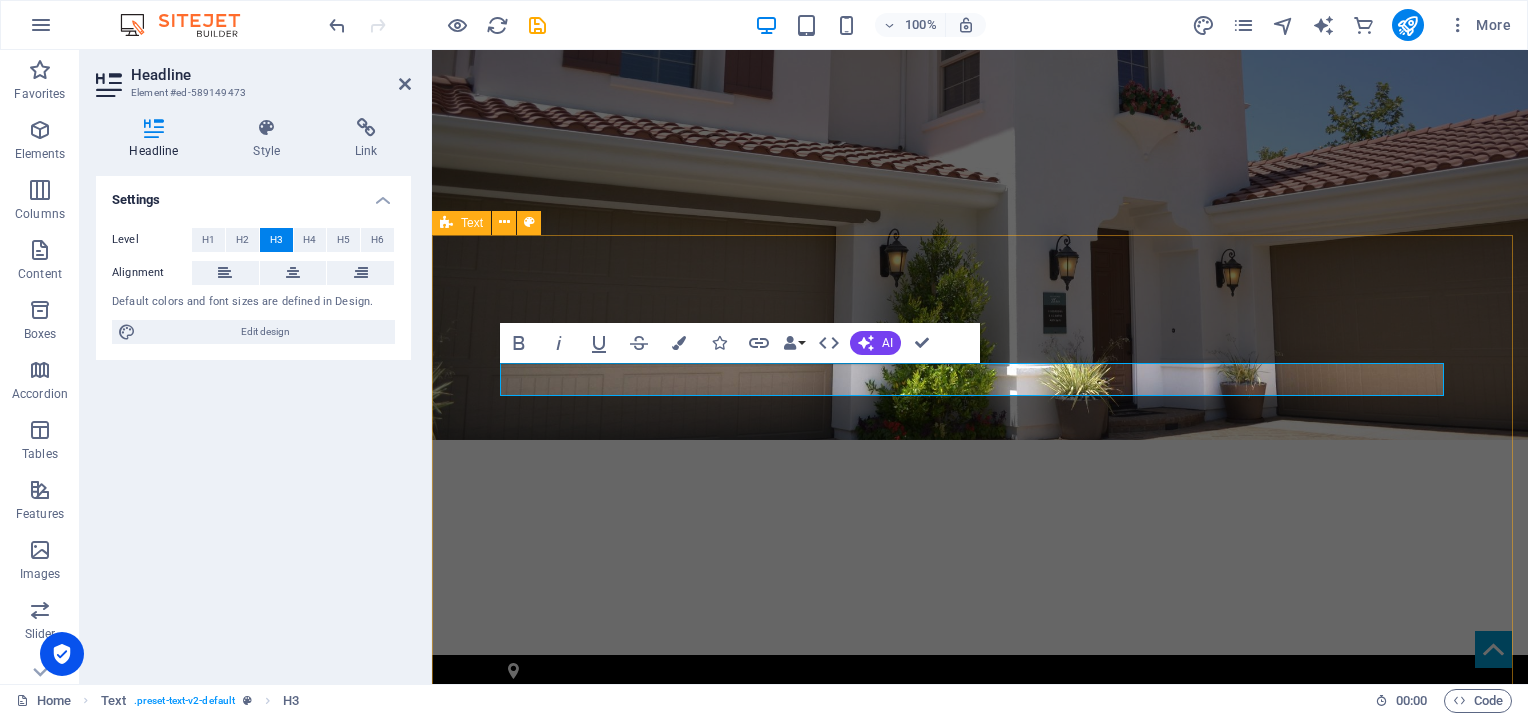 click on "Welcome to TWENTYONPK Real Estate ABOUT TWENTY ONE  Twenty One Housing is an upcoming landmark real estate development set to redefine modern living on GT Road, Pakistan. We are committed to creating a vibrant, sustainable, and secure community that offers an unparalleled lifestyle for families and individuals. Our vision is to blend contemporary architectural design with lush green spaces, providing residents with a serene escape from the hustle and bustle, while keeping them connected to urban conveniences. With meticulous planning and attention to detail, Twenty One Housing promises to be a place where dreams are built, and memories are cherished. Stay tuned for the grand launch!" at bounding box center [980, 1034] 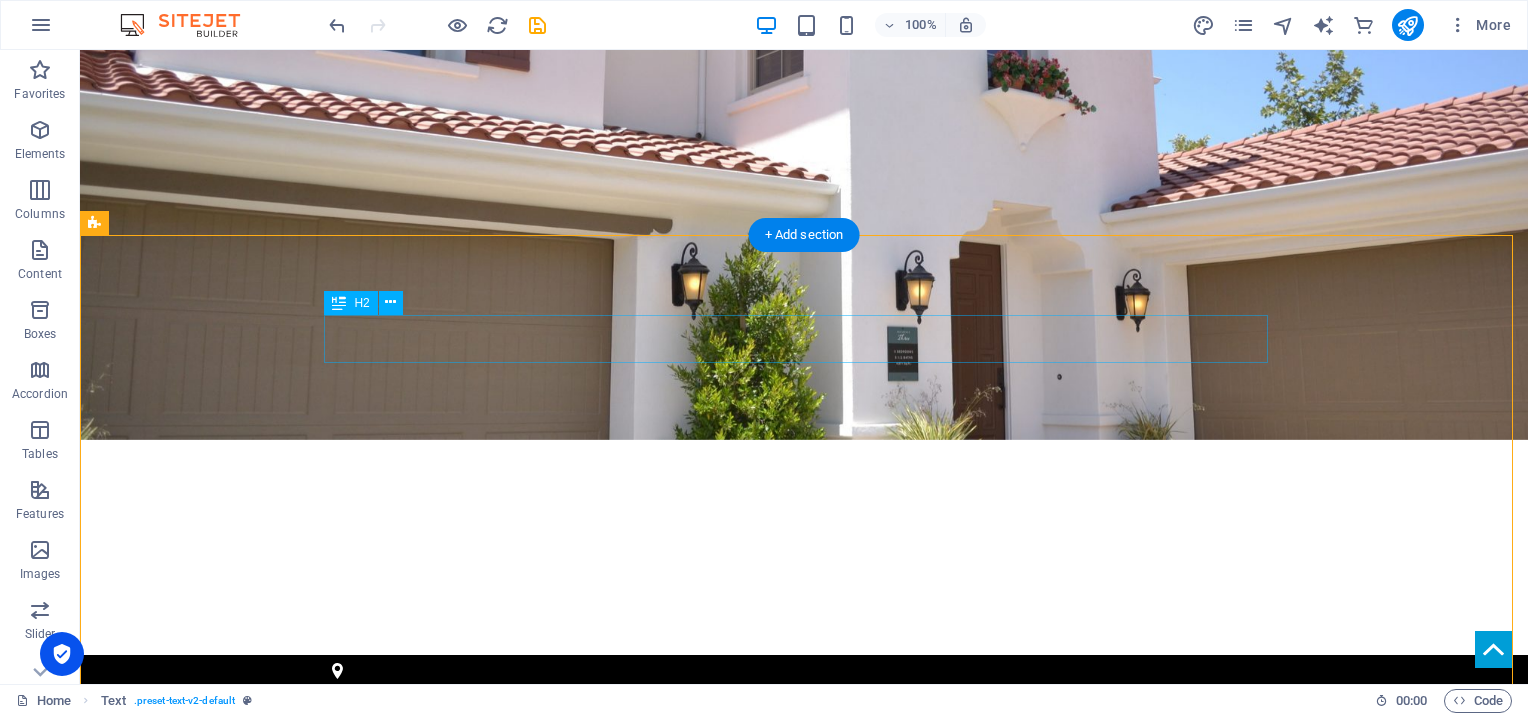 click on "Welcome to TWENTYONPK Real Estate" at bounding box center (804, 891) 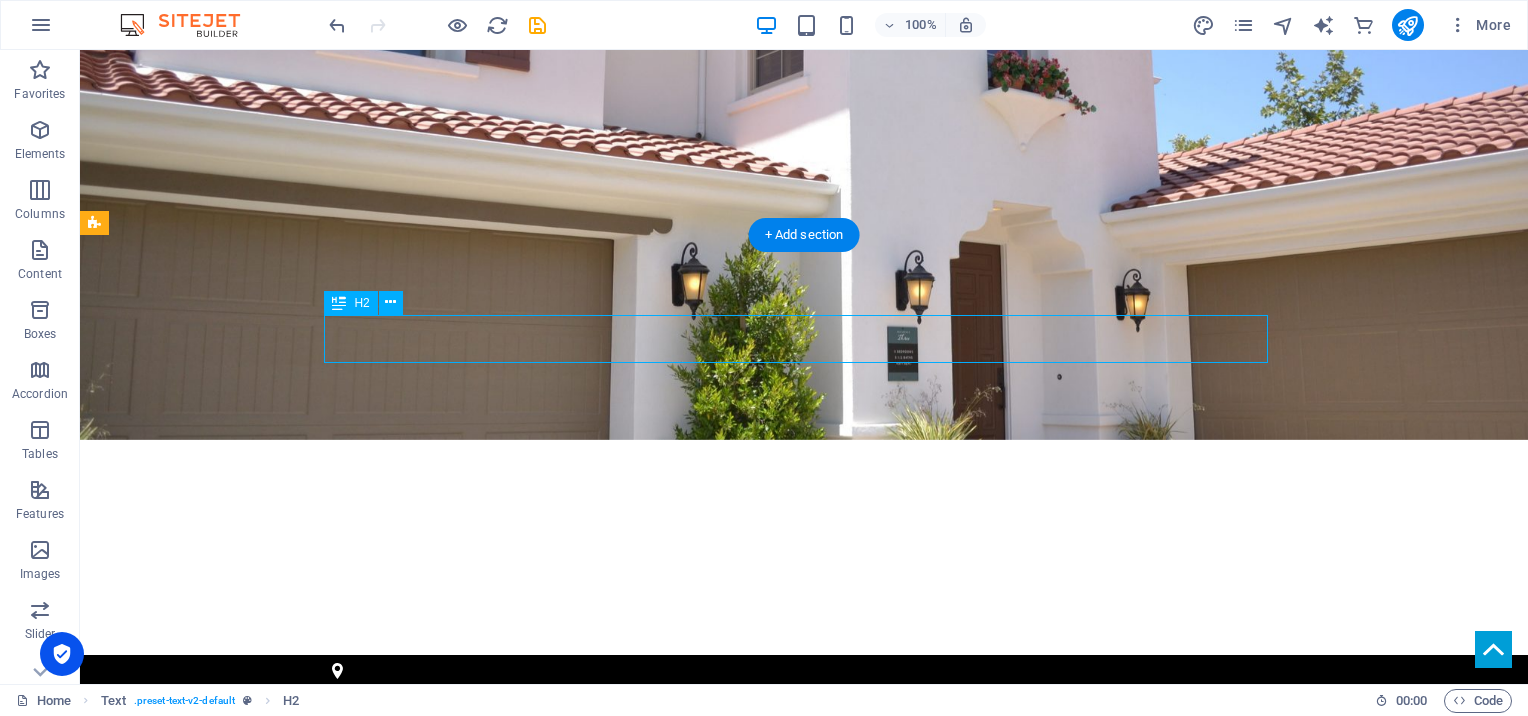 click on "Welcome to TWENTYONPK Real Estate" at bounding box center [804, 891] 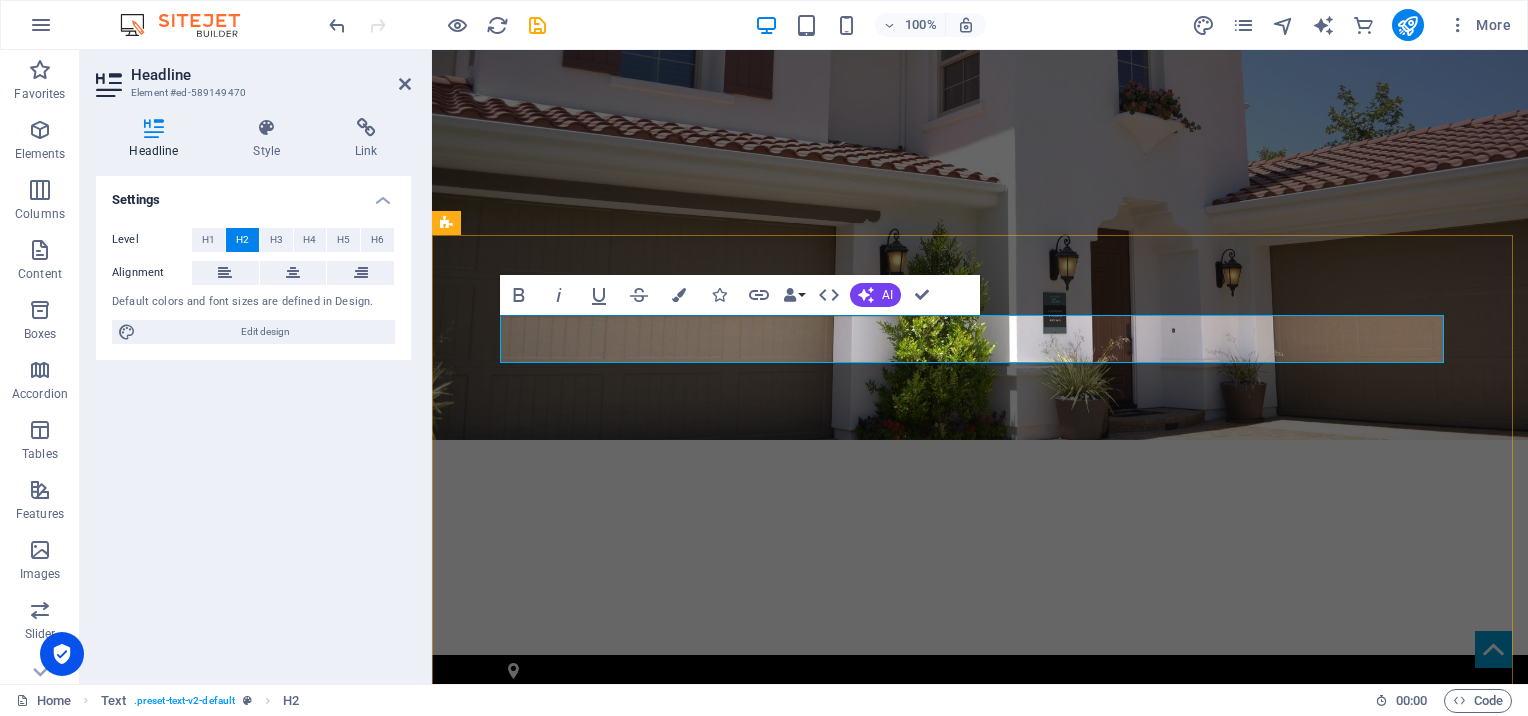 click on "Welcome to TWENTYONPK Real Estate" at bounding box center (980, 891) 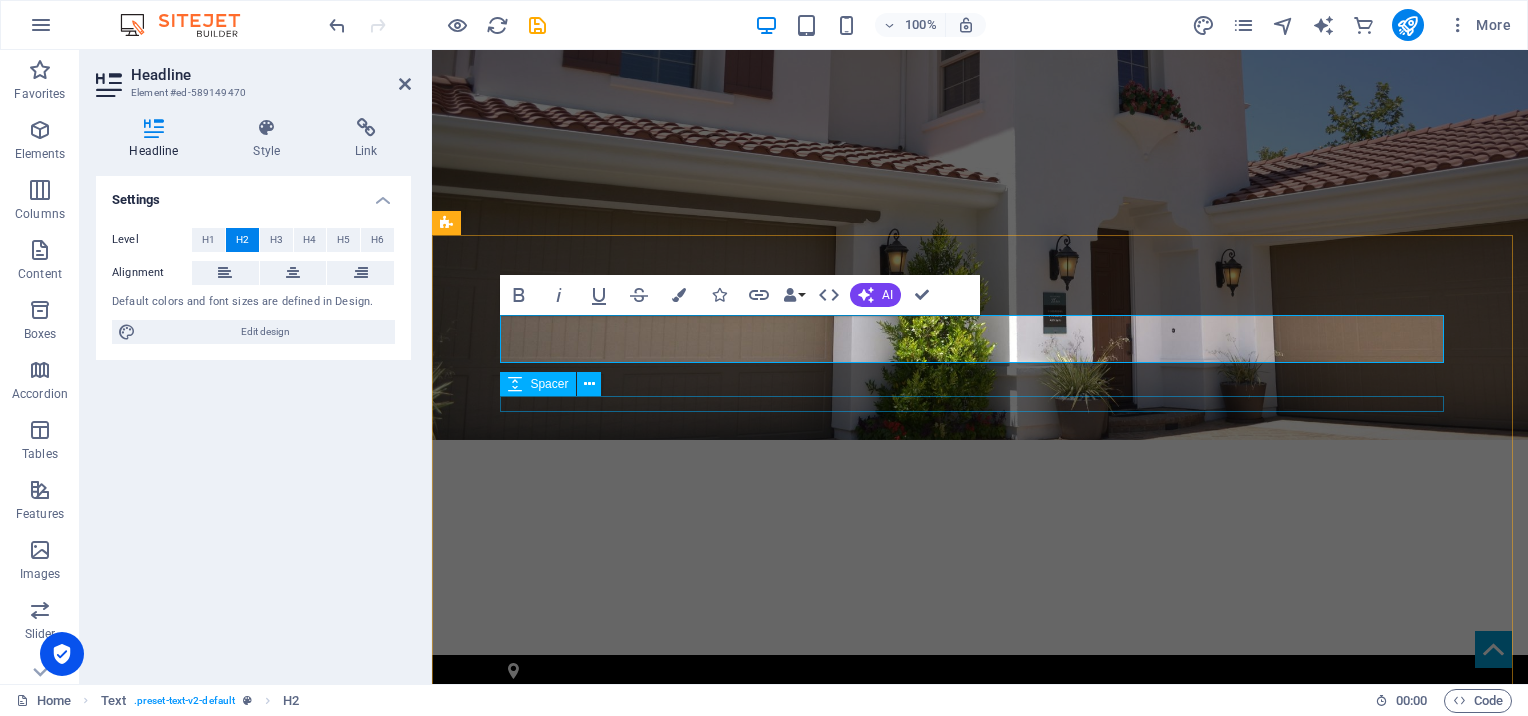 click at bounding box center [980, 956] 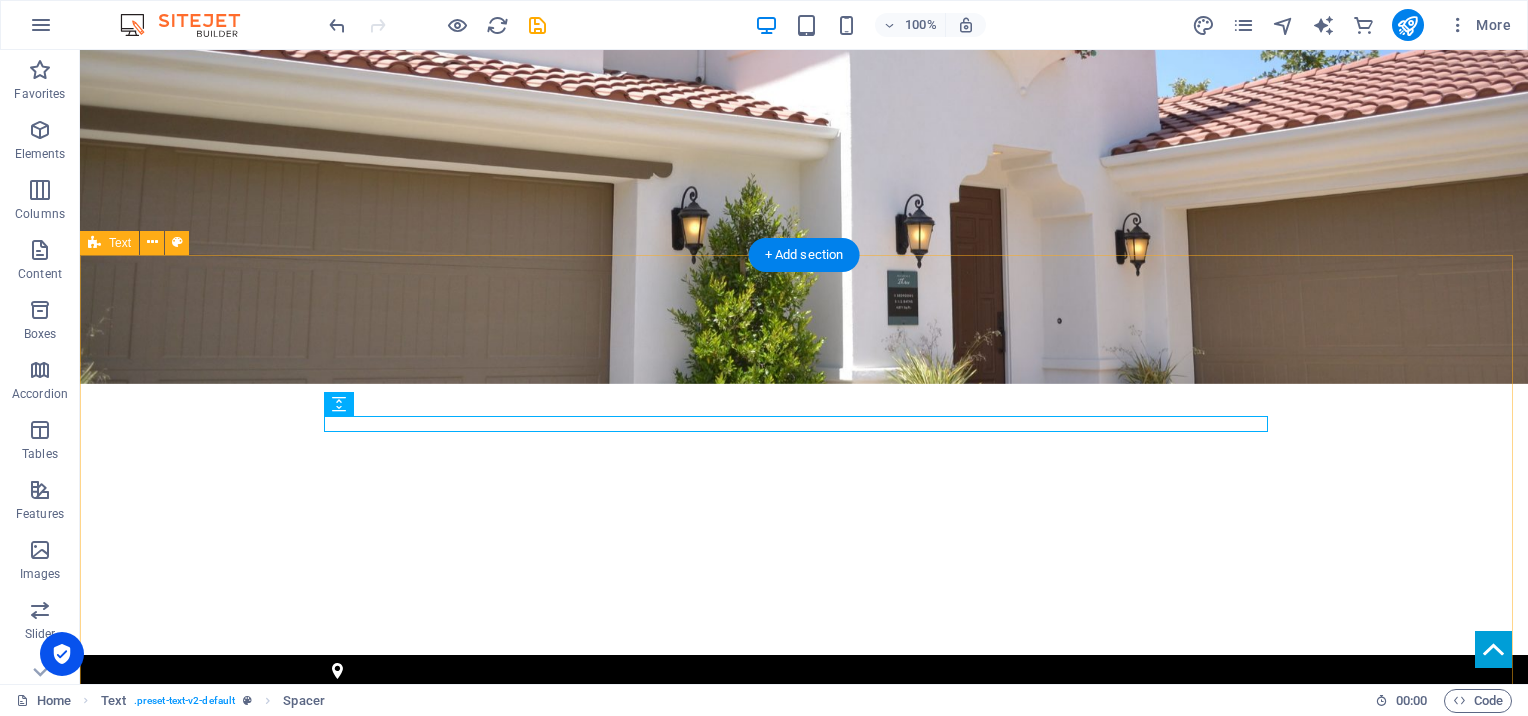 scroll, scrollTop: 0, scrollLeft: 0, axis: both 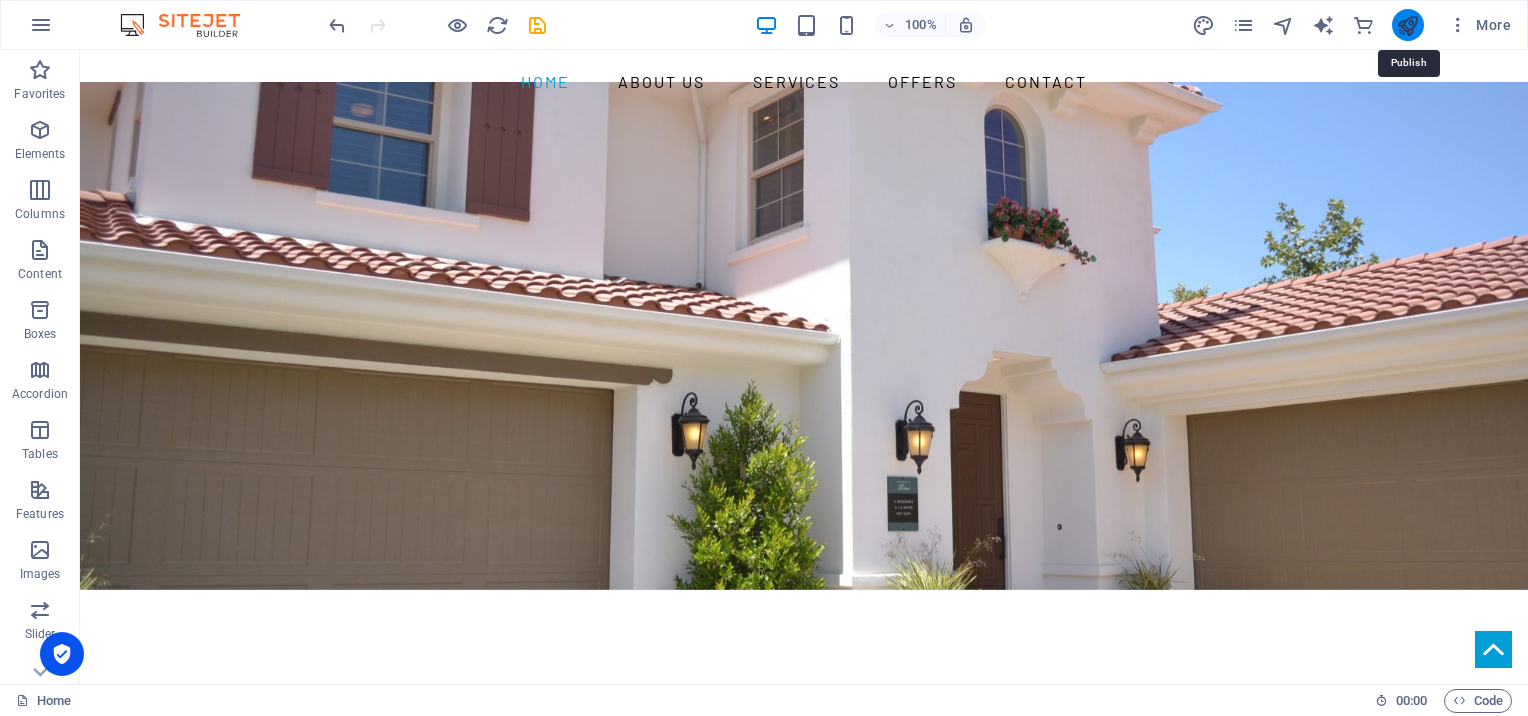 click at bounding box center (1407, 25) 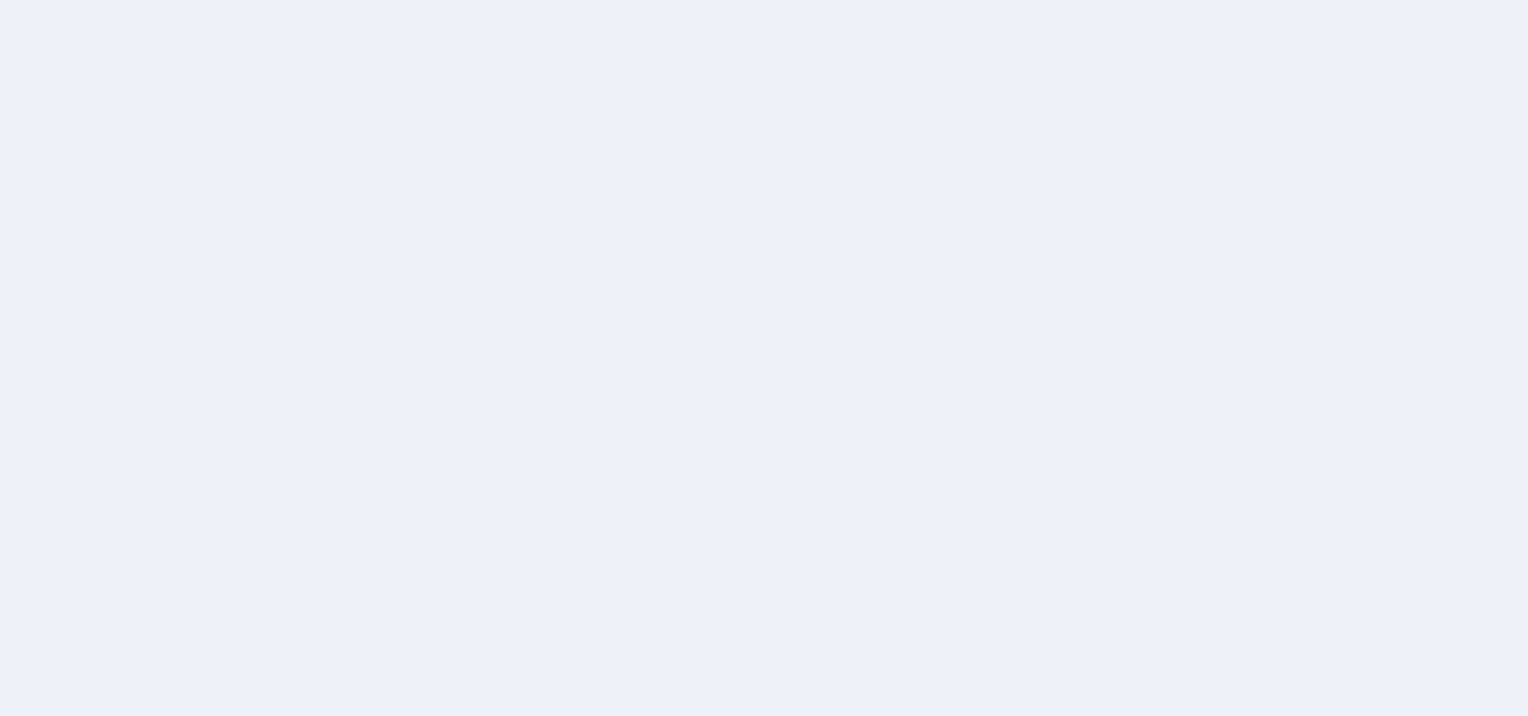 scroll, scrollTop: 0, scrollLeft: 0, axis: both 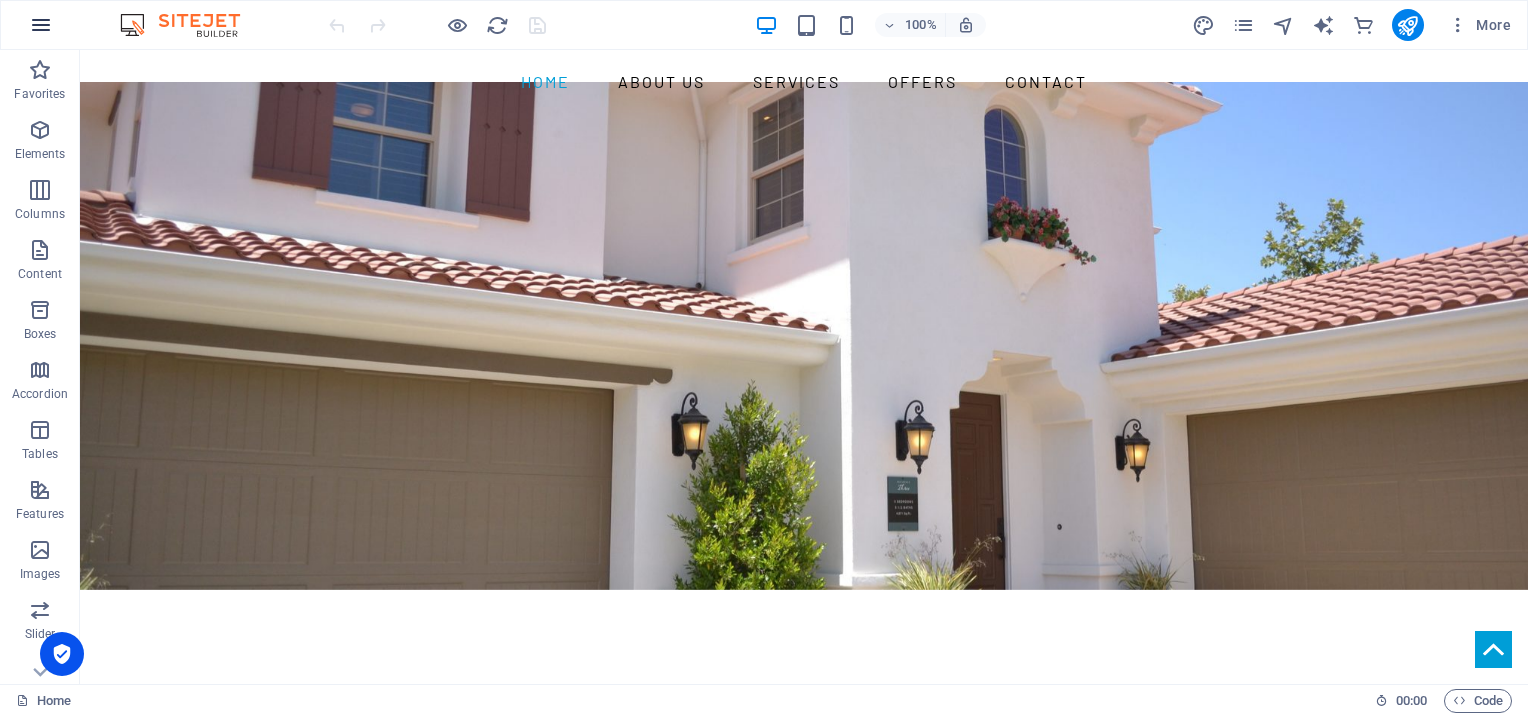 click at bounding box center [41, 25] 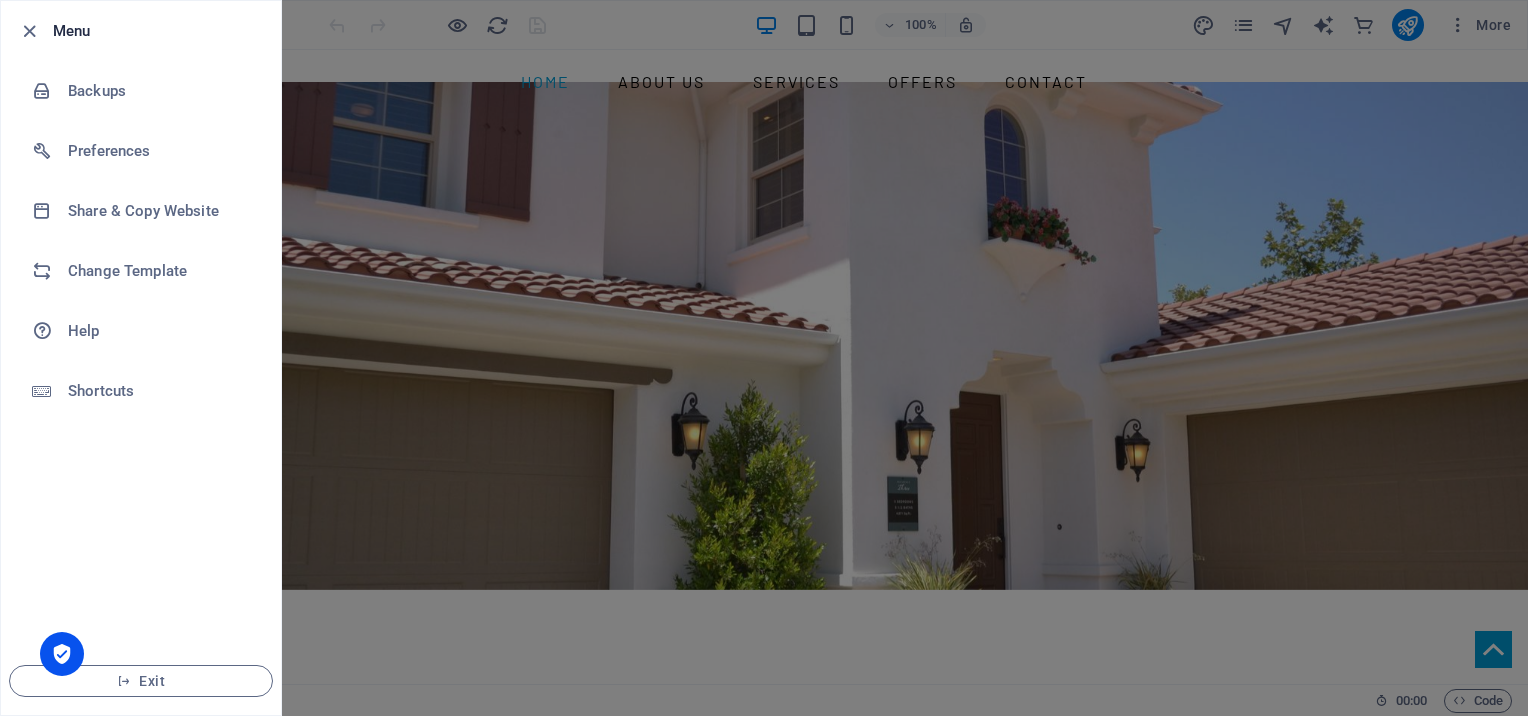 click on "Menu" at bounding box center (159, 31) 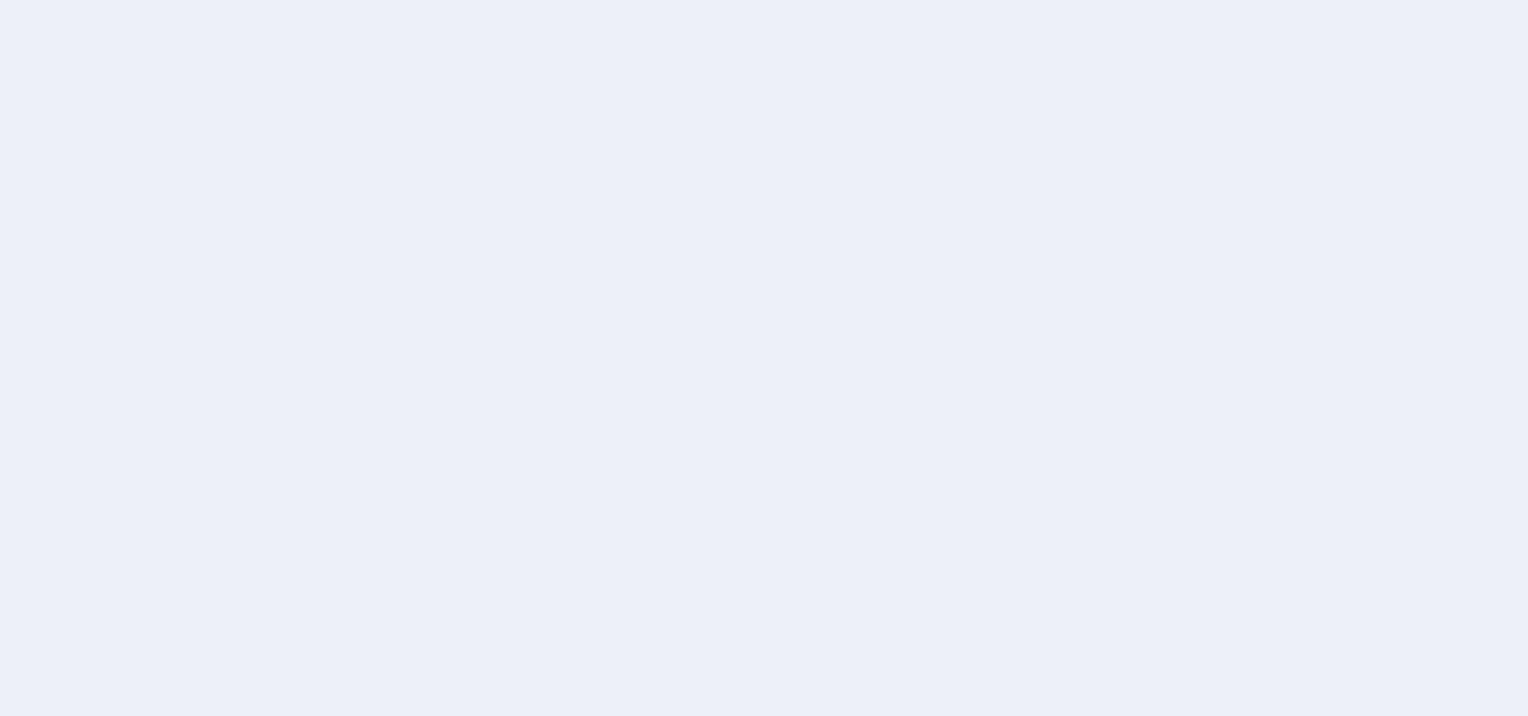 scroll, scrollTop: 0, scrollLeft: 0, axis: both 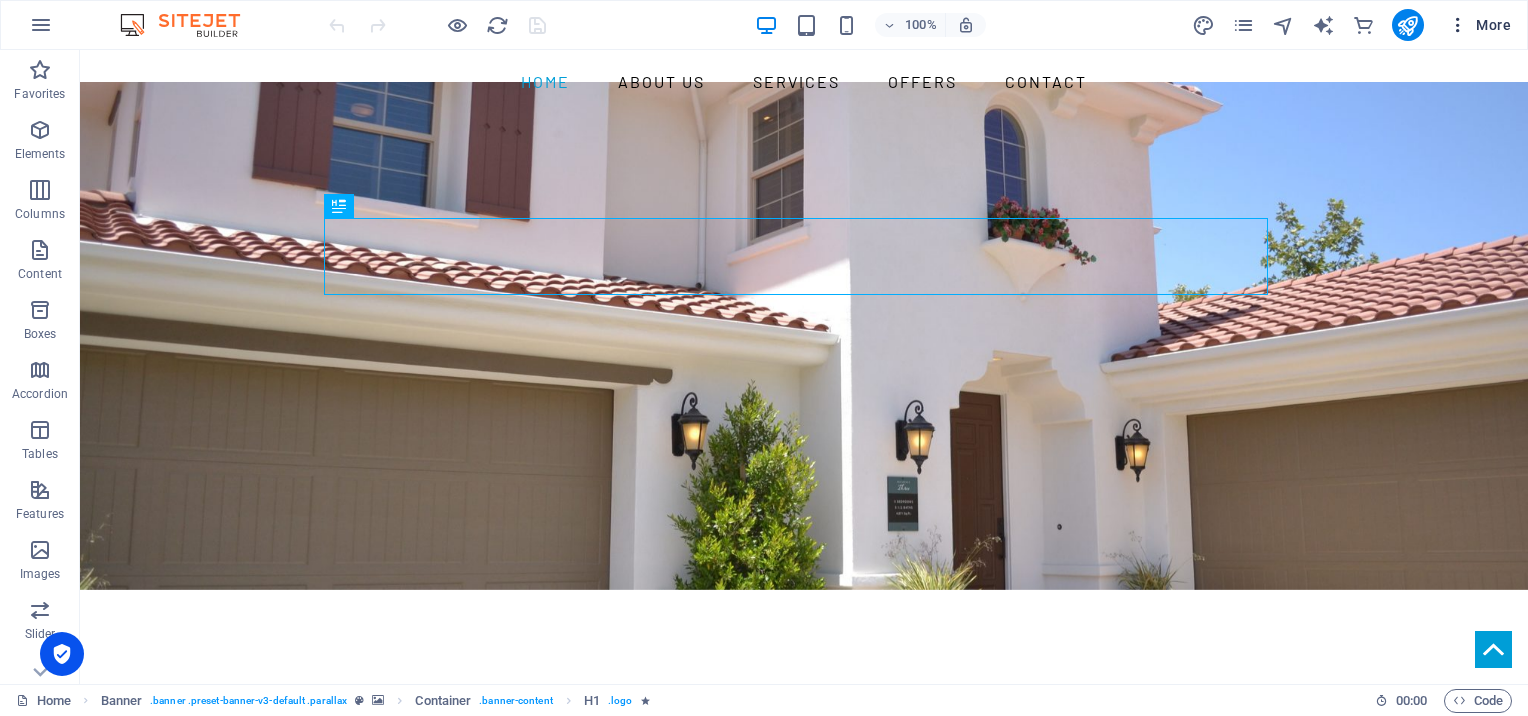 click on "More" at bounding box center (1479, 25) 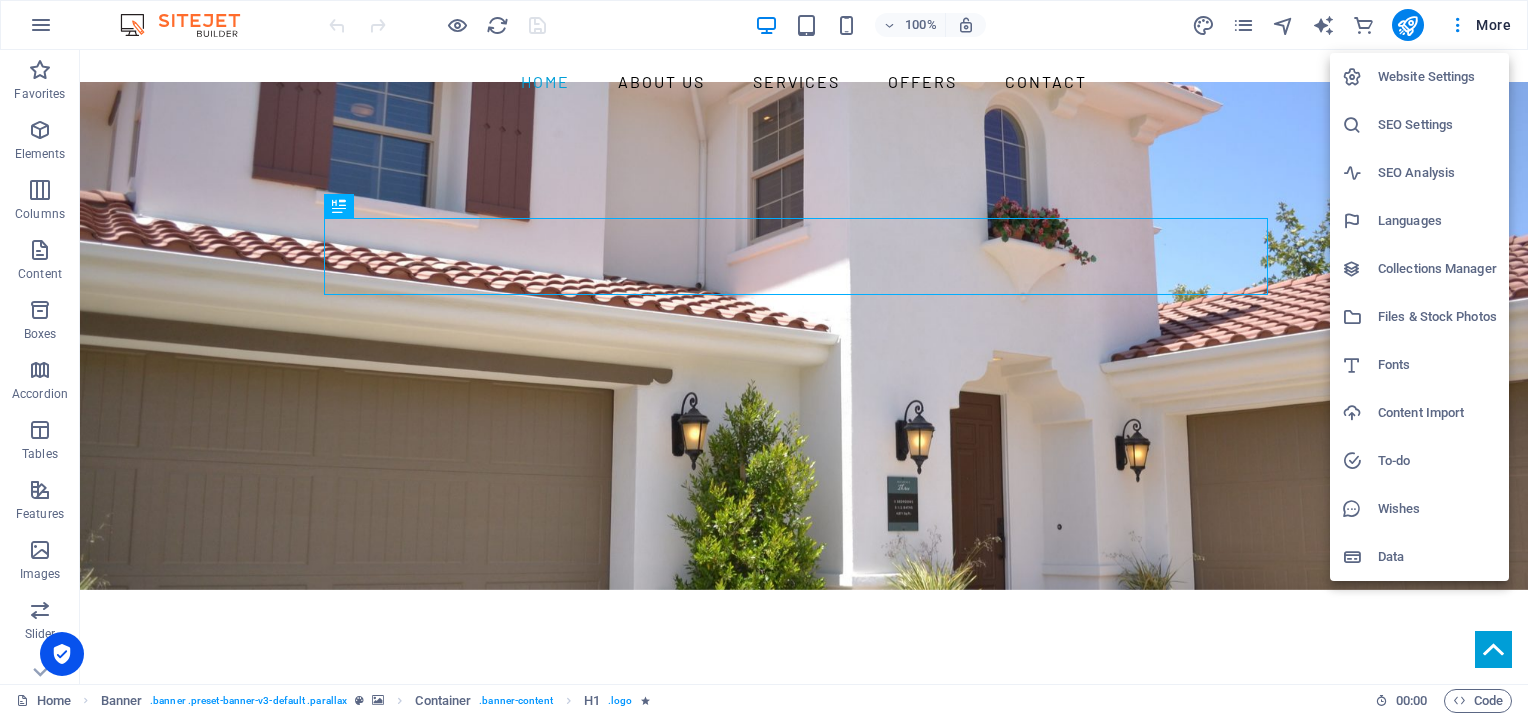 click on "Website Settings" at bounding box center (1437, 77) 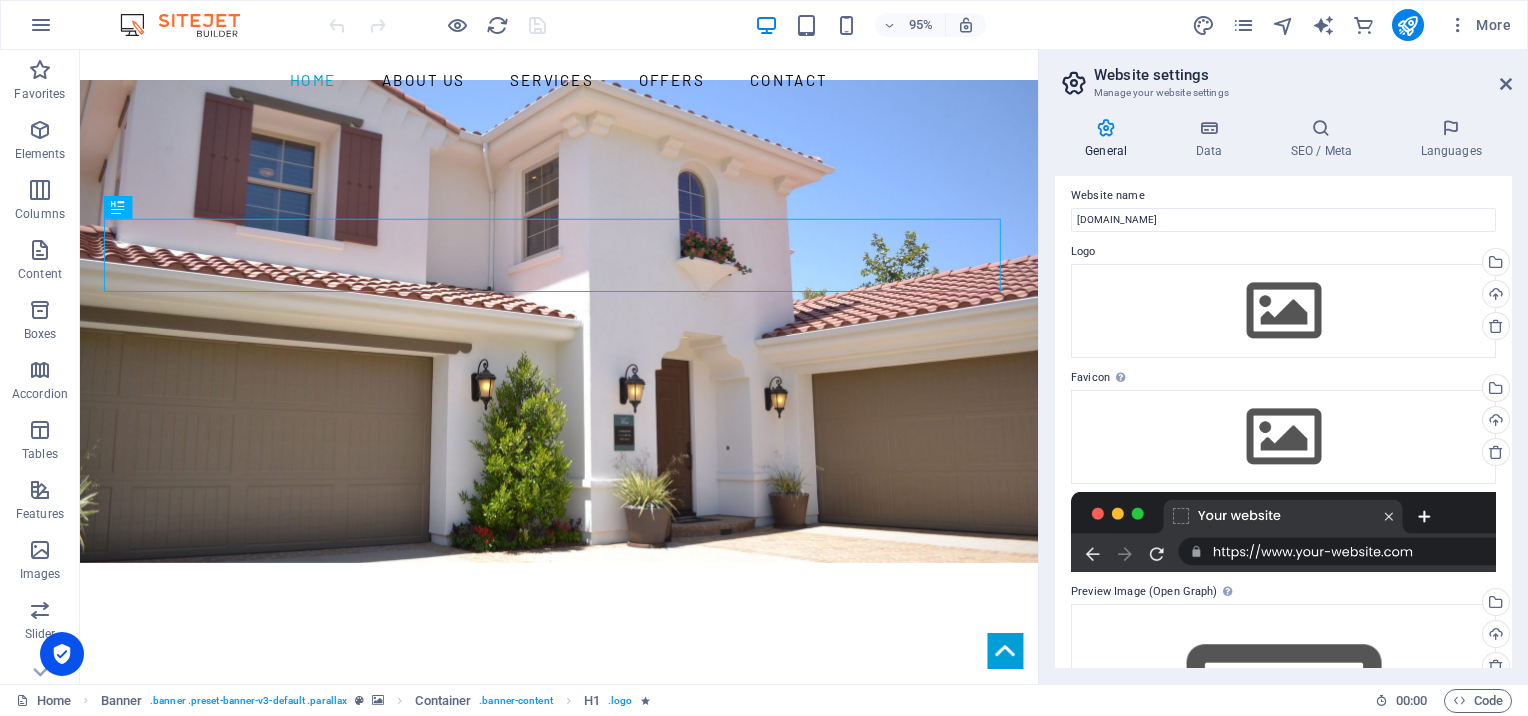 scroll, scrollTop: 0, scrollLeft: 0, axis: both 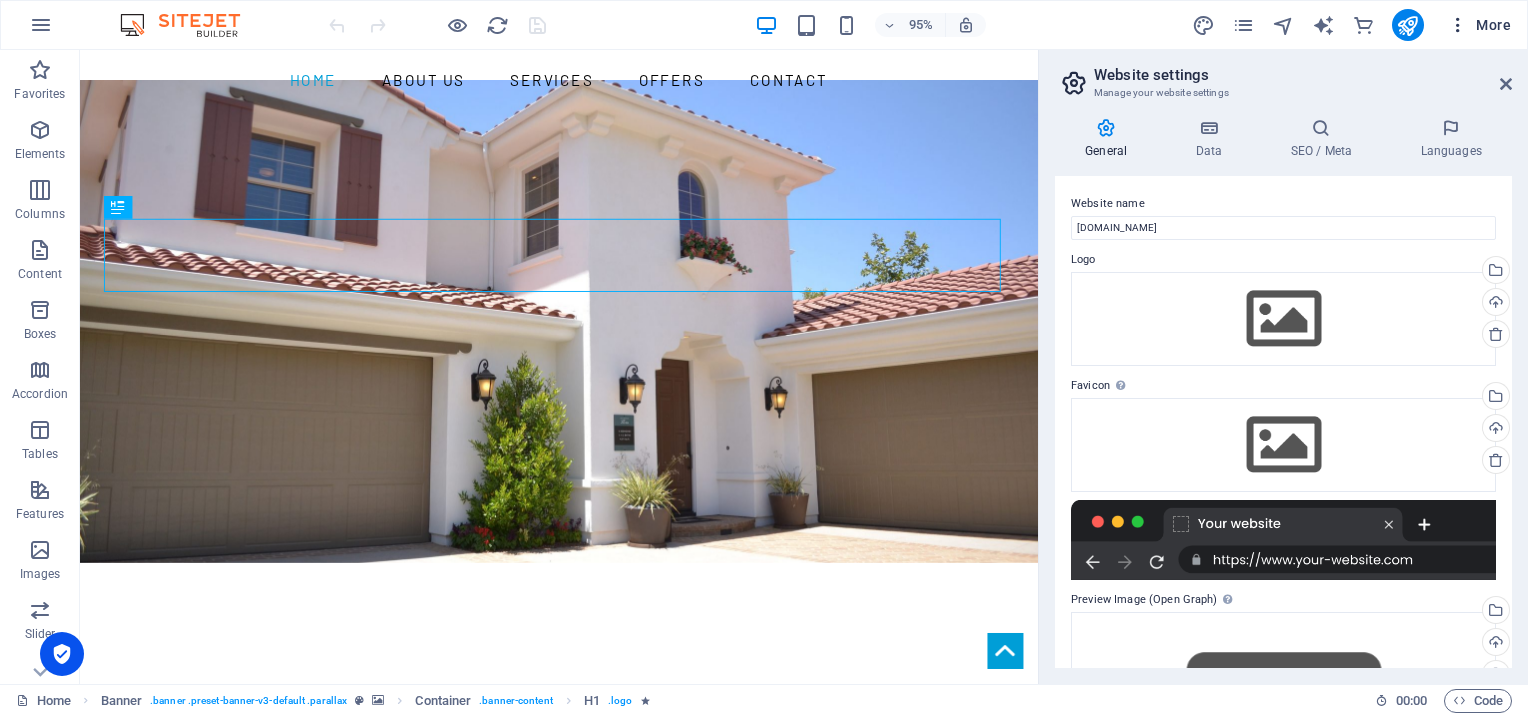 click at bounding box center (1458, 25) 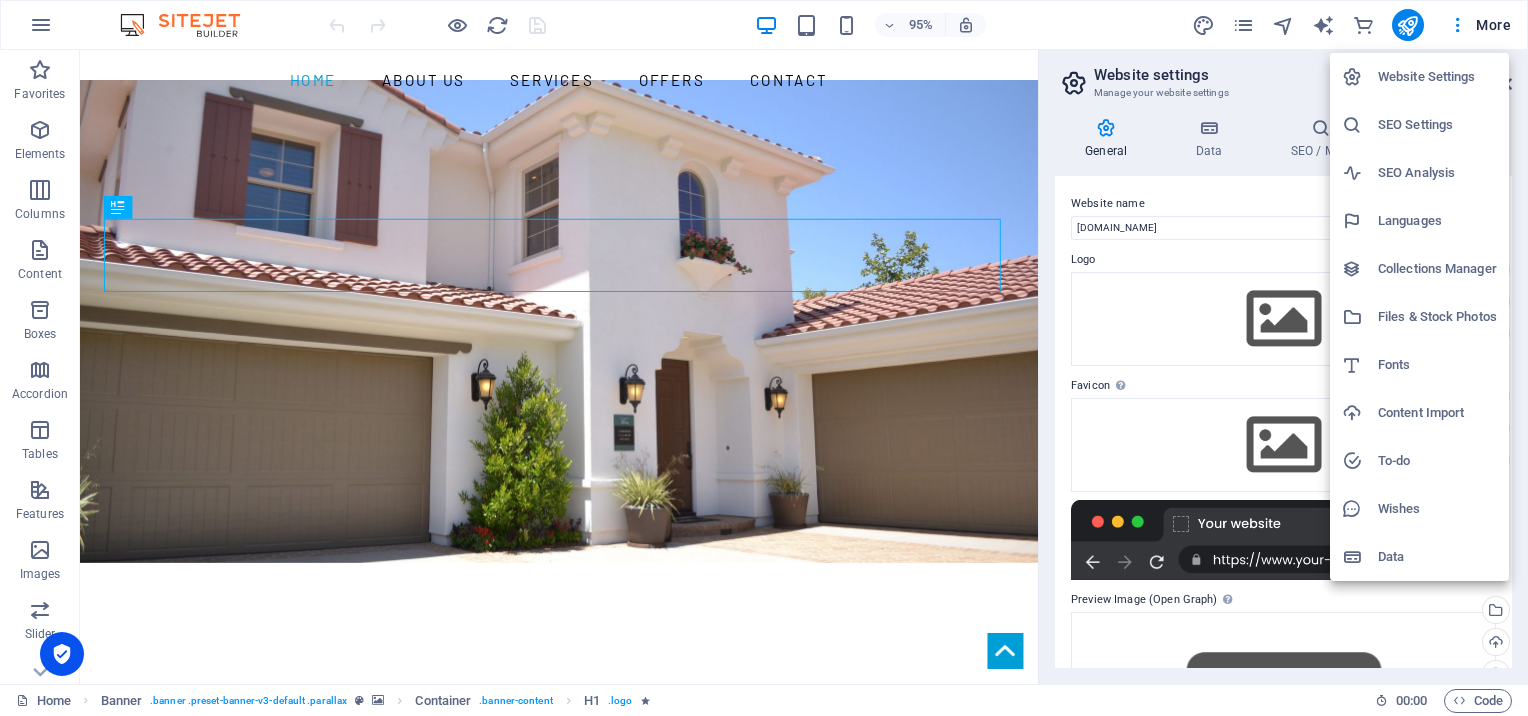 click at bounding box center (764, 358) 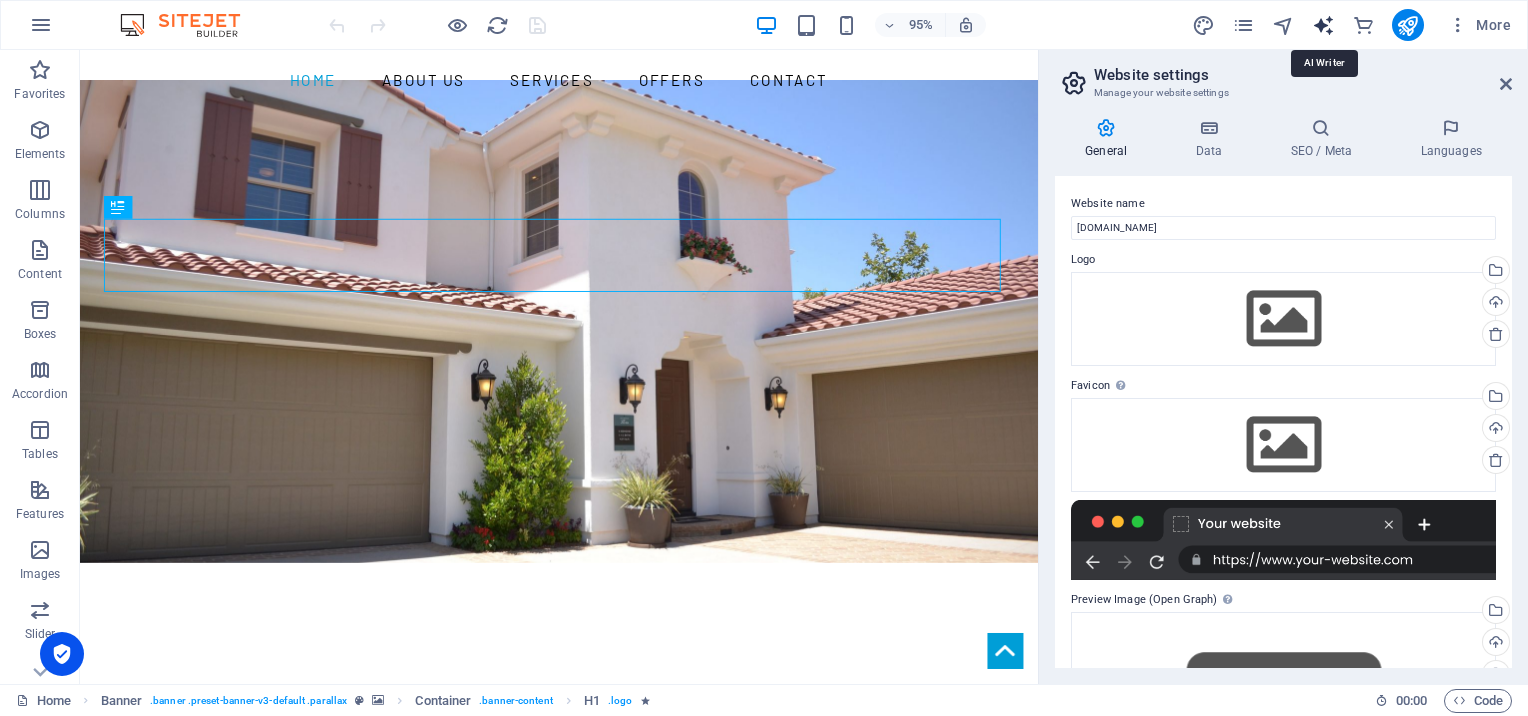 click at bounding box center [1323, 25] 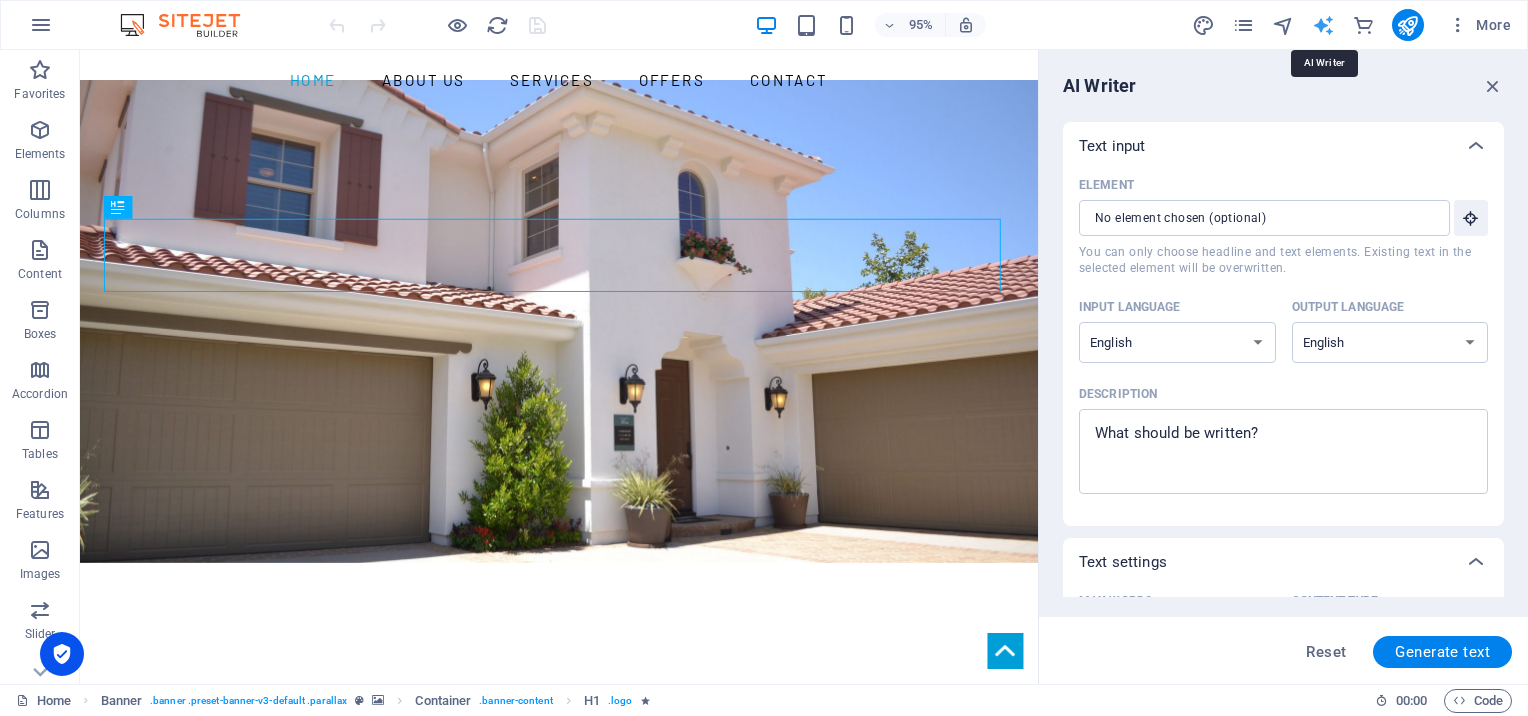scroll, scrollTop: 0, scrollLeft: 0, axis: both 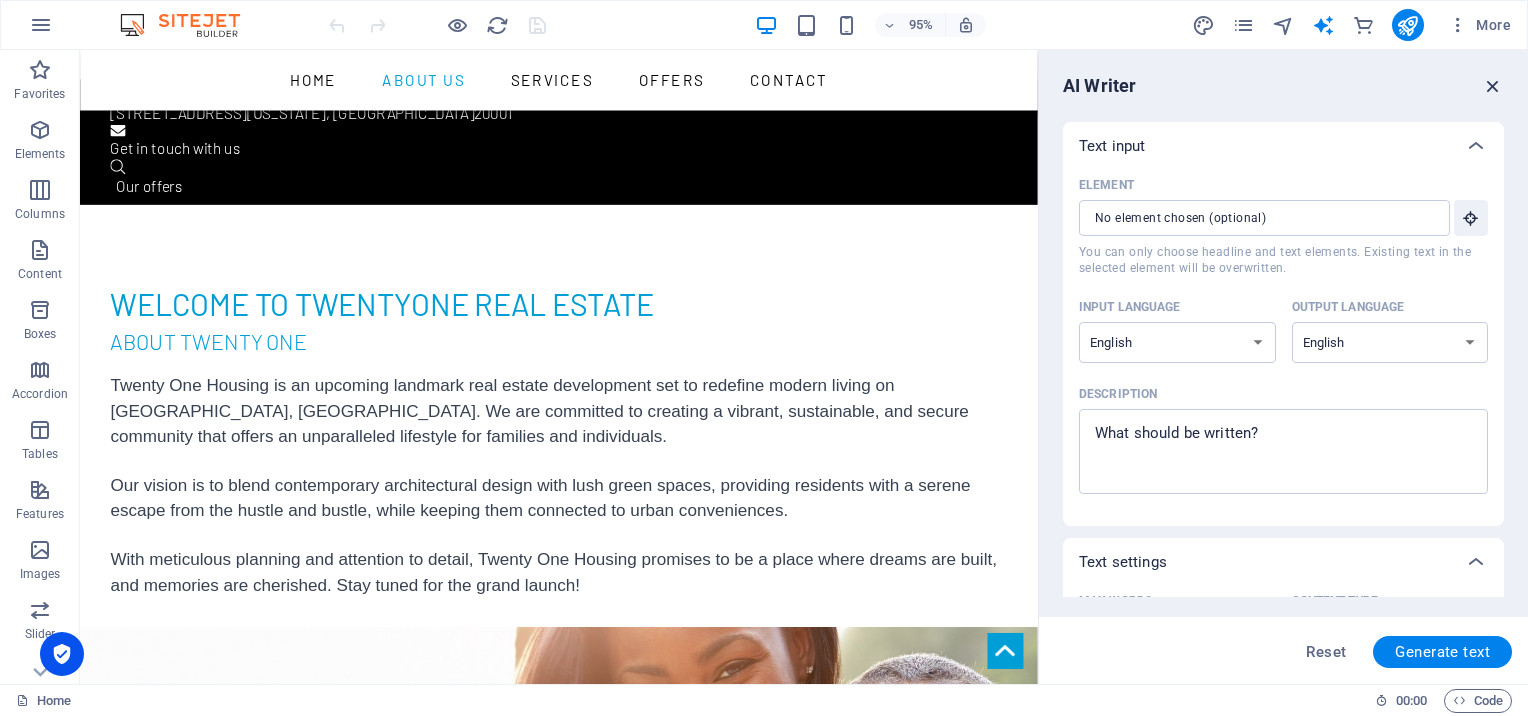 click at bounding box center (1493, 86) 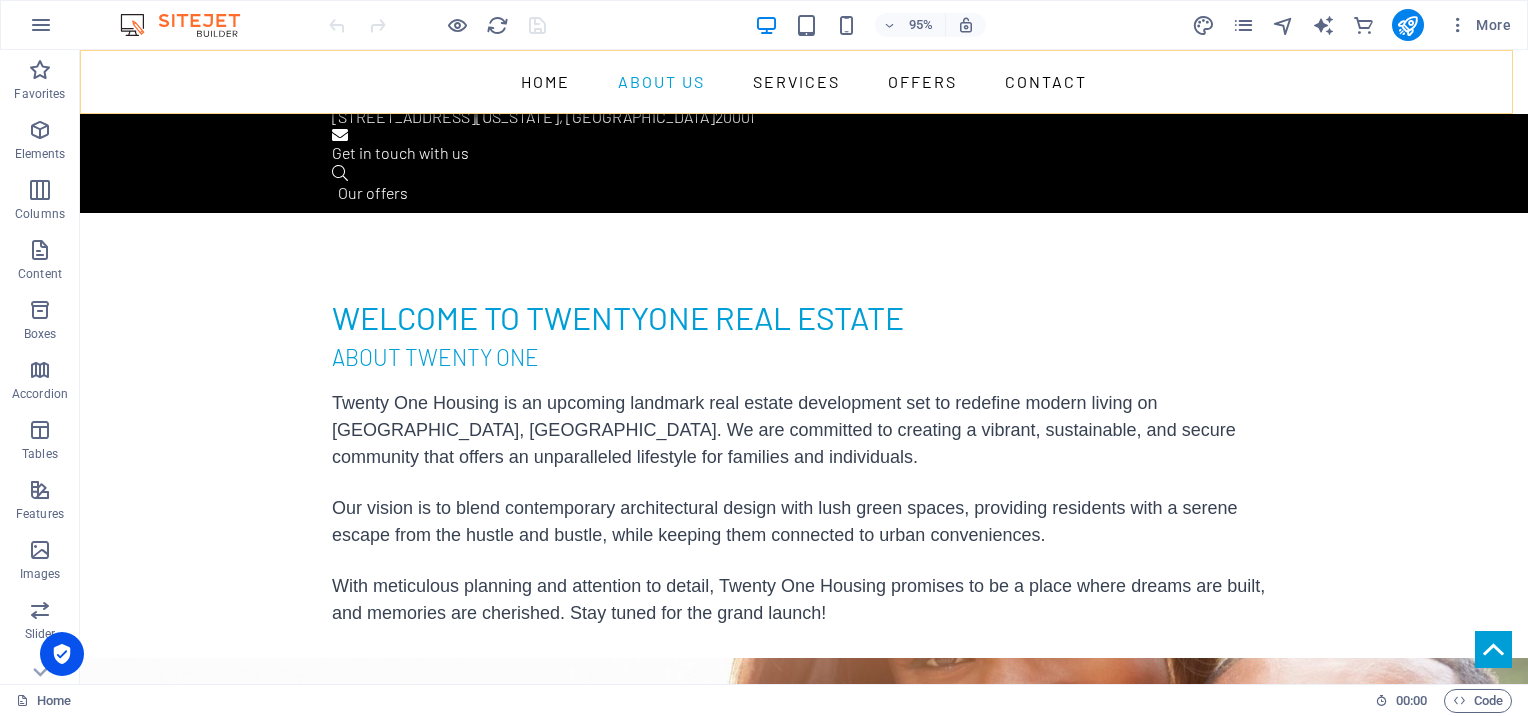 scroll, scrollTop: 880, scrollLeft: 0, axis: vertical 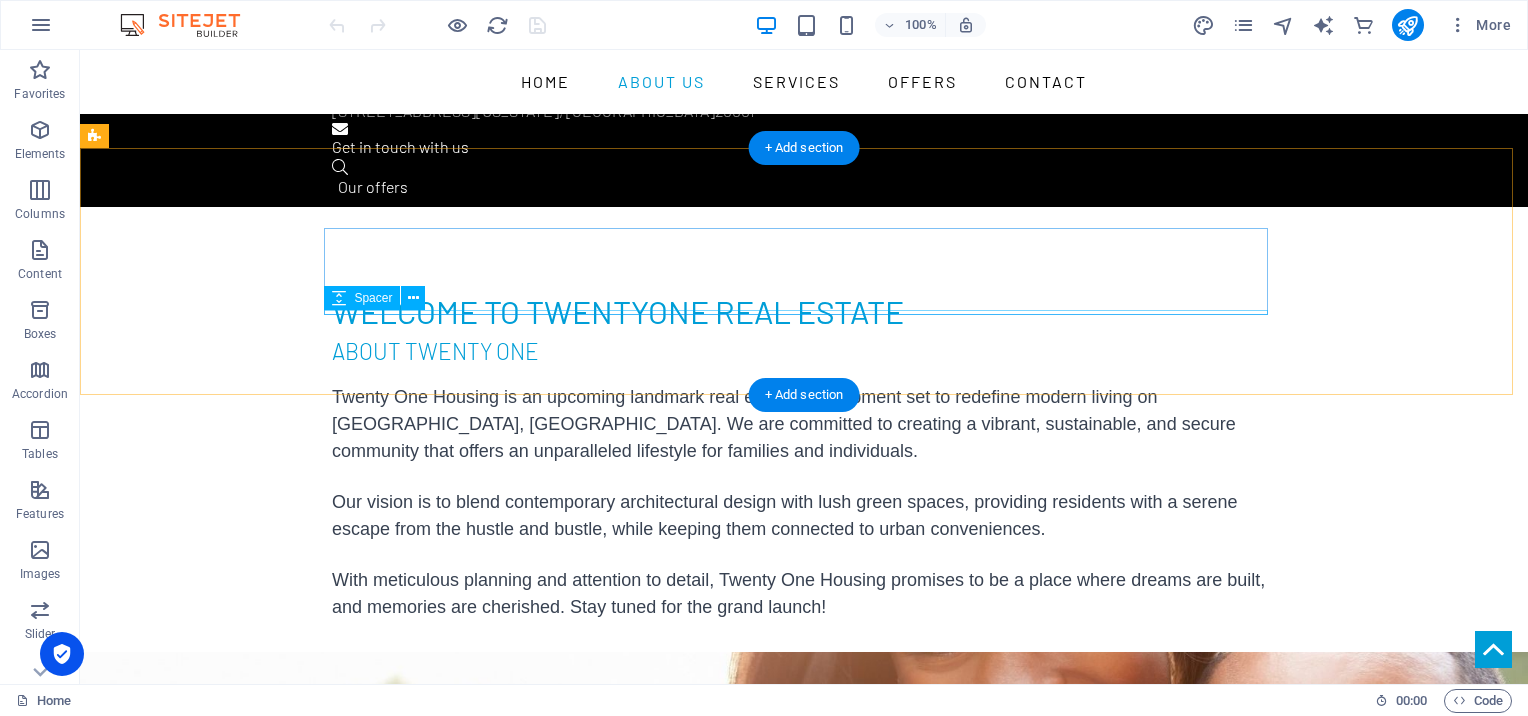 click at bounding box center (804, 1306) 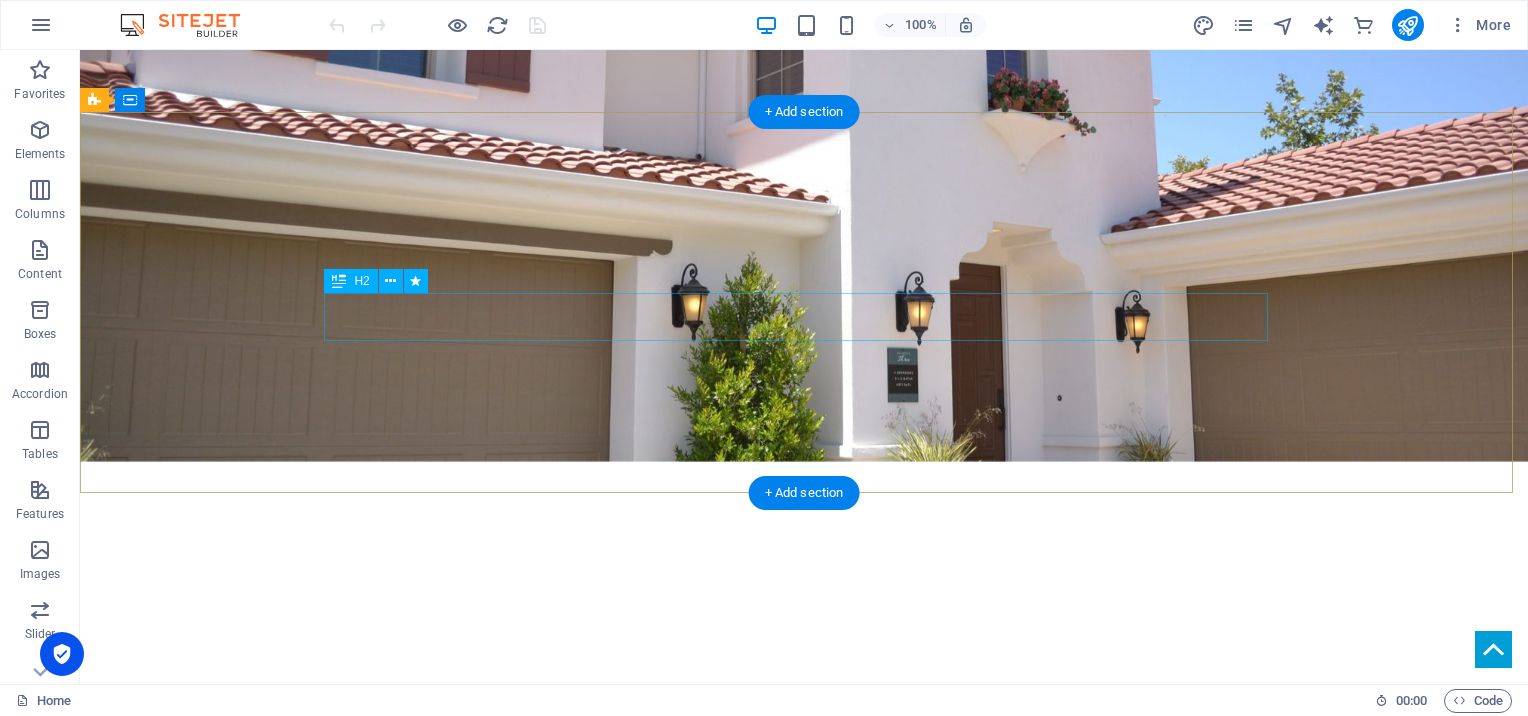 scroll, scrollTop: 0, scrollLeft: 0, axis: both 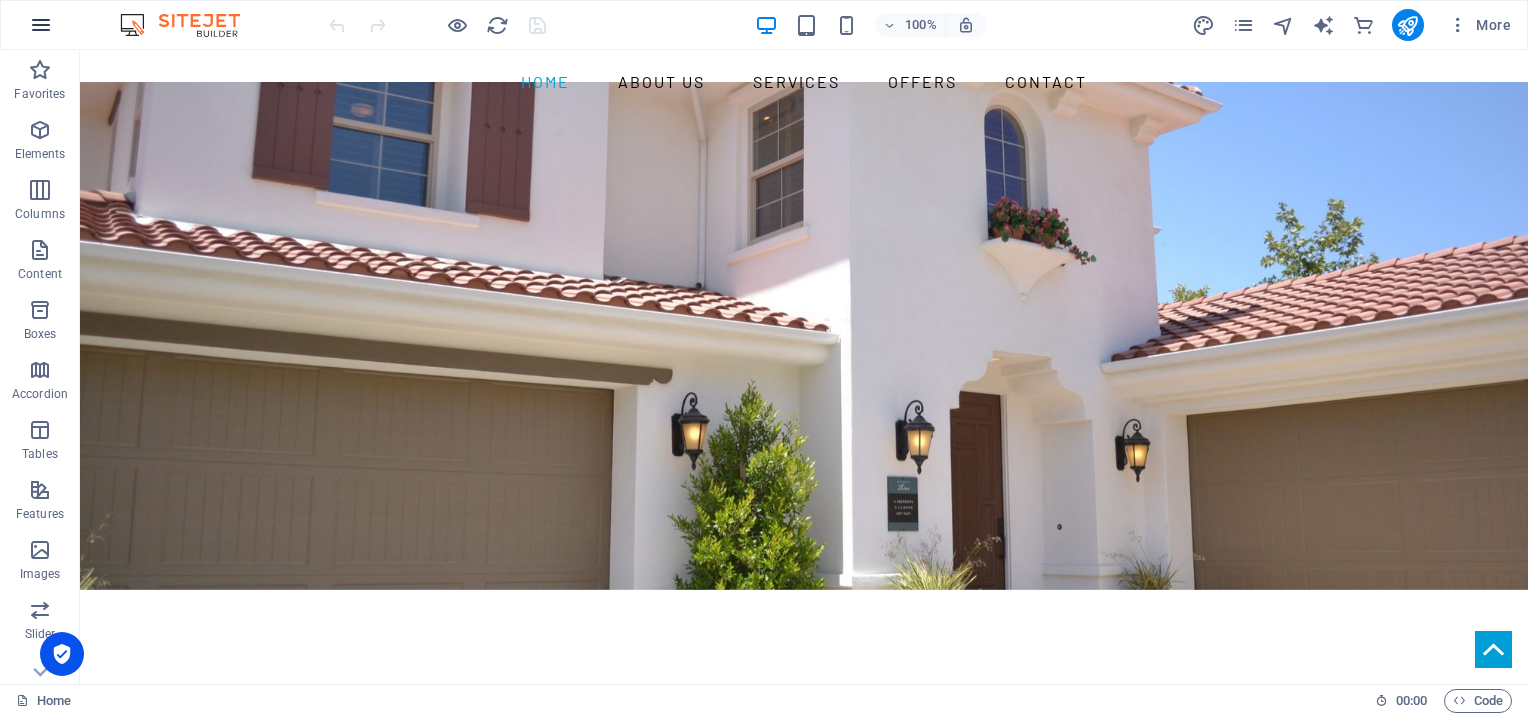 click at bounding box center (41, 25) 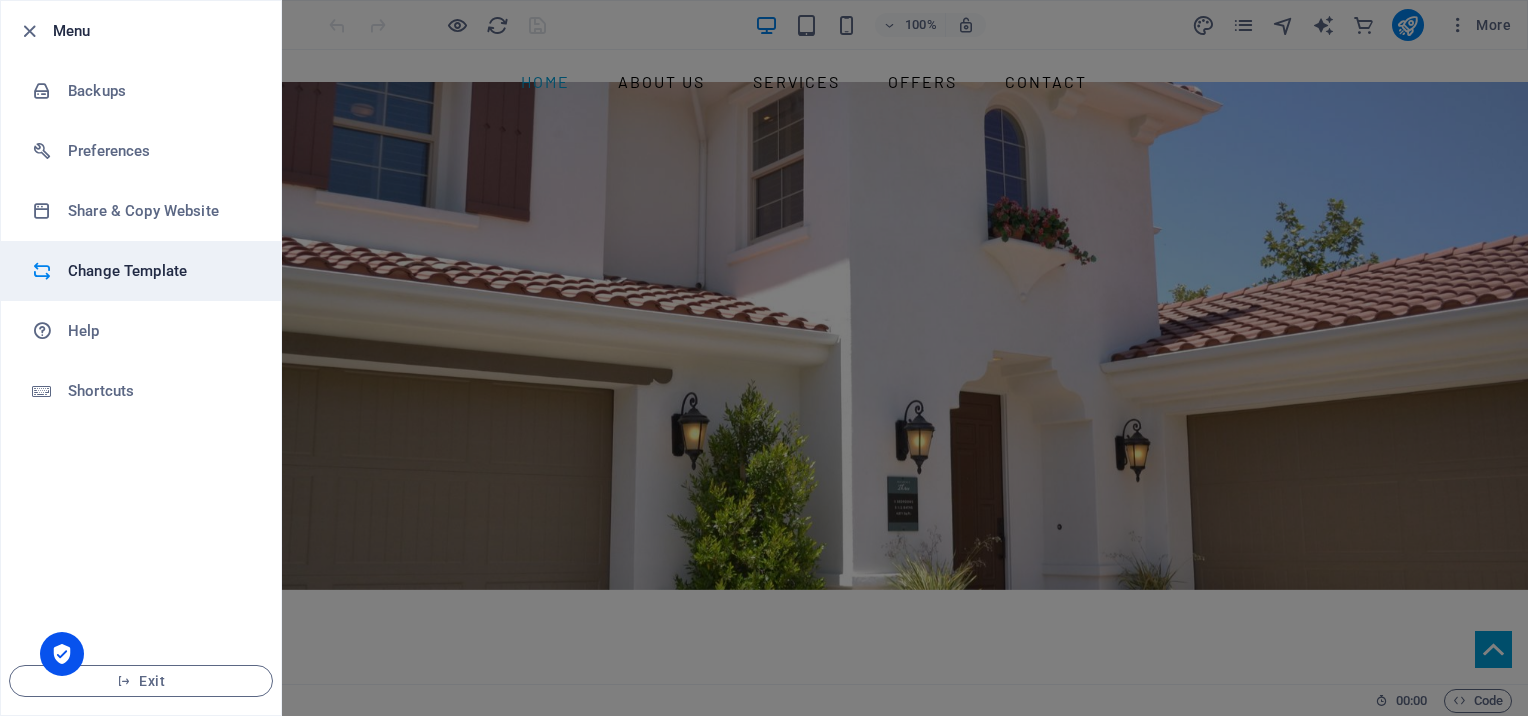 click on "Change Template" at bounding box center [141, 271] 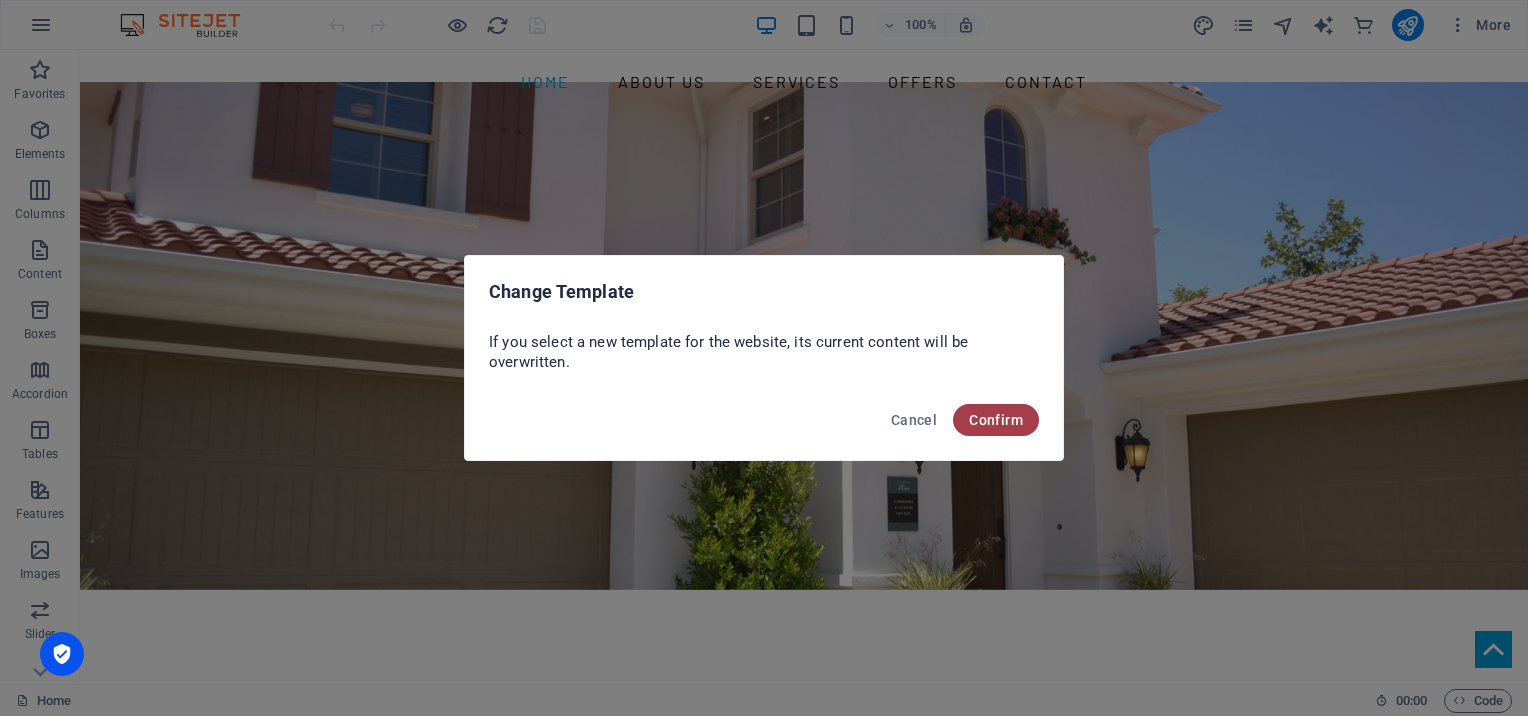 click on "Confirm" at bounding box center [996, 420] 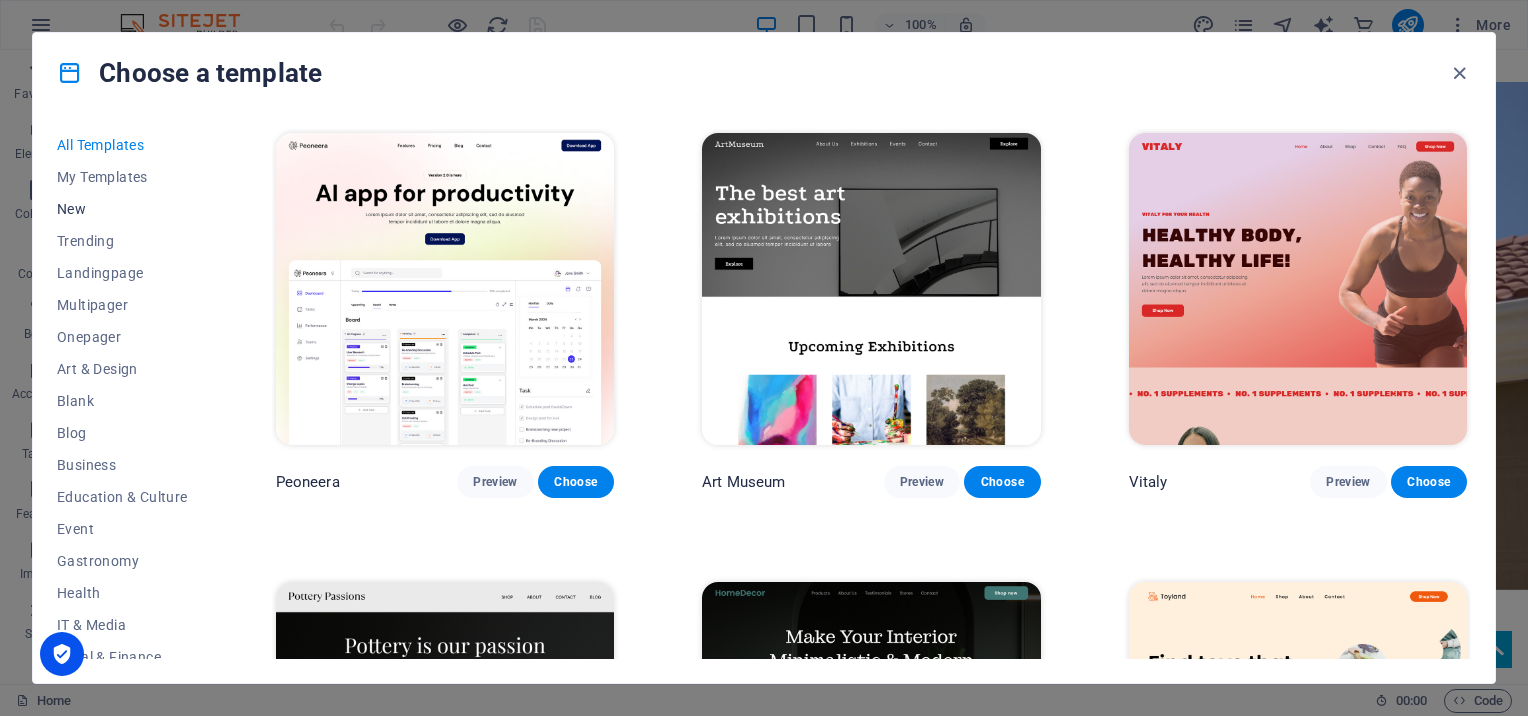 click on "New" at bounding box center [122, 209] 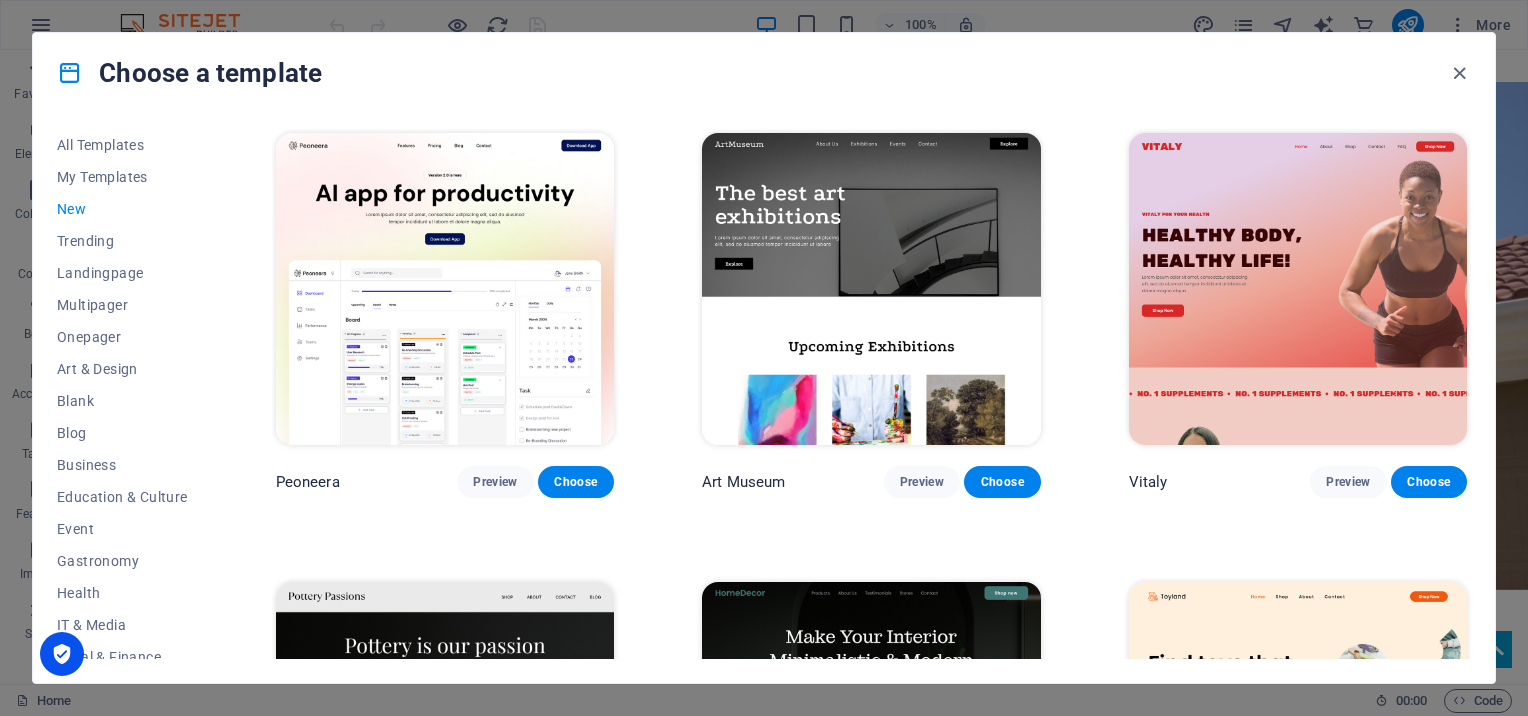 click on "New" at bounding box center [122, 209] 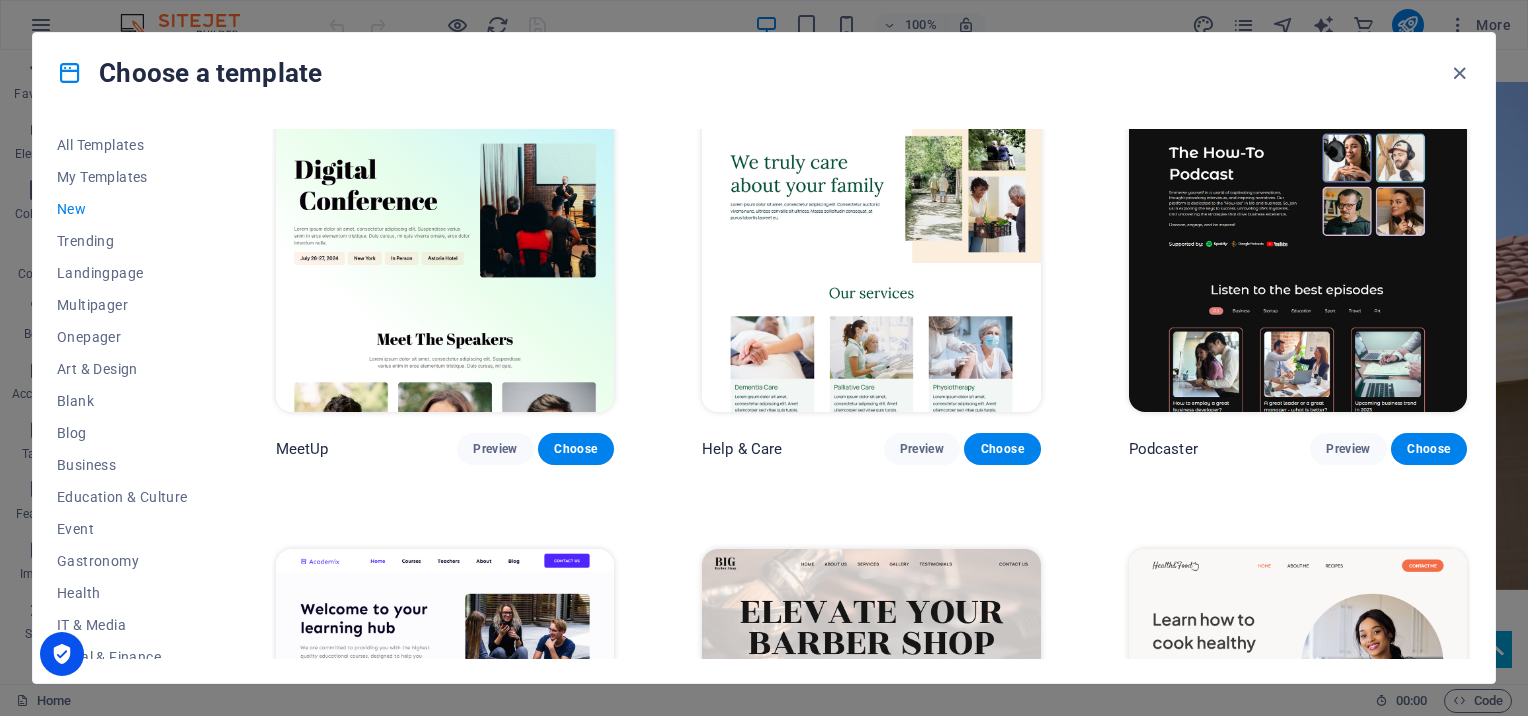scroll, scrollTop: 1800, scrollLeft: 0, axis: vertical 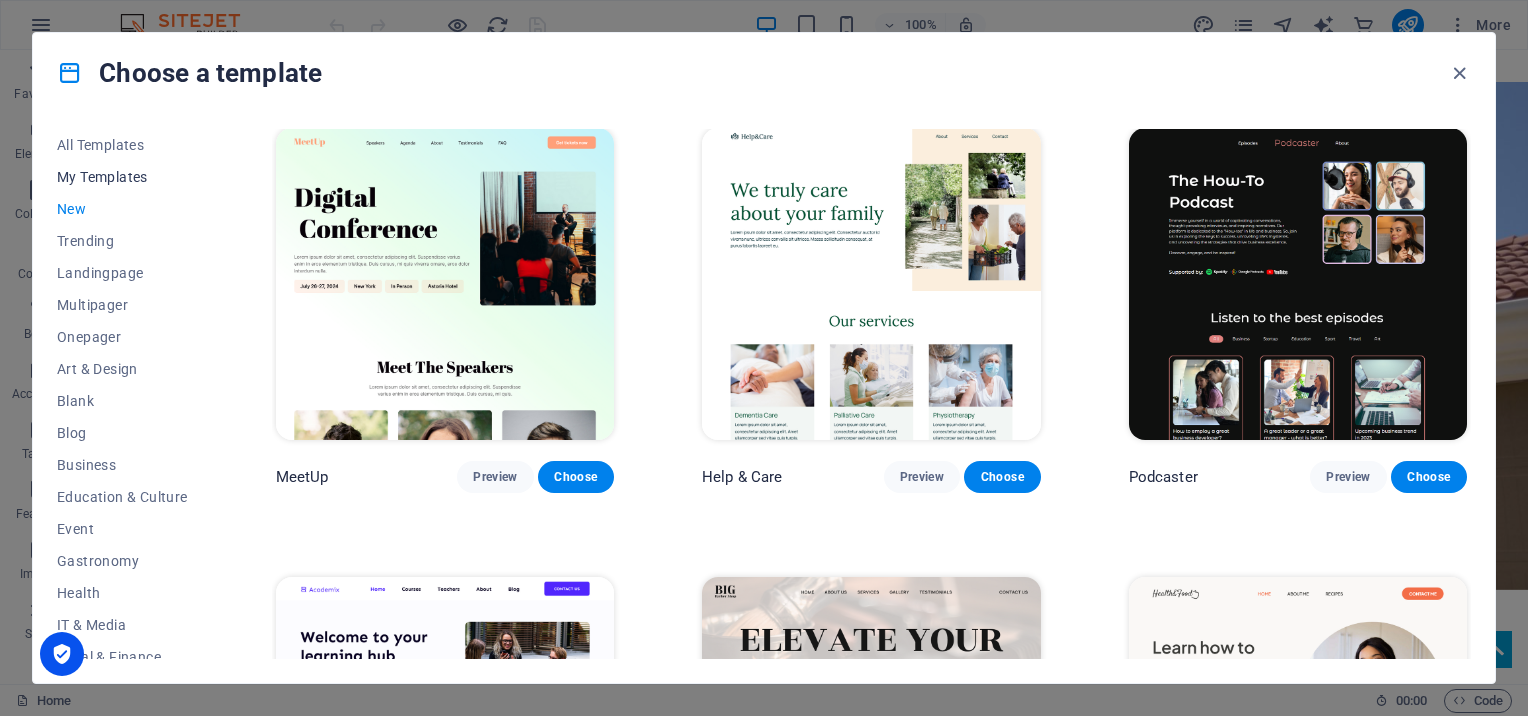 click on "My Templates" at bounding box center [122, 177] 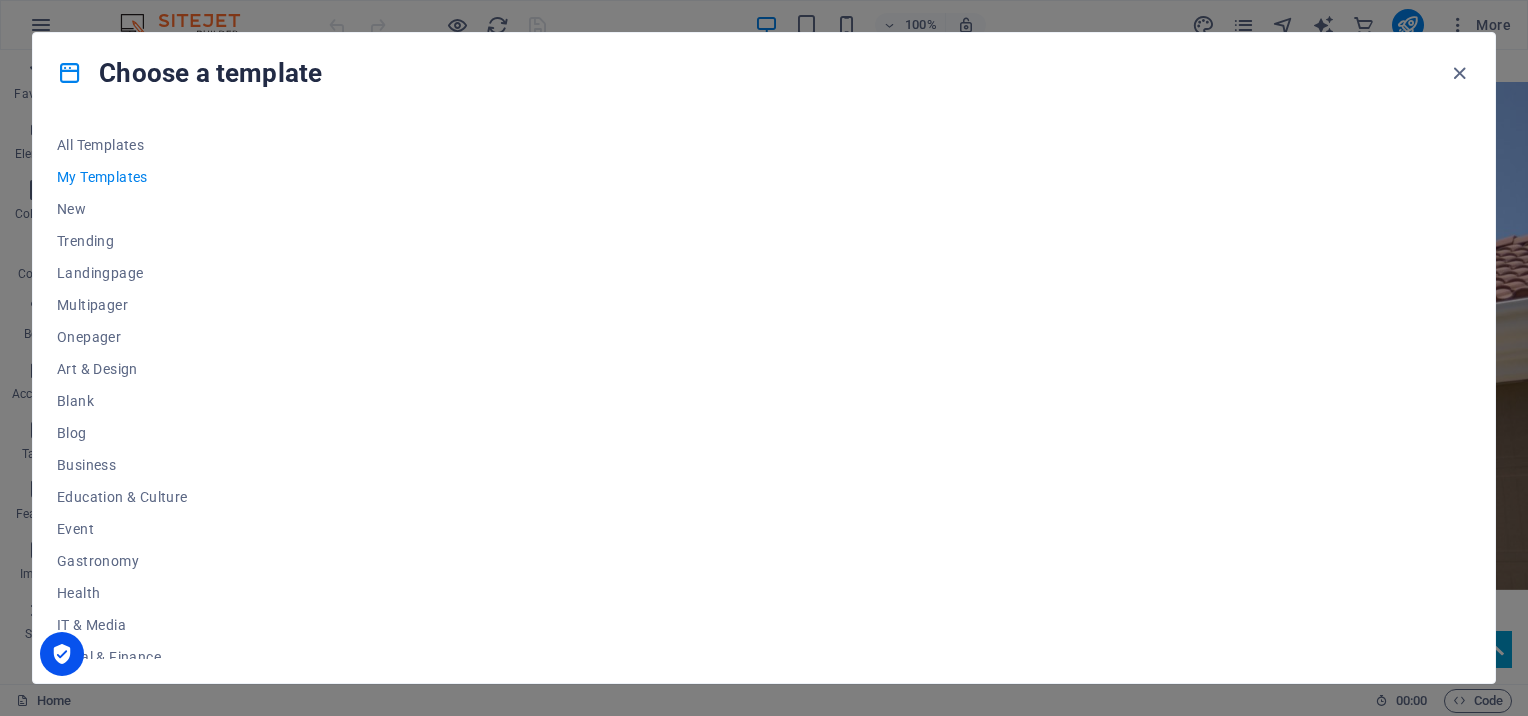 scroll, scrollTop: 0, scrollLeft: 0, axis: both 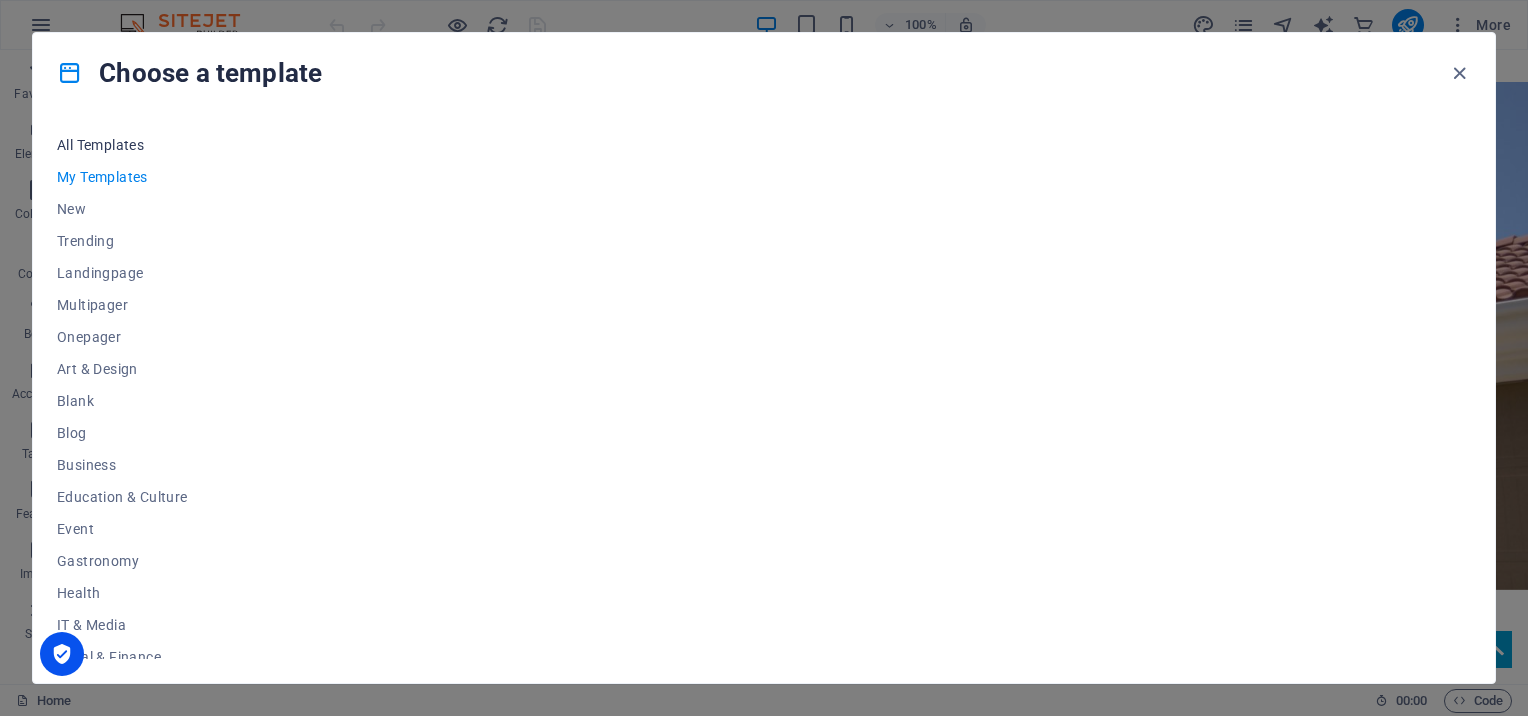 click on "All Templates" at bounding box center (122, 145) 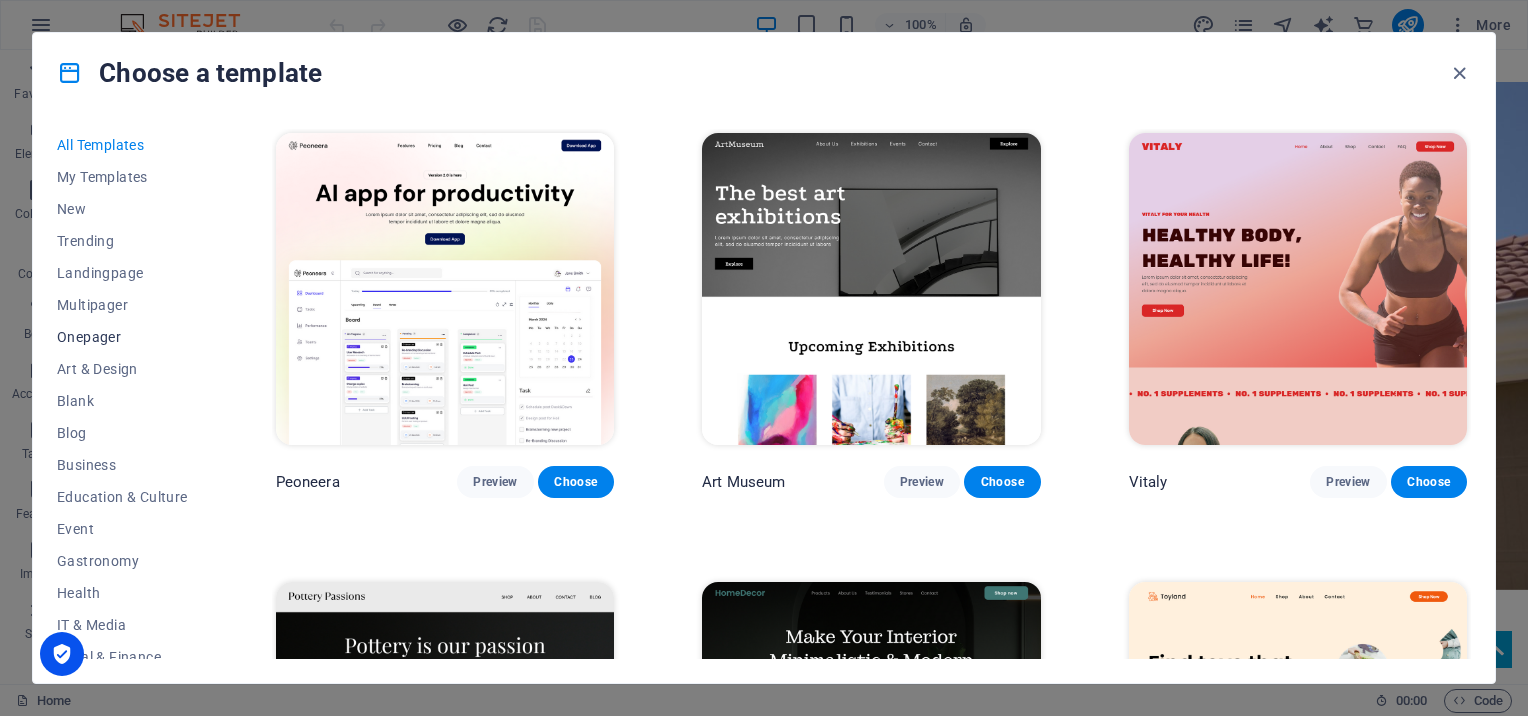 click on "Onepager" at bounding box center [122, 337] 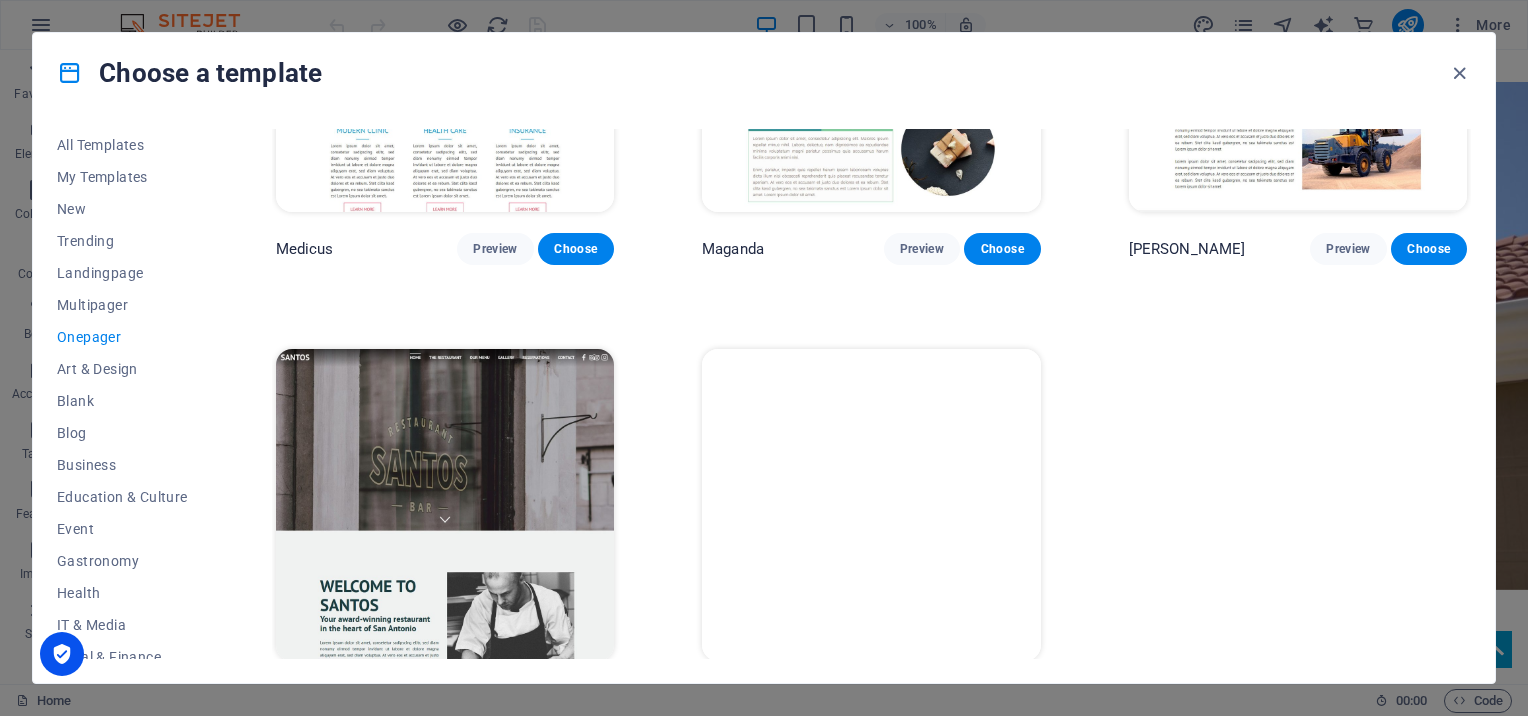 scroll, scrollTop: 11009, scrollLeft: 0, axis: vertical 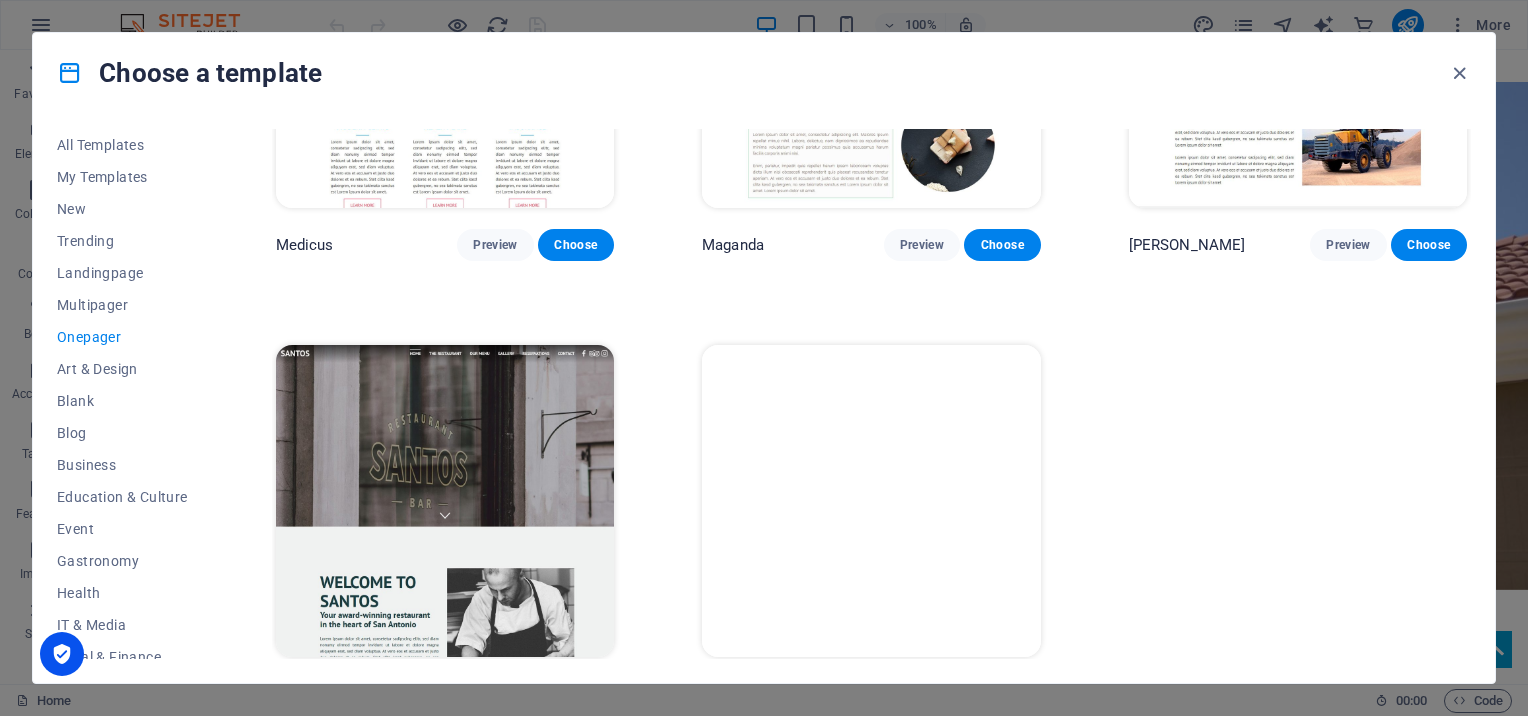 click on "Choose" at bounding box center (1002, 694) 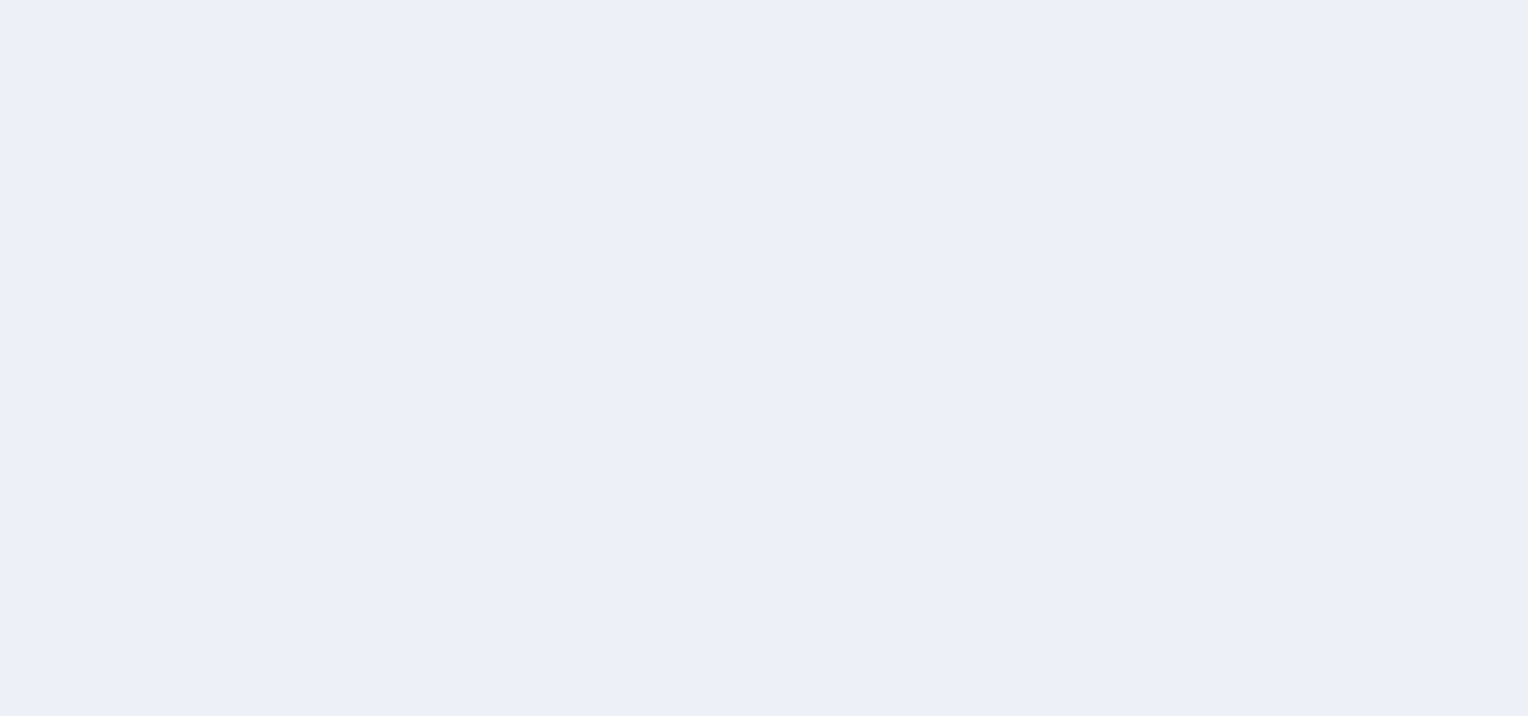 scroll, scrollTop: 0, scrollLeft: 0, axis: both 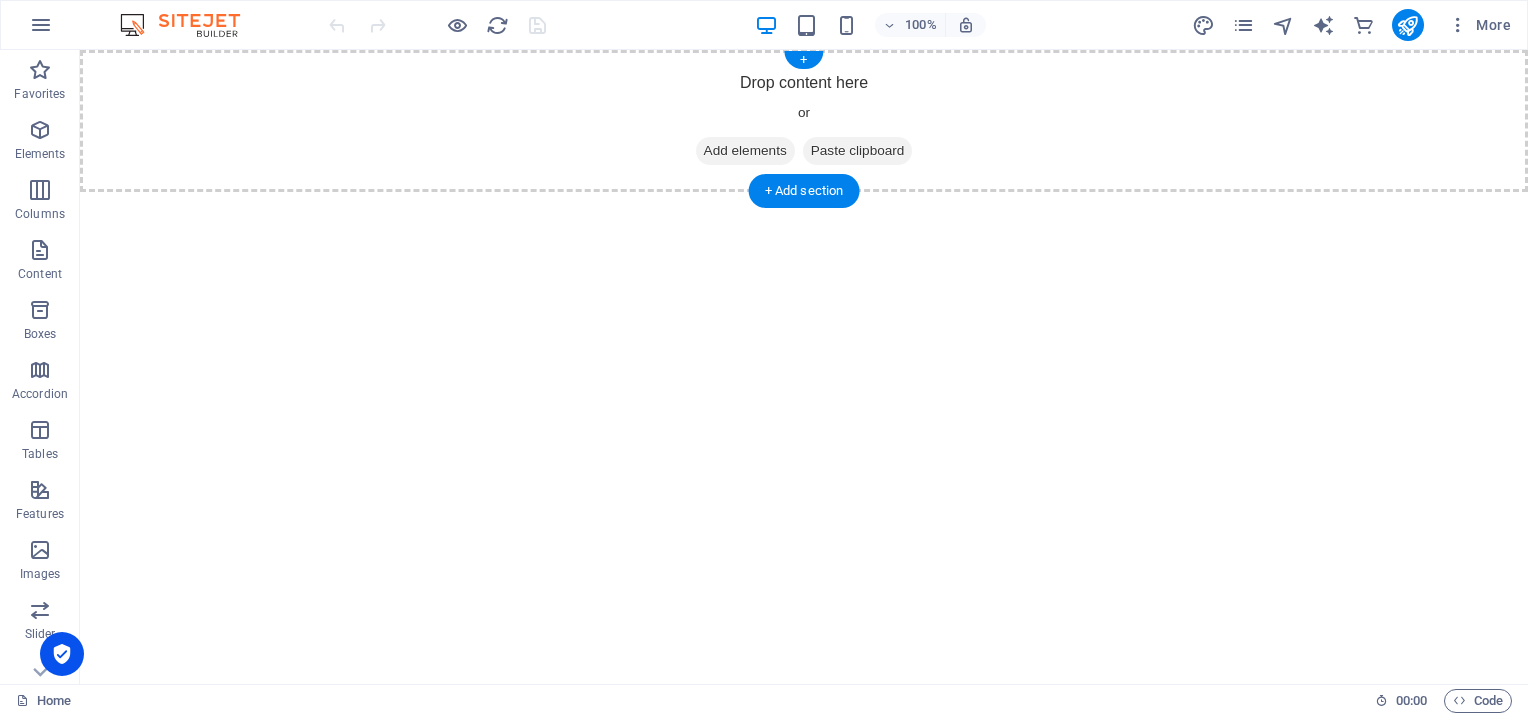 click on "Drop content here or  Add elements  Paste clipboard" at bounding box center [804, 121] 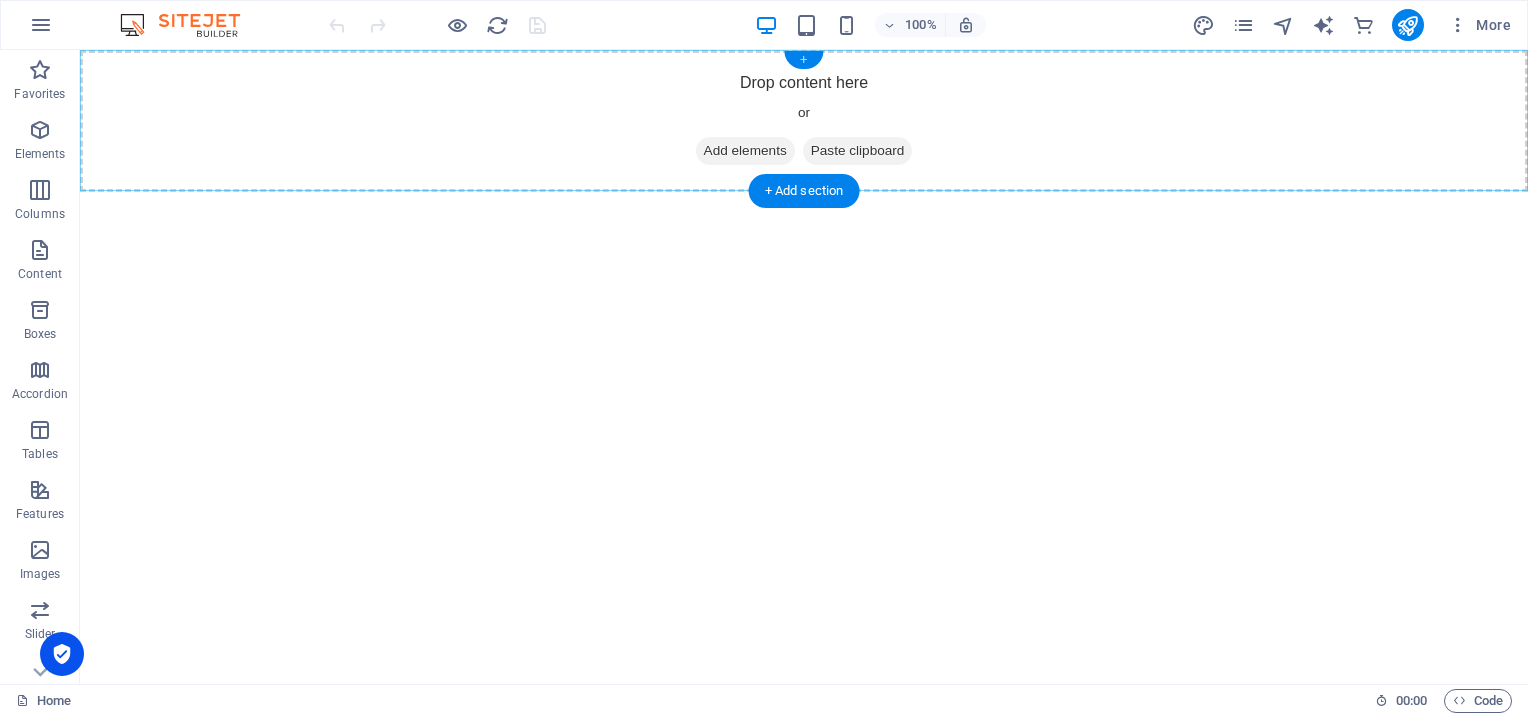 click on "+" at bounding box center (803, 60) 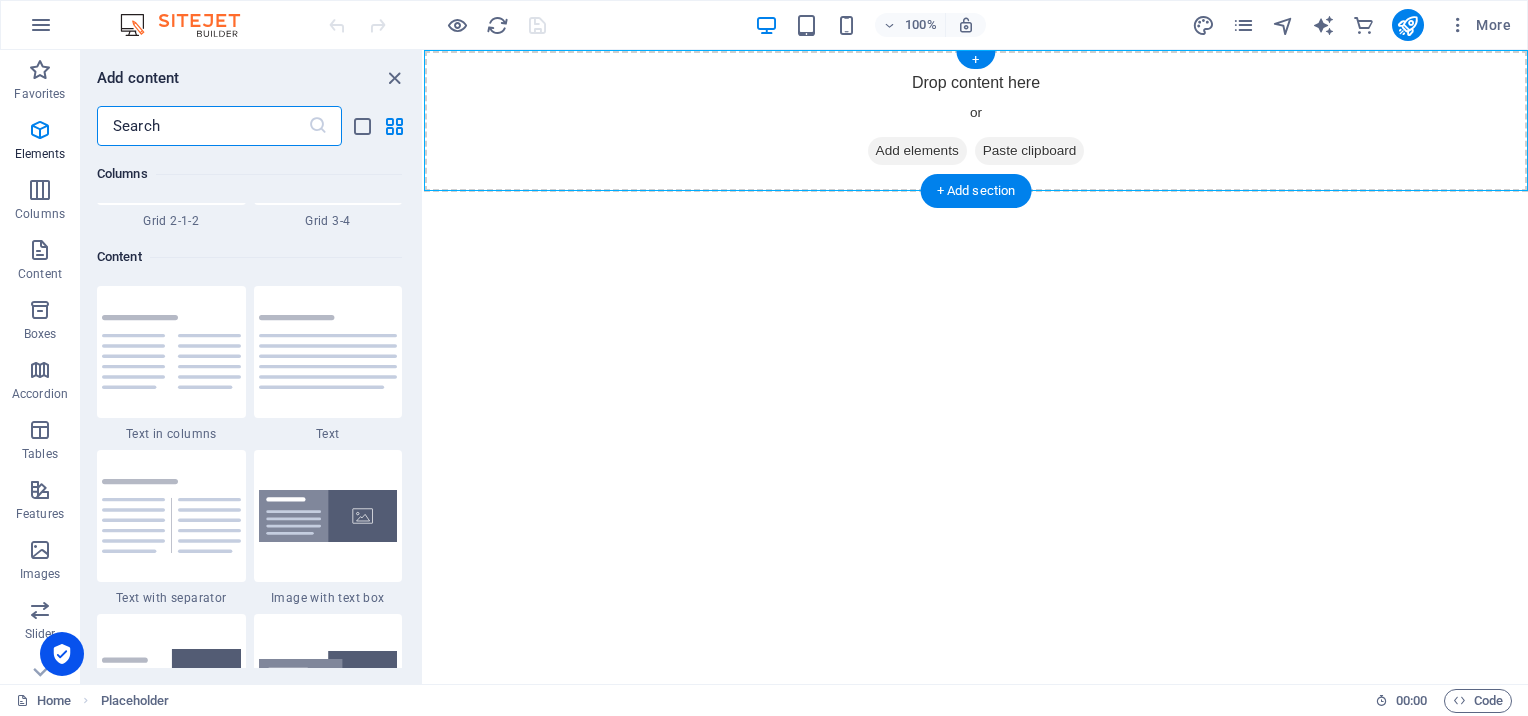 scroll, scrollTop: 3499, scrollLeft: 0, axis: vertical 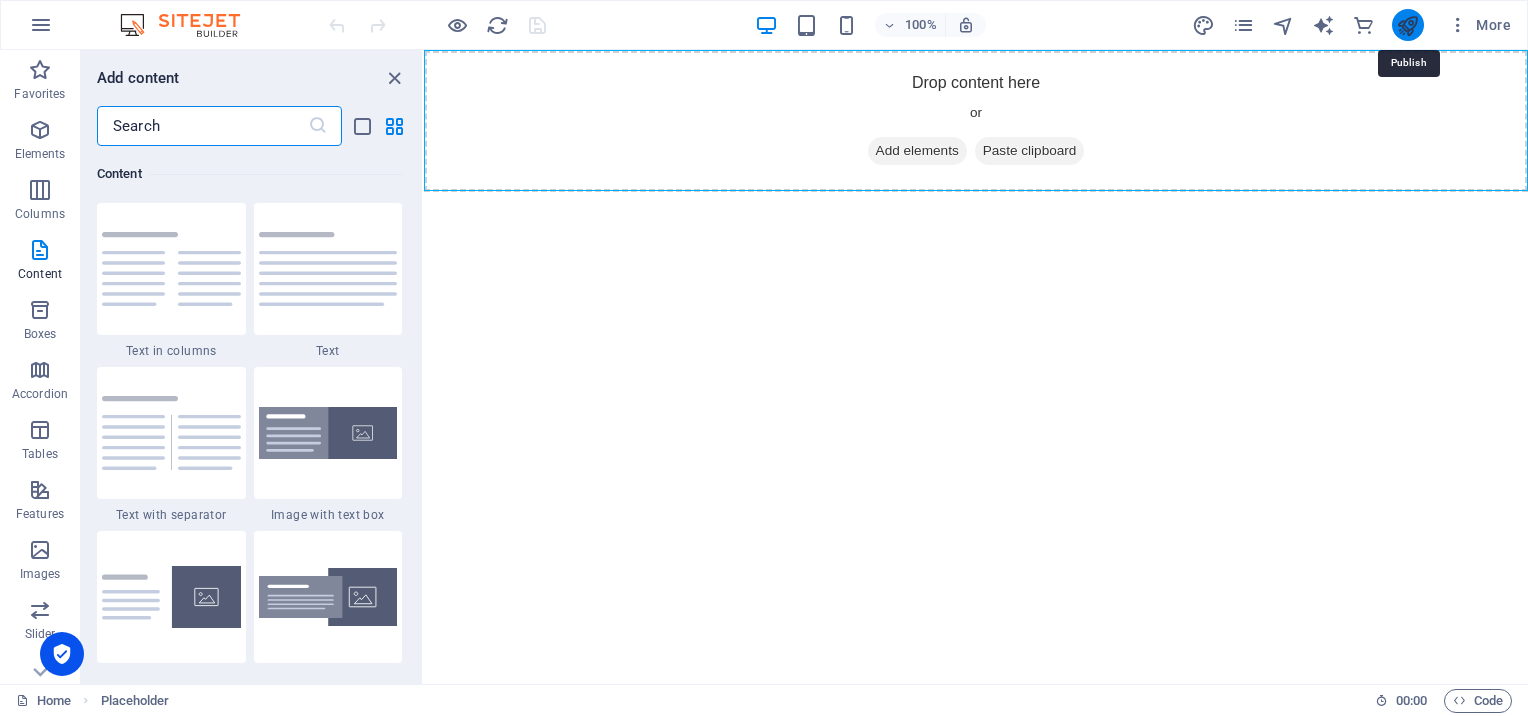 click at bounding box center (1407, 25) 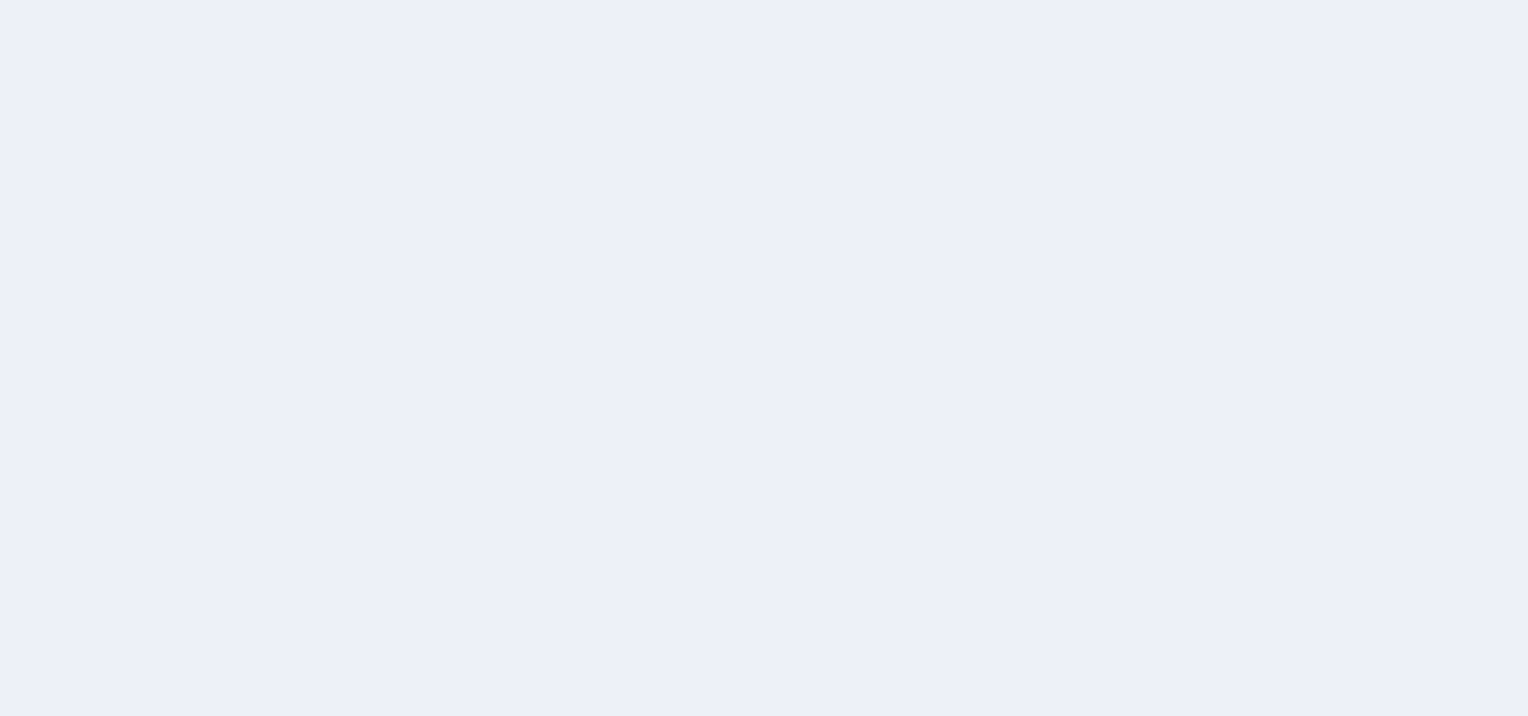 scroll, scrollTop: 0, scrollLeft: 0, axis: both 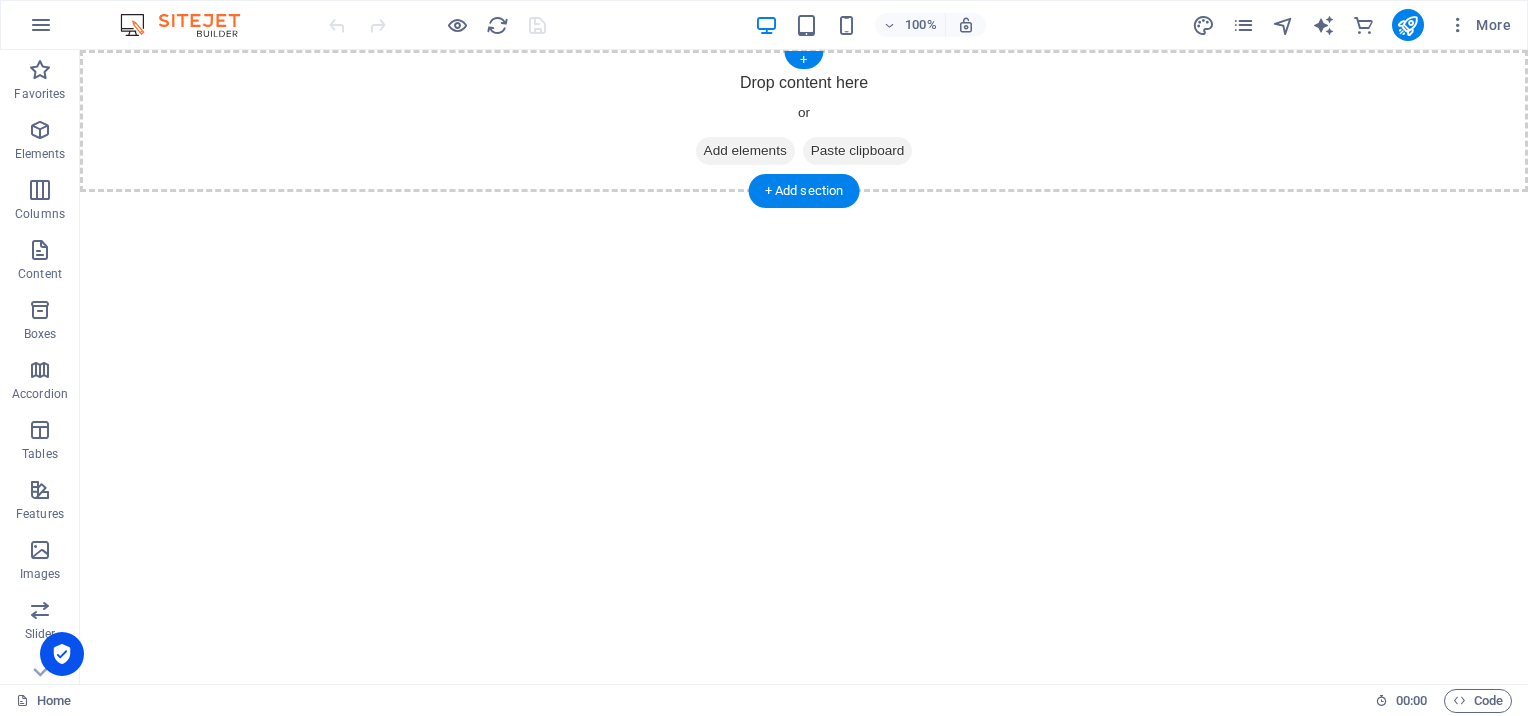 click on "Add elements" at bounding box center (745, 151) 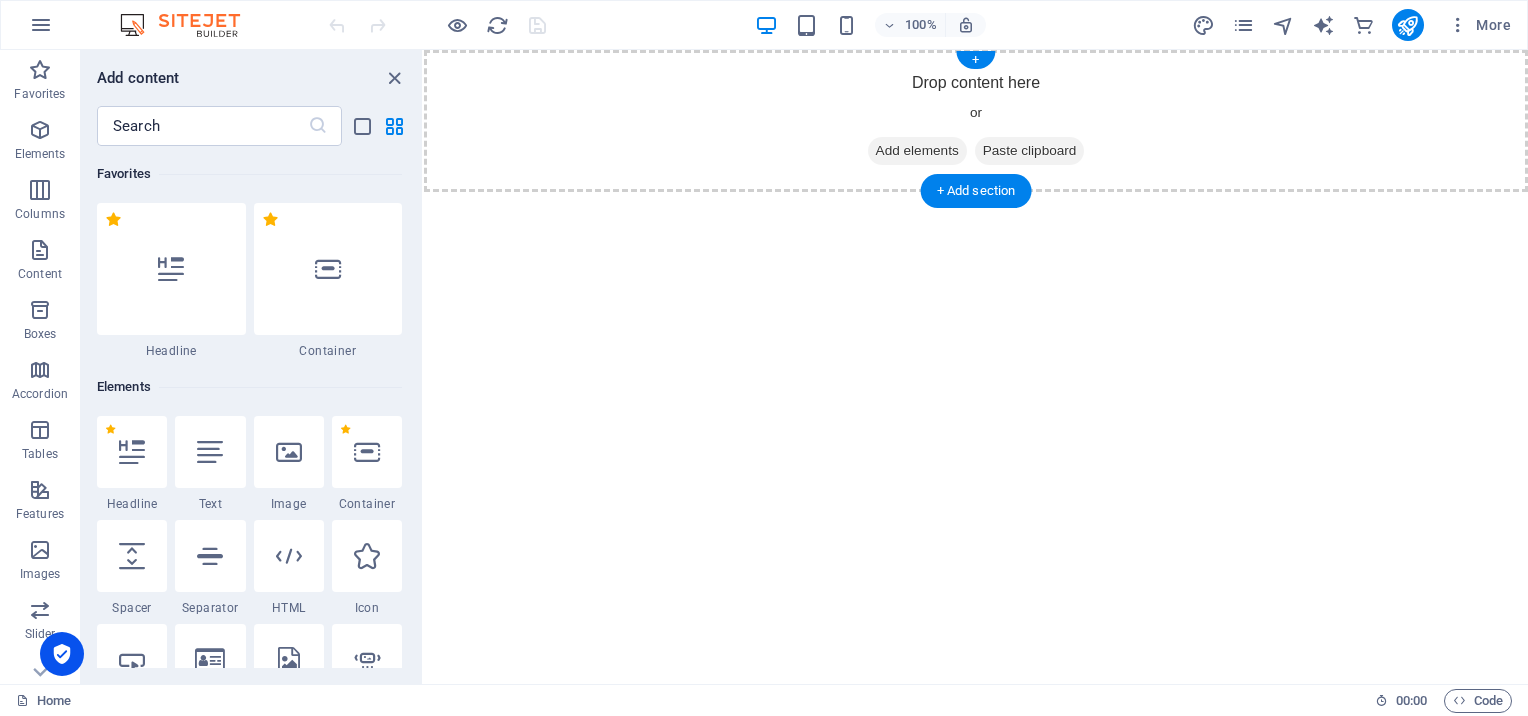 click on "Add elements" at bounding box center [917, 151] 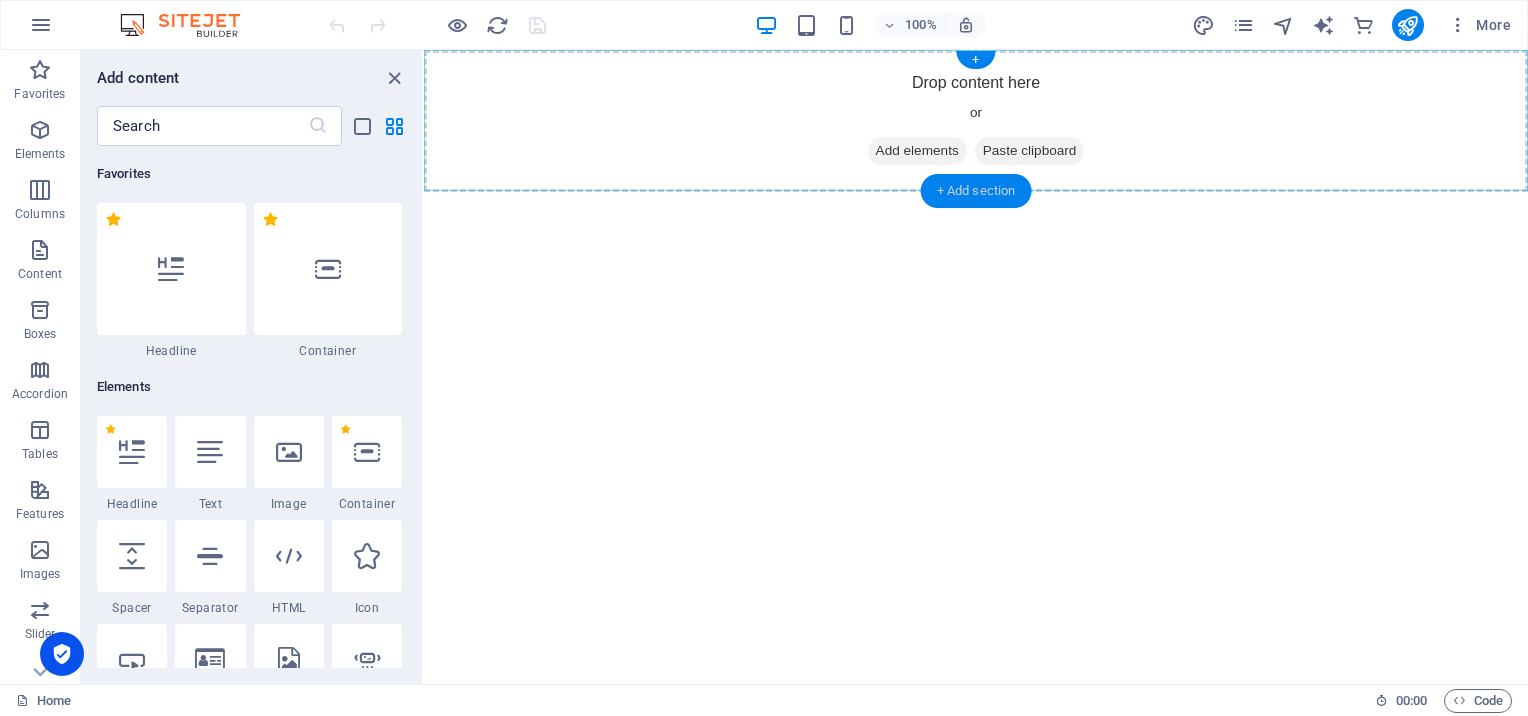 click on "+ Add section" at bounding box center (976, 191) 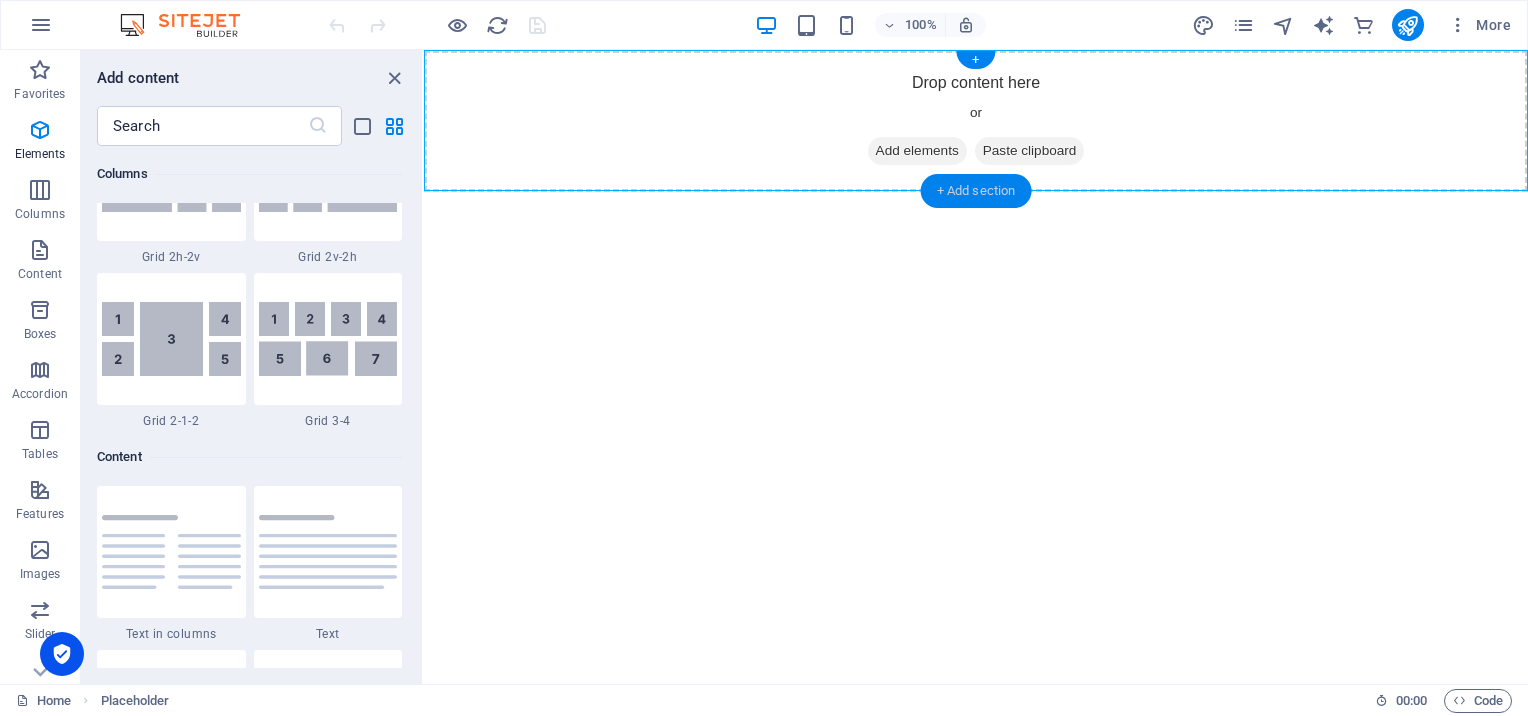 scroll, scrollTop: 3499, scrollLeft: 0, axis: vertical 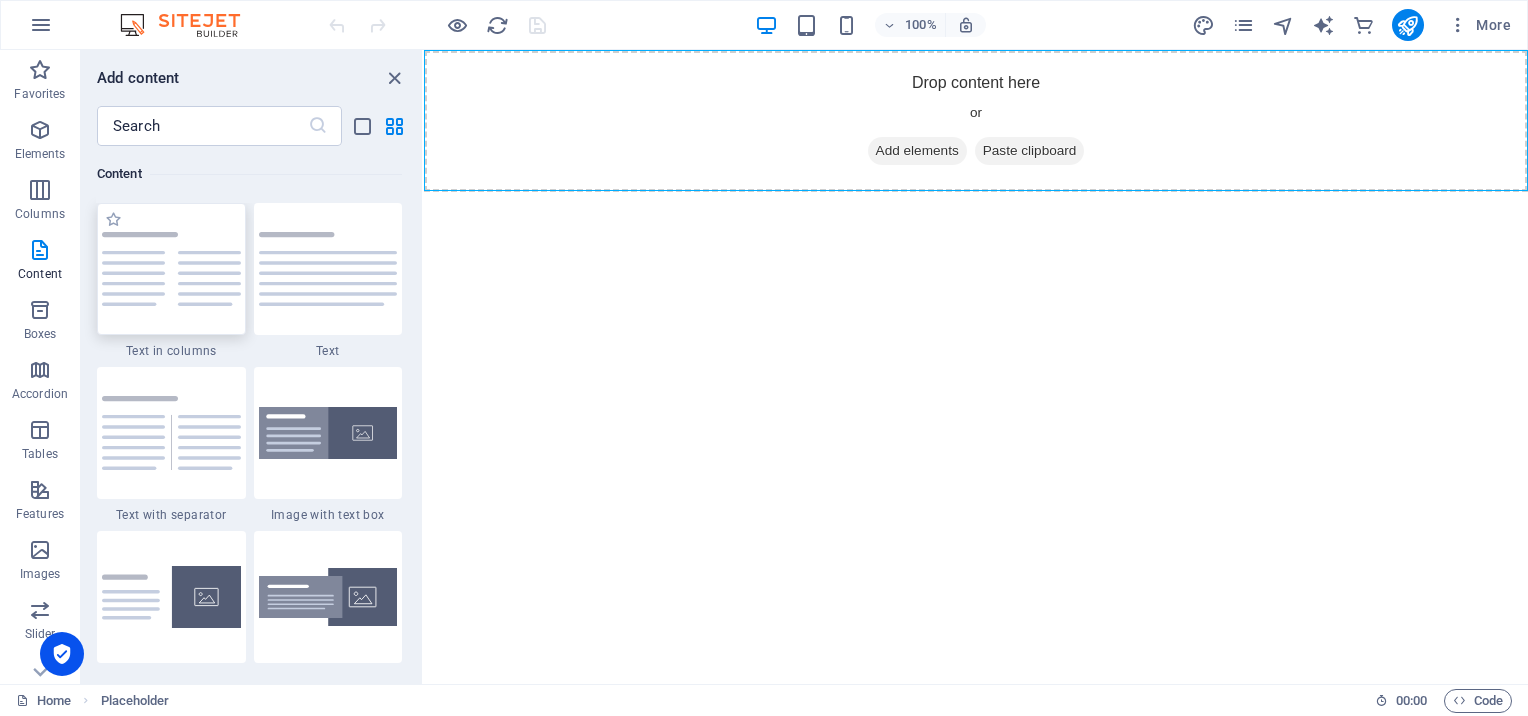 click at bounding box center (171, 269) 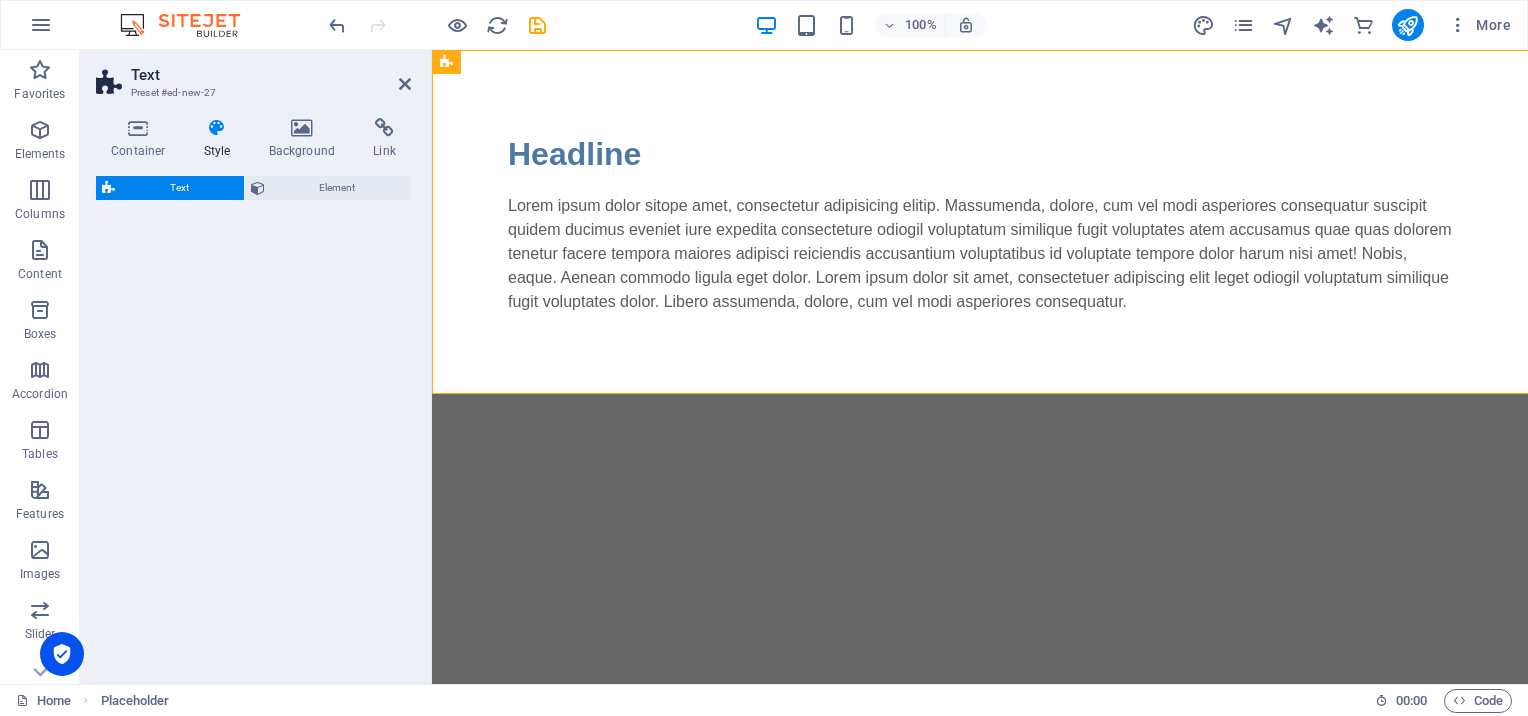 select on "rem" 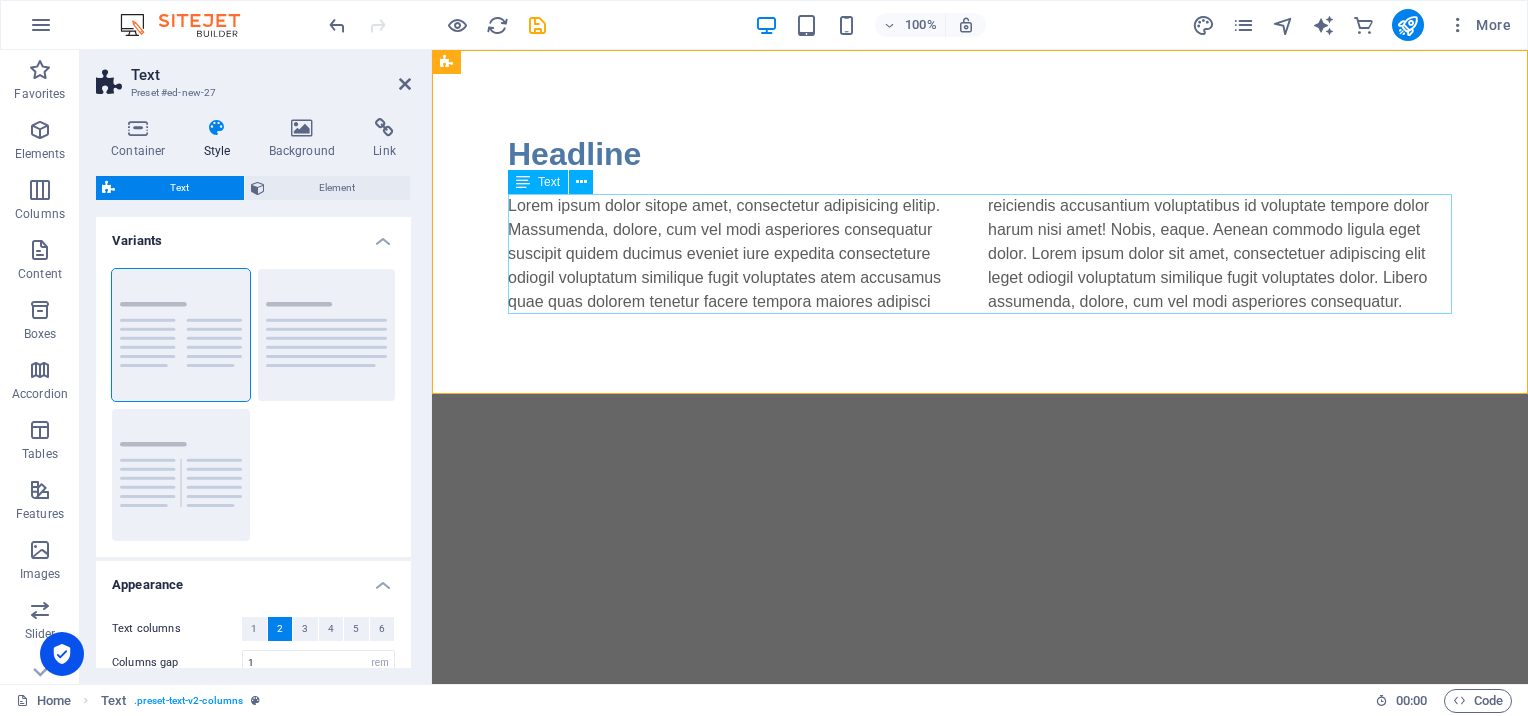click on "Lorem ipsum dolor sitope amet, consectetur adipisicing elitip. Massumenda, dolore, cum vel modi asperiores consequatur suscipit quidem ducimus eveniet iure expedita consecteture odiogil voluptatum similique fugit voluptates atem accusamus quae quas dolorem tenetur facere tempora maiores adipisci reiciendis accusantium voluptatibus id voluptate tempore dolor harum nisi amet! Nobis, eaque. Aenean commodo ligula eget dolor. Lorem ipsum dolor sit amet, consectetuer adipiscing elit leget odiogil voluptatum similique fugit voluptates dolor. Libero assumenda, dolore, cum vel modi asperiores consequatur." at bounding box center [980, 254] 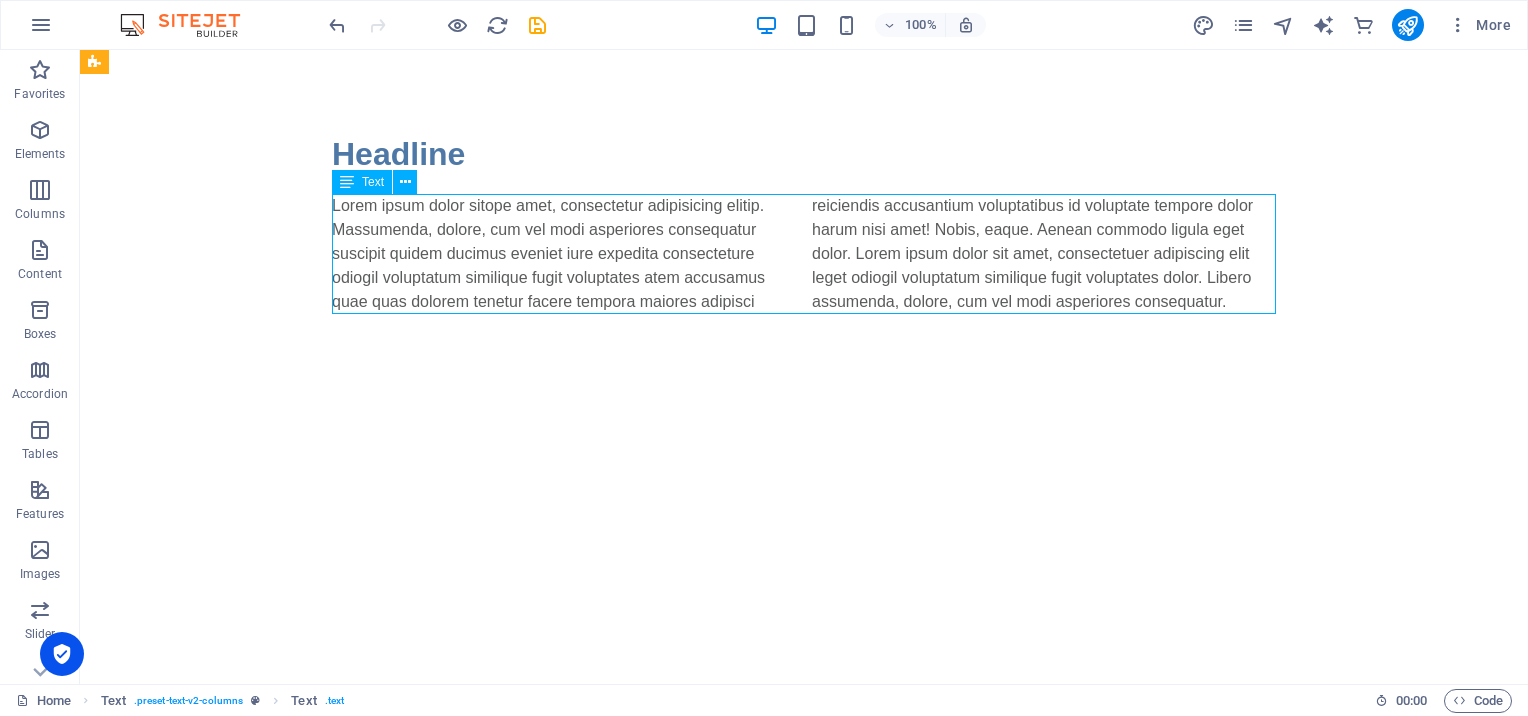 drag, startPoint x: 160, startPoint y: 207, endPoint x: 528, endPoint y: 208, distance: 368.00137 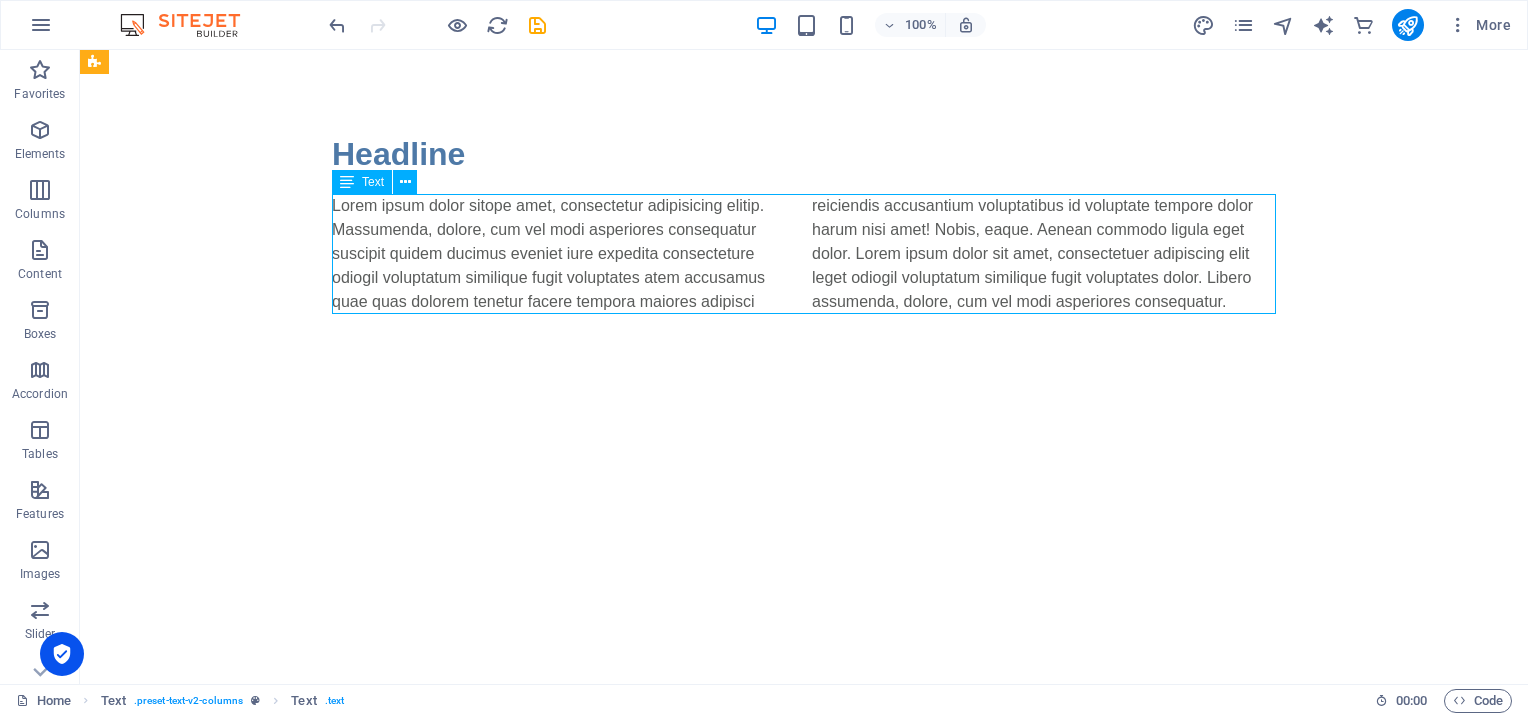 click on "Lorem ipsum dolor sitope amet, consectetur adipisicing elitip. Massumenda, dolore, cum vel modi asperiores consequatur suscipit quidem ducimus eveniet iure expedita consecteture odiogil voluptatum similique fugit voluptates atem accusamus quae quas dolorem tenetur facere tempora maiores adipisci reiciendis accusantium voluptatibus id voluptate tempore dolor harum nisi amet! Nobis, eaque. Aenean commodo ligula eget dolor. Lorem ipsum dolor sit amet, consectetuer adipiscing elit leget odiogil voluptatum similique fugit voluptates dolor. Libero assumenda, dolore, cum vel modi asperiores consequatur." at bounding box center (804, 254) 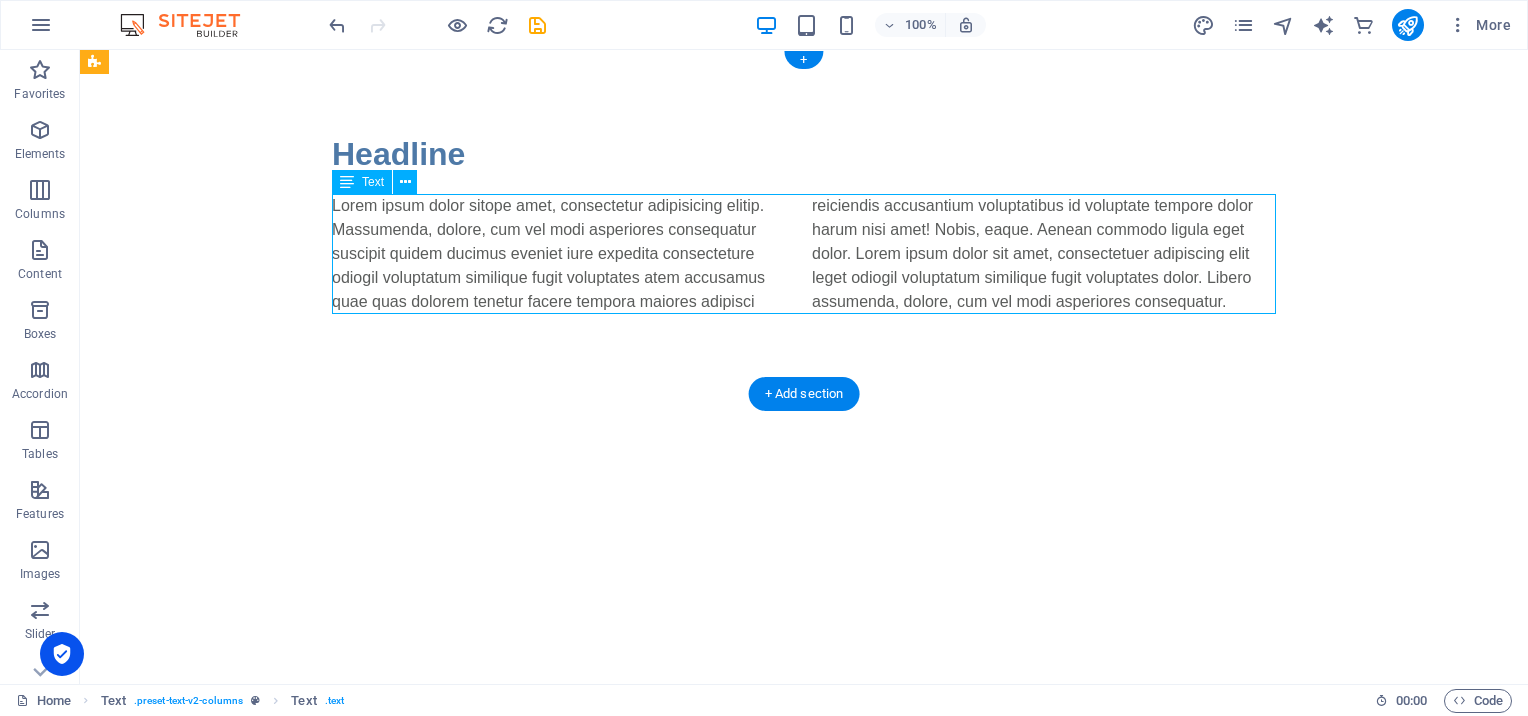 drag, startPoint x: 1228, startPoint y: 303, endPoint x: 1177, endPoint y: 294, distance: 51.78803 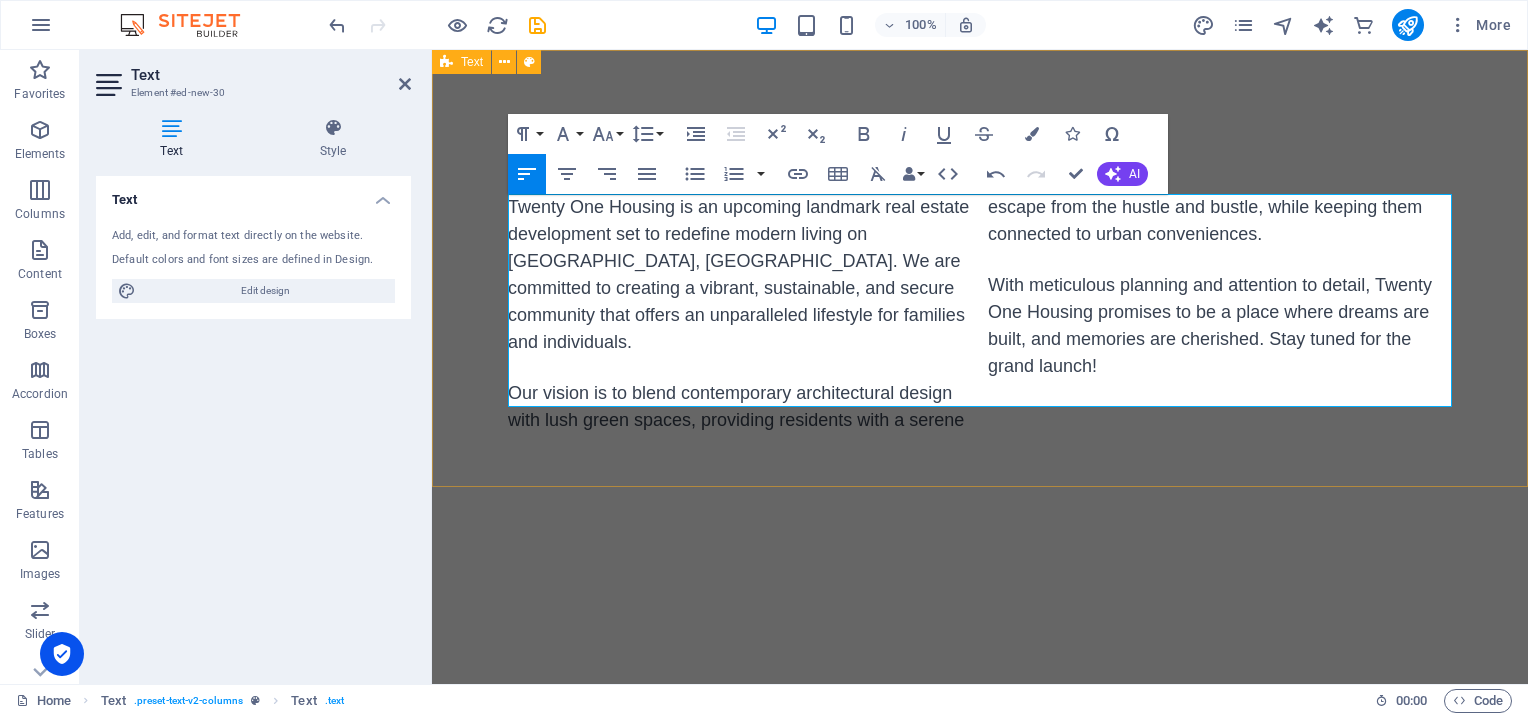 click on "Headline Twenty One Housing is an upcoming landmark real estate development set to redefine modern living on [GEOGRAPHIC_DATA], [GEOGRAPHIC_DATA]. We are committed to creating a vibrant, sustainable, and secure community that offers an unparalleled lifestyle for families and individuals. Our vision is to blend contemporary architectural design with lush green spaces, providing residents with a serene escape from the hustle and bustle, while keeping them connected to urban conveniences. With meticulous planning and attention to detail, Twenty One Housing promises to be a place where dreams are built, and memories are cherished. Stay tuned for the grand launch!" at bounding box center [980, 282] 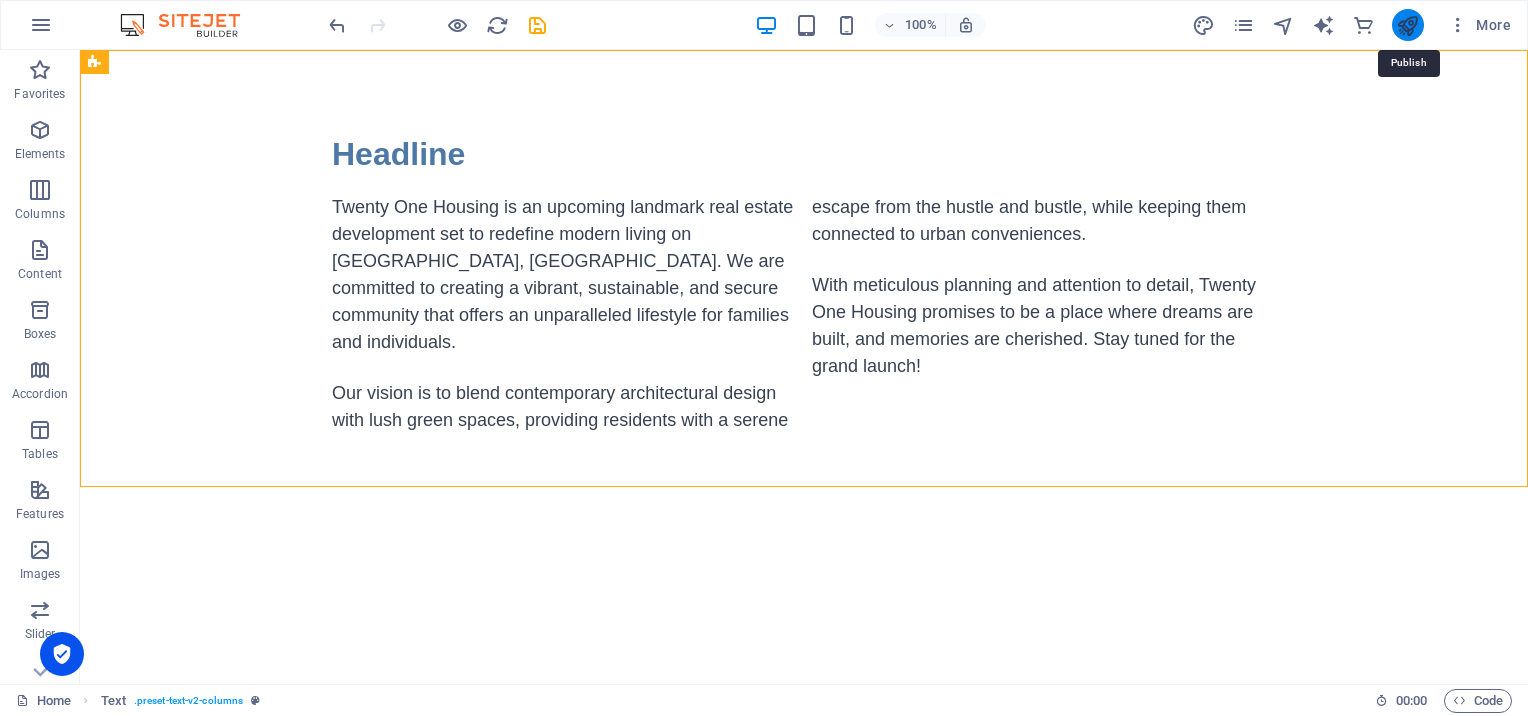 click at bounding box center (1407, 25) 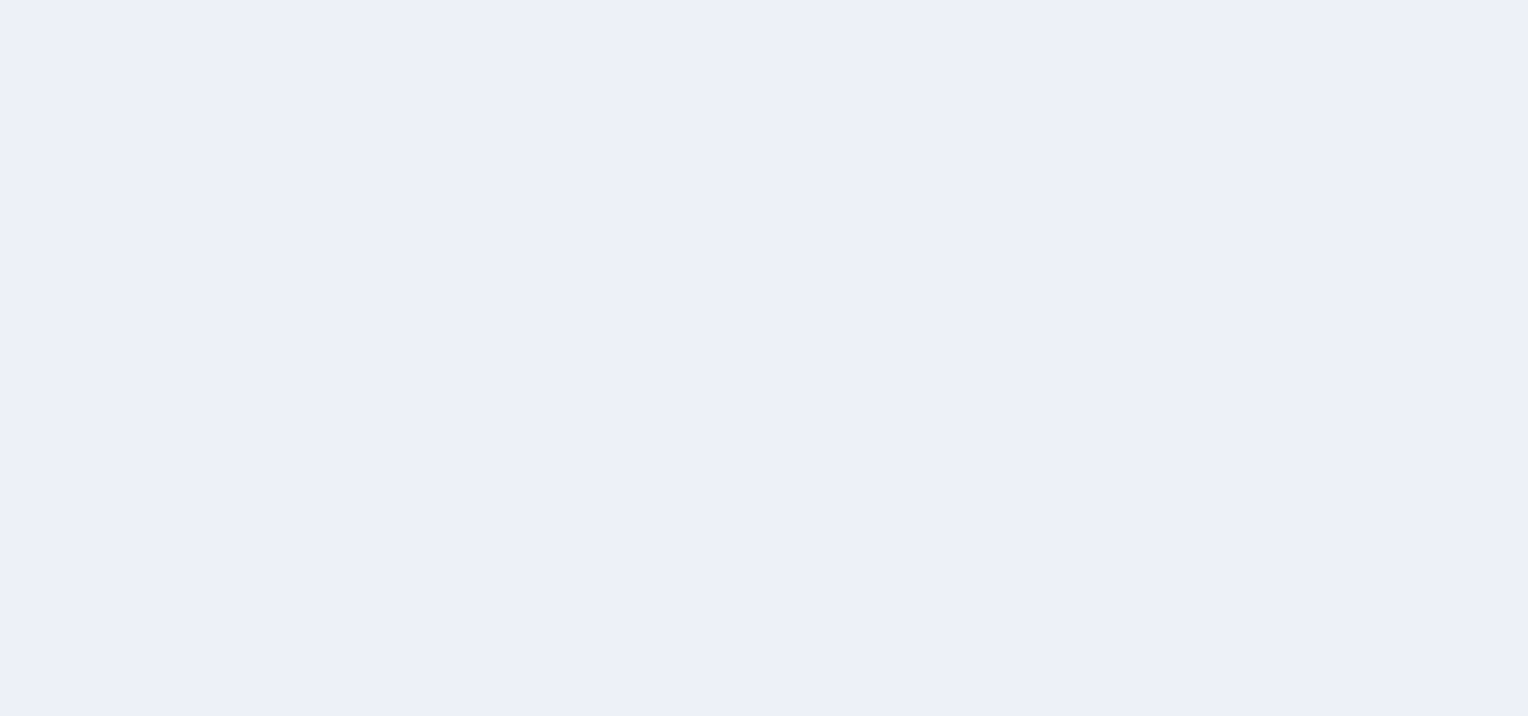 scroll, scrollTop: 0, scrollLeft: 0, axis: both 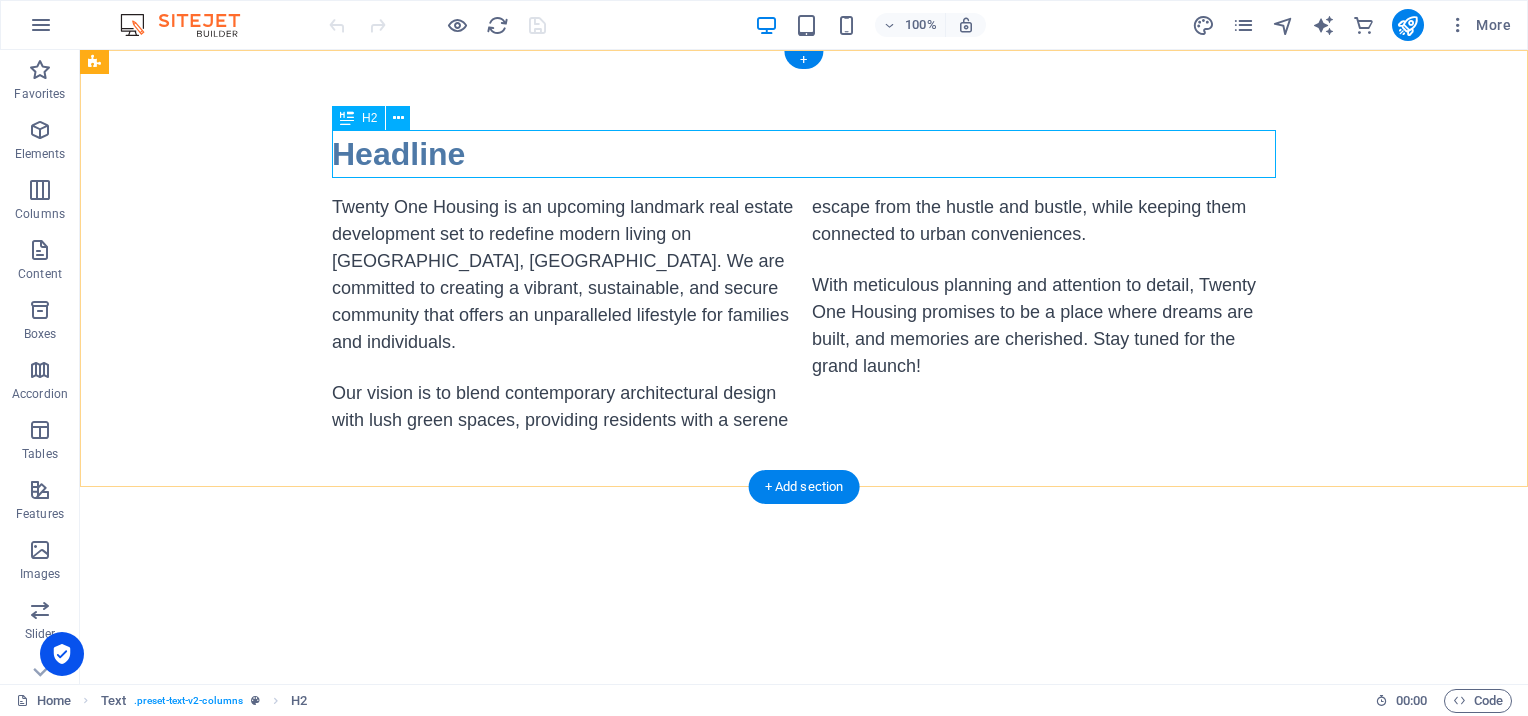click on "Headline" at bounding box center [804, 154] 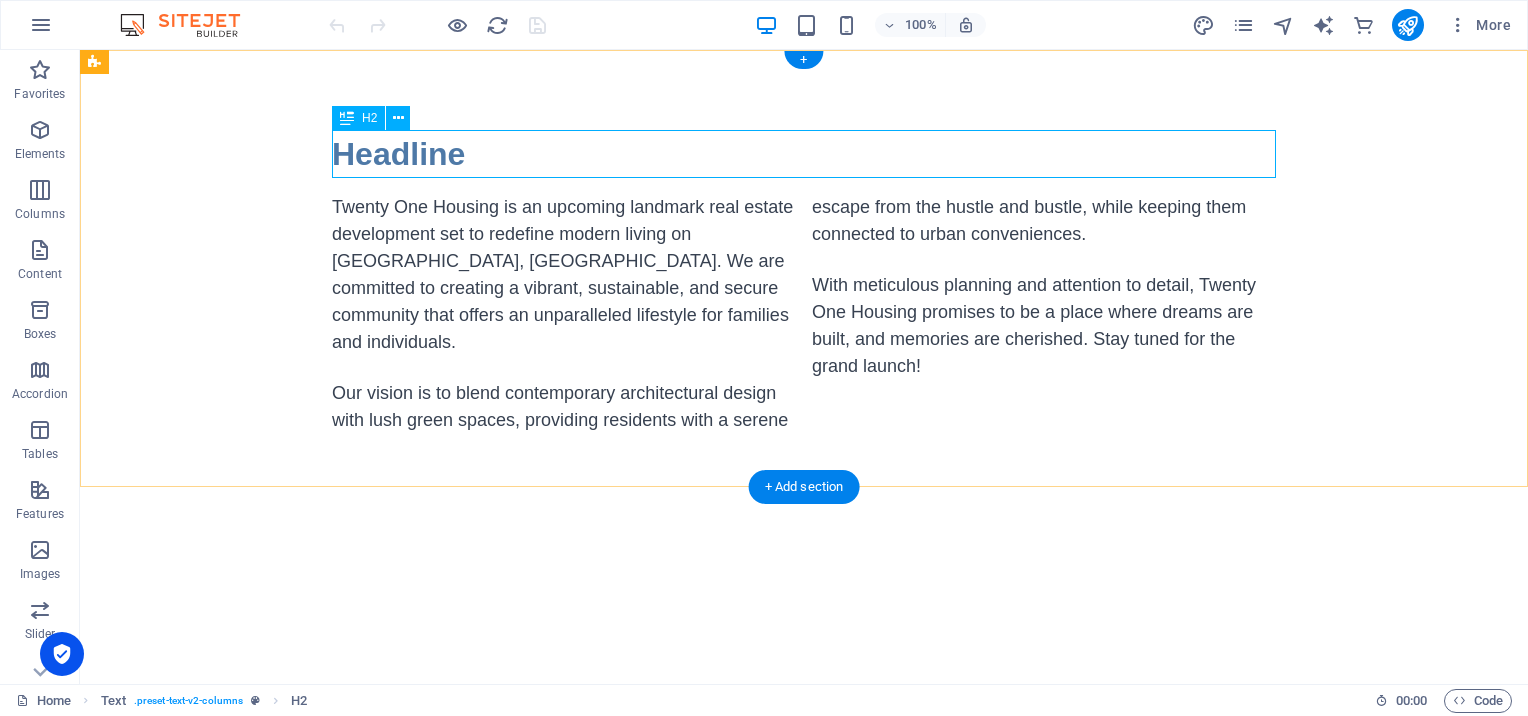 click on "Headline" at bounding box center (804, 154) 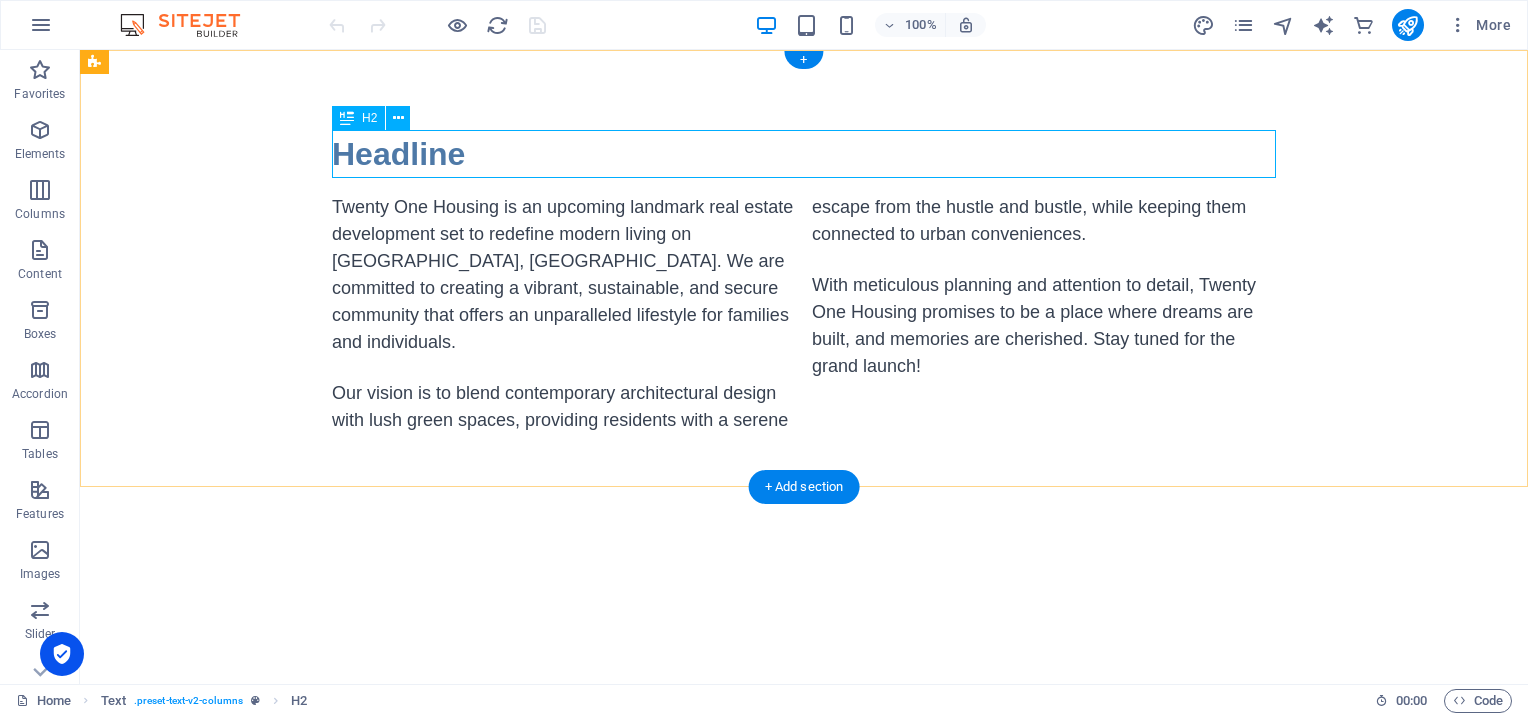 drag, startPoint x: 451, startPoint y: 152, endPoint x: 471, endPoint y: 157, distance: 20.615528 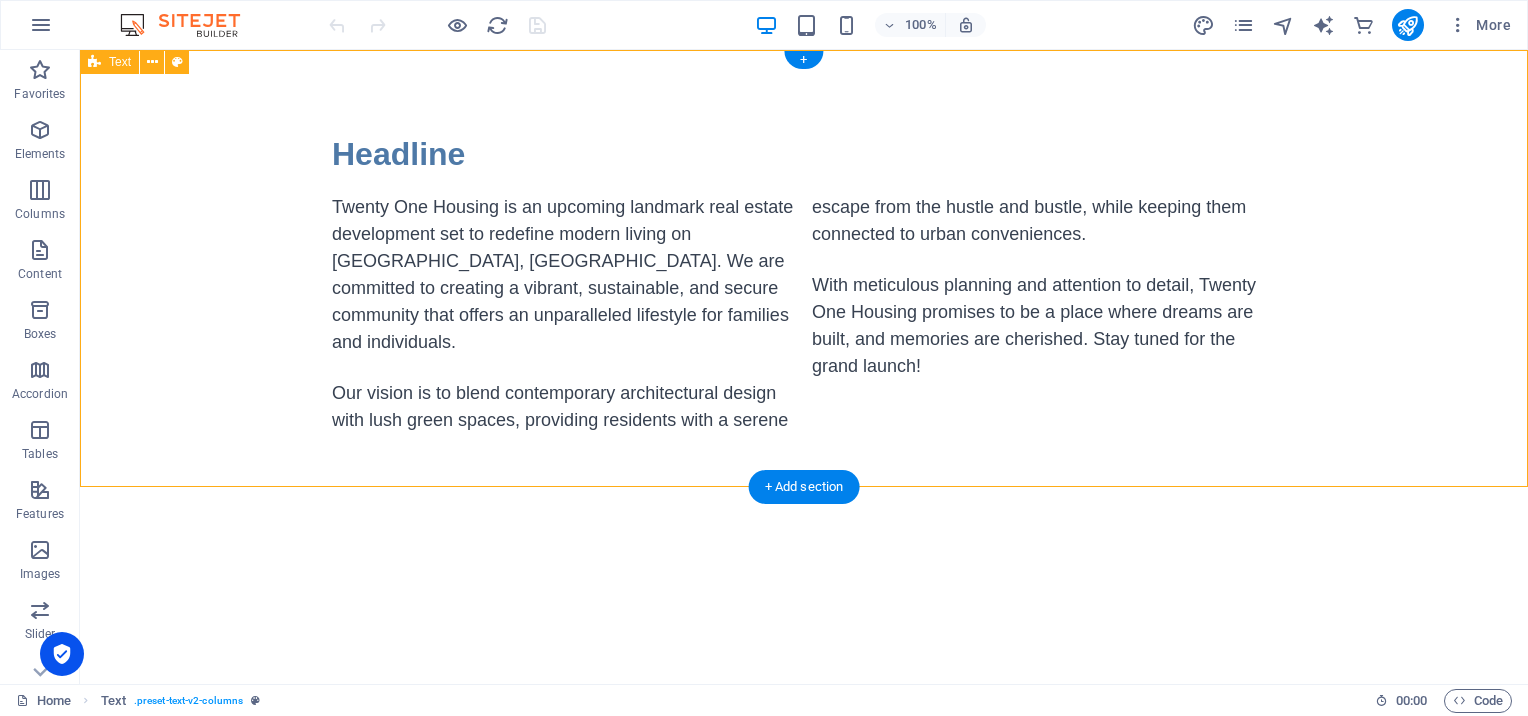 click on "Headline" at bounding box center [804, 154] 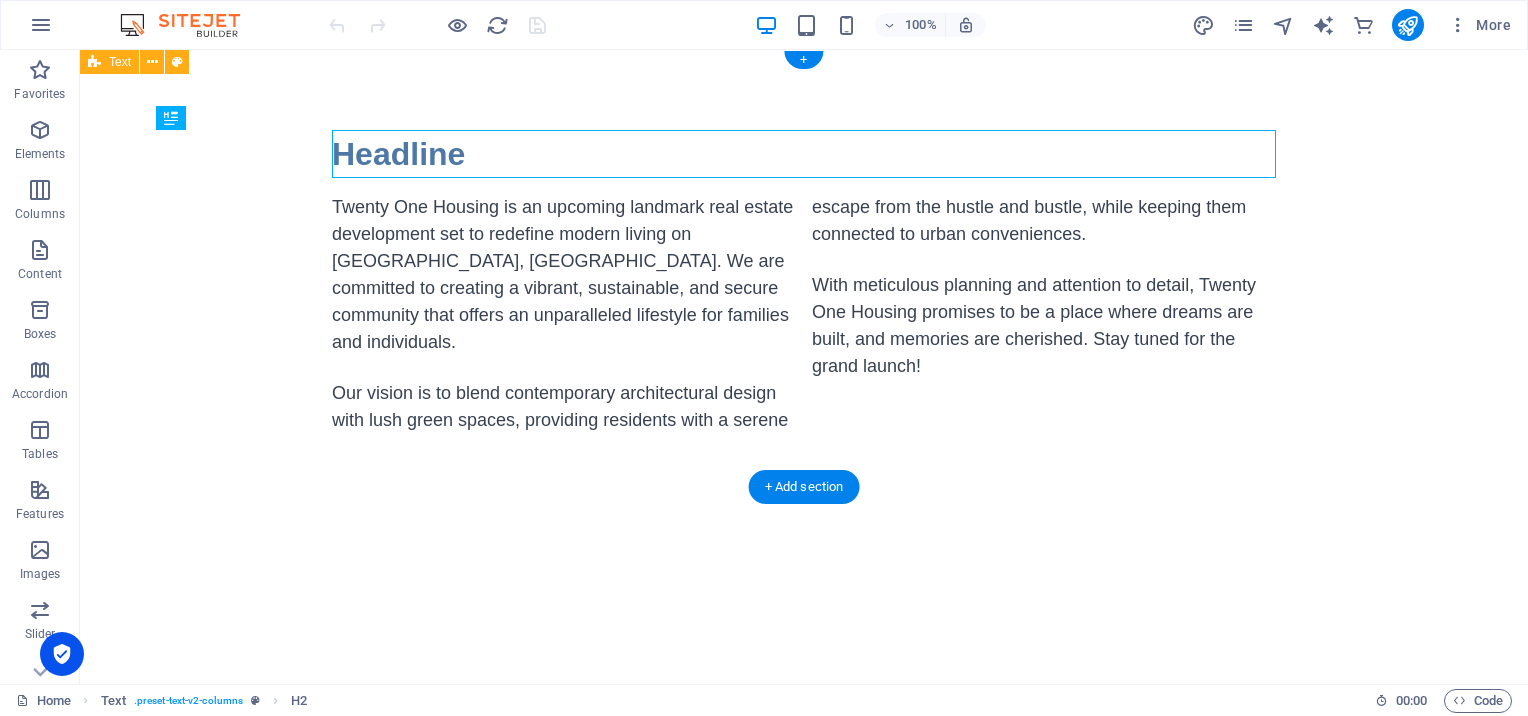 click on "Headline" at bounding box center (804, 154) 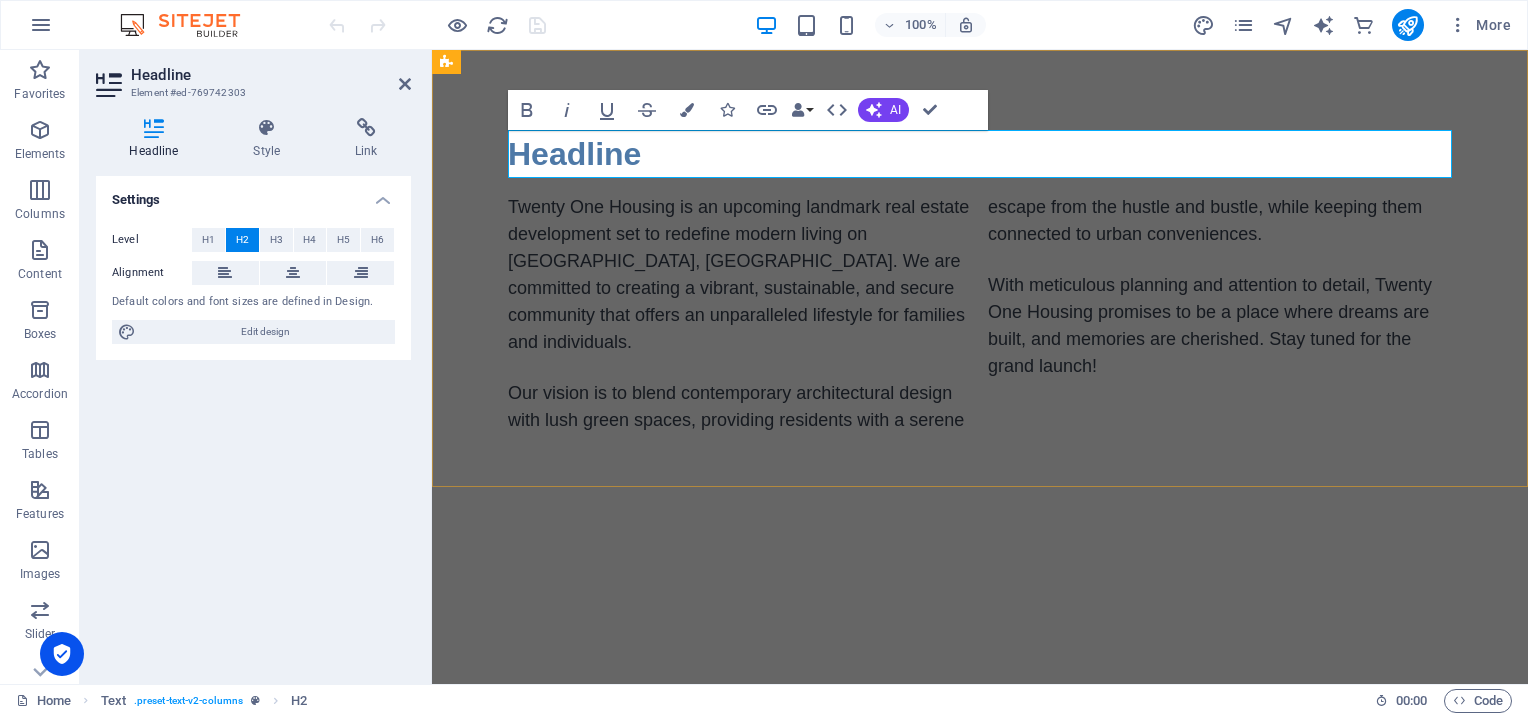 type 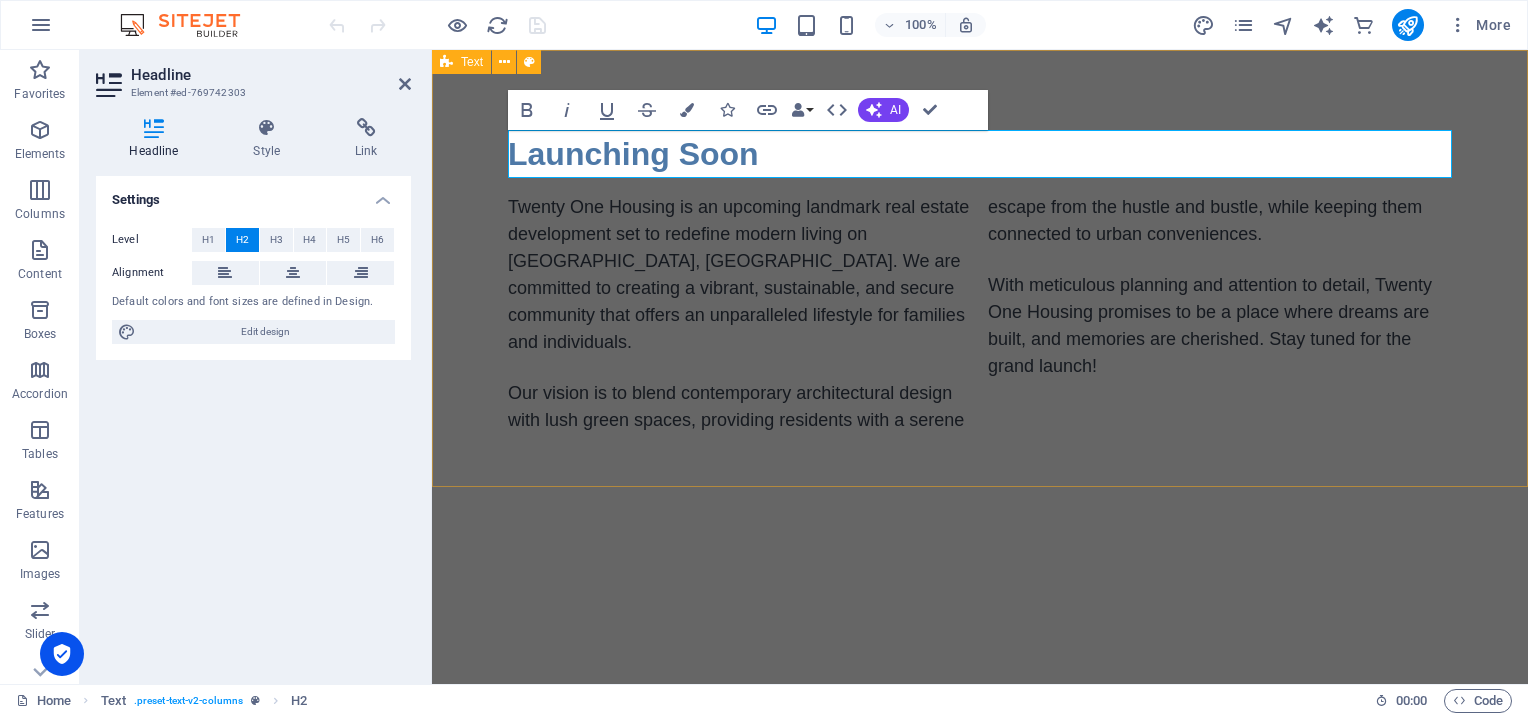 click on "Launching Soon  Twenty One Housing is an upcoming landmark real estate development set to redefine modern living on [GEOGRAPHIC_DATA], [GEOGRAPHIC_DATA]. We are committed to creating a vibrant, sustainable, and secure community that offers an unparalleled lifestyle for families and individuals. Our vision is to blend contemporary architectural design with lush green spaces, providing residents with a serene escape from the hustle and bustle, while keeping them connected to urban conveniences. With meticulous planning and attention to detail, Twenty One Housing promises to be a place where dreams are built, and memories are cherished. Stay tuned for the grand launch!" at bounding box center [980, 282] 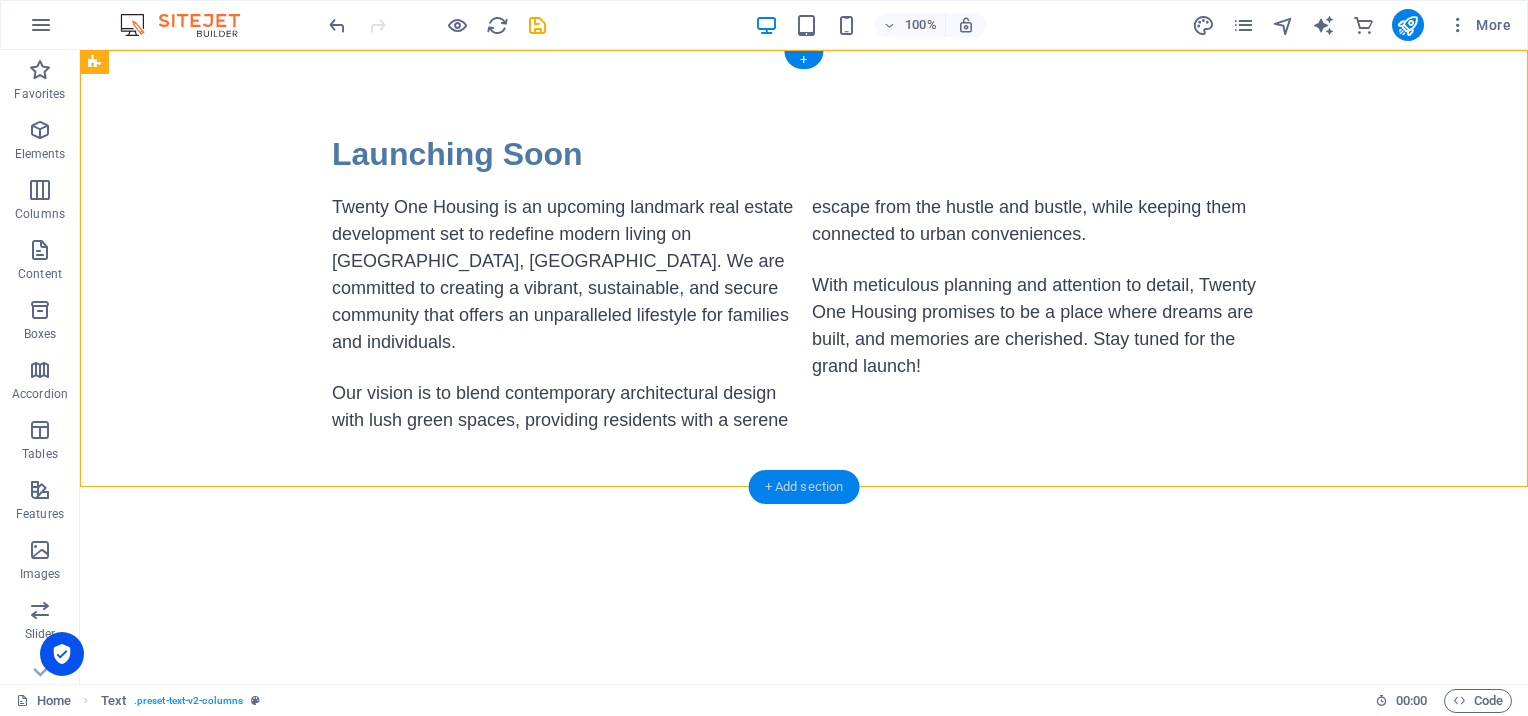 click on "+ Add section" at bounding box center [804, 487] 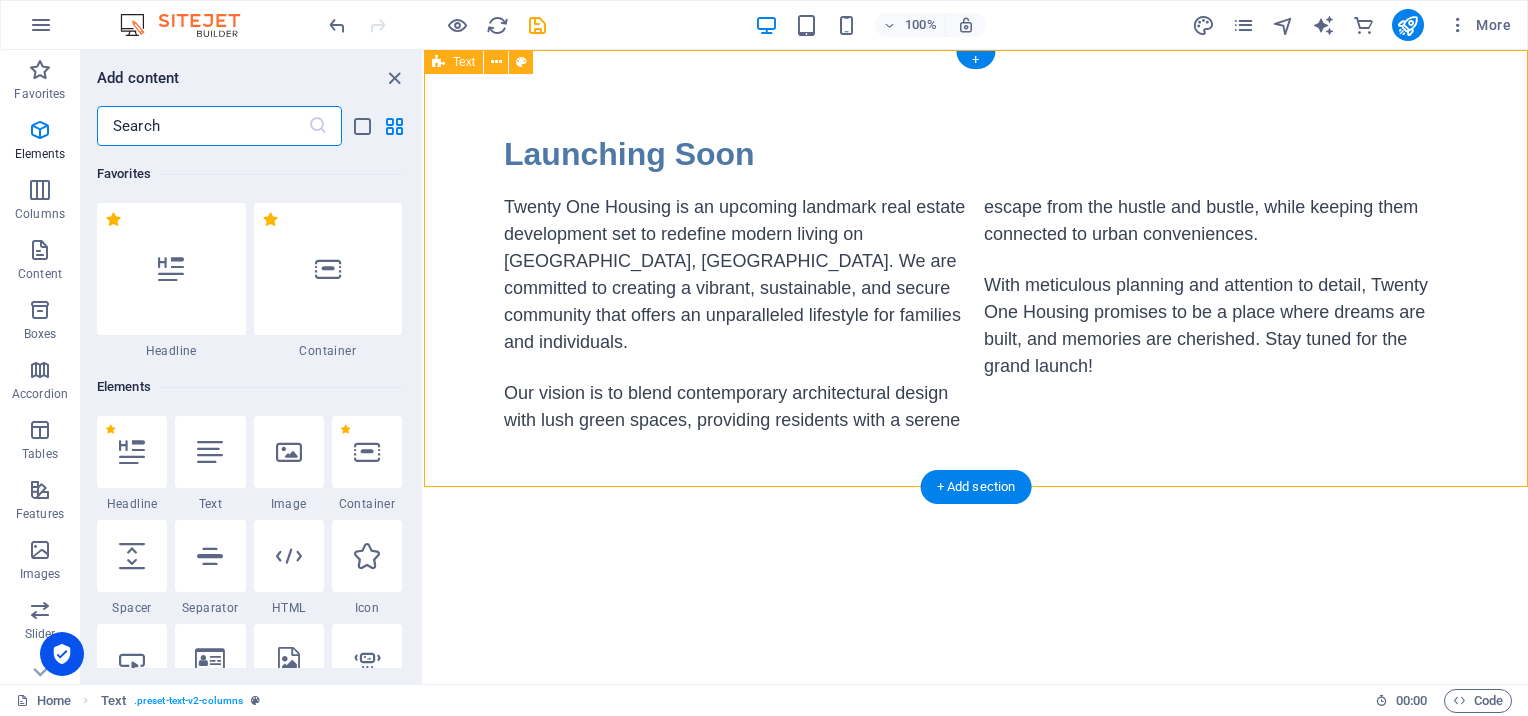 scroll, scrollTop: 3499, scrollLeft: 0, axis: vertical 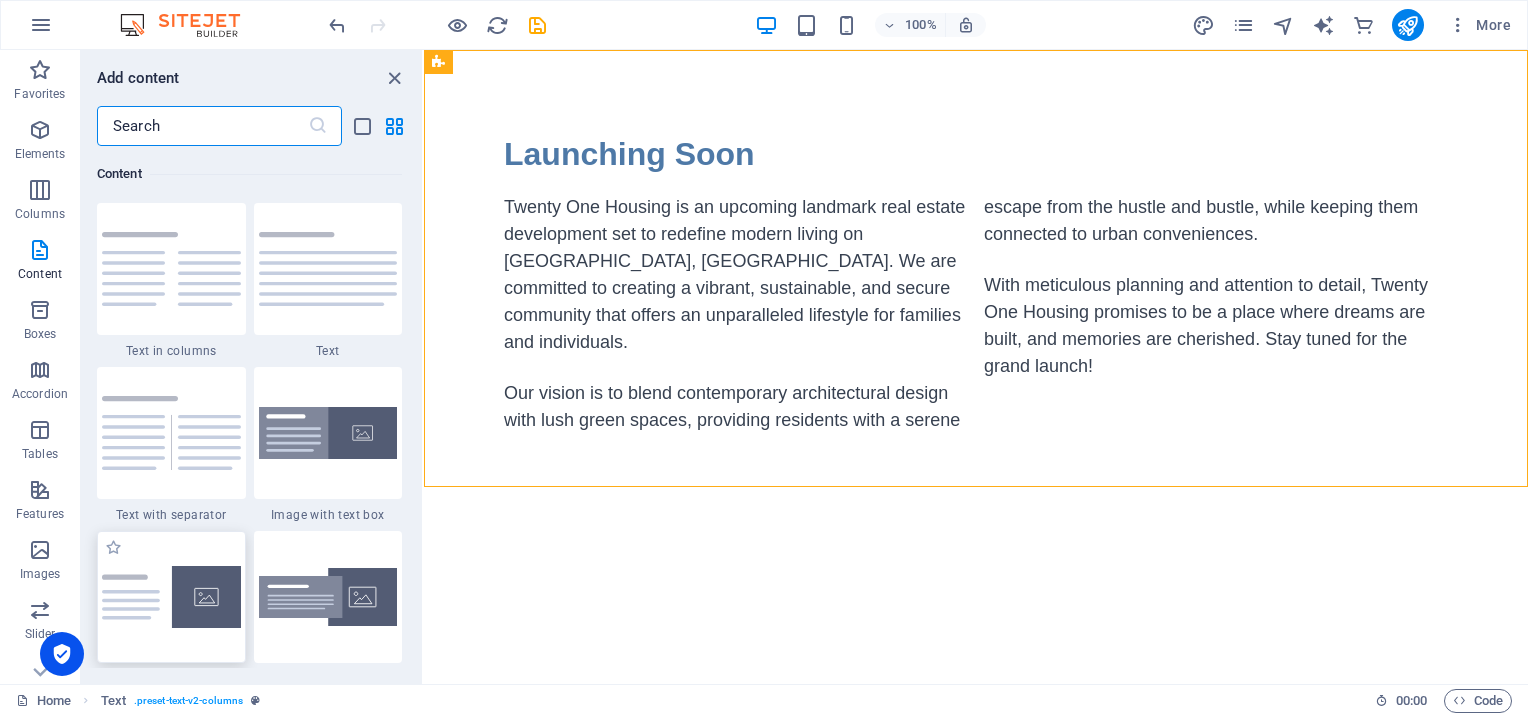 click at bounding box center (171, 597) 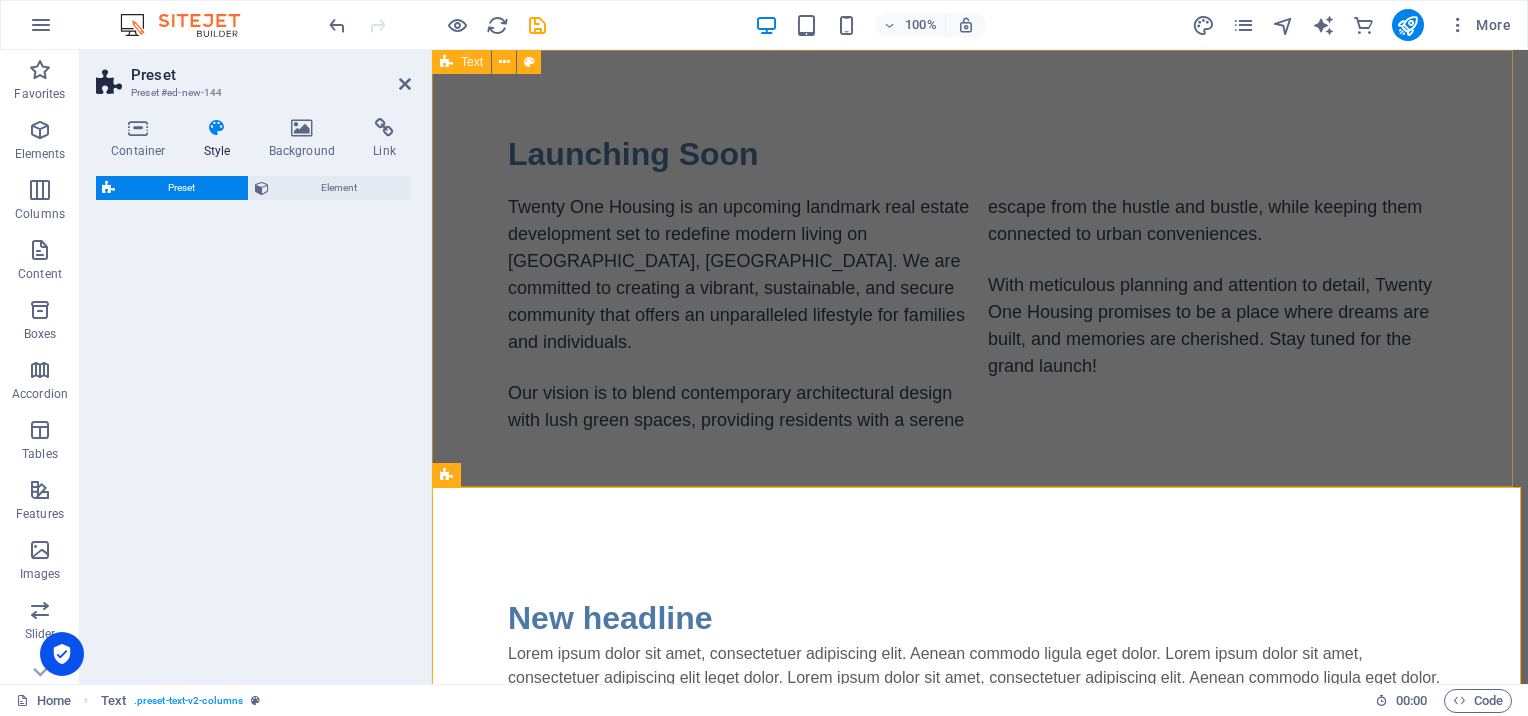 select on "rem" 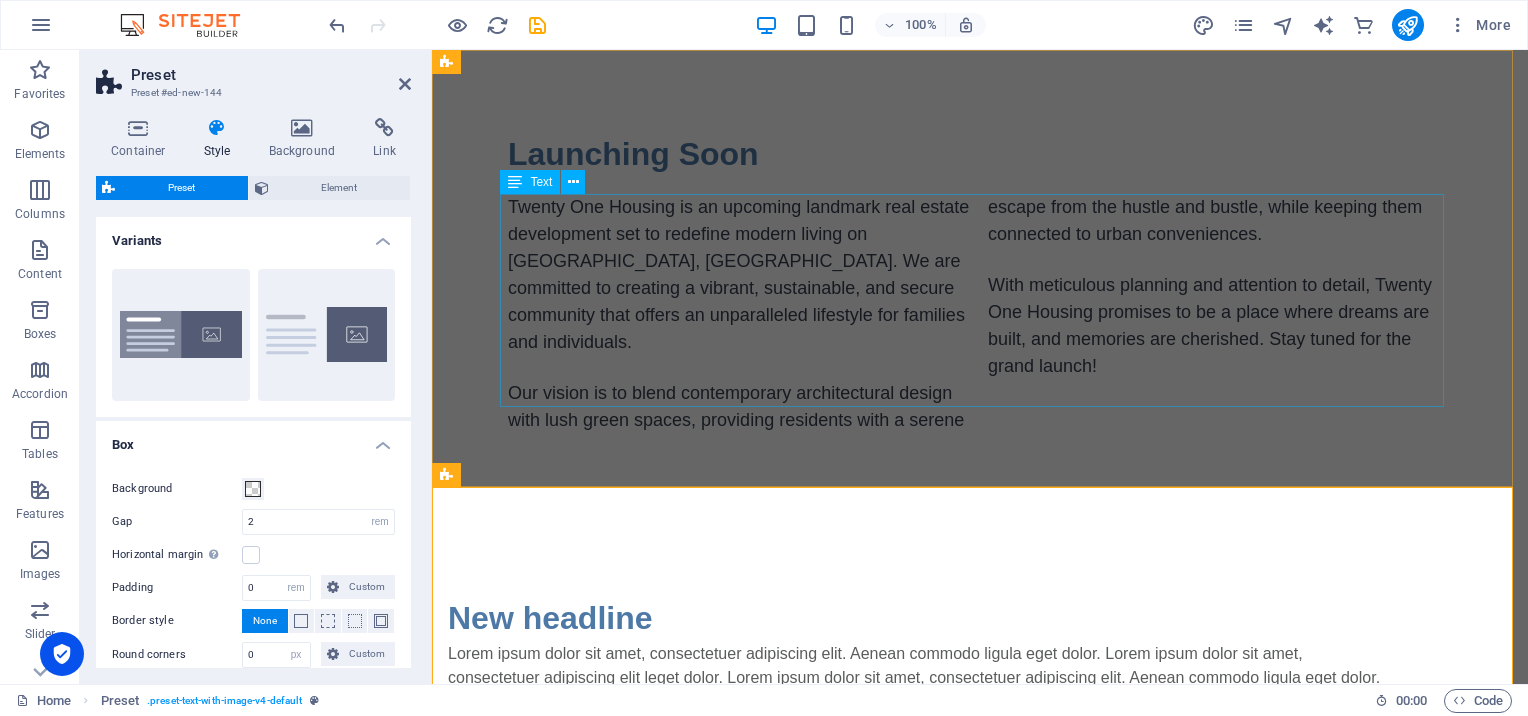 click on "Twenty One Housing is an upcoming landmark real estate development set to redefine modern living on [GEOGRAPHIC_DATA], [GEOGRAPHIC_DATA]. We are committed to creating a vibrant, sustainable, and secure community that offers an unparalleled lifestyle for families and individuals. Our vision is to blend contemporary architectural design with lush green spaces, providing residents with a serene escape from the hustle and bustle, while keeping them connected to urban conveniences. With meticulous planning and attention to detail, Twenty One Housing promises to be a place where dreams are built, and memories are cherished. Stay tuned for the grand launch!" at bounding box center [980, 314] 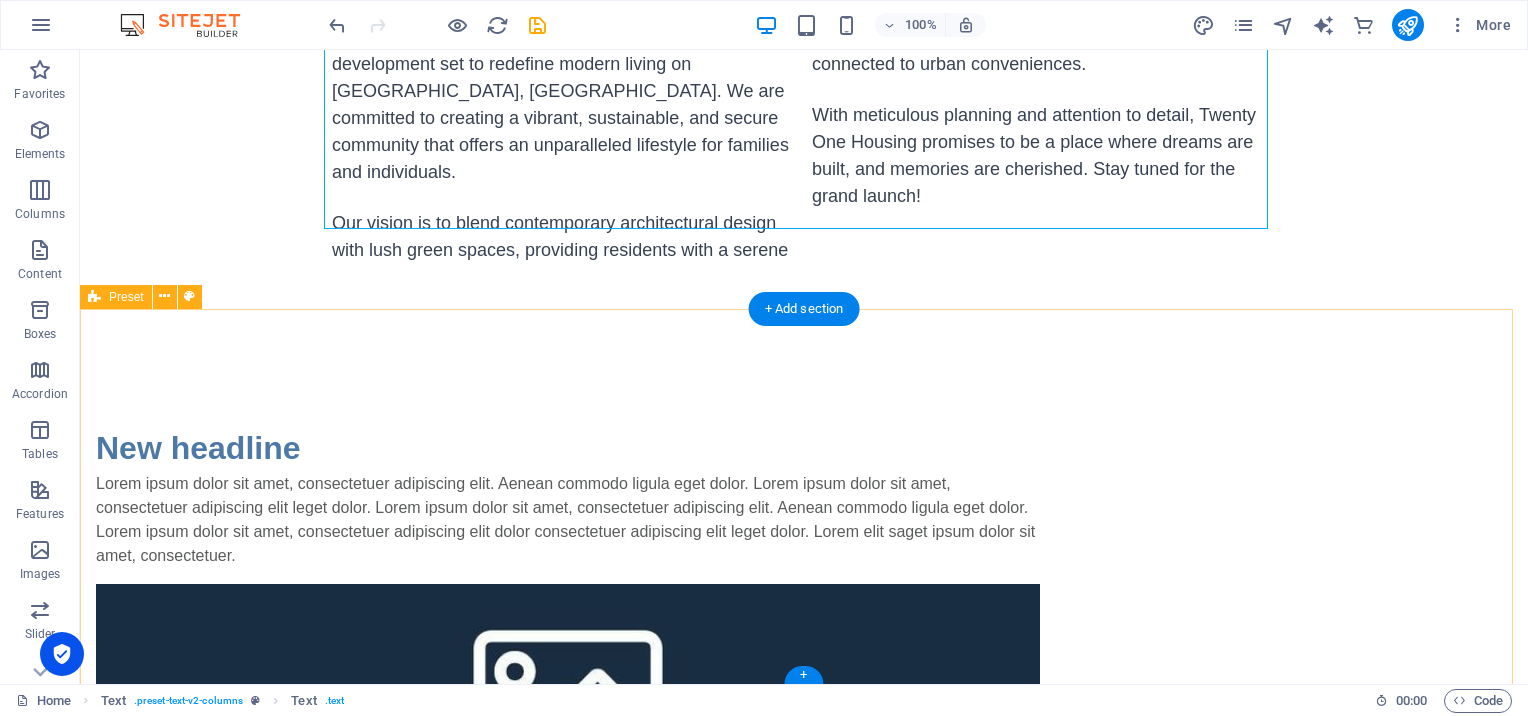 scroll, scrollTop: 178, scrollLeft: 0, axis: vertical 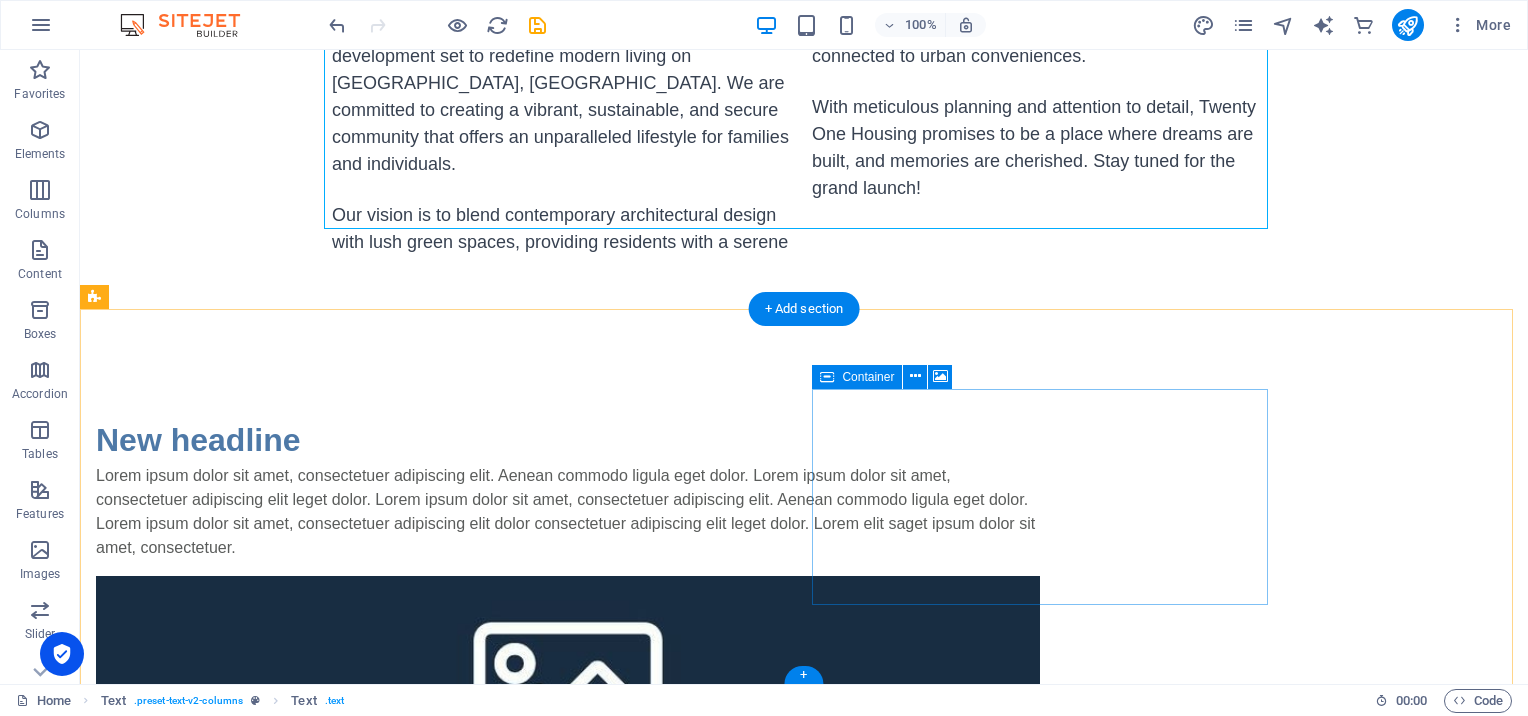 click on "Paste clipboard" at bounding box center (622, 893) 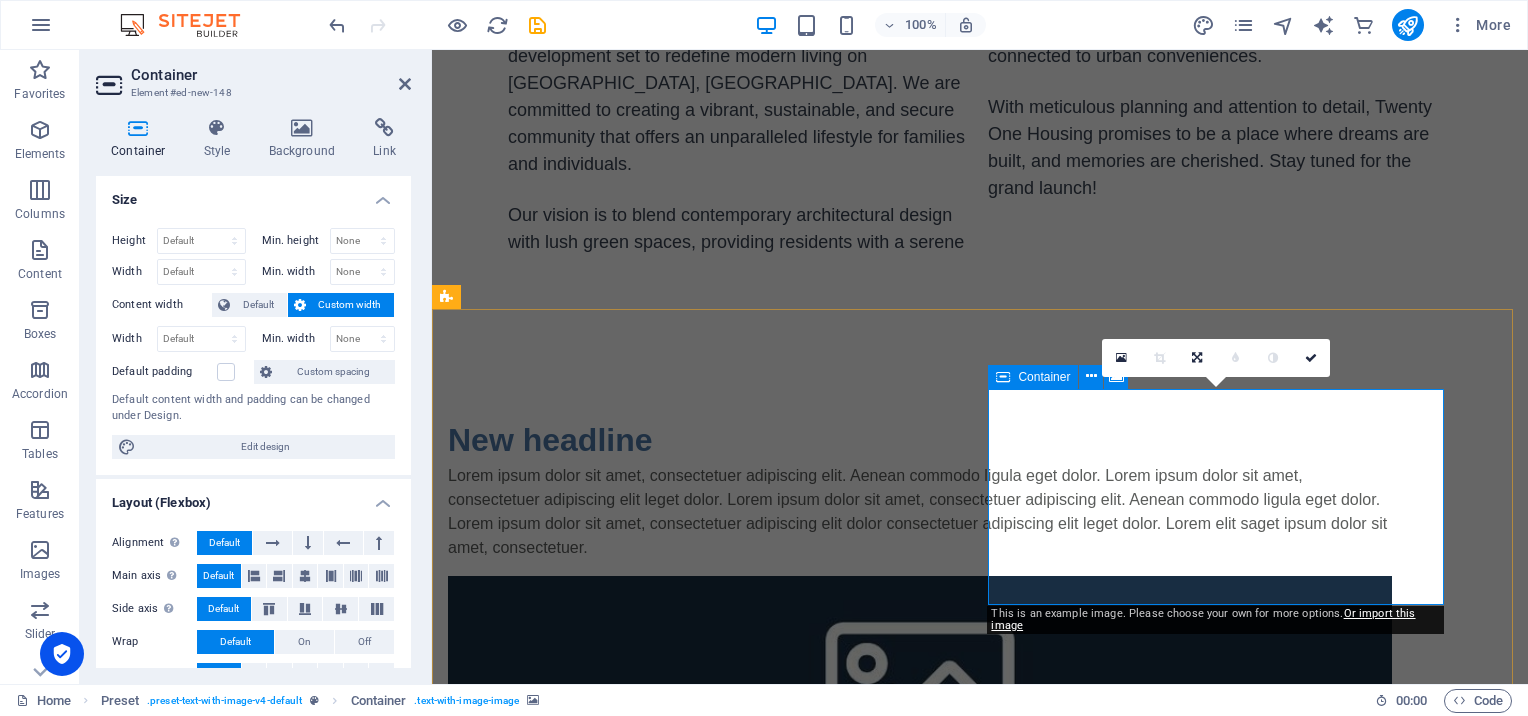 click on "Drop content here or  Add elements  Paste clipboard" at bounding box center (920, 863) 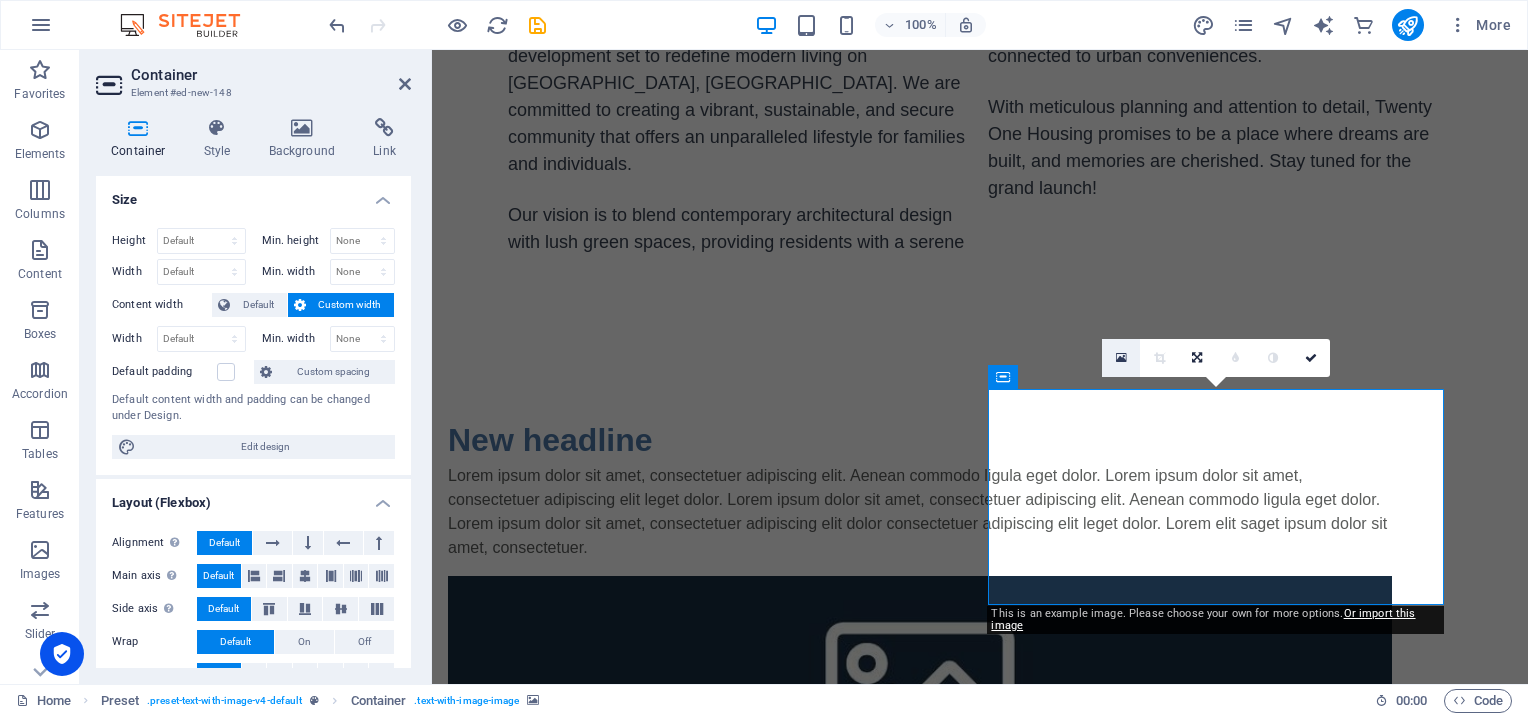 click at bounding box center (1121, 358) 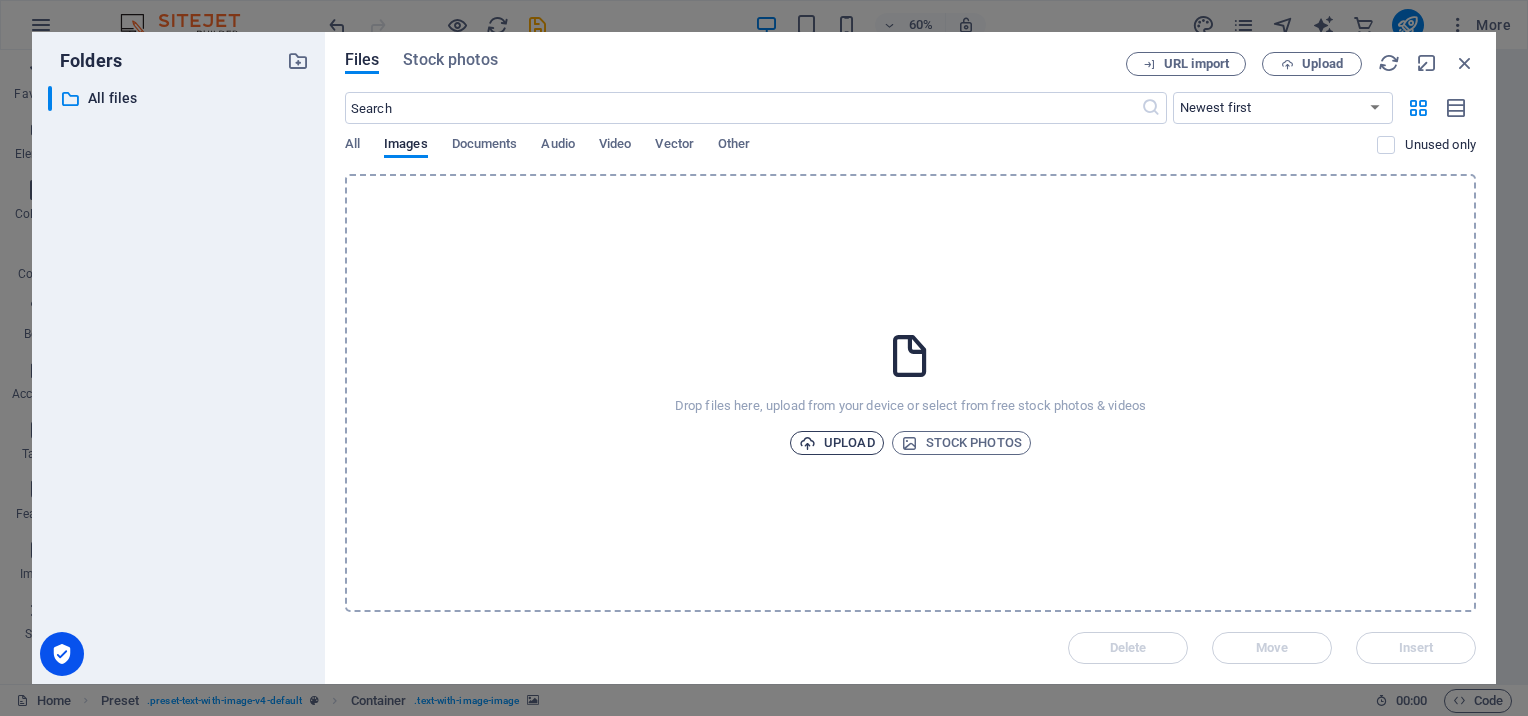 click on "Upload" at bounding box center [837, 443] 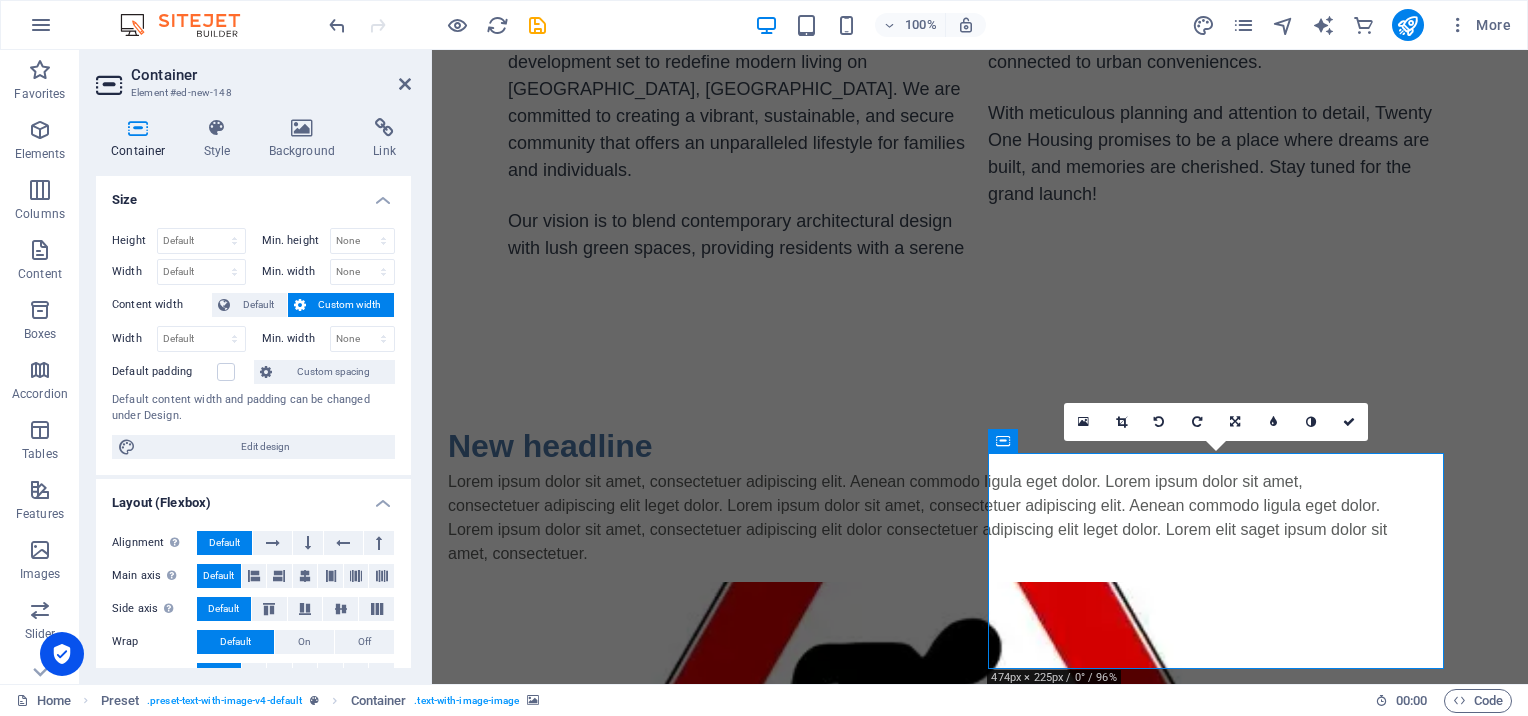 scroll, scrollTop: 178, scrollLeft: 0, axis: vertical 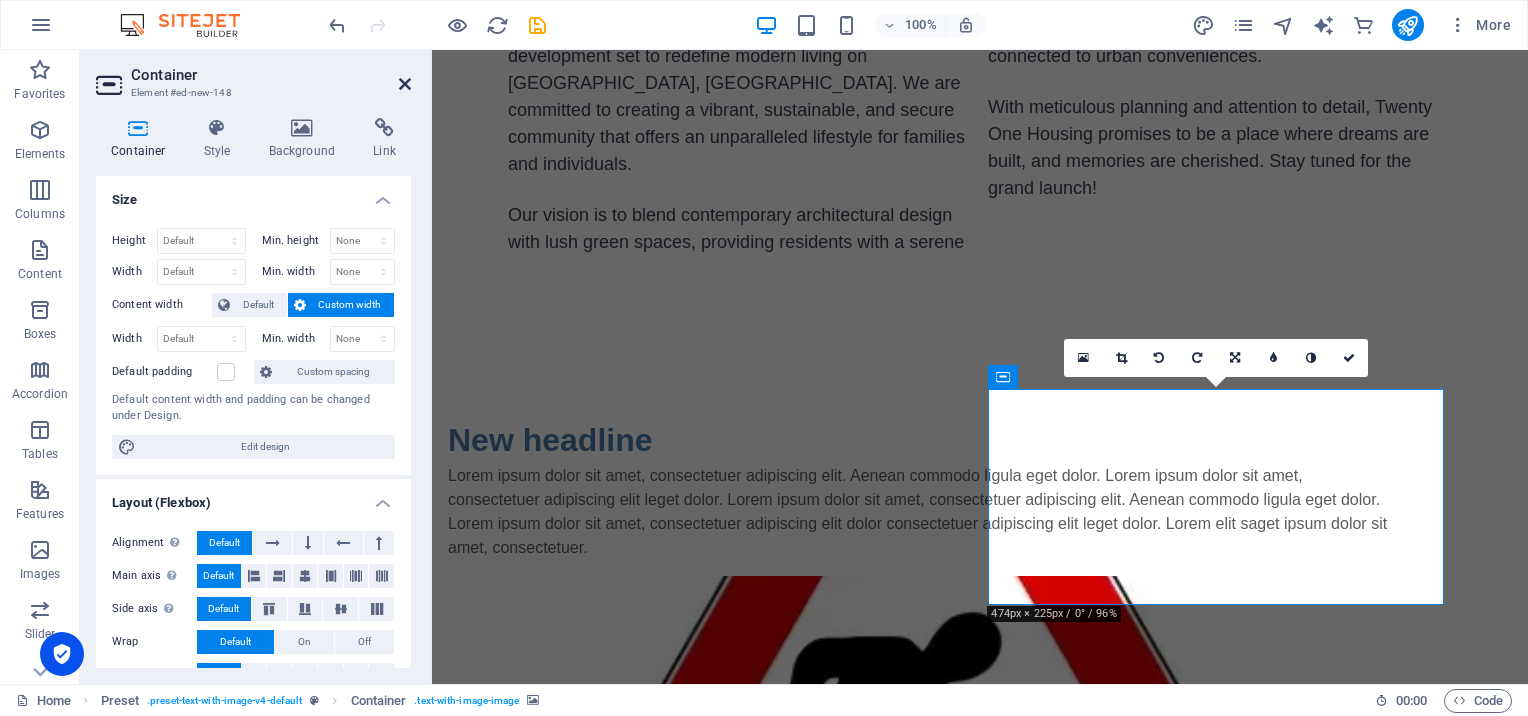 click at bounding box center (405, 84) 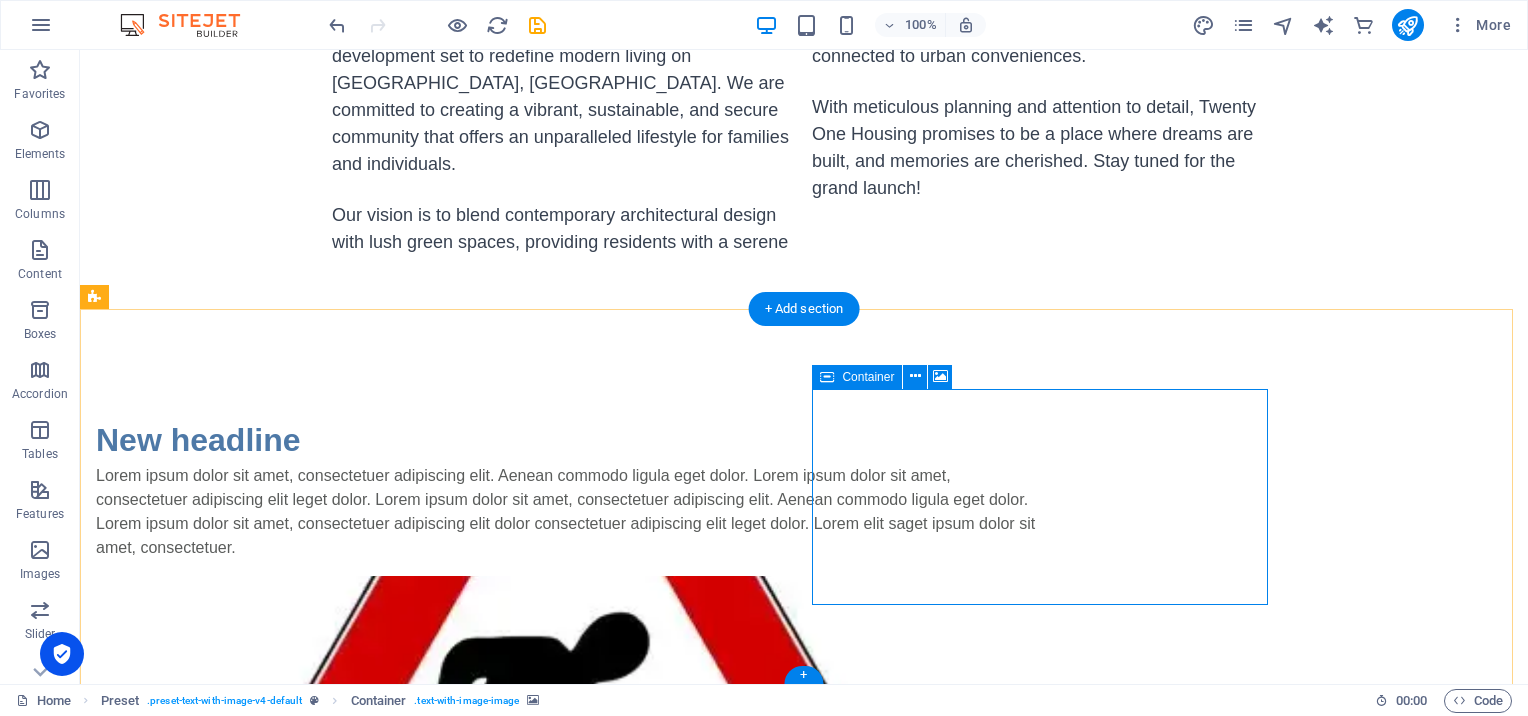 click on "Add elements" at bounding box center [509, 893] 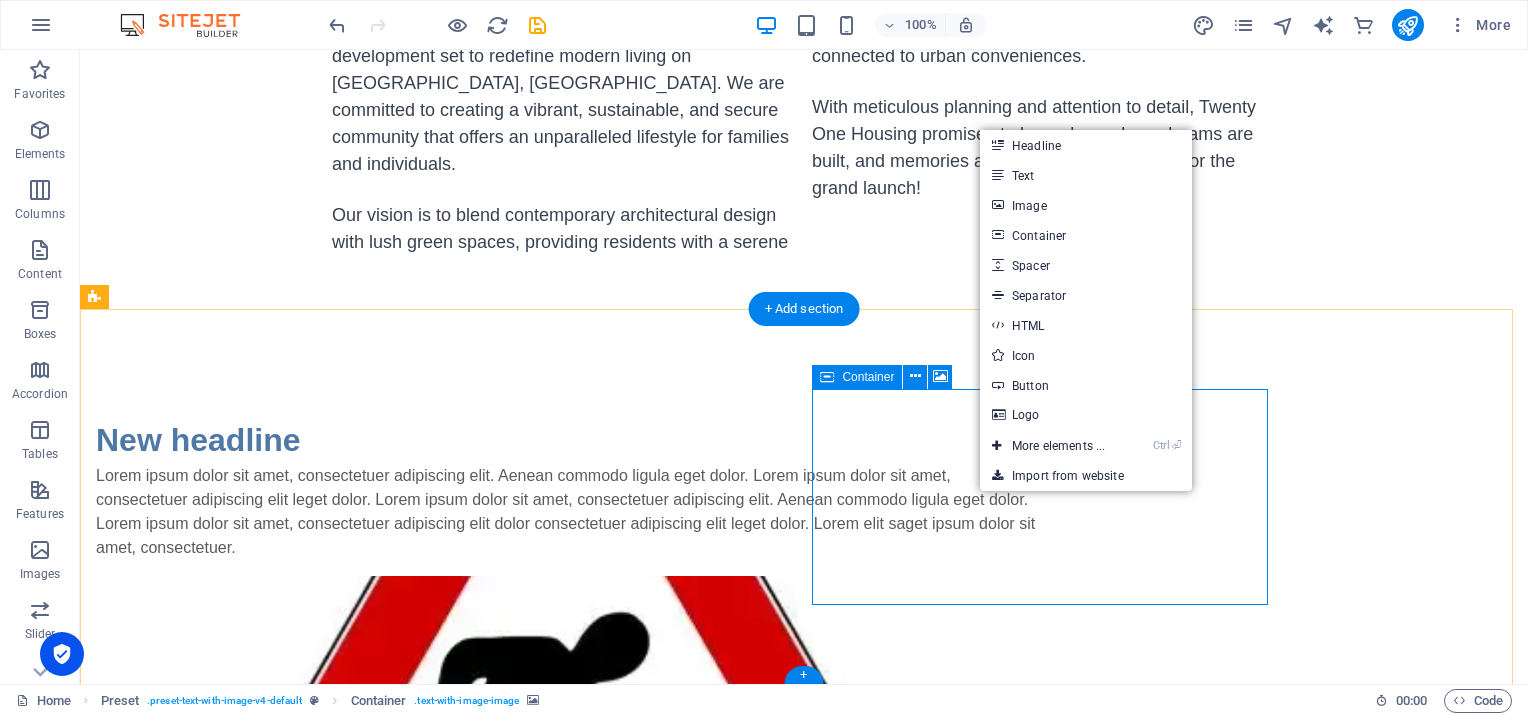 click on "Add elements" at bounding box center [509, 893] 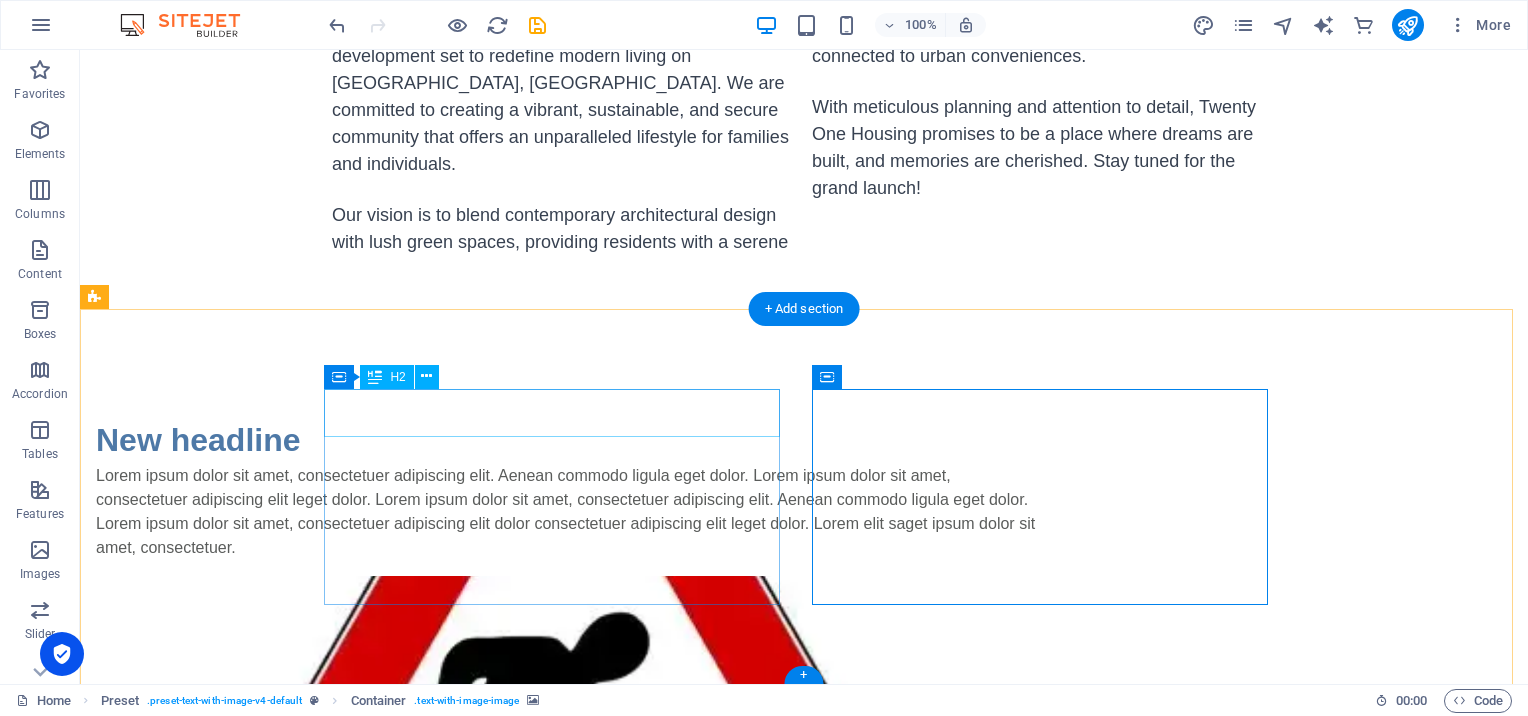 click on "New headline" at bounding box center [568, 440] 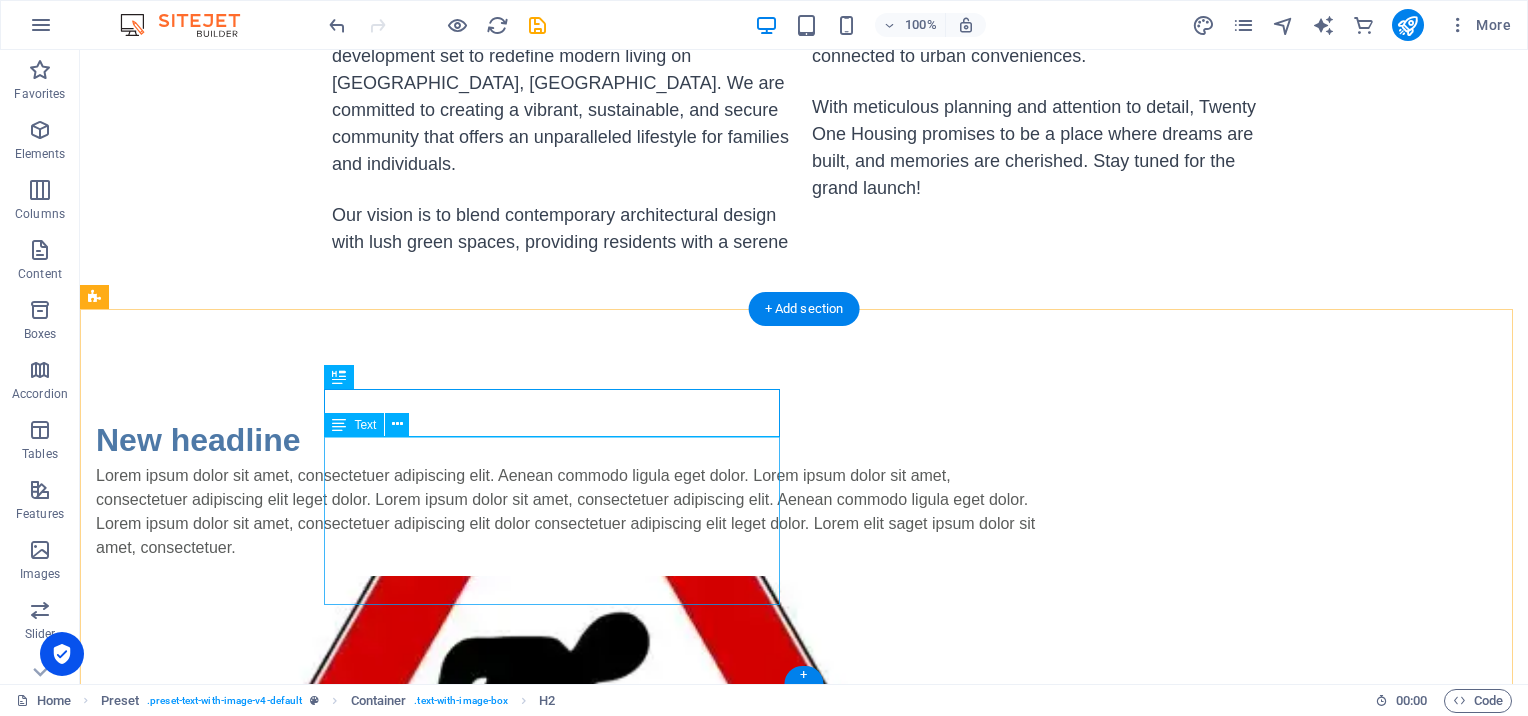click on "Lorem ipsum dolor sit amet, consectetuer adipiscing elit. Aenean commodo ligula eget dolor. Lorem ipsum dolor sit amet, consectetuer adipiscing elit leget dolor. Lorem ipsum dolor sit amet, consectetuer adipiscing elit. Aenean commodo ligula eget dolor. Lorem ipsum dolor sit amet, consectetuer adipiscing elit dolor consectetuer adipiscing elit leget dolor. Lorem elit saget ipsum dolor sit amet, consectetuer." at bounding box center [568, 512] 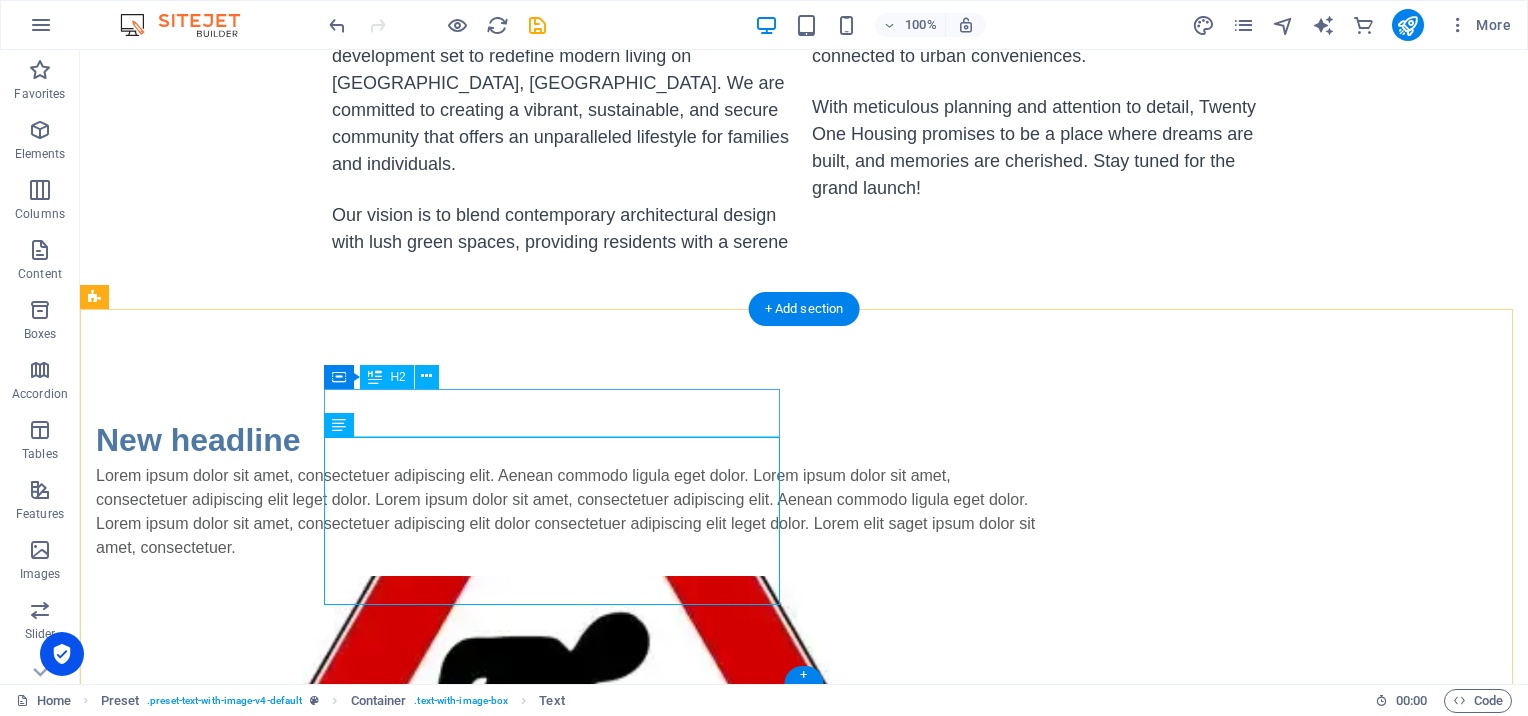 click on "New headline" at bounding box center (568, 440) 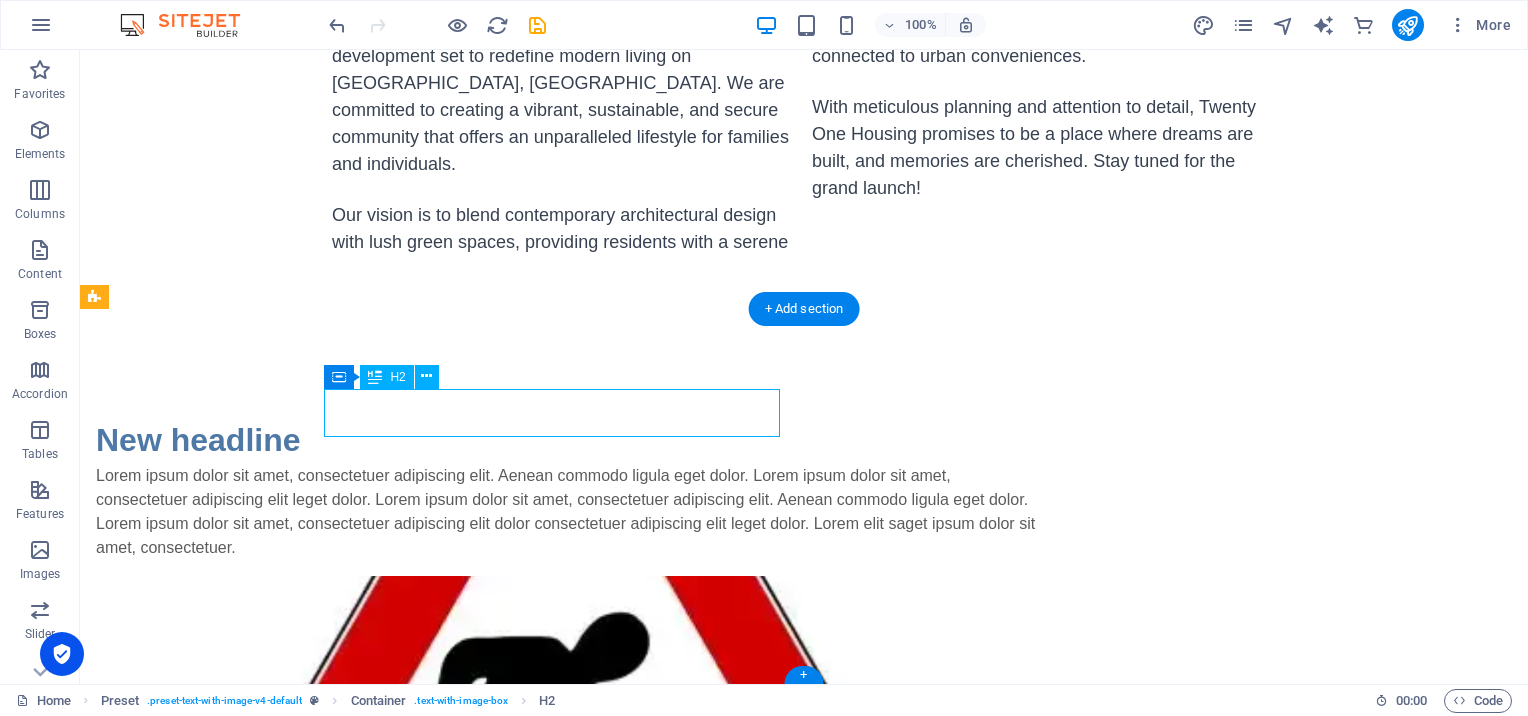 click on "New headline" at bounding box center [568, 440] 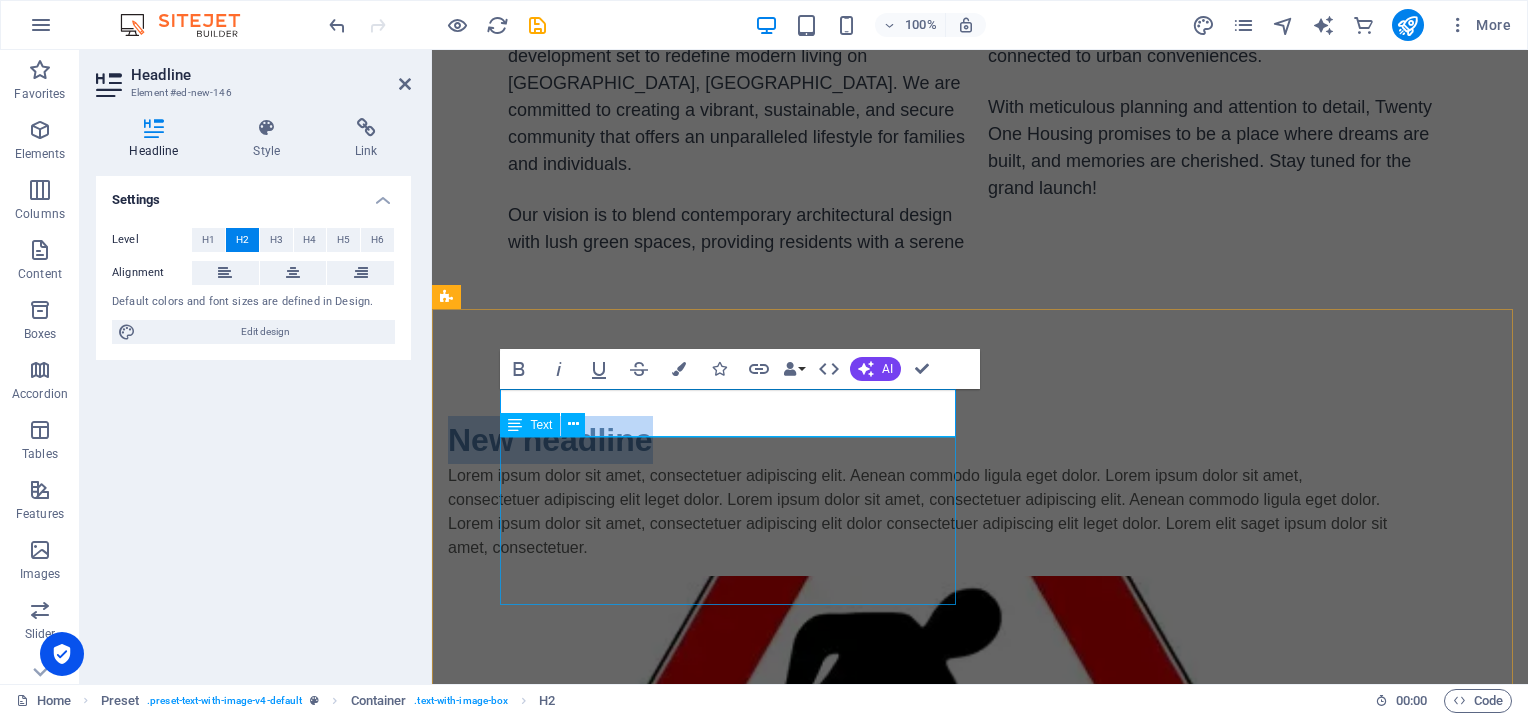 click on "Lorem ipsum dolor sit amet, consectetuer adipiscing elit. Aenean commodo ligula eget dolor. Lorem ipsum dolor sit amet, consectetuer adipiscing elit leget dolor. Lorem ipsum dolor sit amet, consectetuer adipiscing elit. Aenean commodo ligula eget dolor. Lorem ipsum dolor sit amet, consectetuer adipiscing elit dolor consectetuer adipiscing elit leget dolor. Lorem elit saget ipsum dolor sit amet, consectetuer." at bounding box center (920, 512) 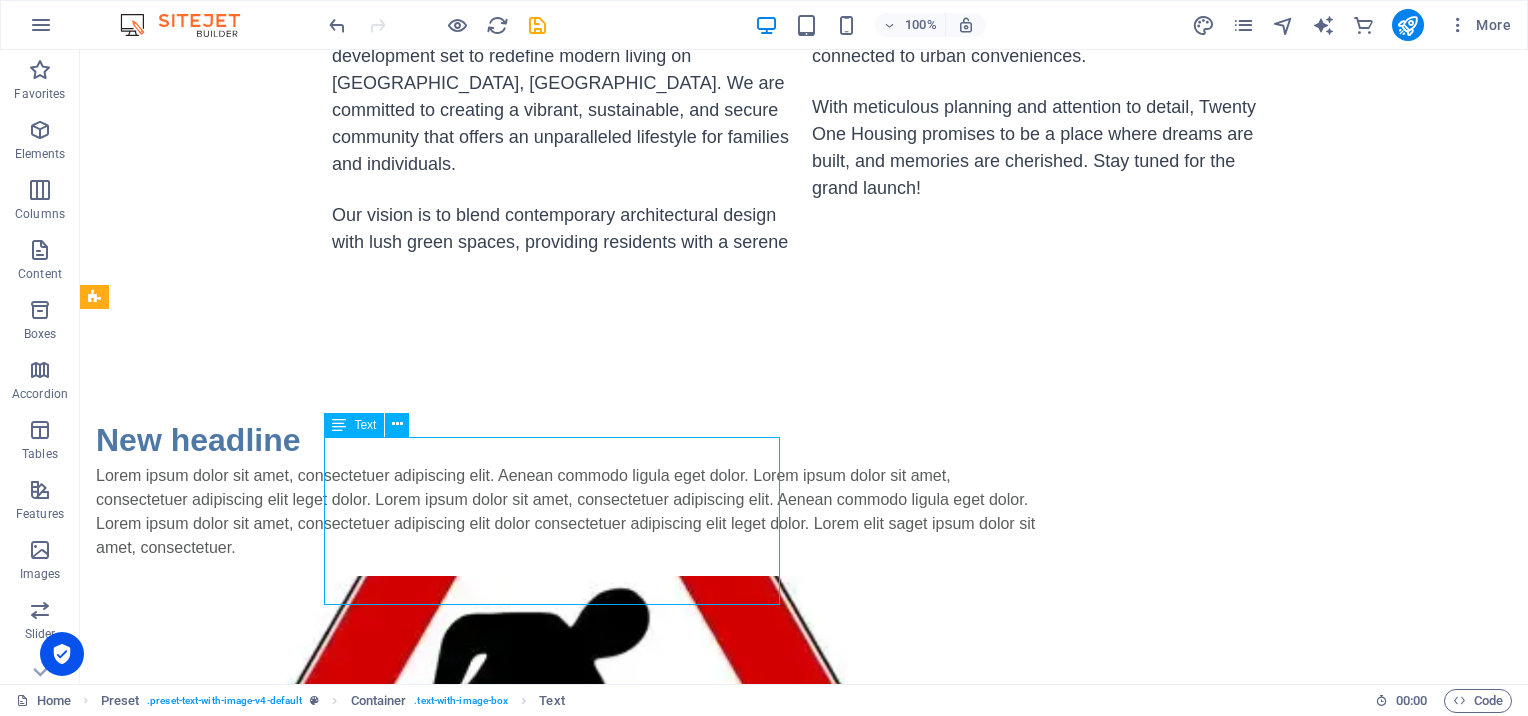 click on "Lorem ipsum dolor sit amet, consectetuer adipiscing elit. Aenean commodo ligula eget dolor. Lorem ipsum dolor sit amet, consectetuer adipiscing elit leget dolor. Lorem ipsum dolor sit amet, consectetuer adipiscing elit. Aenean commodo ligula eget dolor. Lorem ipsum dolor sit amet, consectetuer adipiscing elit dolor consectetuer adipiscing elit leget dolor. Lorem elit saget ipsum dolor sit amet, consectetuer." at bounding box center (568, 512) 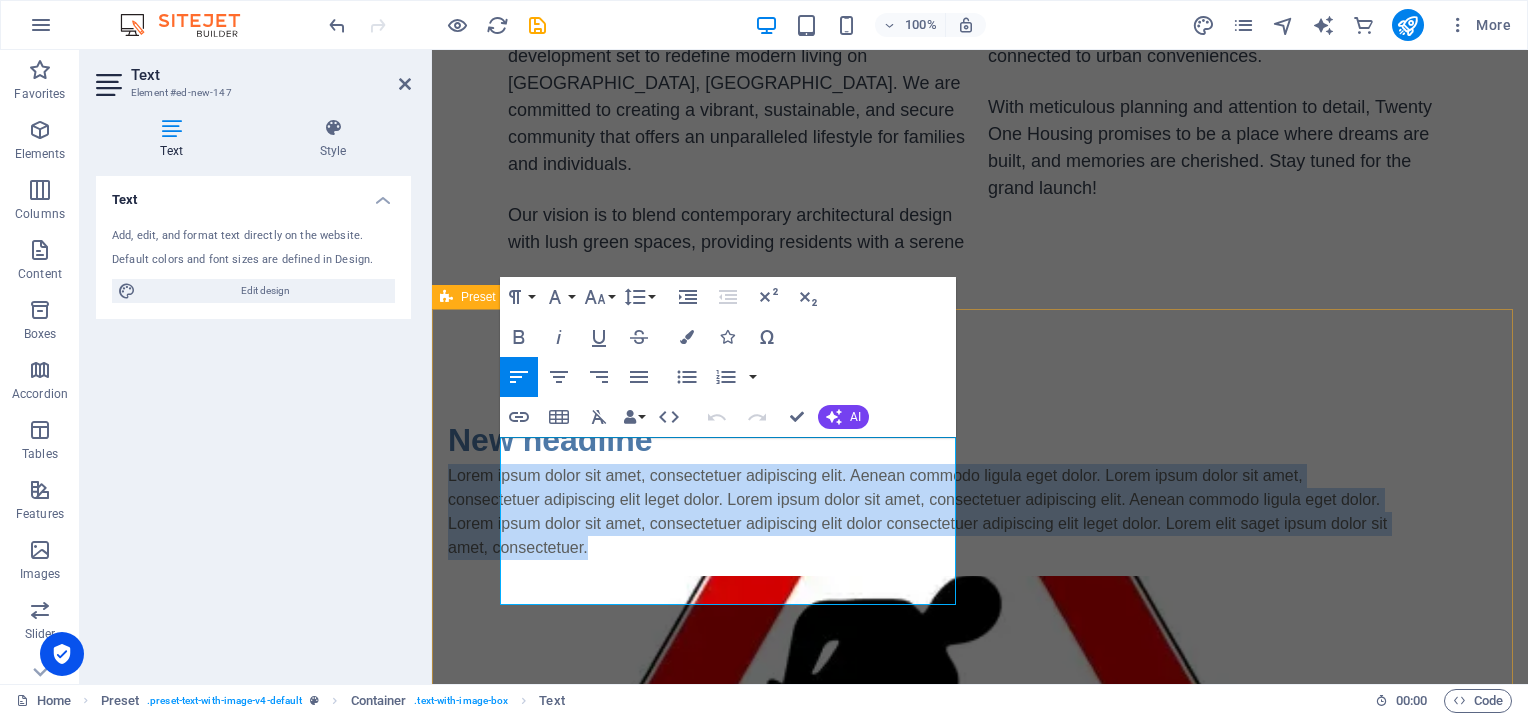 drag, startPoint x: 758, startPoint y: 592, endPoint x: 493, endPoint y: 410, distance: 321.4794 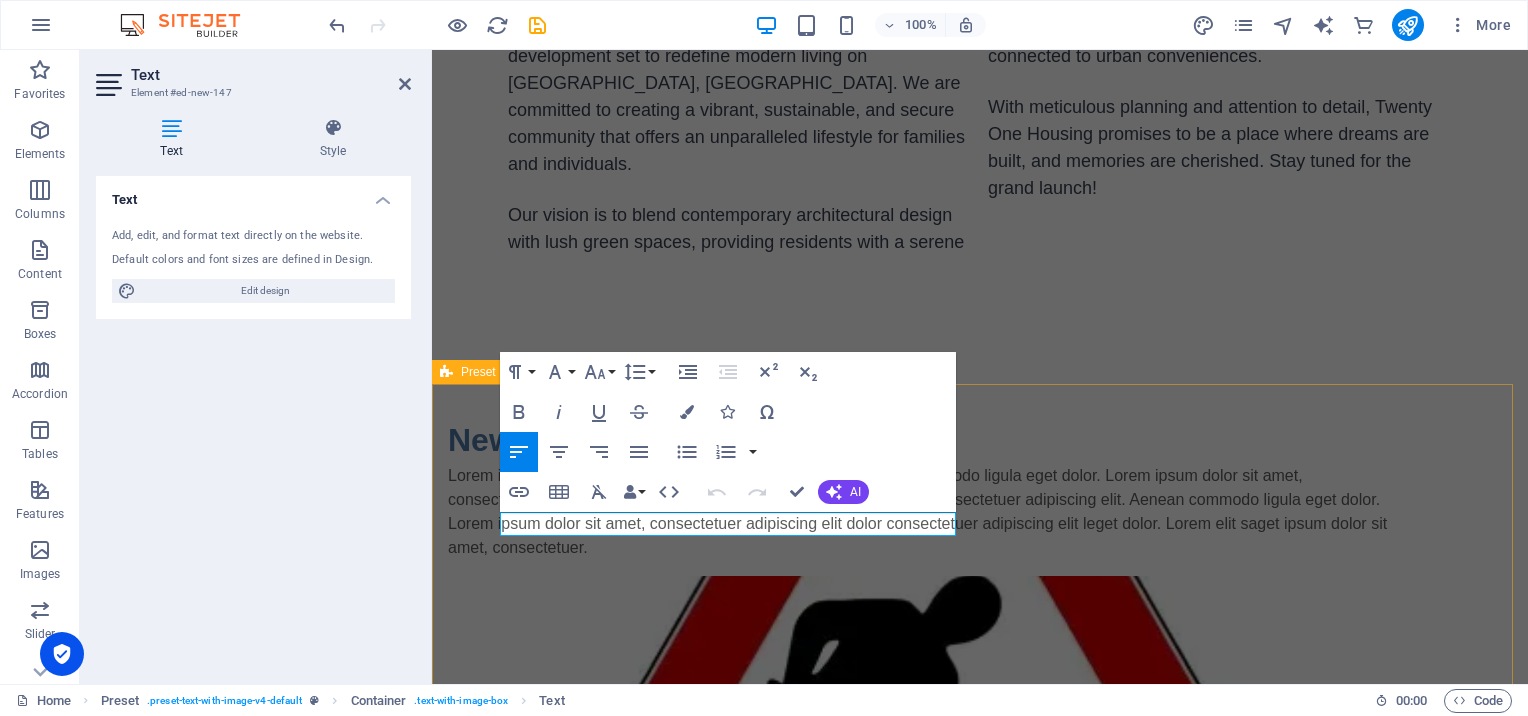 scroll, scrollTop: 103, scrollLeft: 0, axis: vertical 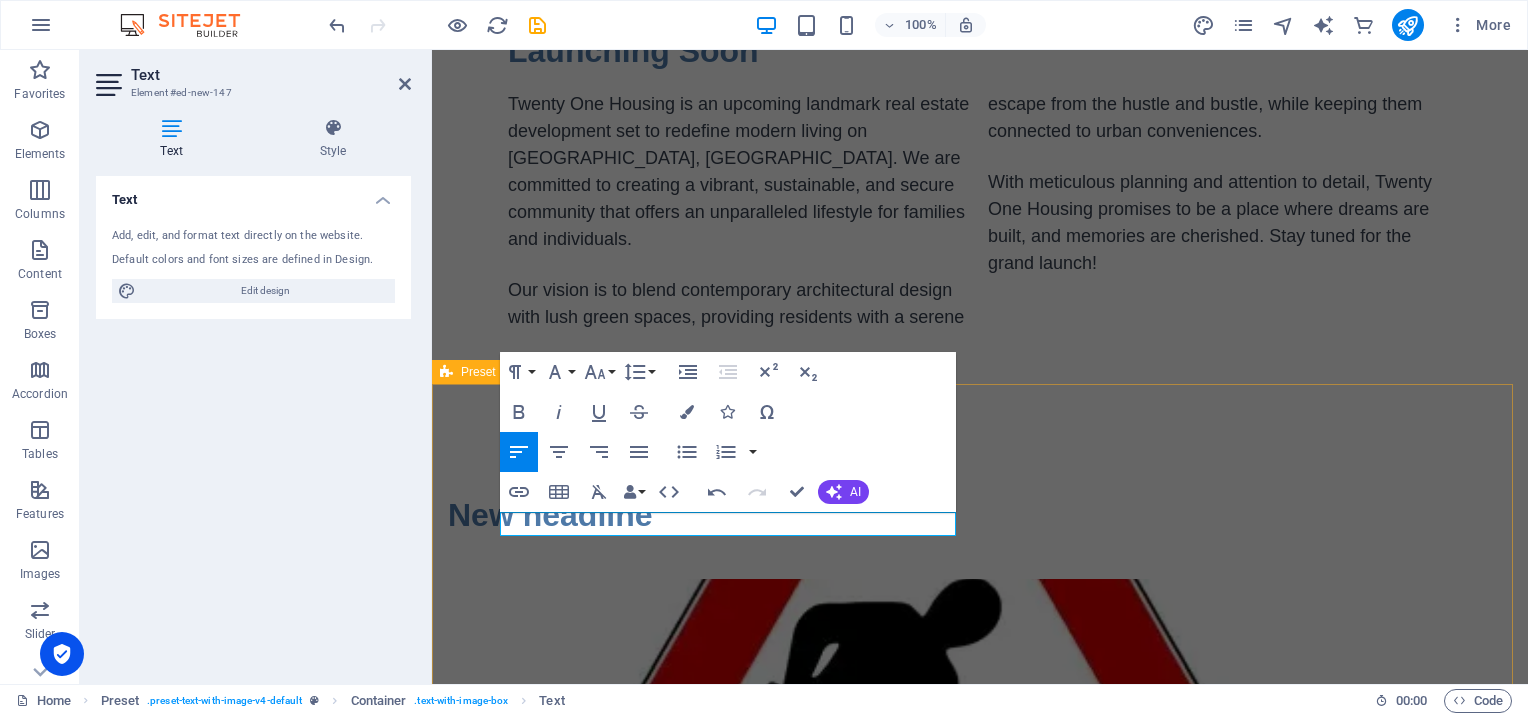 click on "New headline Drop content here or  Add elements  Paste clipboard" at bounding box center (980, 676) 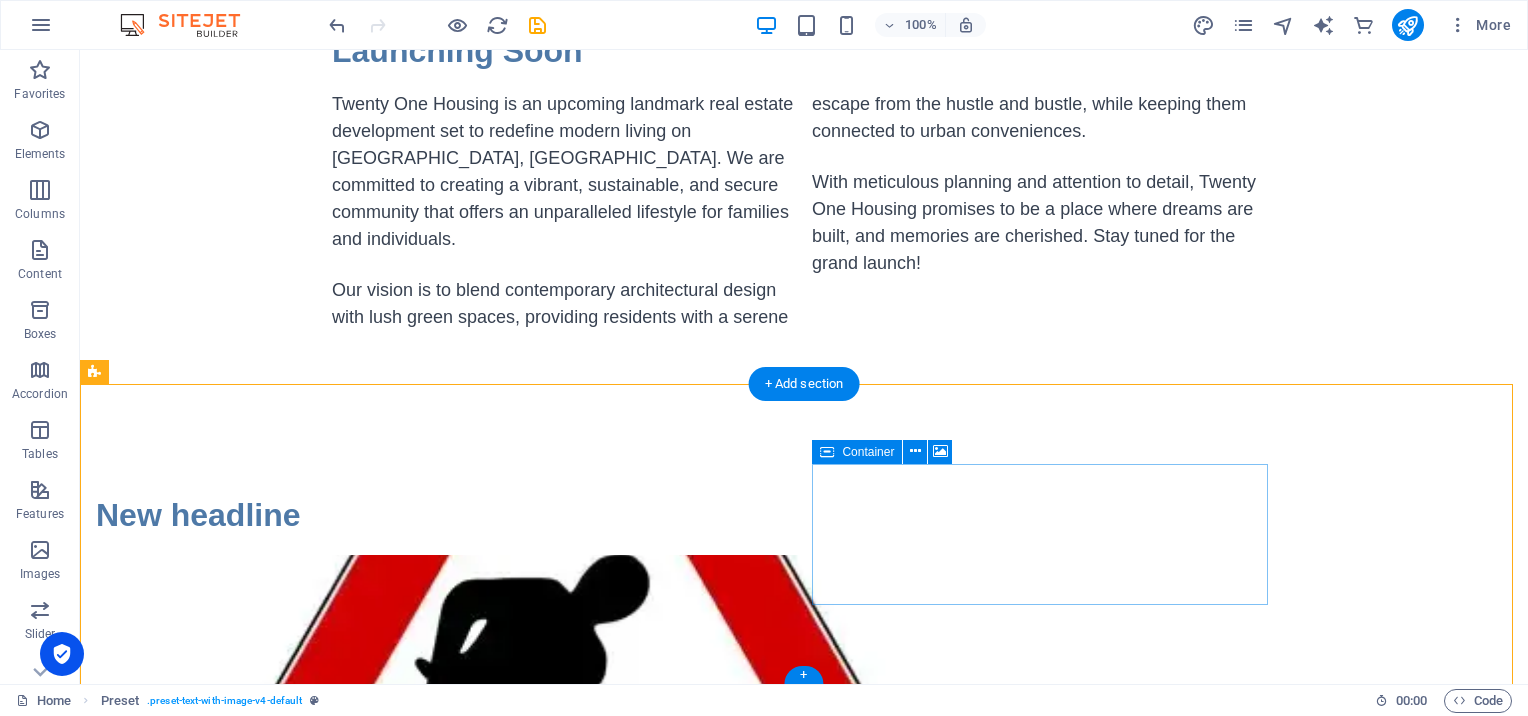 click on "Drop content here or  Add elements  Paste clipboard" at bounding box center (568, 767) 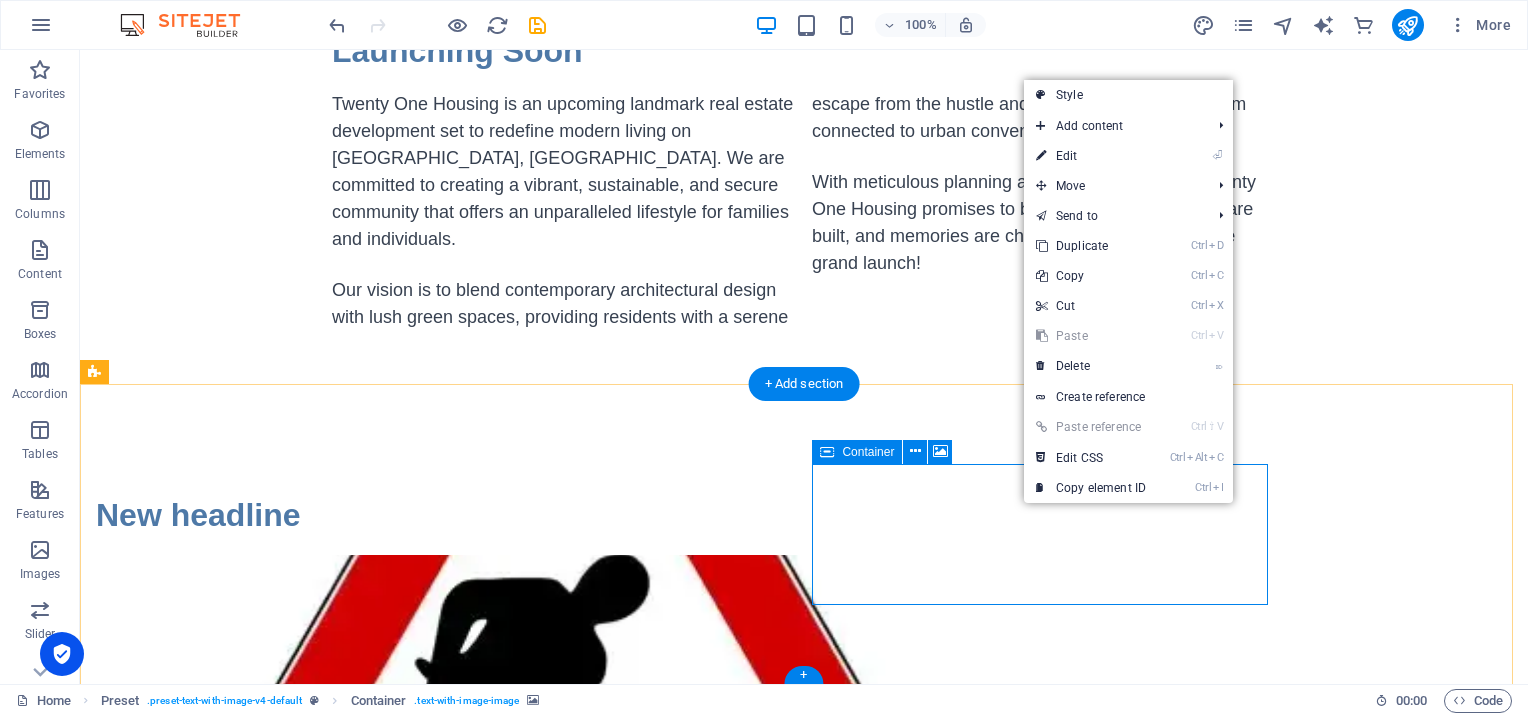 click on "Drop content here or  Add elements  Paste clipboard" at bounding box center [568, 767] 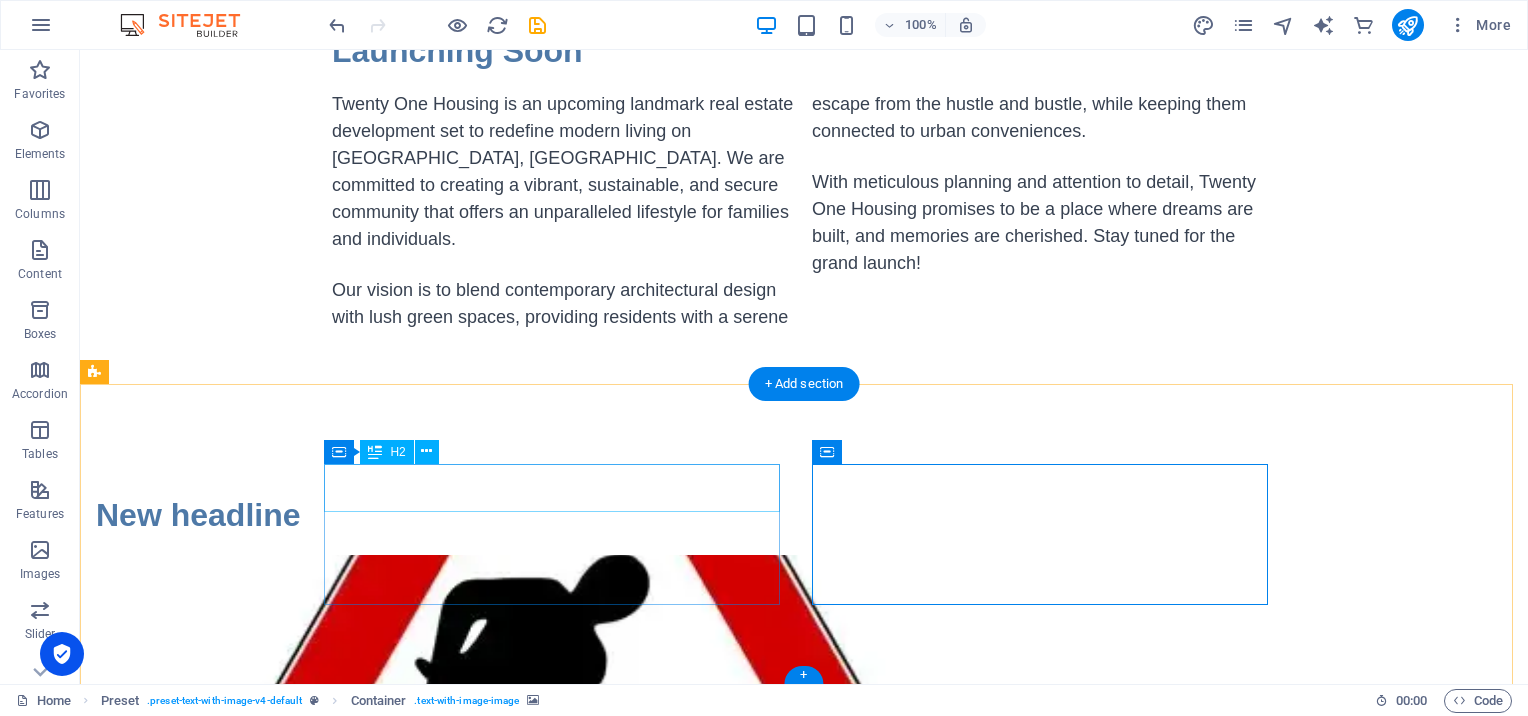 click on "New headline" at bounding box center [568, 515] 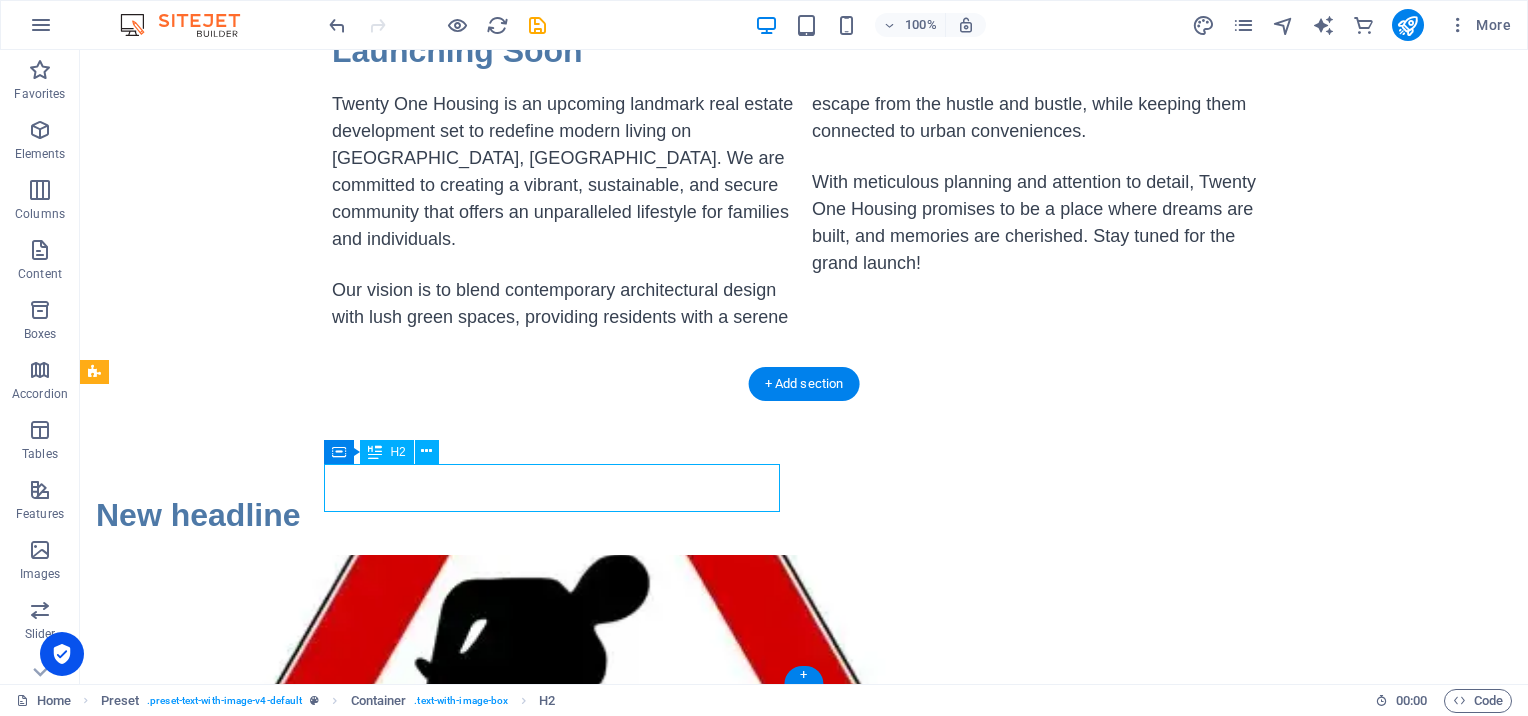 click on "New headline" at bounding box center [568, 515] 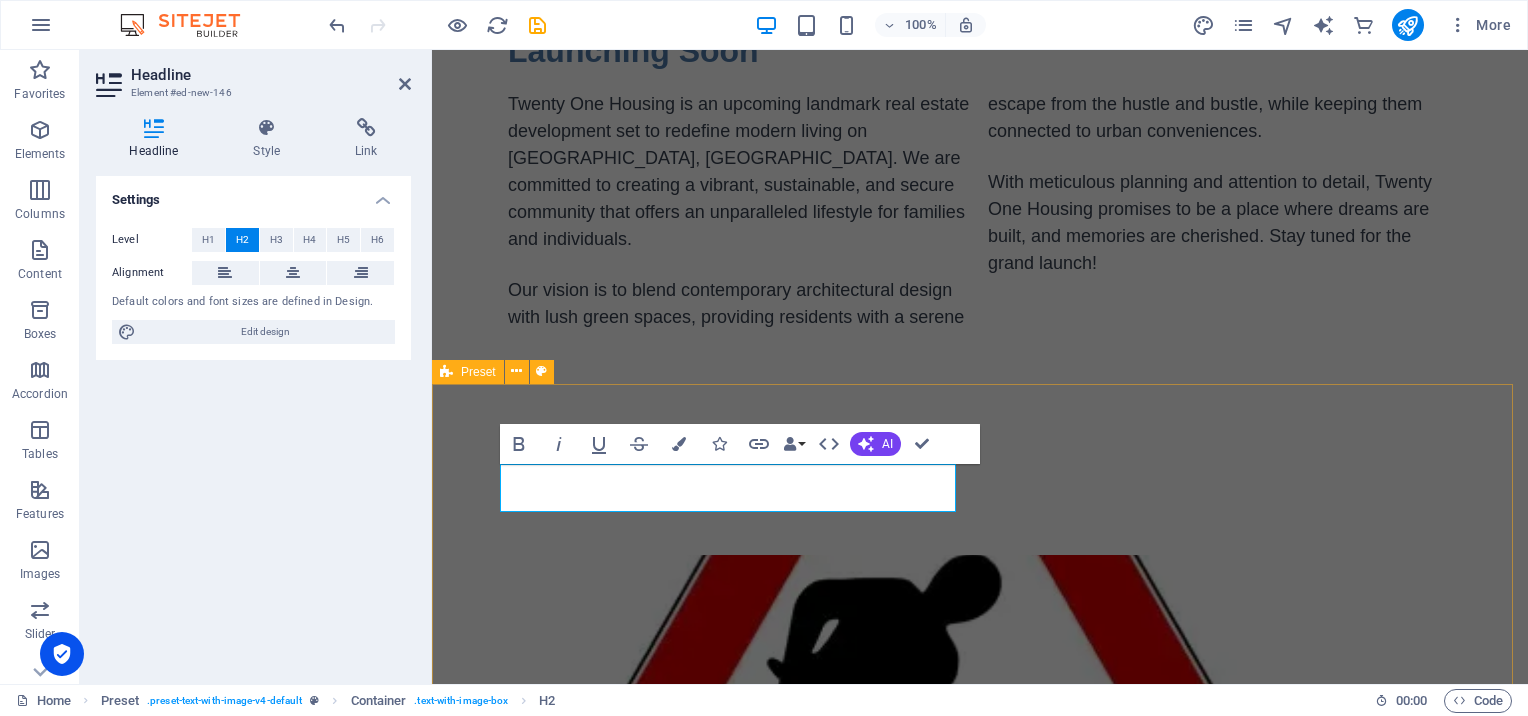 click on "​ Drop content here or  Add elements  Paste clipboard" at bounding box center [980, 664] 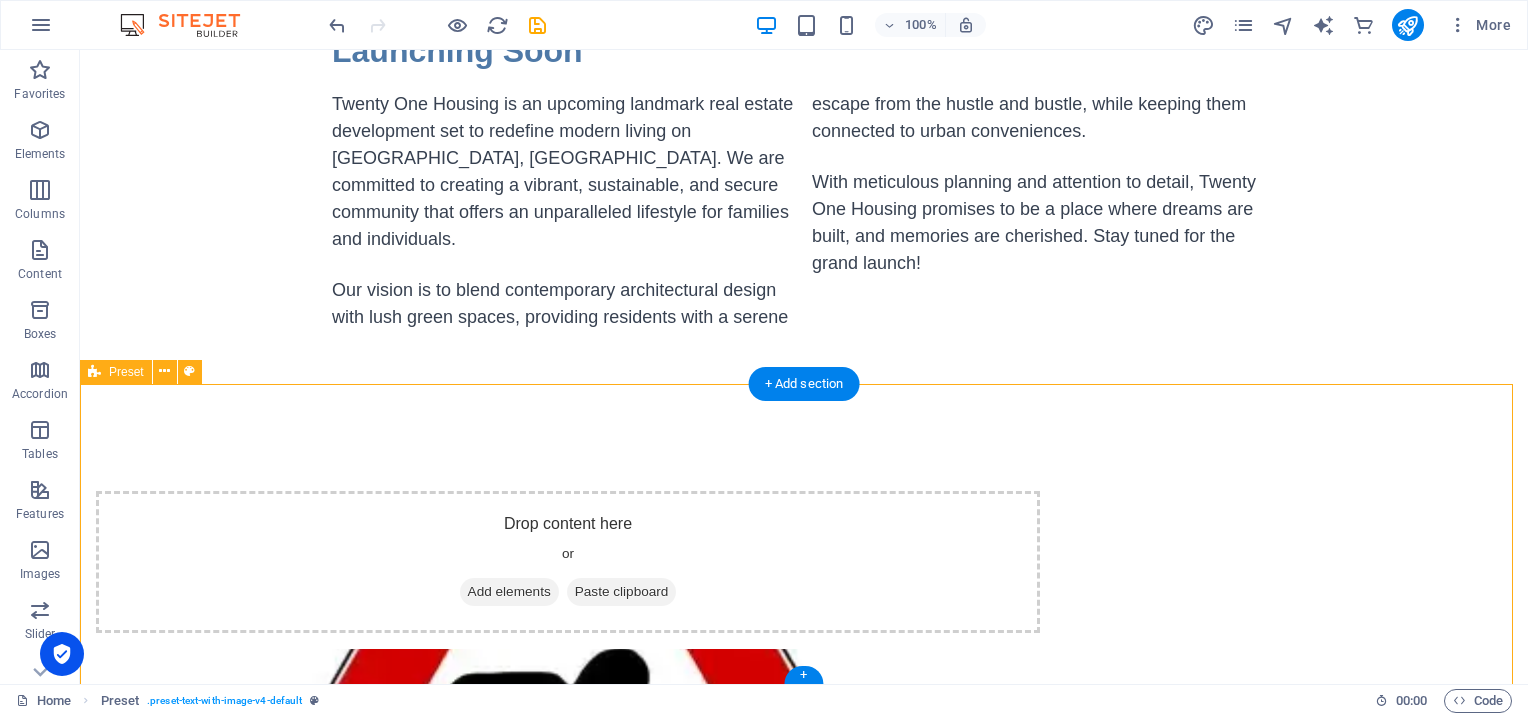 click on "Drop content here or  Add elements  Paste clipboard Drop content here or  Add elements  Paste clipboard" at bounding box center (804, 711) 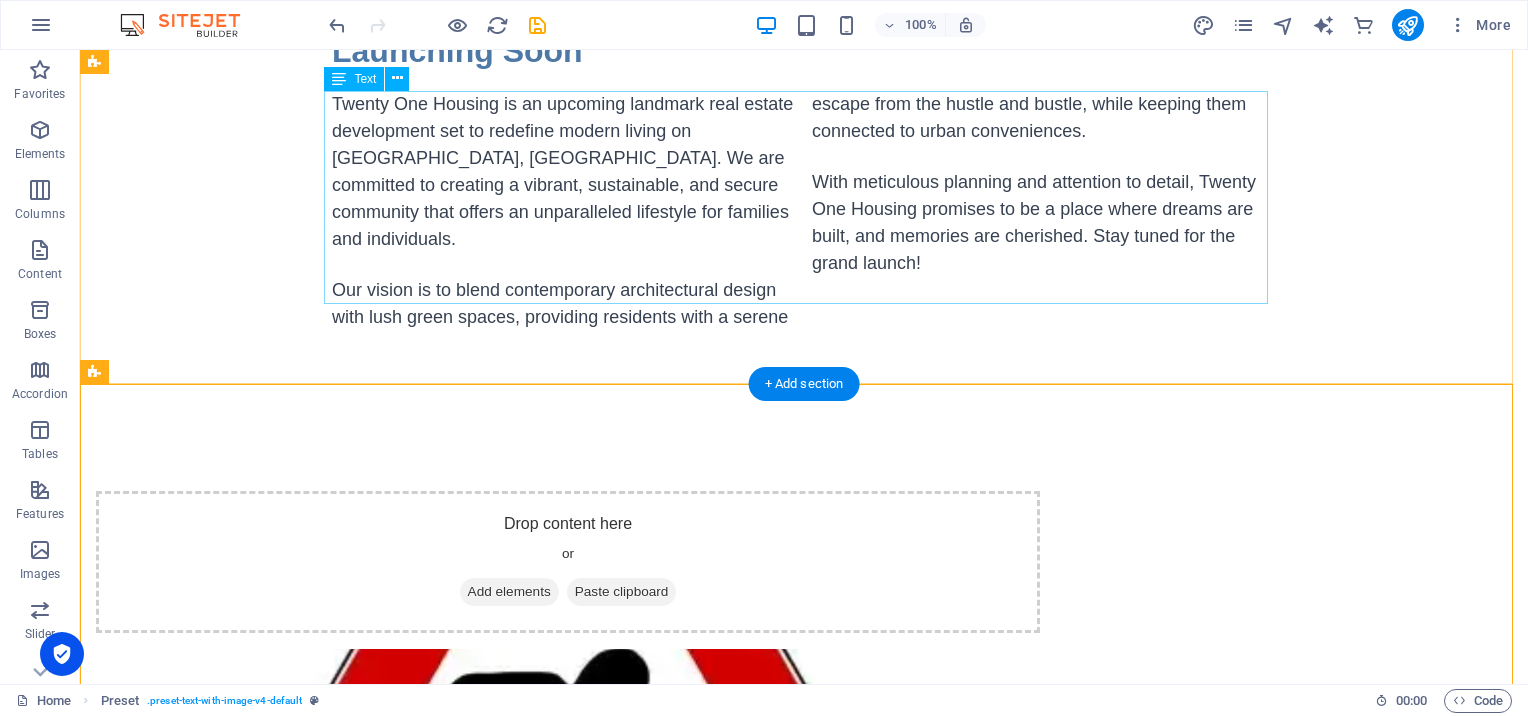 click on "Twenty One Housing is an upcoming landmark real estate development set to redefine modern living on [GEOGRAPHIC_DATA], [GEOGRAPHIC_DATA]. We are committed to creating a vibrant, sustainable, and secure community that offers an unparalleled lifestyle for families and individuals. Our vision is to blend contemporary architectural design with lush green spaces, providing residents with a serene escape from the hustle and bustle, while keeping them connected to urban conveniences. With meticulous planning and attention to detail, Twenty One Housing promises to be a place where dreams are built, and memories are cherished. Stay tuned for the grand launch!" at bounding box center (804, 211) 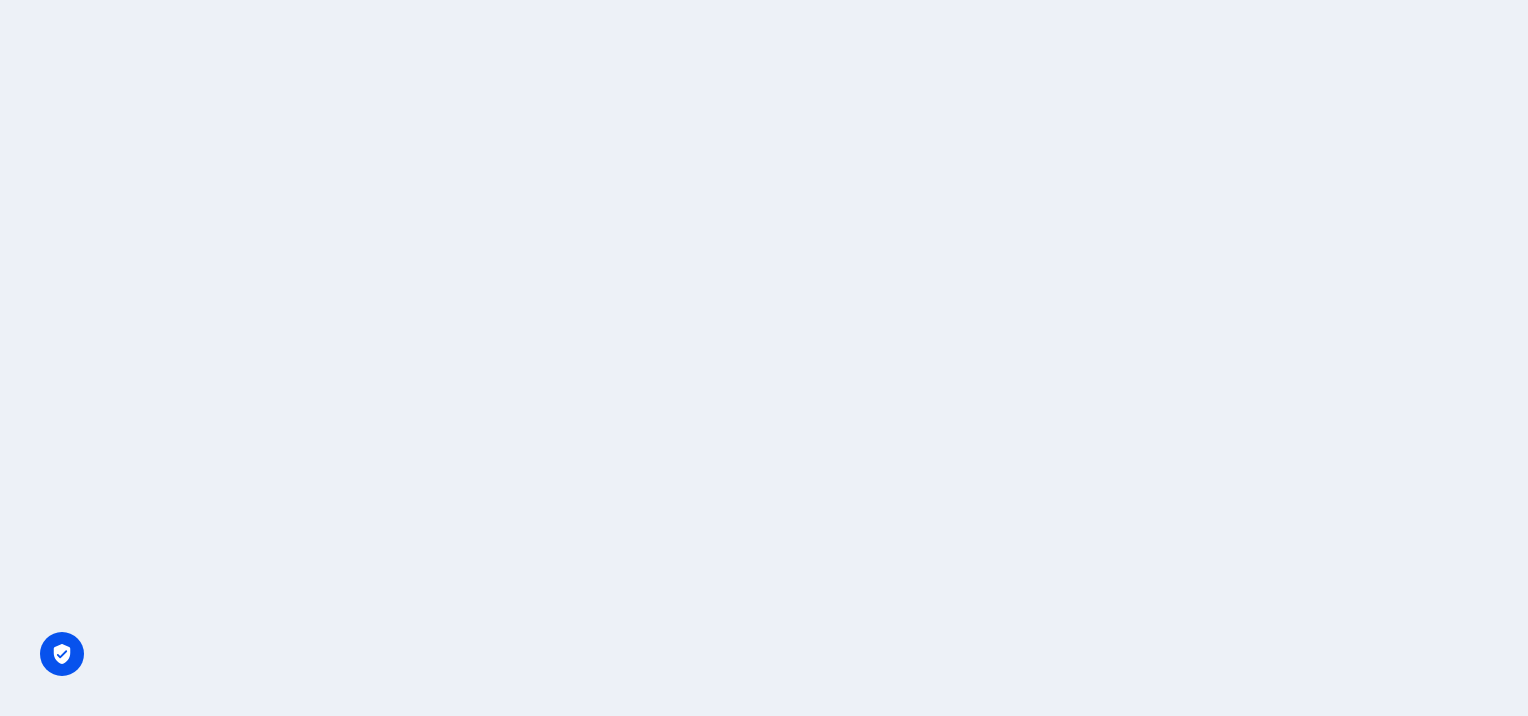 scroll, scrollTop: 0, scrollLeft: 0, axis: both 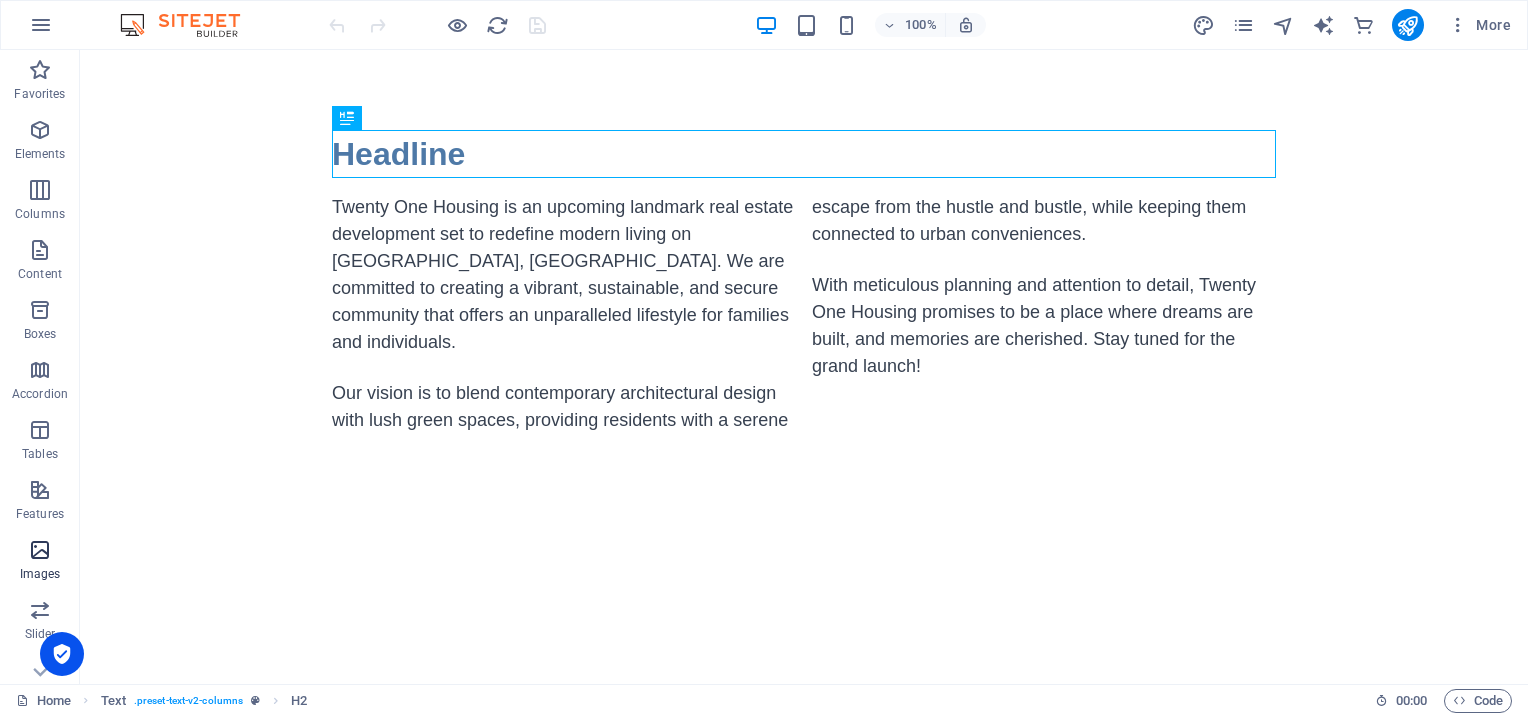click at bounding box center (40, 550) 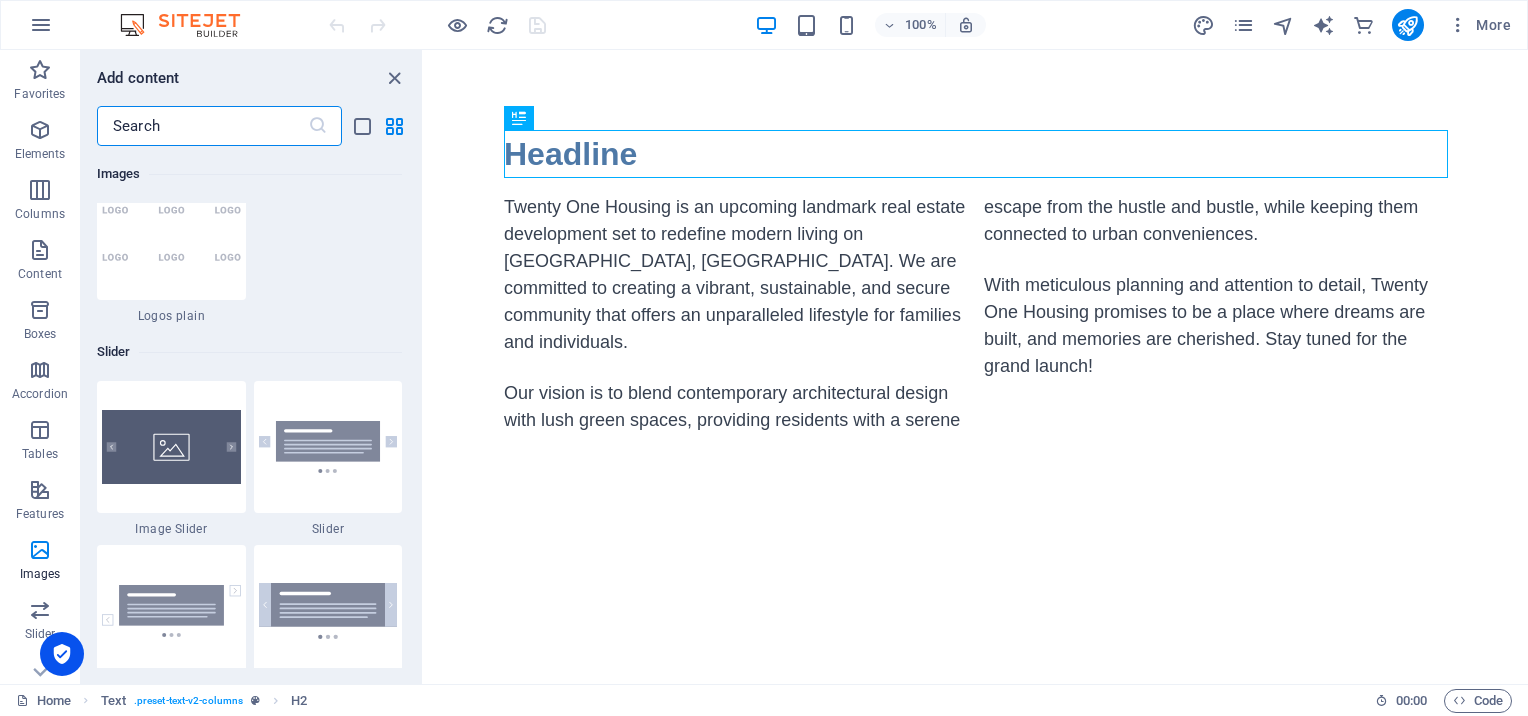 scroll, scrollTop: 11076, scrollLeft: 0, axis: vertical 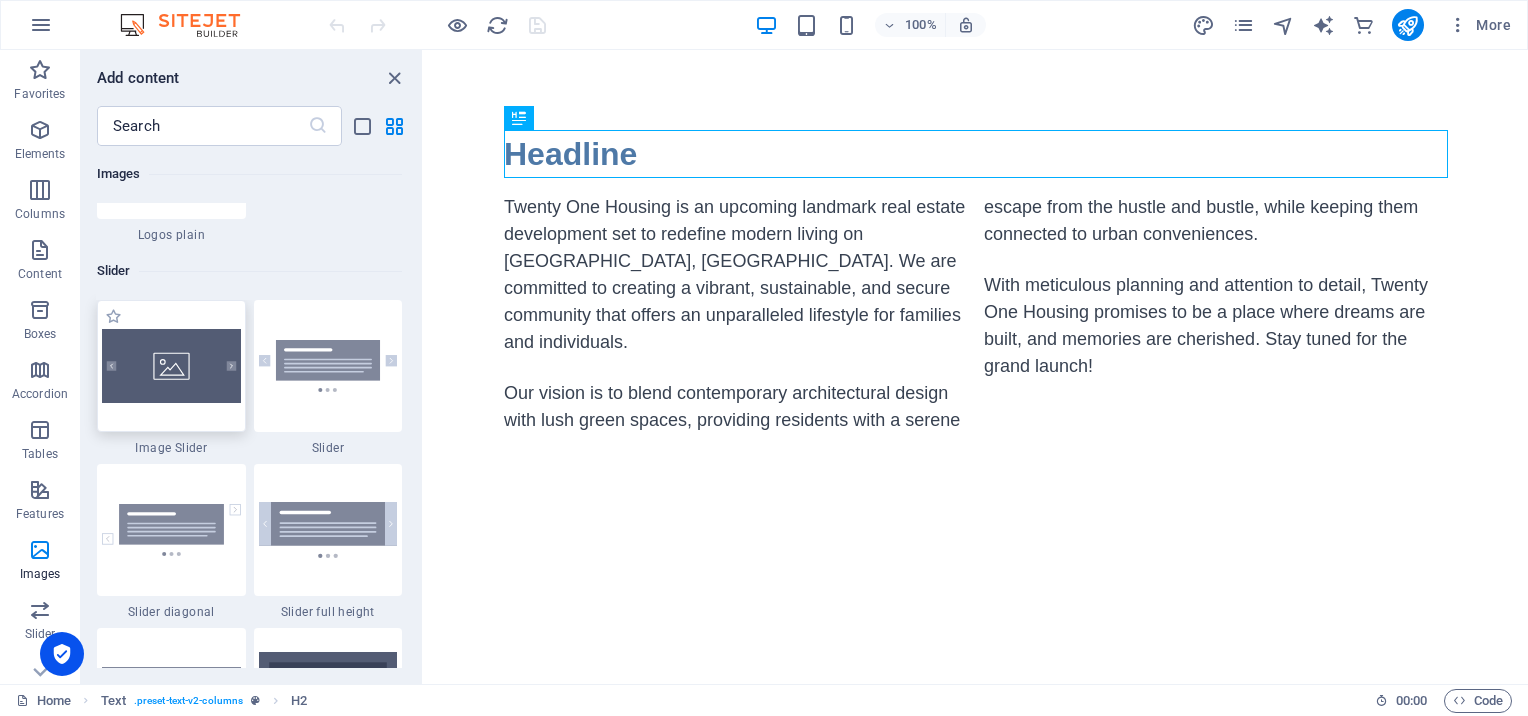 click at bounding box center [171, 366] 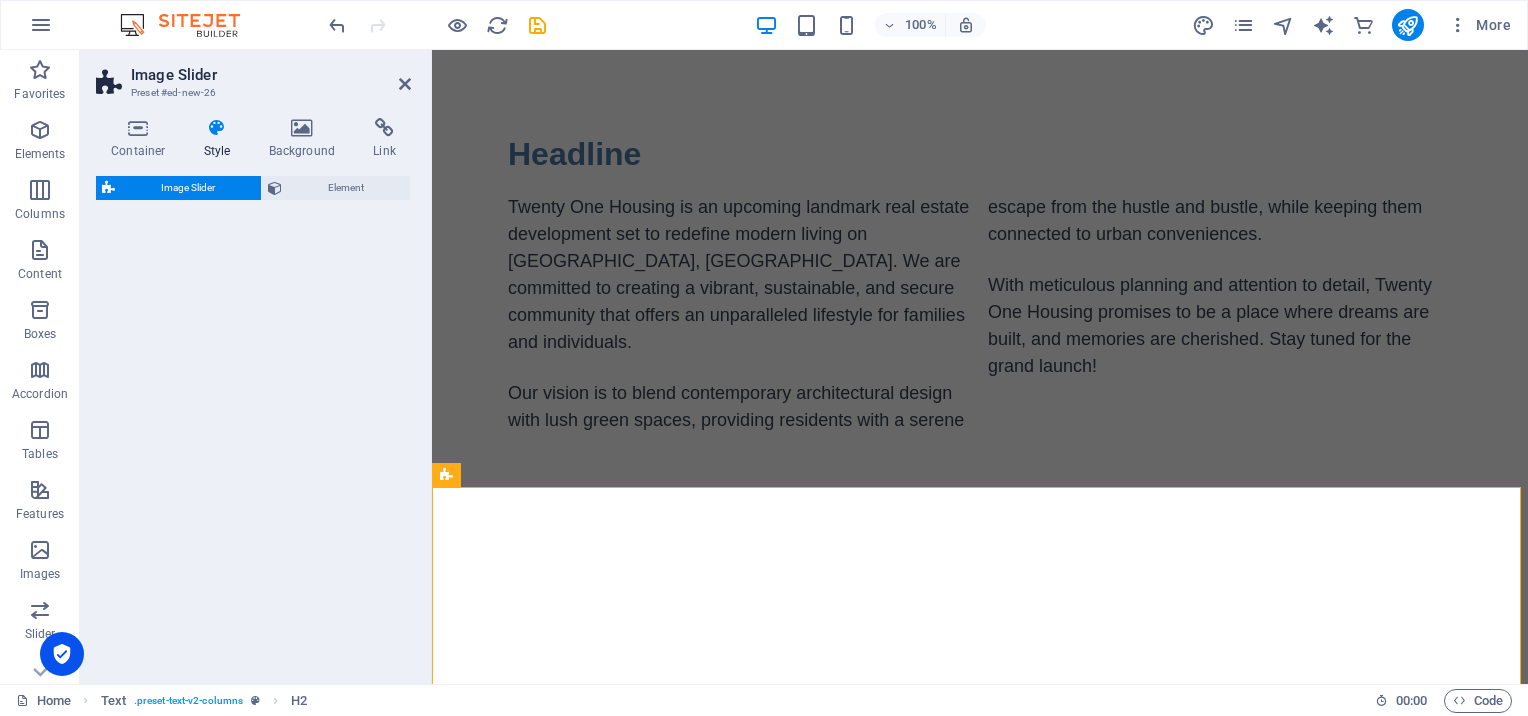select on "rem" 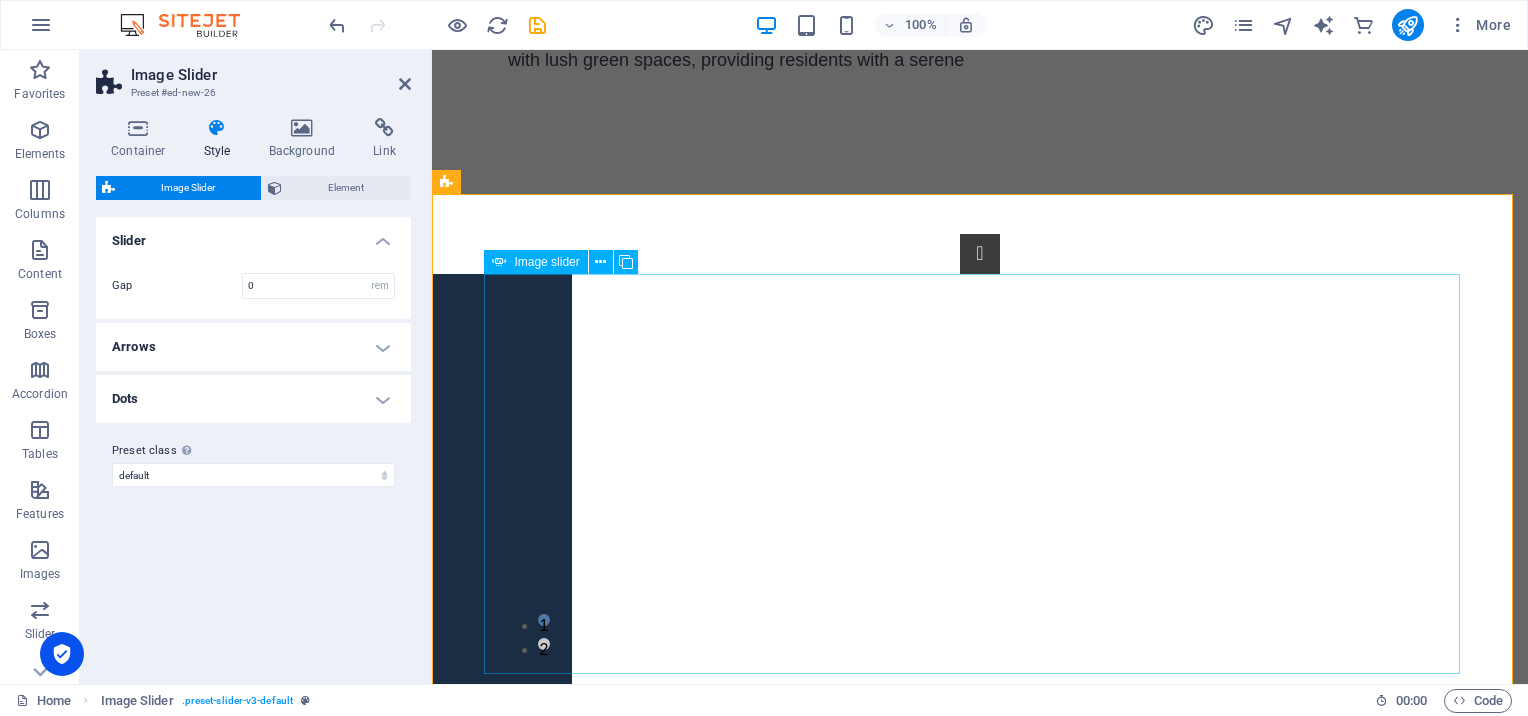 scroll, scrollTop: 362, scrollLeft: 0, axis: vertical 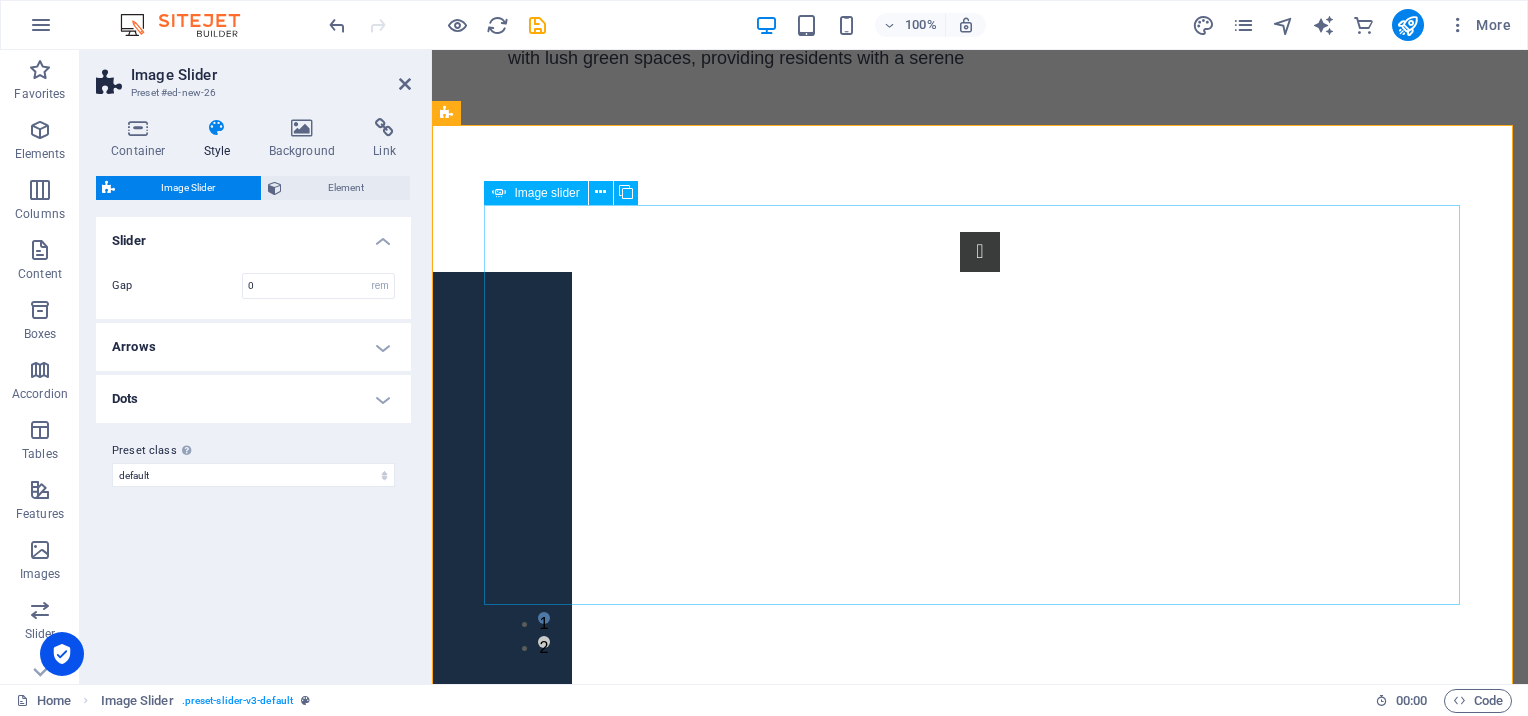 click at bounding box center (60, 921) 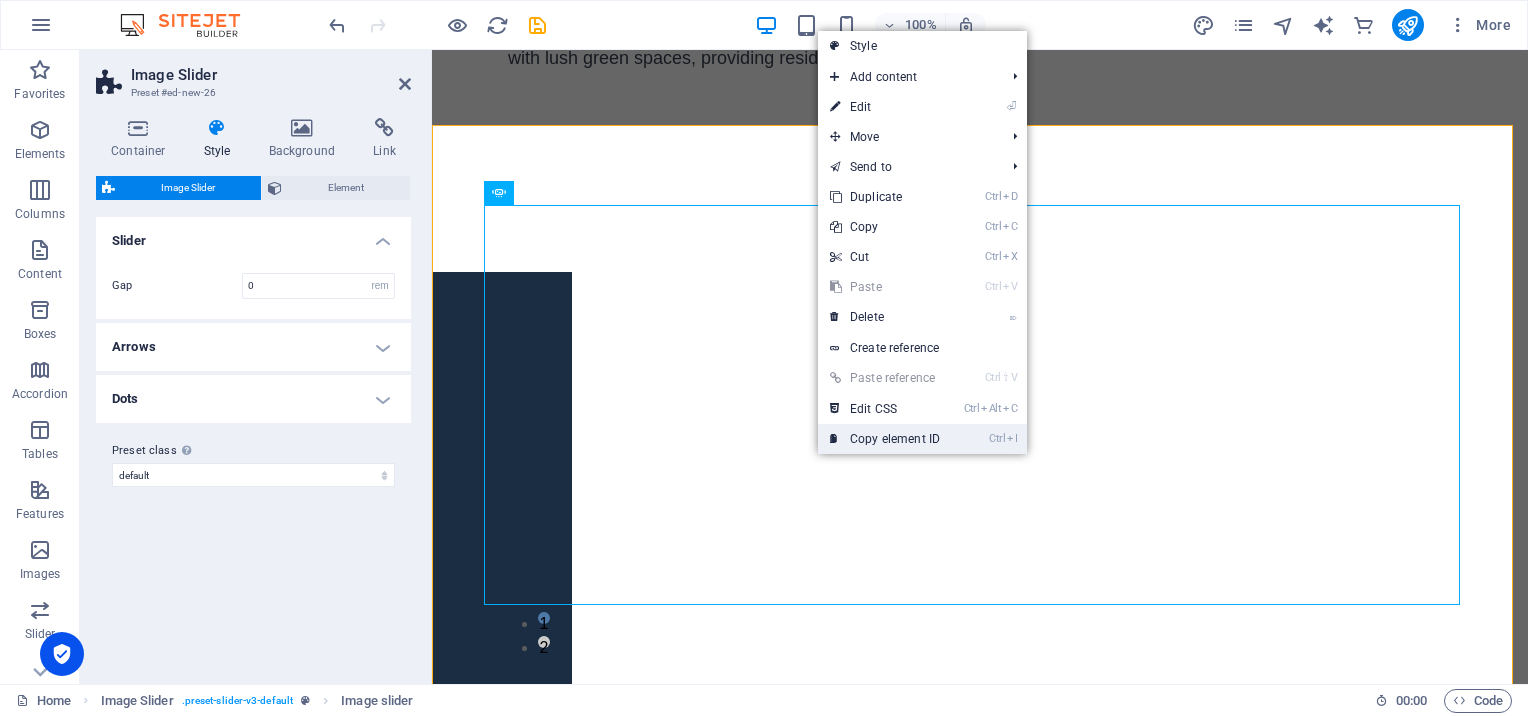 click at bounding box center (835, 439) 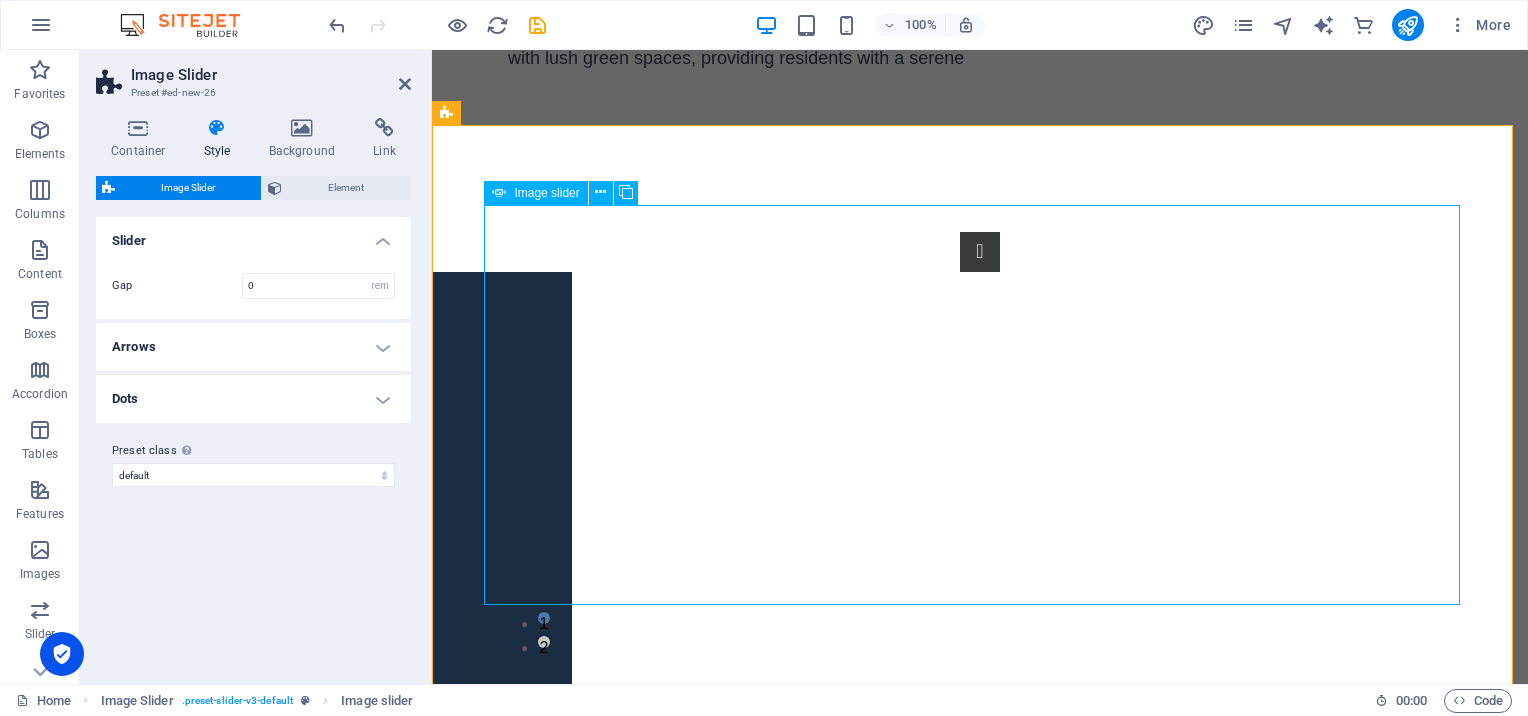 click at bounding box center [60, 921] 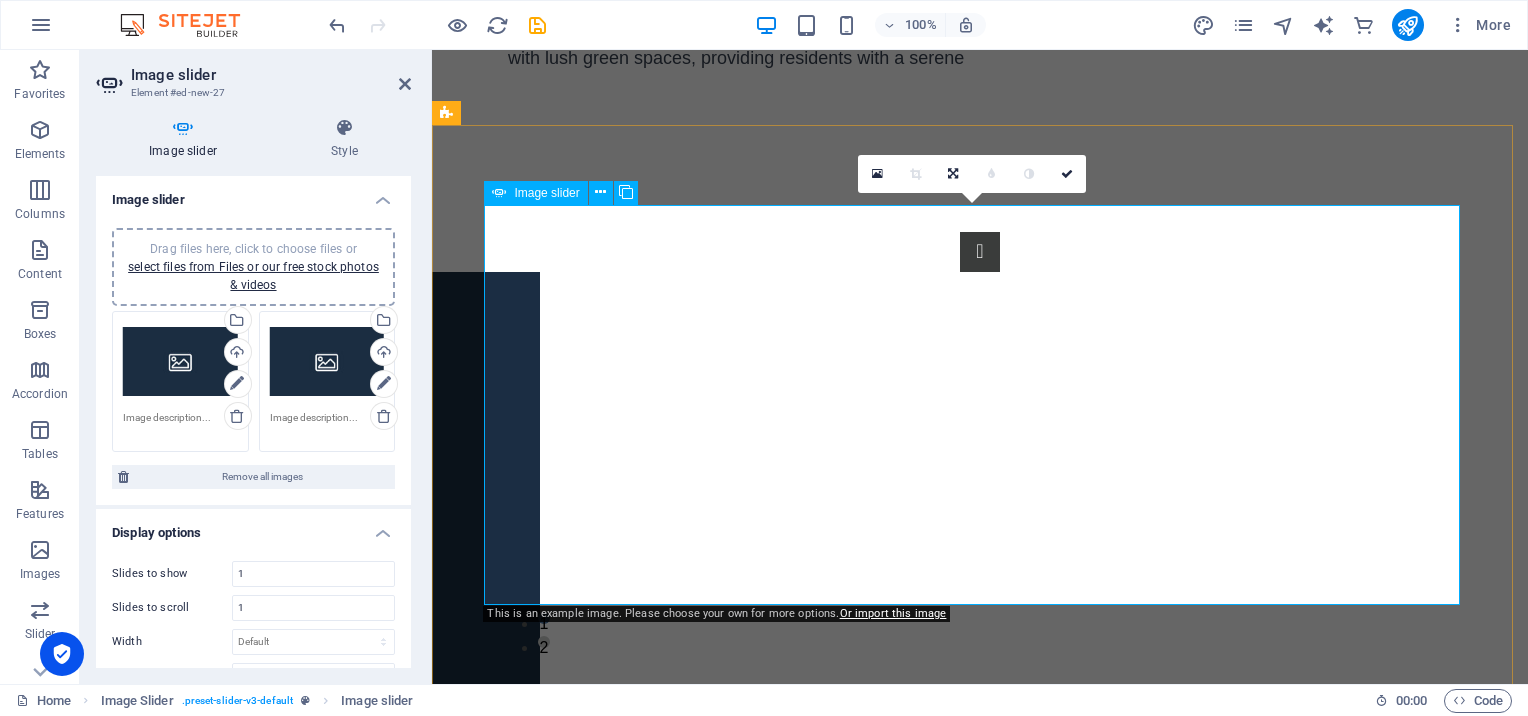 click at bounding box center [28, 921] 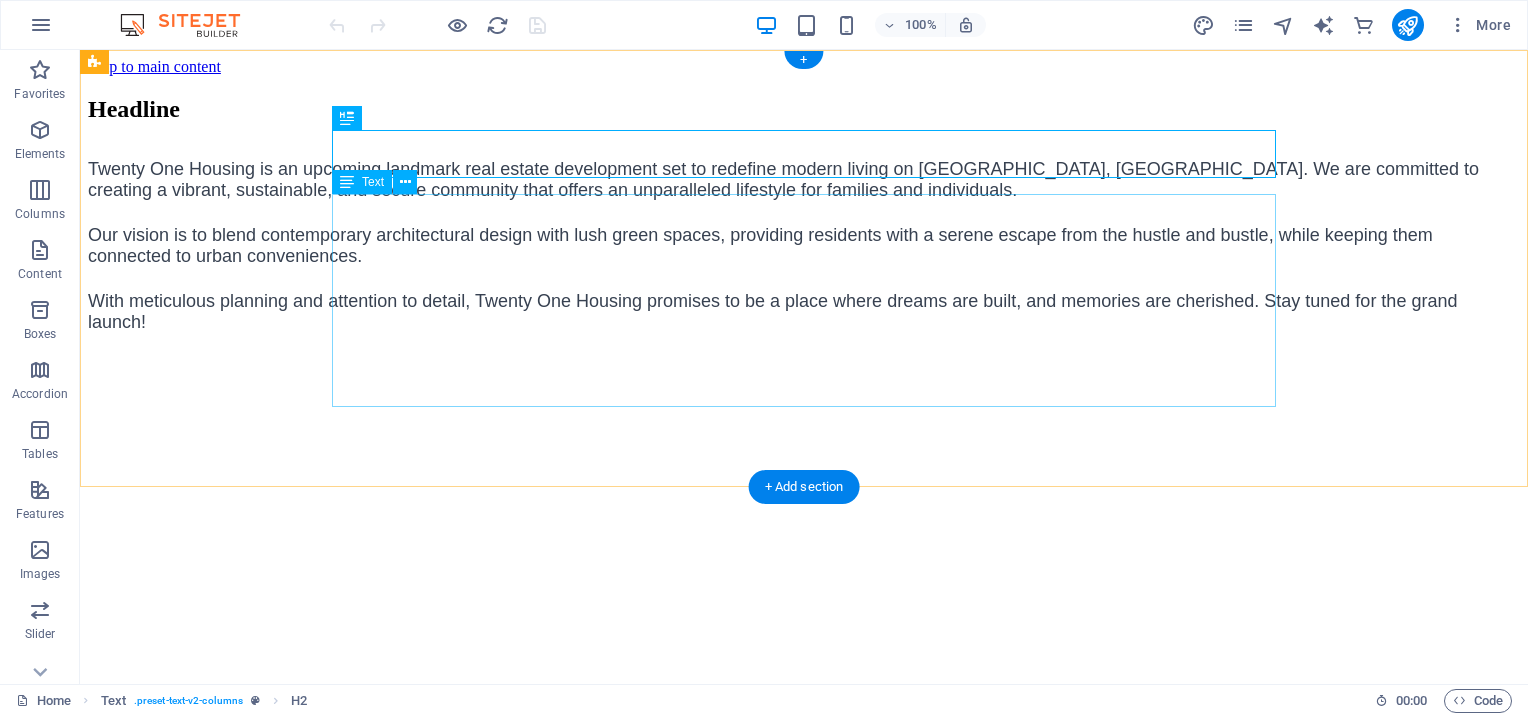 scroll, scrollTop: 0, scrollLeft: 0, axis: both 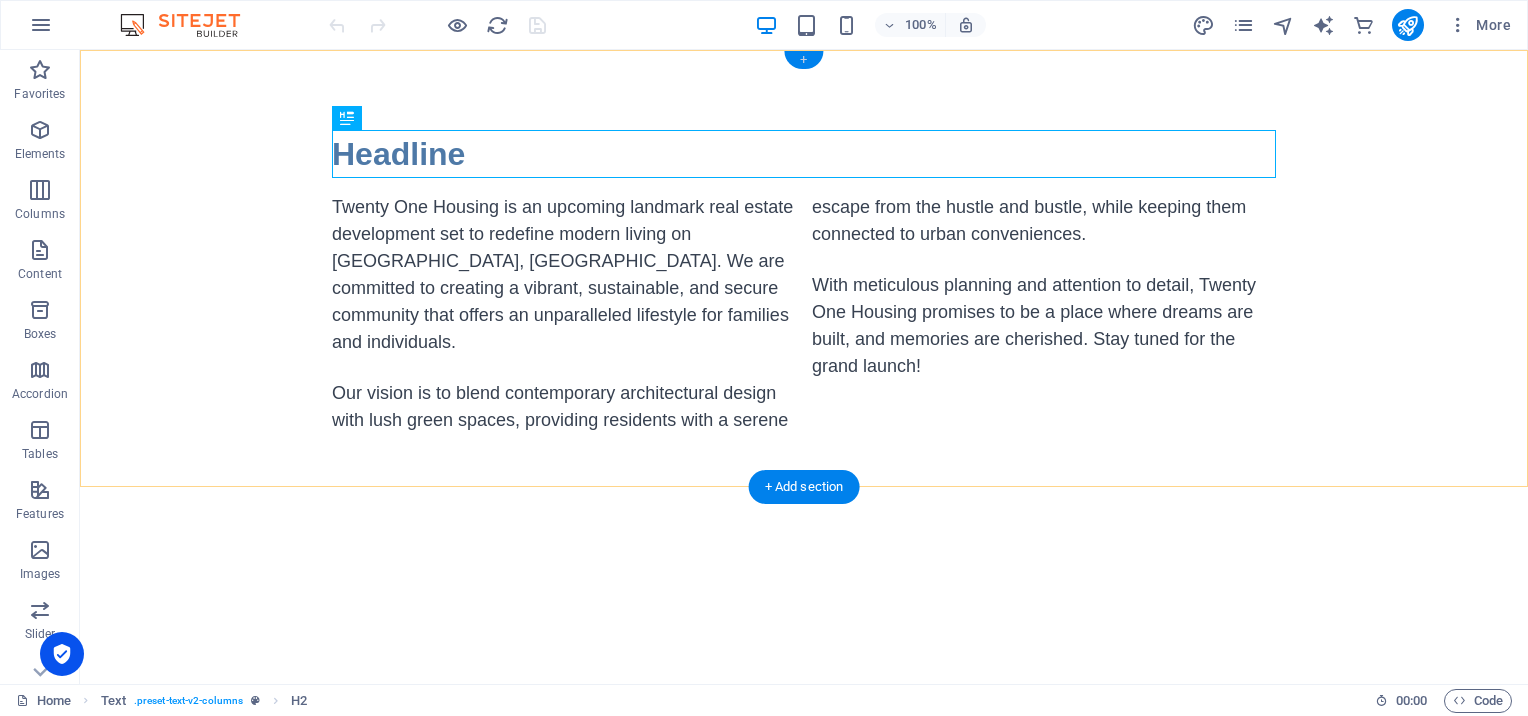 click on "+" at bounding box center (803, 60) 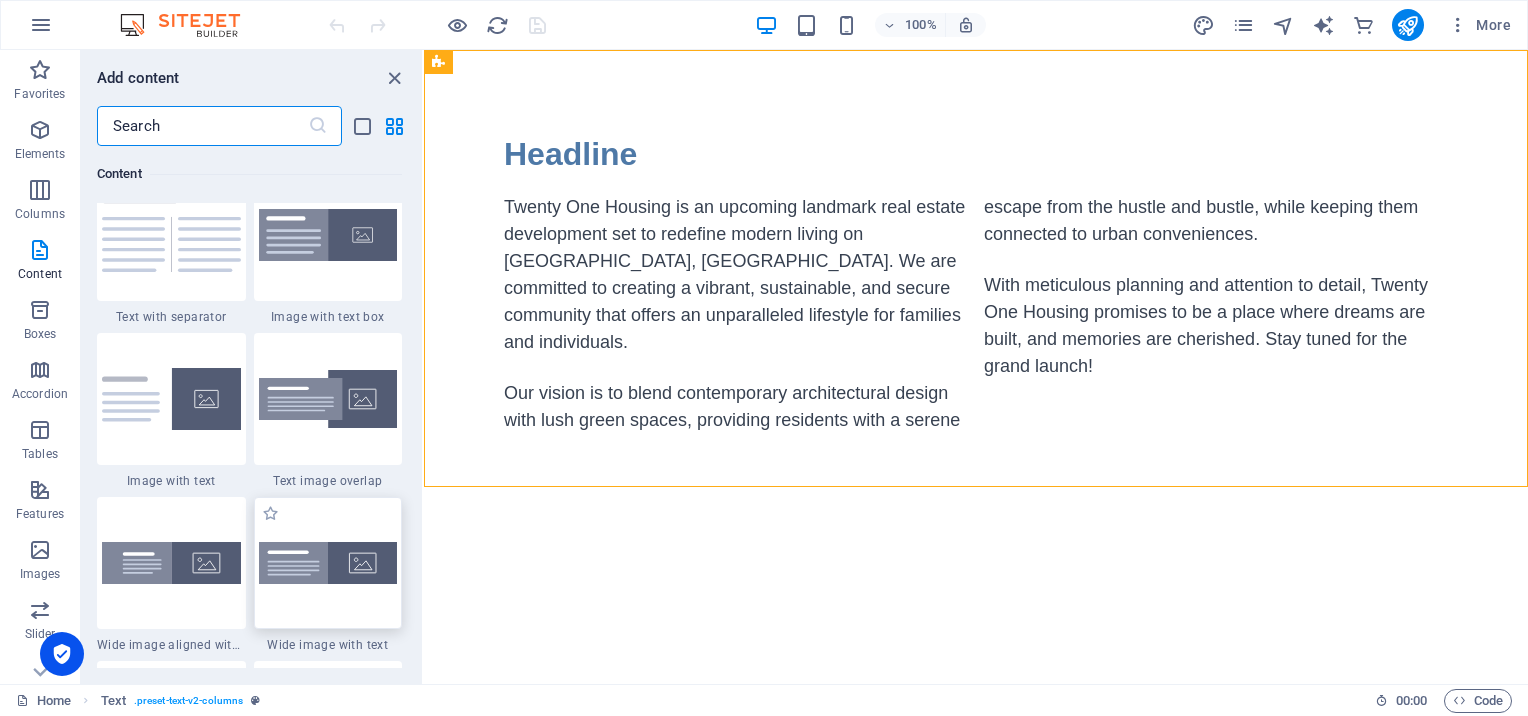 scroll, scrollTop: 3699, scrollLeft: 0, axis: vertical 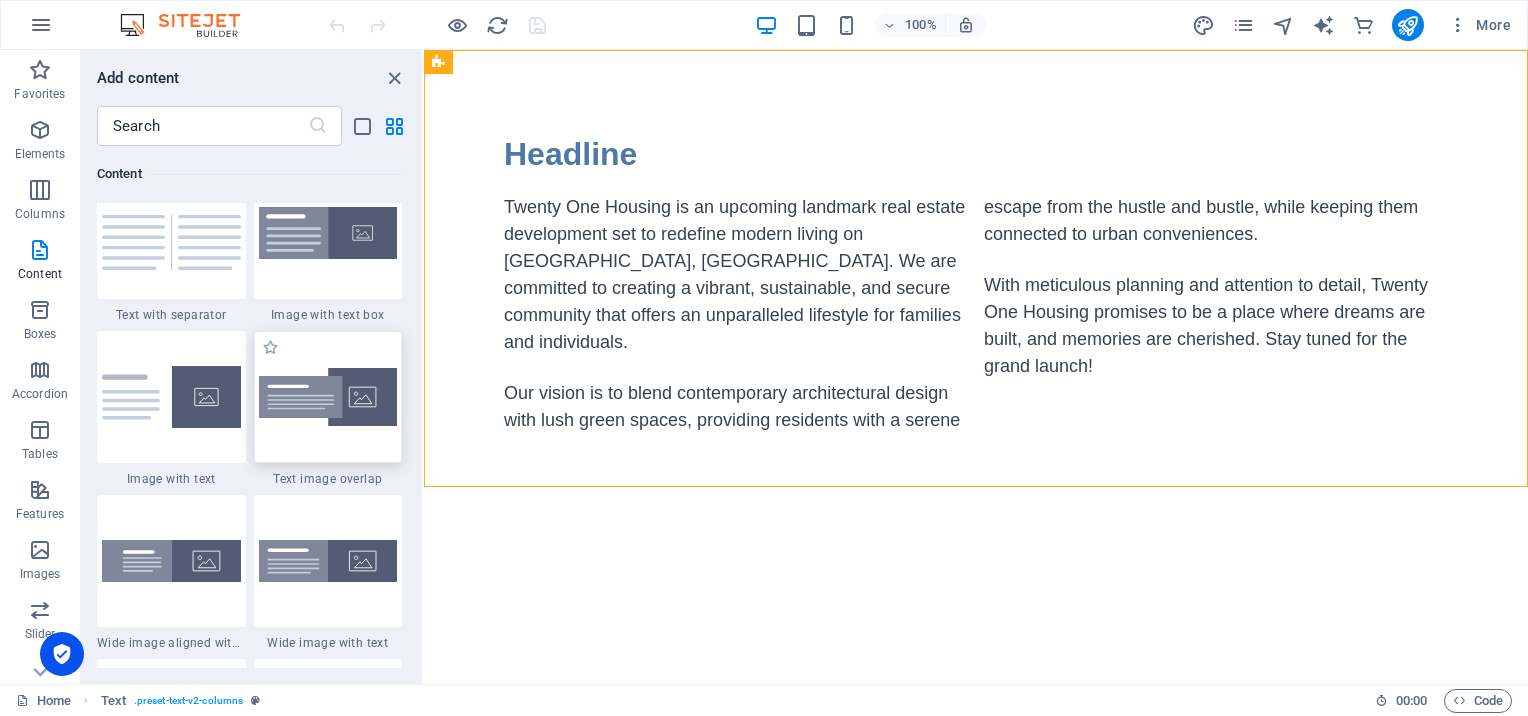 click at bounding box center [328, 397] 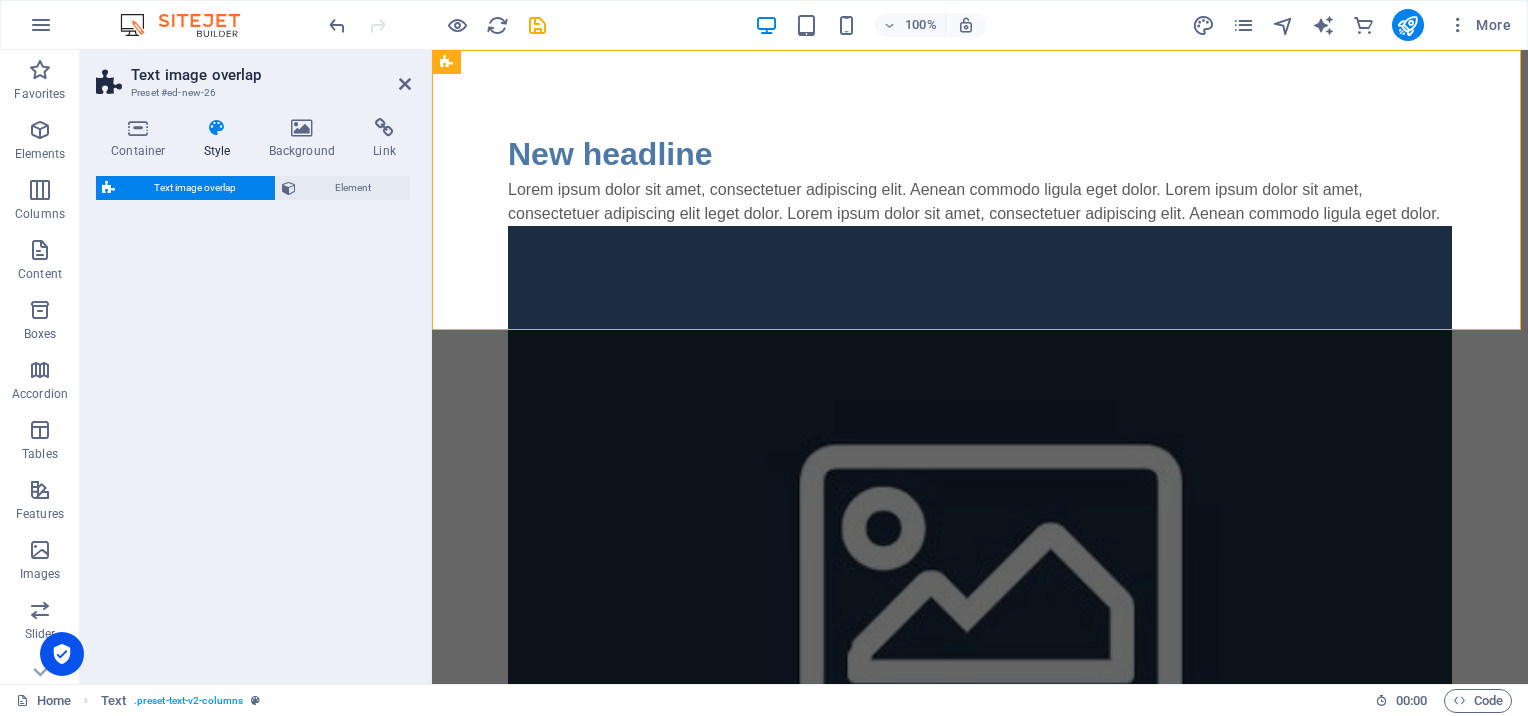 select on "rem" 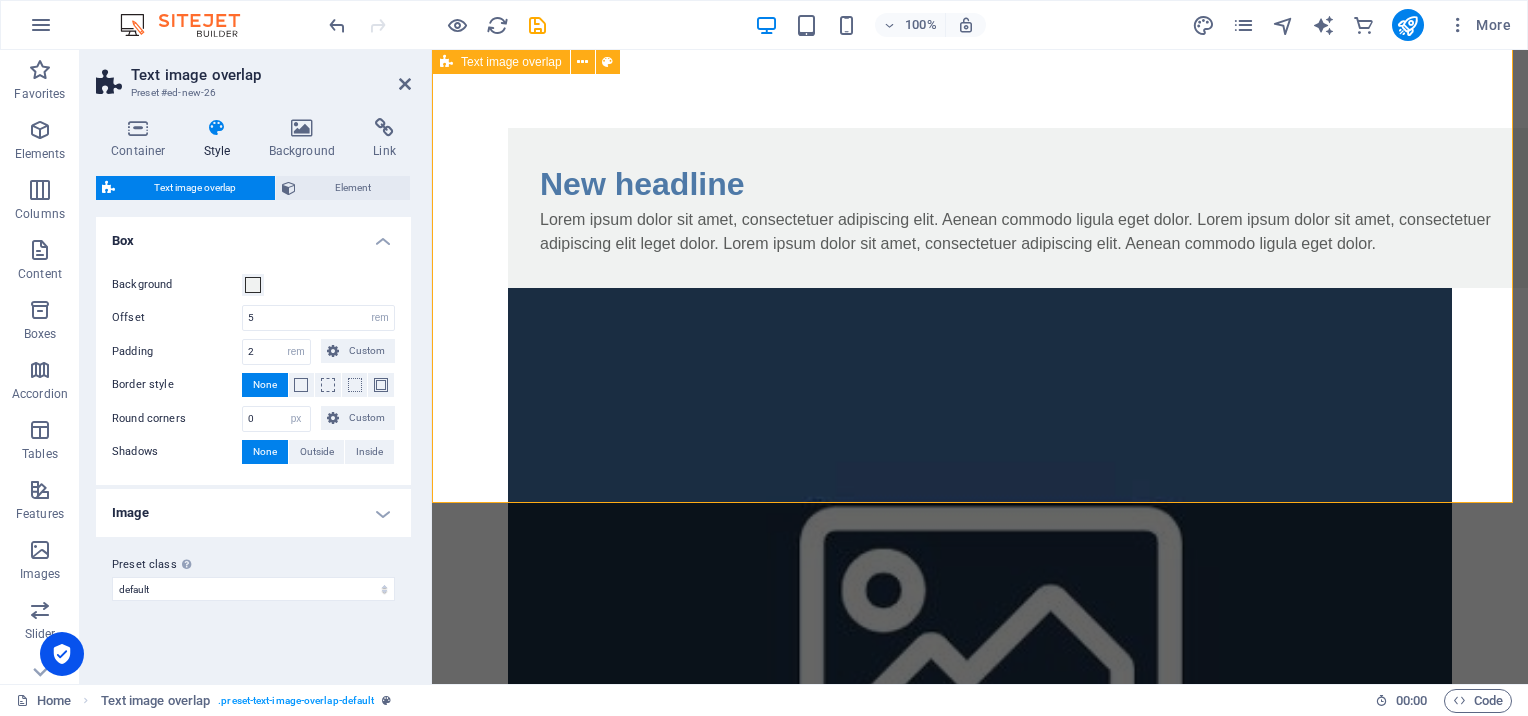 scroll, scrollTop: 0, scrollLeft: 0, axis: both 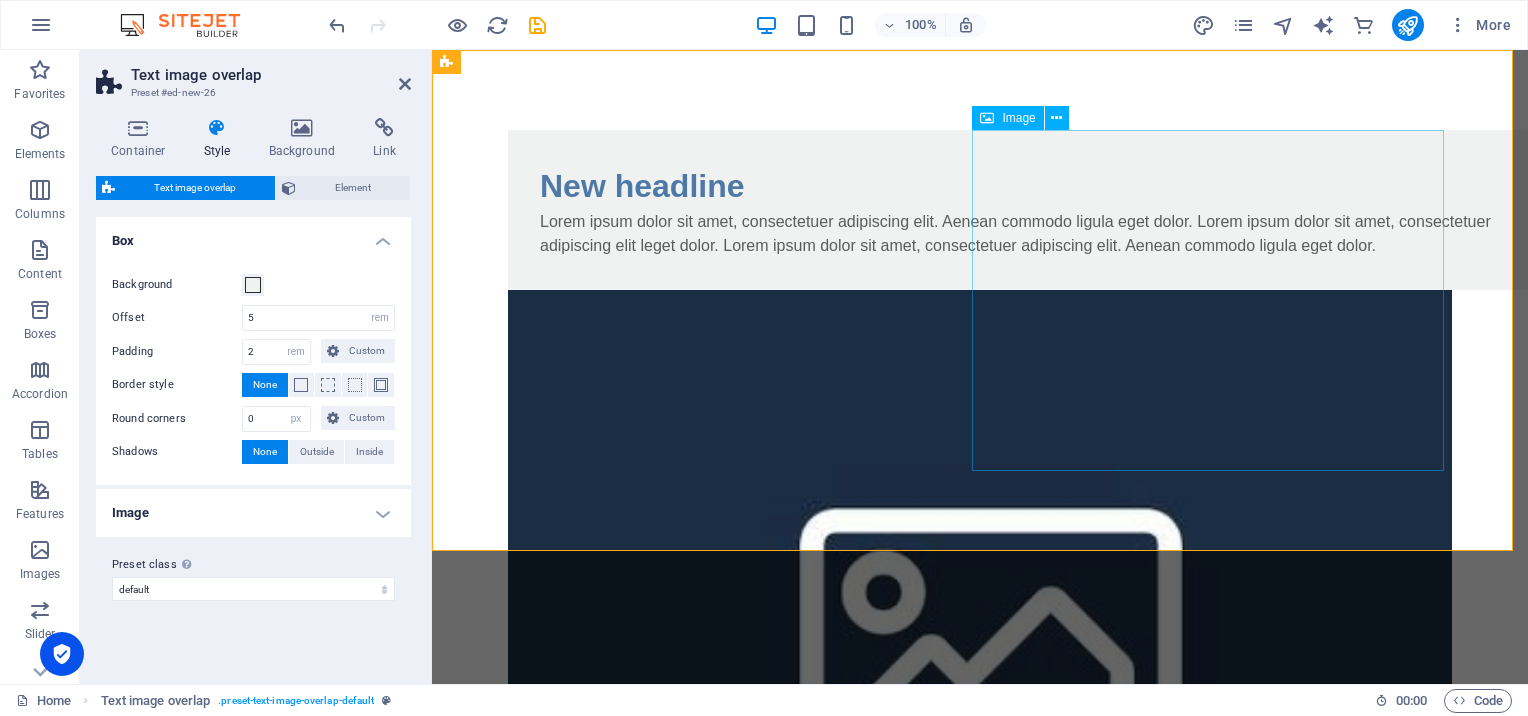 click at bounding box center (980, 631) 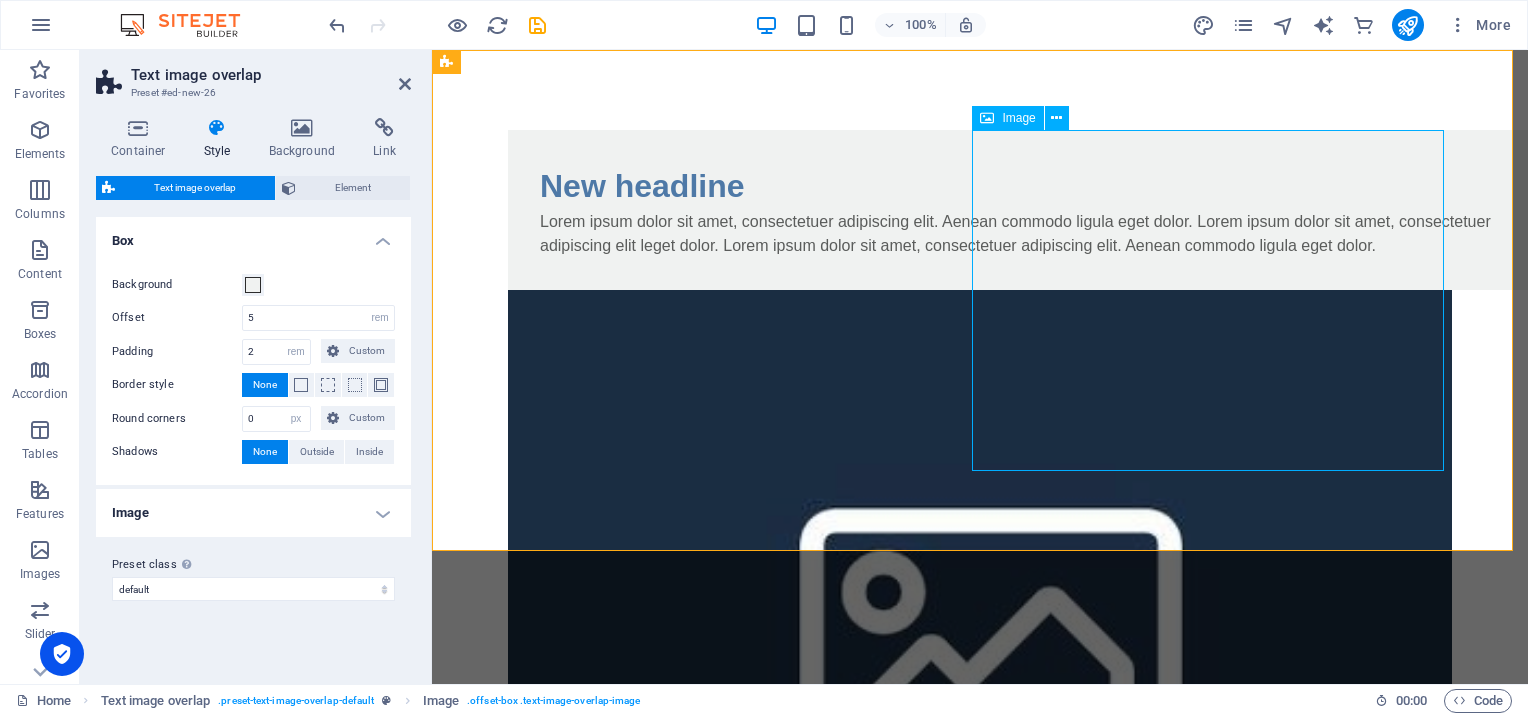 click on "Image" at bounding box center (1018, 118) 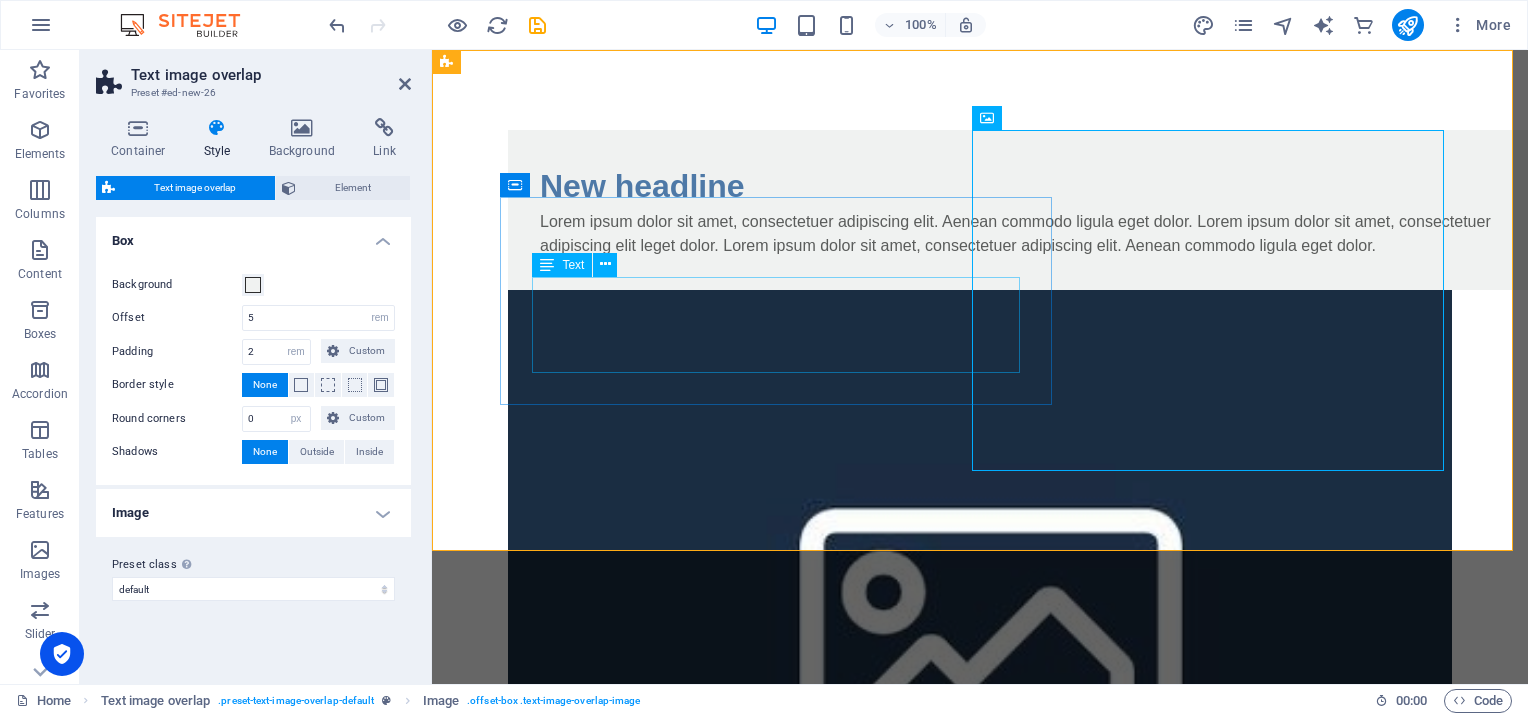 click on "Lorem ipsum dolor sit amet, consectetuer adipiscing elit. Aenean commodo ligula eget dolor. Lorem ipsum dolor sit amet, consectetuer adipiscing elit leget dolor. Lorem ipsum dolor sit amet, consectetuer adipiscing elit. Aenean commodo ligula eget dolor." at bounding box center [1020, 234] 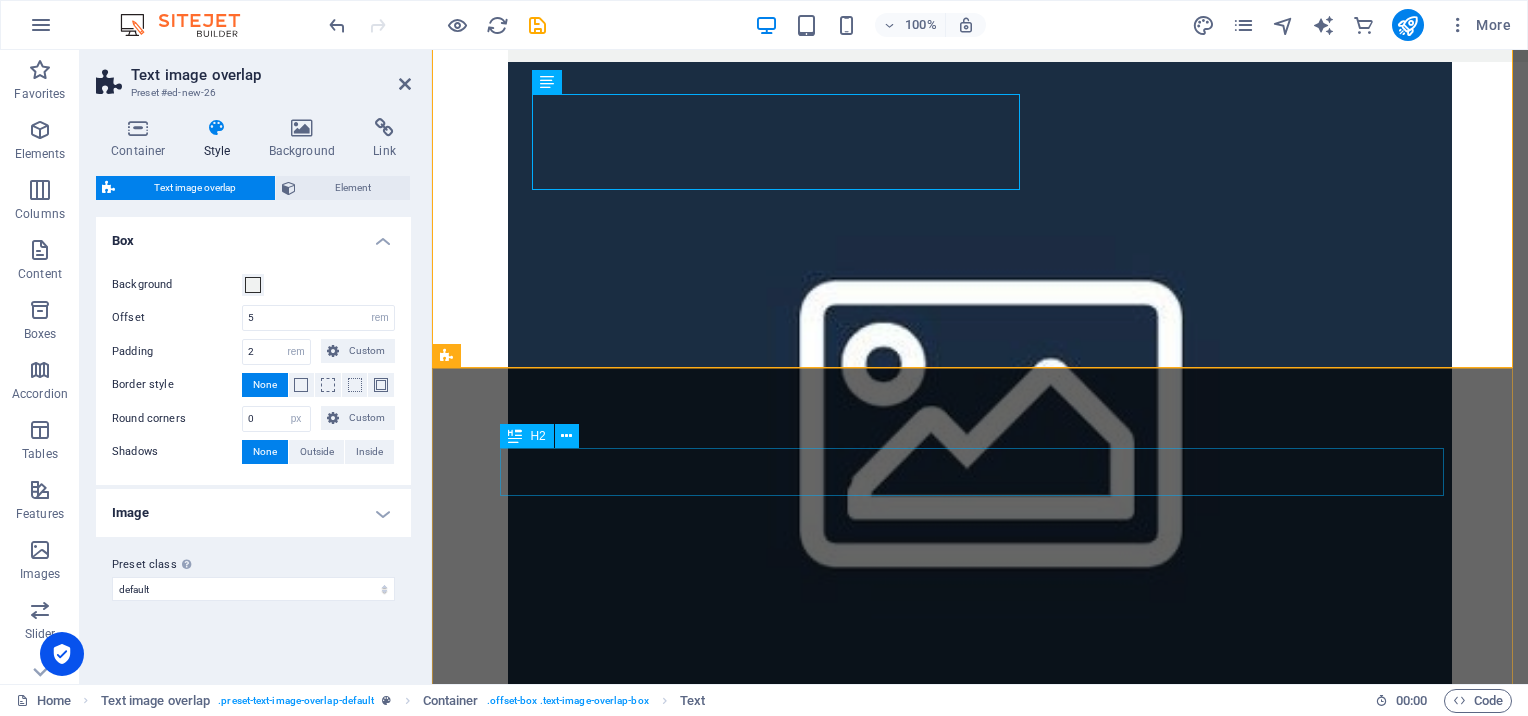 scroll, scrollTop: 300, scrollLeft: 0, axis: vertical 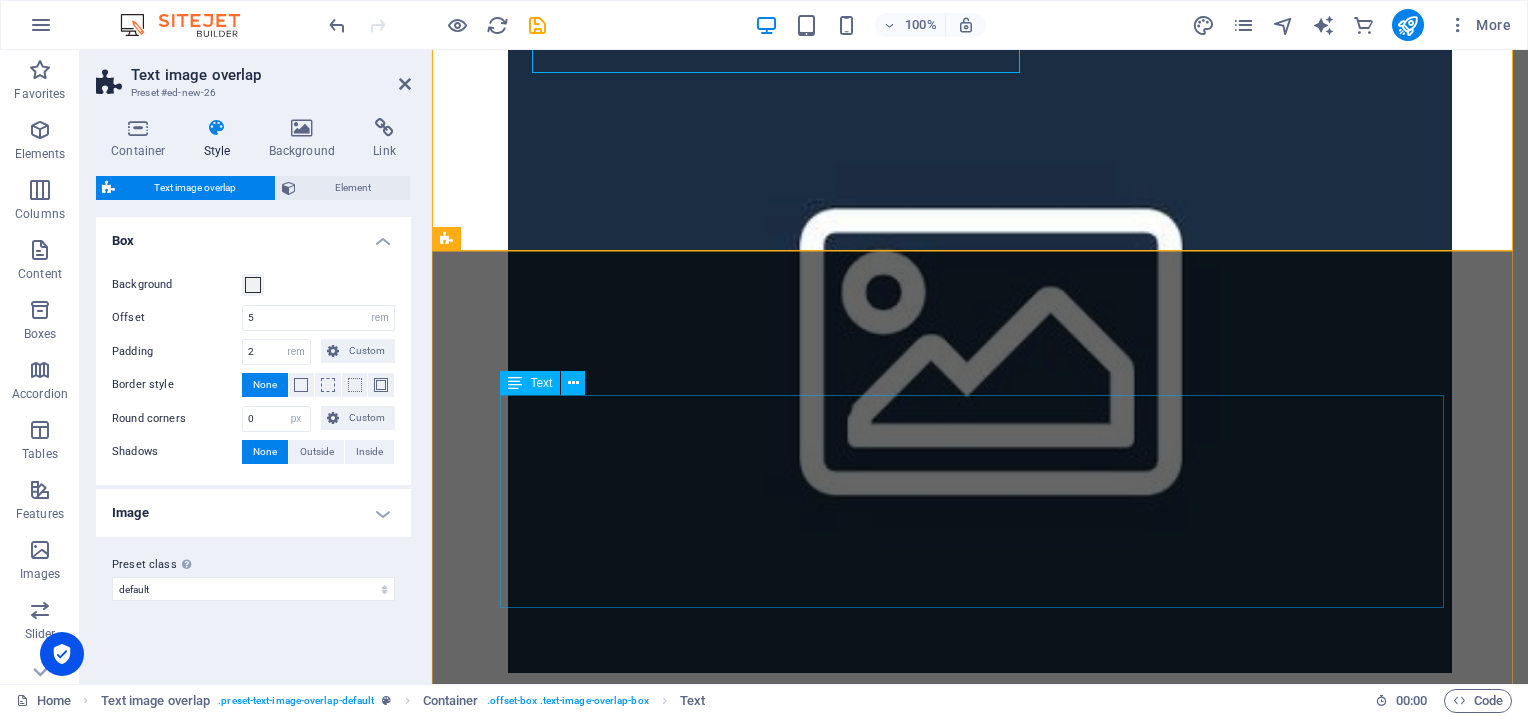click on "Twenty One Housing is an upcoming landmark real estate development set to redefine modern living on GT Road, Pakistan. We are committed to creating a vibrant, sustainable, and secure community that offers an unparalleled lifestyle for families and individuals. Our vision is to blend contemporary architectural design with lush green spaces, providing residents with a serene escape from the hustle and bustle, while keeping them connected to urban conveniences. With meticulous planning and attention to detail, Twenty One Housing promises to be a place where dreams are built, and memories are cherished. Stay tuned for the grand launch!" at bounding box center [980, 1017] 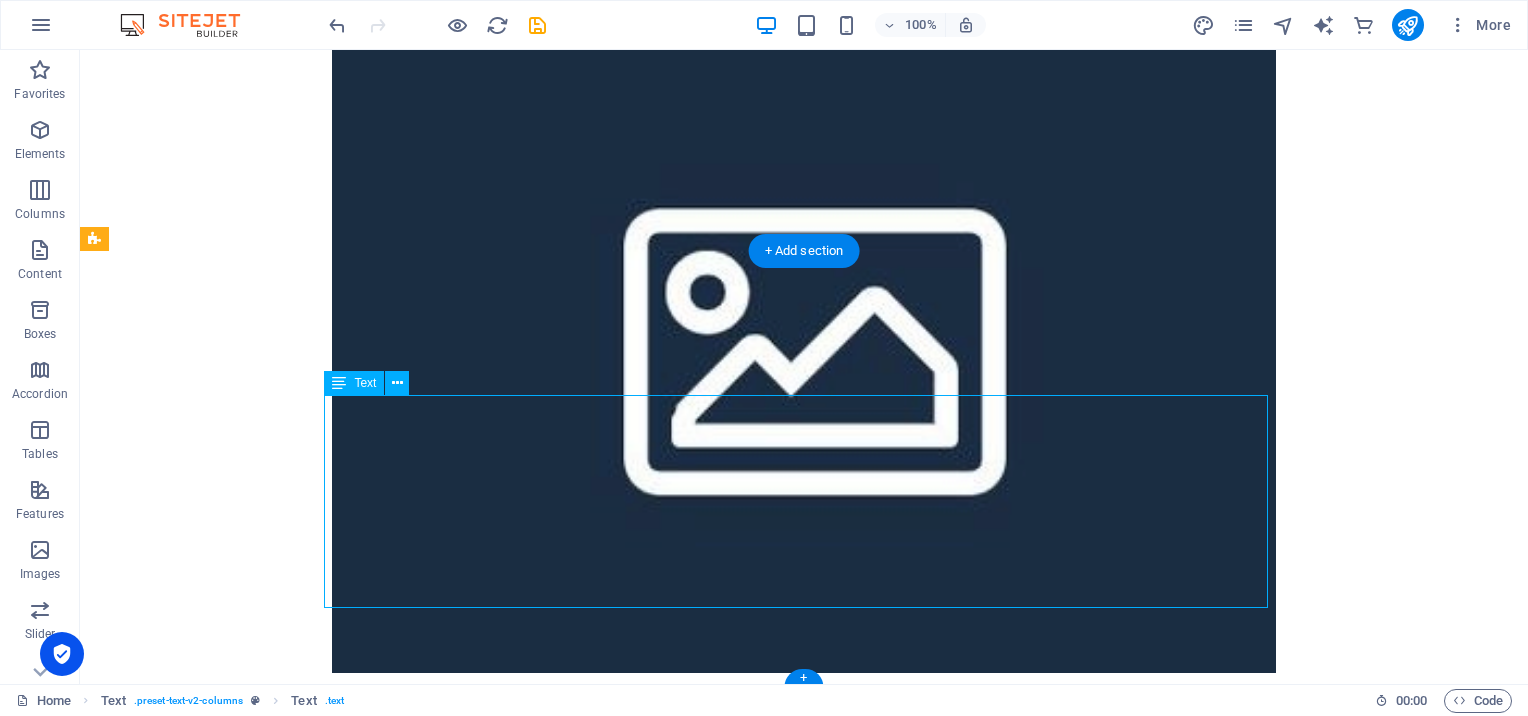 drag, startPoint x: 327, startPoint y: 407, endPoint x: 584, endPoint y: 480, distance: 267.16663 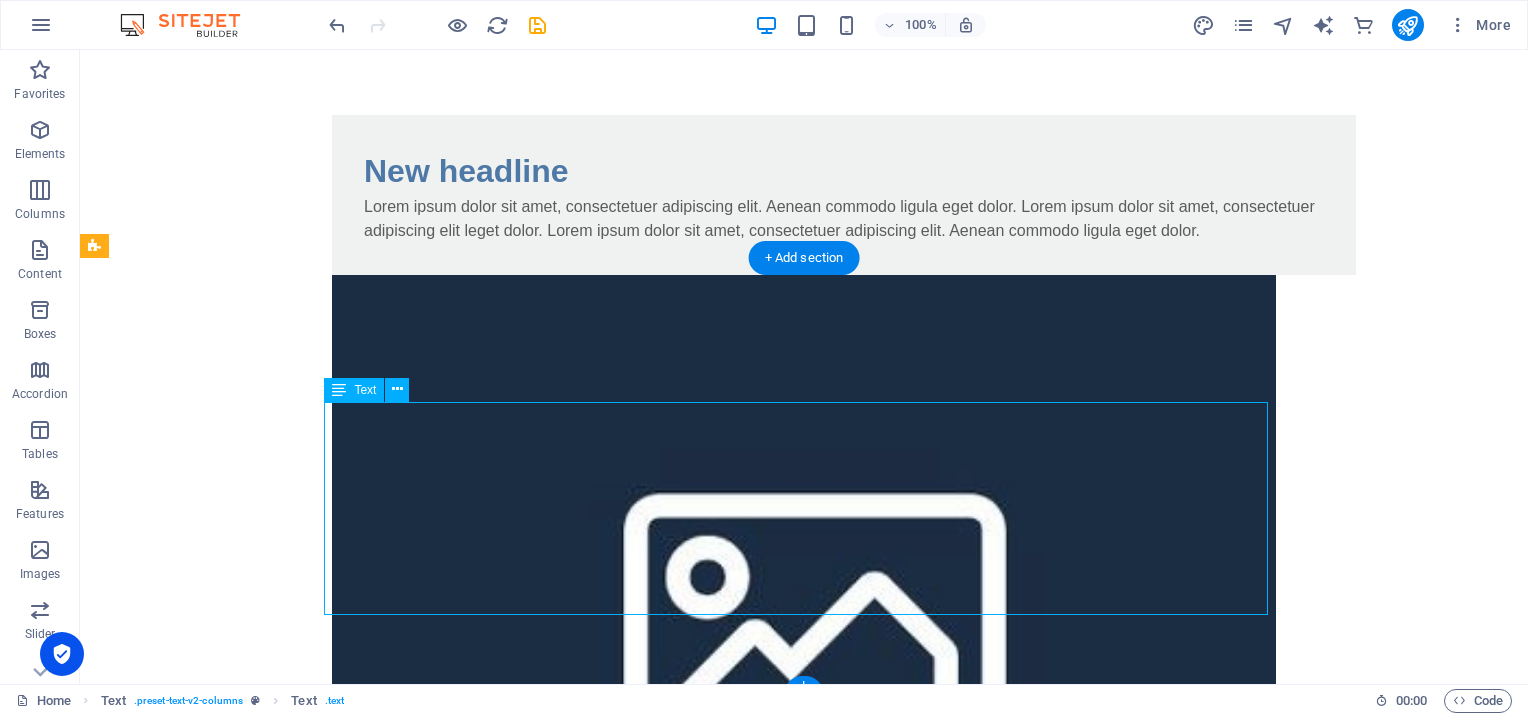 scroll, scrollTop: 0, scrollLeft: 0, axis: both 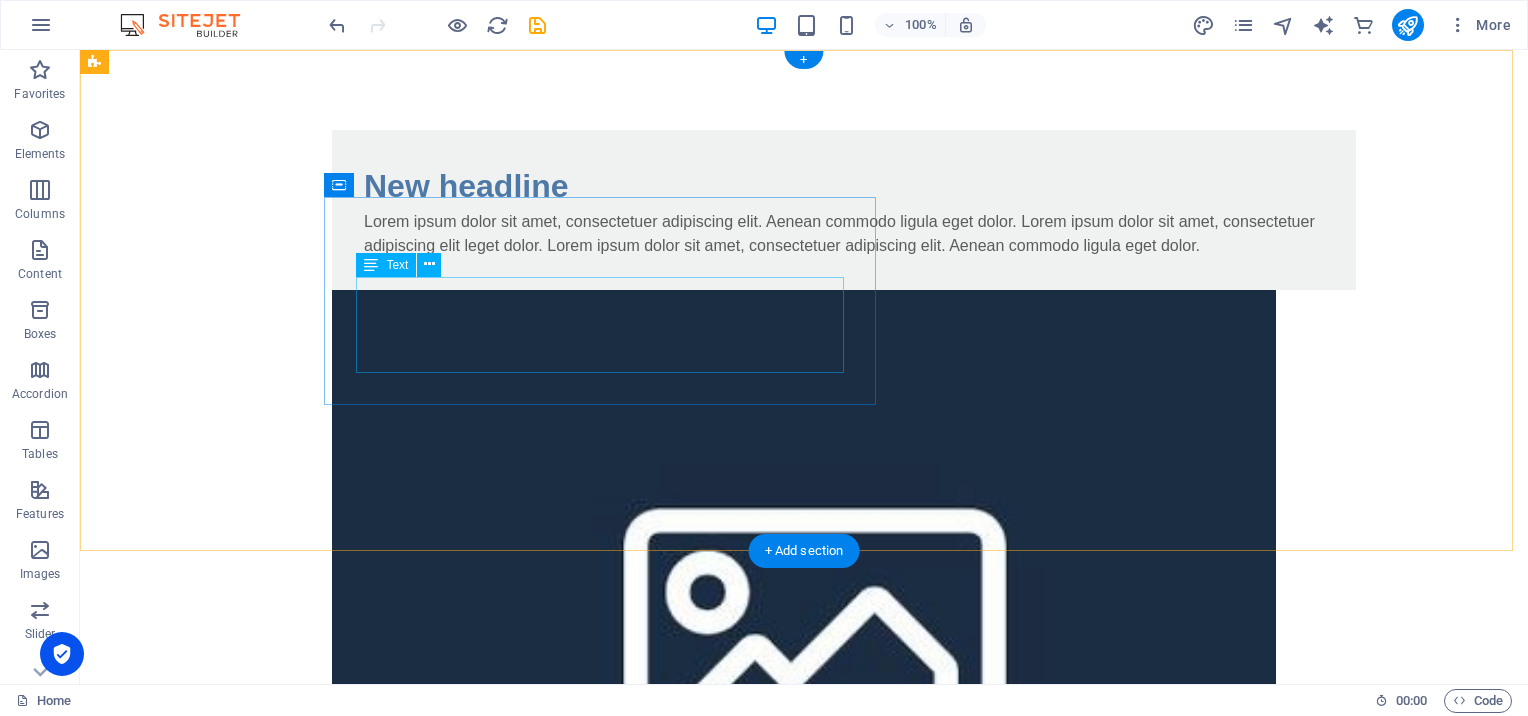 click on "Lorem ipsum dolor sit amet, consectetuer adipiscing elit. Aenean commodo ligula eget dolor. Lorem ipsum dolor sit amet, consectetuer adipiscing elit leget dolor. Lorem ipsum dolor sit amet, consectetuer adipiscing elit. Aenean commodo ligula eget dolor." at bounding box center [844, 234] 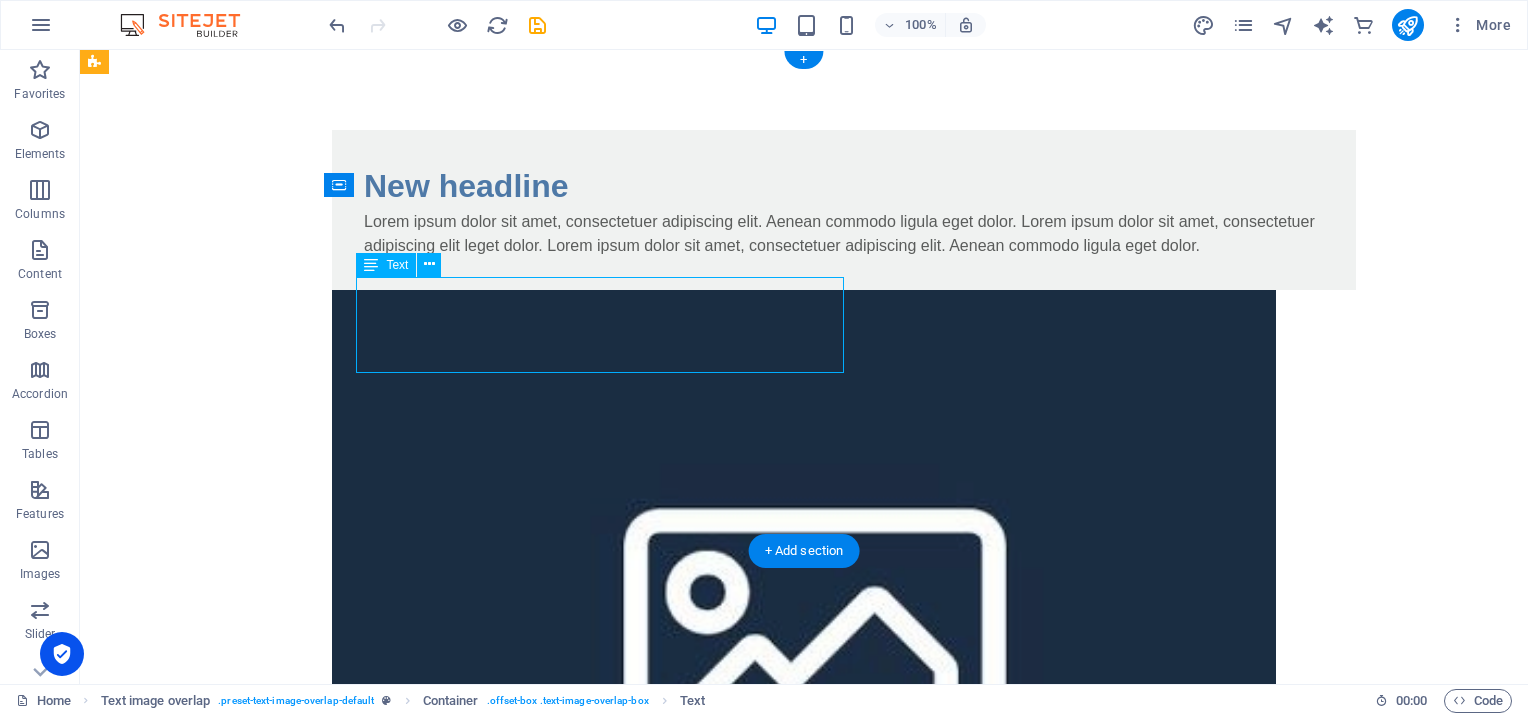 click on "Lorem ipsum dolor sit amet, consectetuer adipiscing elit. Aenean commodo ligula eget dolor. Lorem ipsum dolor sit amet, consectetuer adipiscing elit leget dolor. Lorem ipsum dolor sit amet, consectetuer adipiscing elit. Aenean commodo ligula eget dolor." at bounding box center [844, 234] 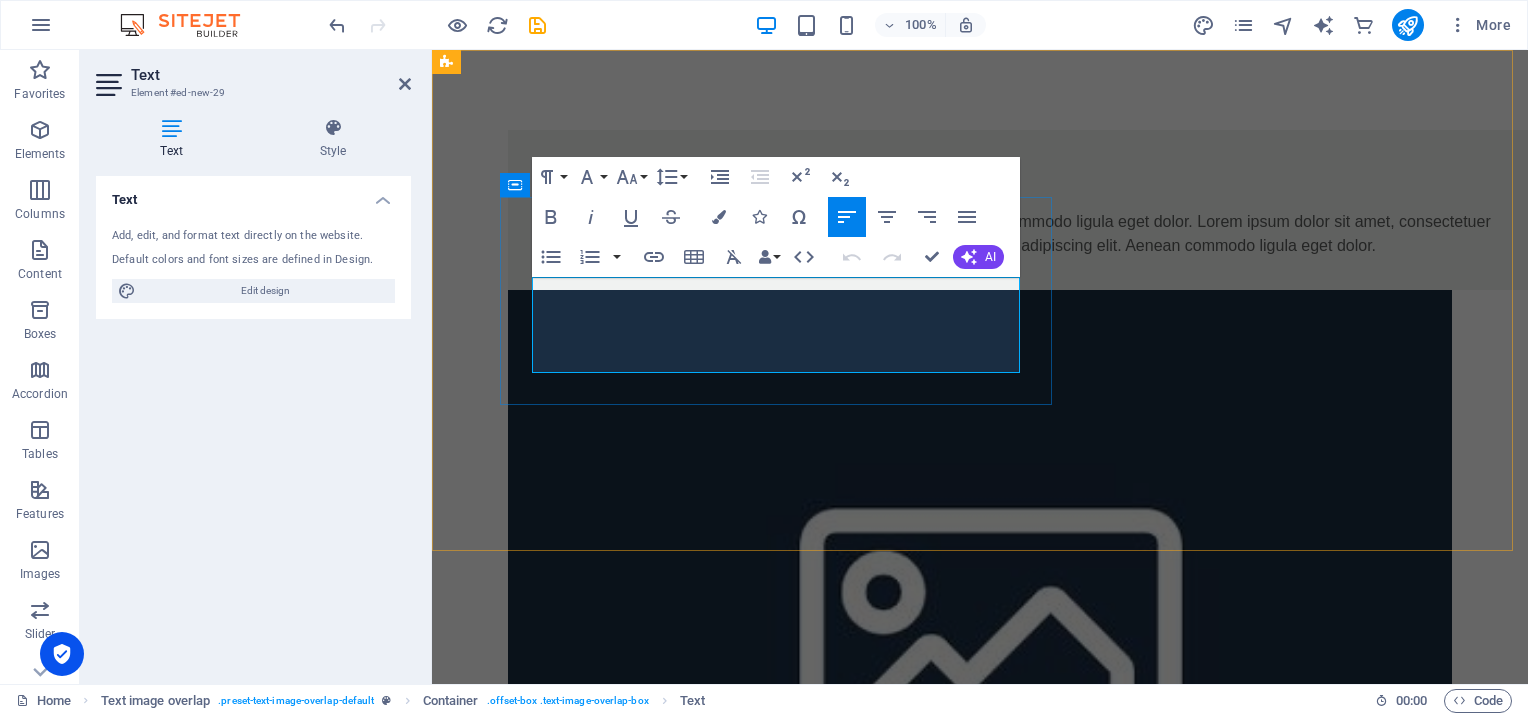 click on "Lorem ipsum dolor sit amet, consectetuer adipiscing elit. Aenean commodo ligula eget dolor. Lorem ipsum dolor sit amet, consectetuer adipiscing elit leget dolor. Lorem ipsum dolor sit amet, consectetuer adipiscing elit. Aenean commodo ligula eget dolor." at bounding box center [1020, 234] 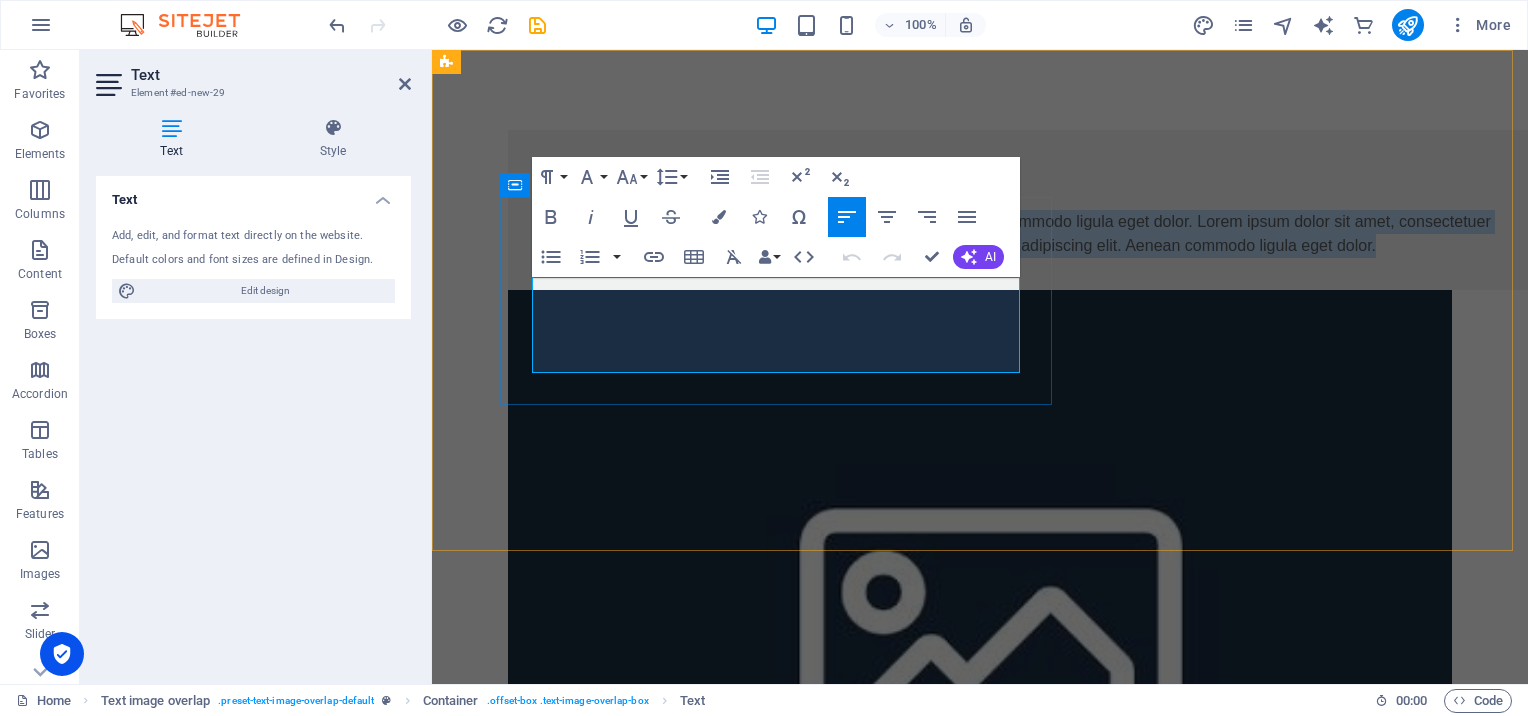 drag, startPoint x: 989, startPoint y: 359, endPoint x: 551, endPoint y: 288, distance: 443.71725 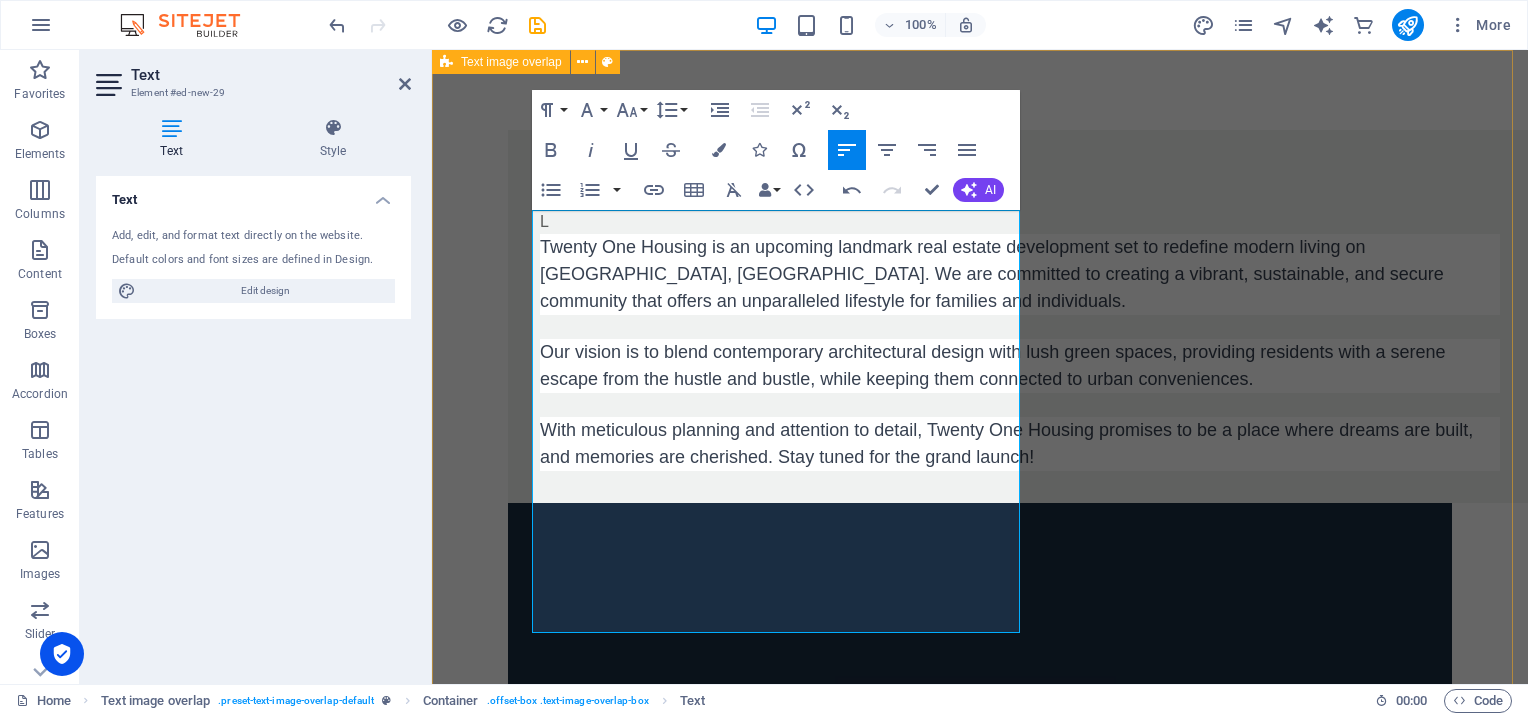 click on "New headline L Twenty One Housing is an upcoming landmark real estate development set to redefine modern living on GT Road, Pakistan. We are committed to creating a vibrant, sustainable, and secure community that offers an unparalleled lifestyle for families and individuals. Our vision is to blend contemporary architectural design with lush green spaces, providing residents with a serene escape from the hustle and bustle, while keeping them connected to urban conveniences. With meticulous planning and attention to detail, Twenty One Housing promises to be a place where dreams are built, and memories are cherished. Stay tuned for the grand launch!" at bounding box center [980, 658] 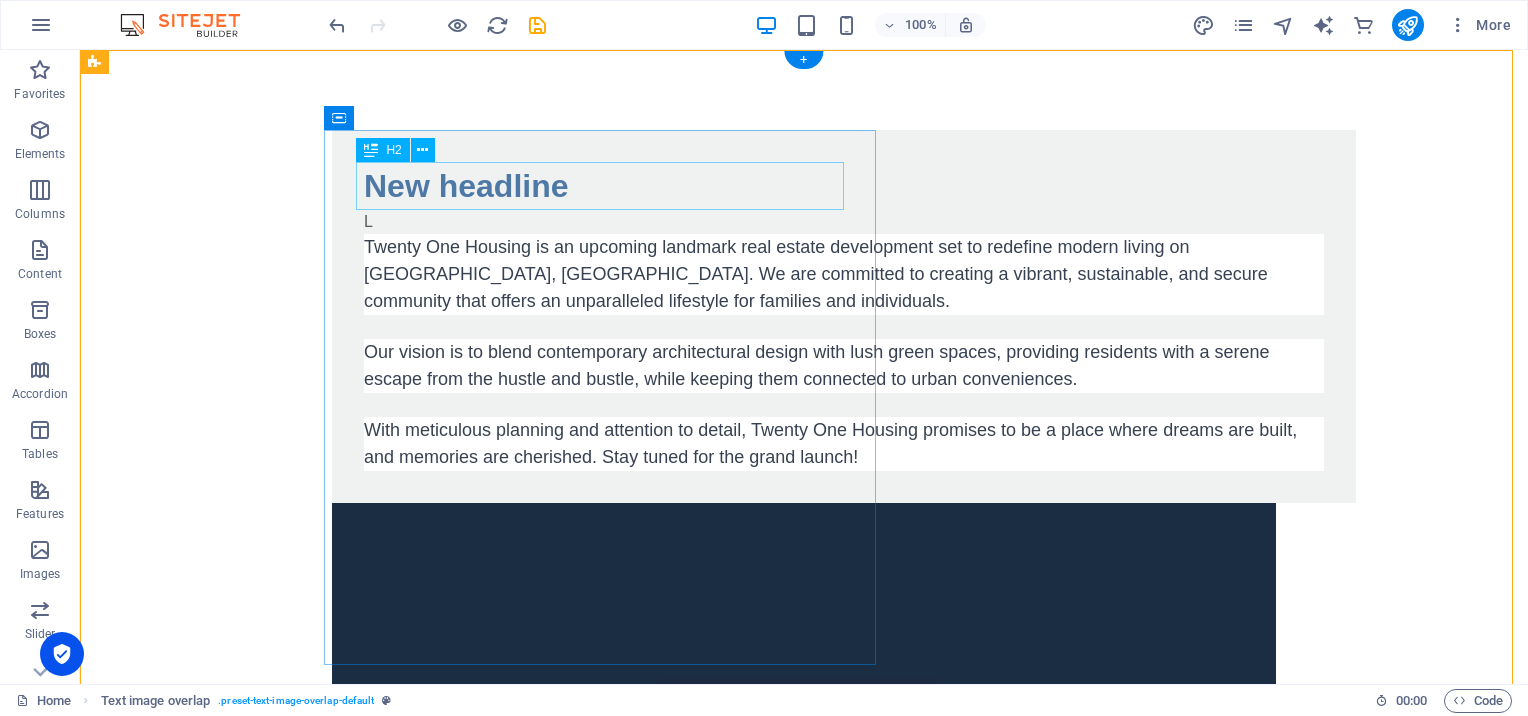 click on "New headline" at bounding box center [844, 186] 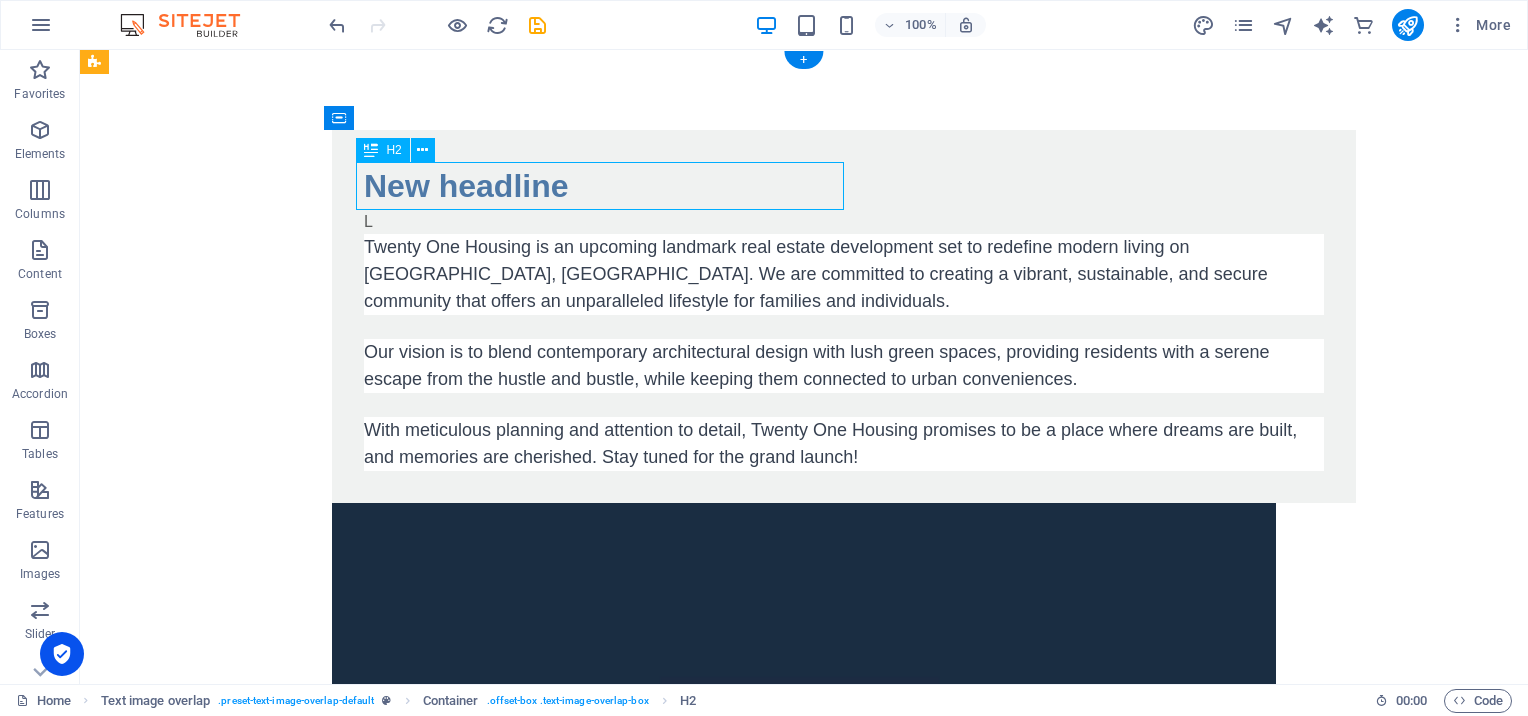 click on "New headline" at bounding box center (844, 186) 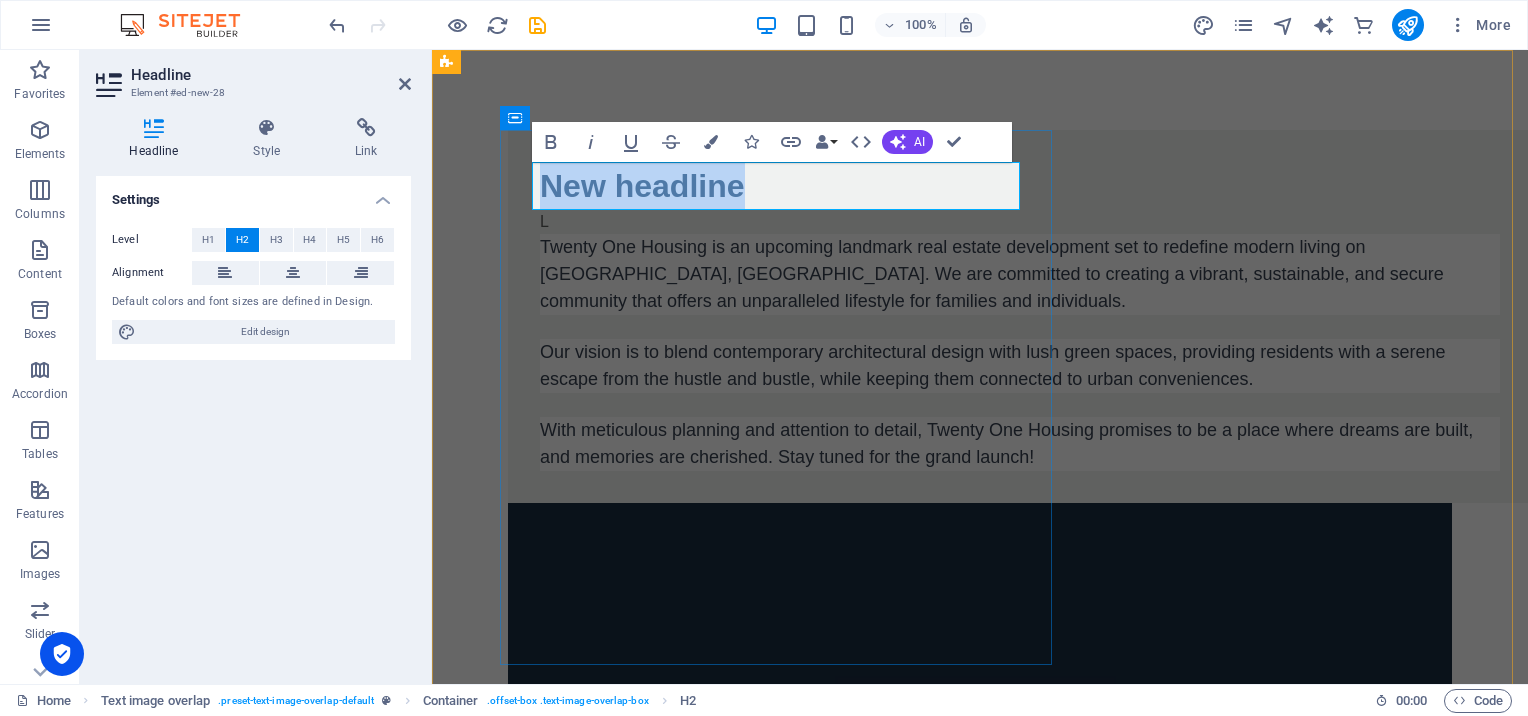 type 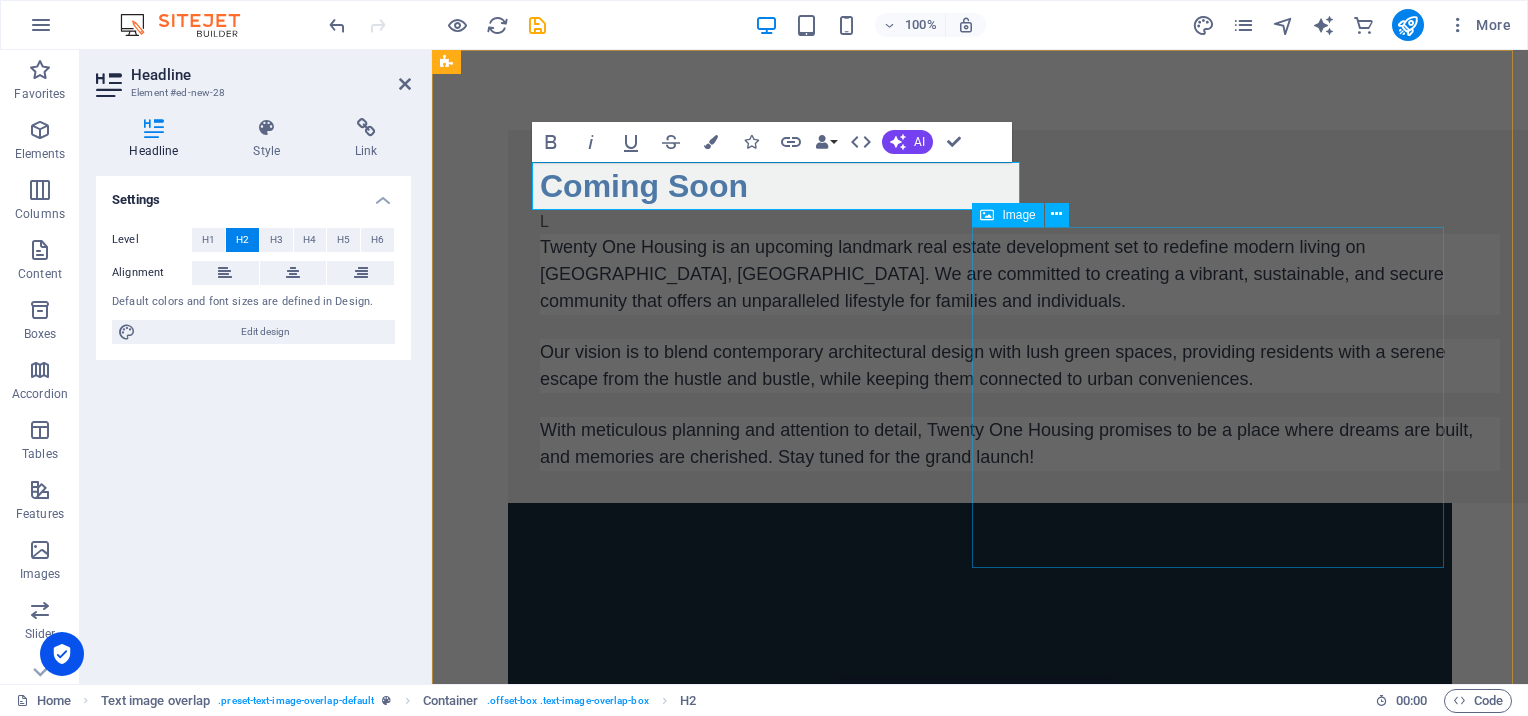 click at bounding box center [980, 844] 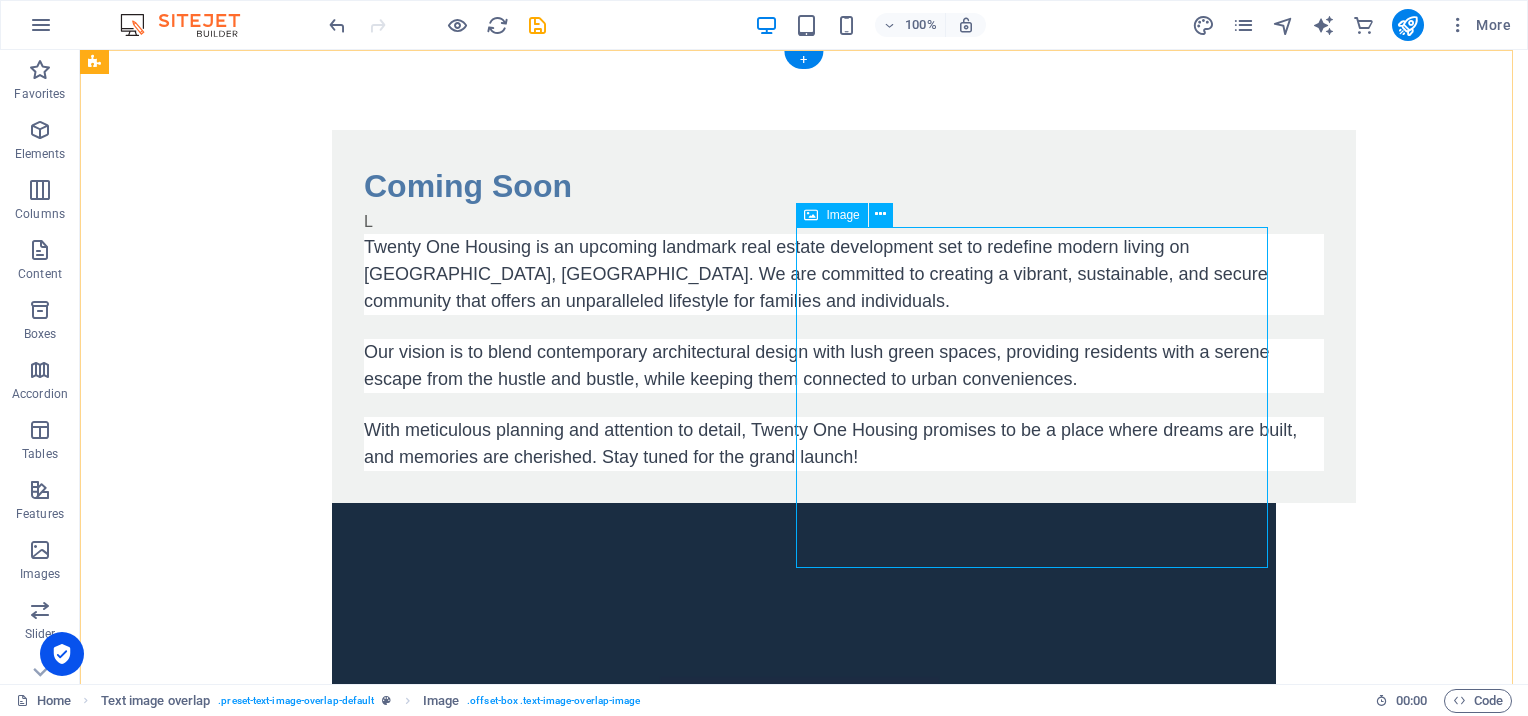 click at bounding box center [804, 844] 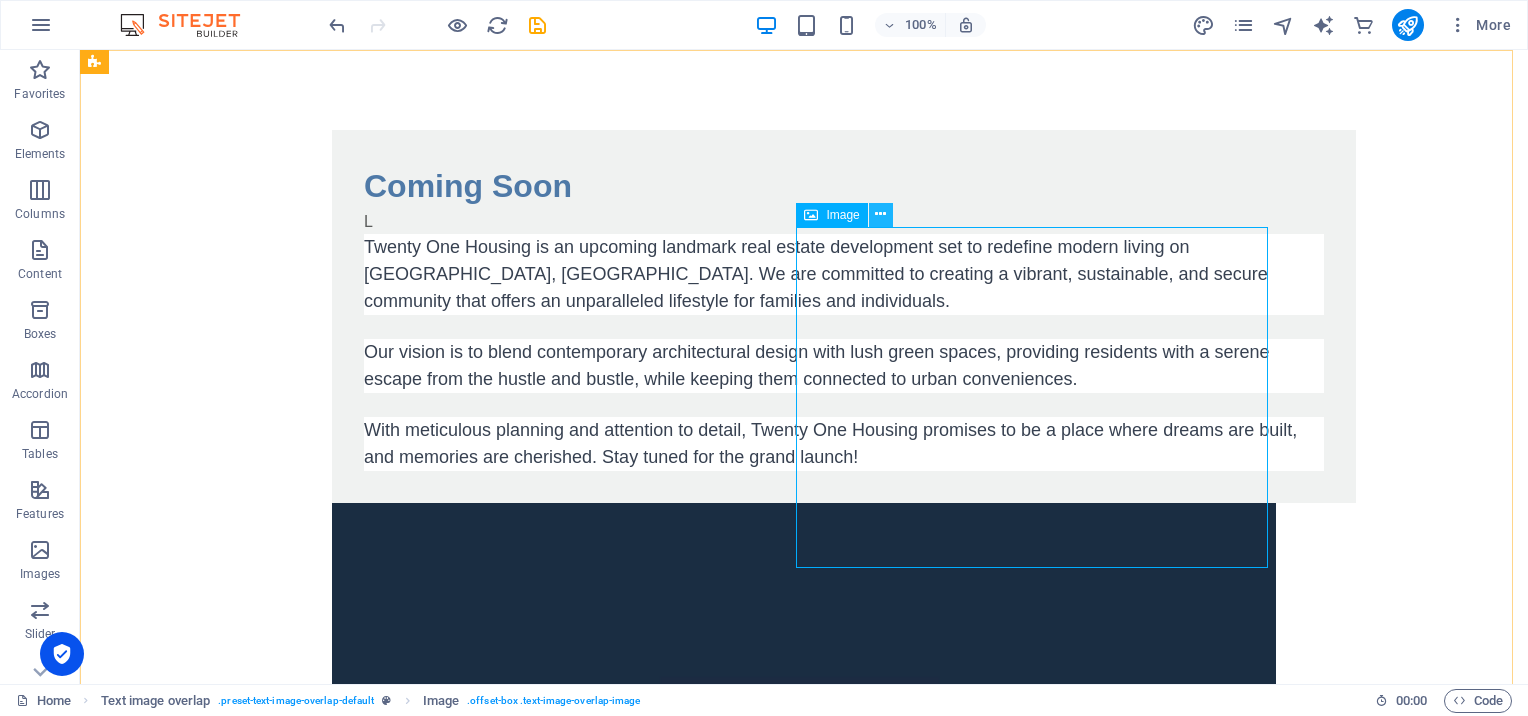 click at bounding box center (880, 214) 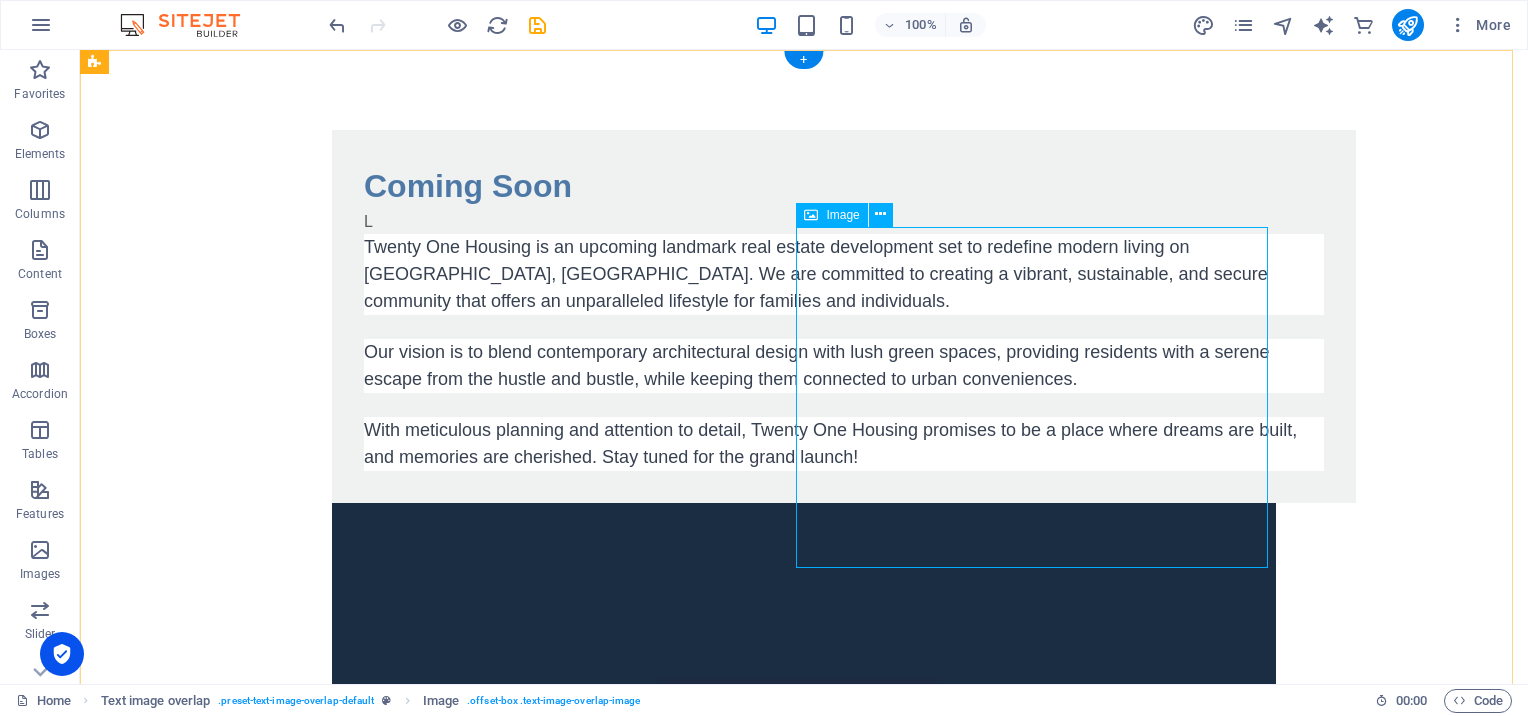 click at bounding box center [804, 844] 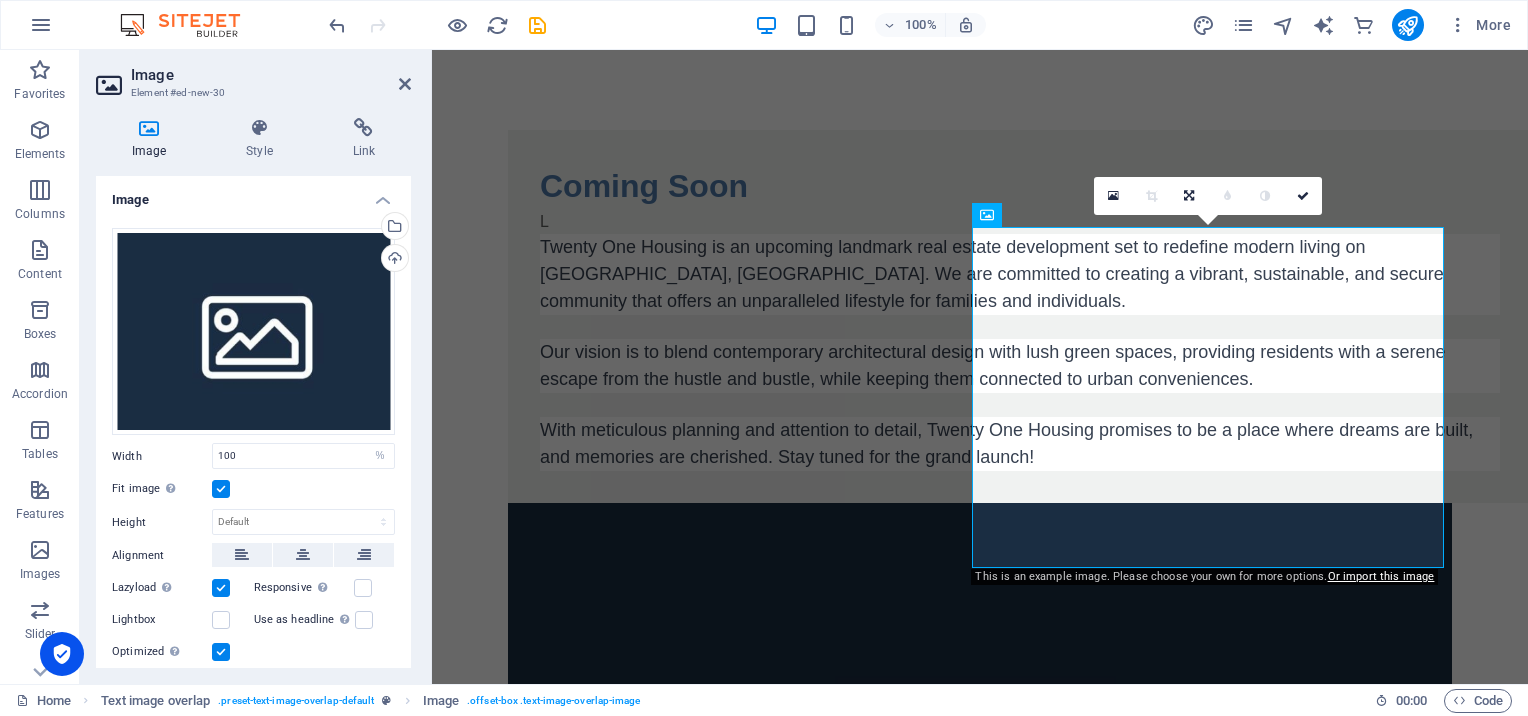 click on "Image" at bounding box center [153, 139] 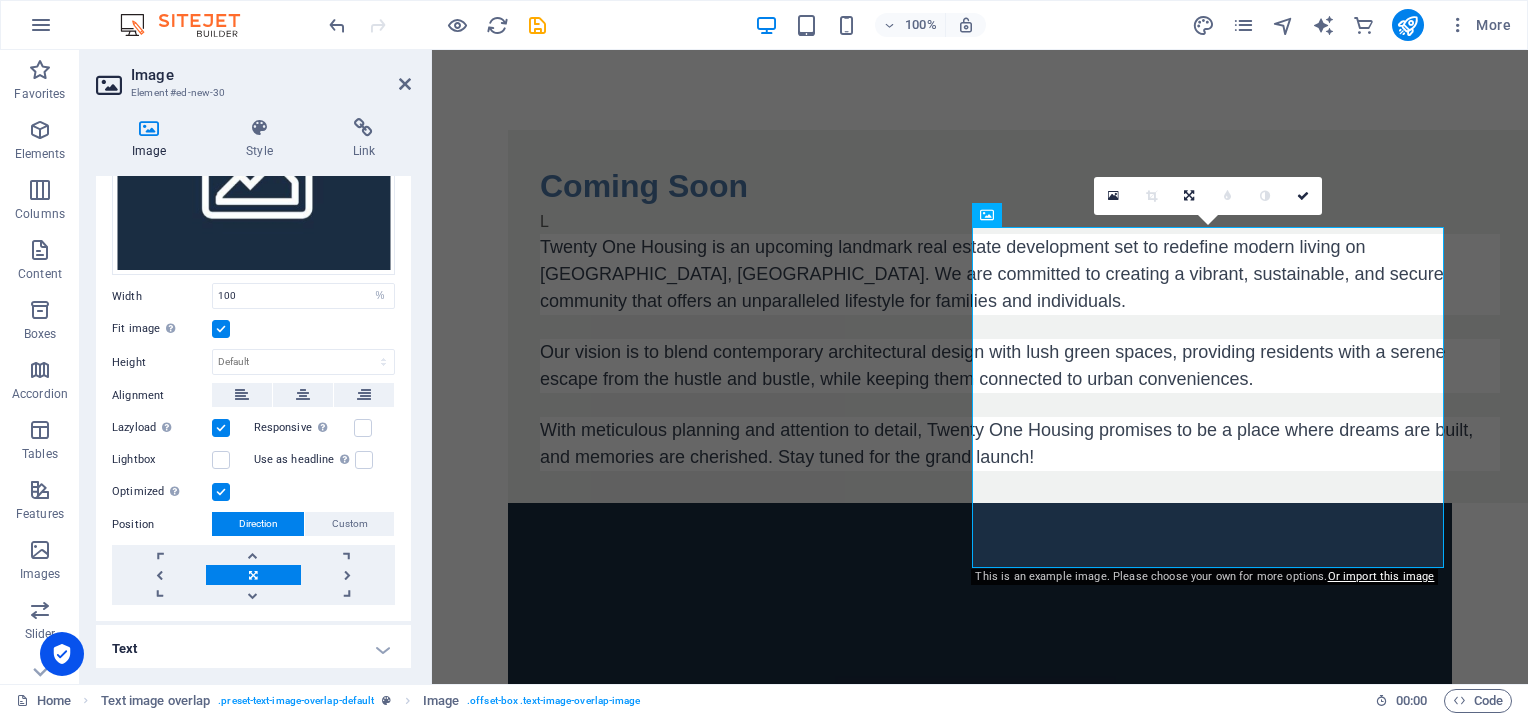 scroll, scrollTop: 161, scrollLeft: 0, axis: vertical 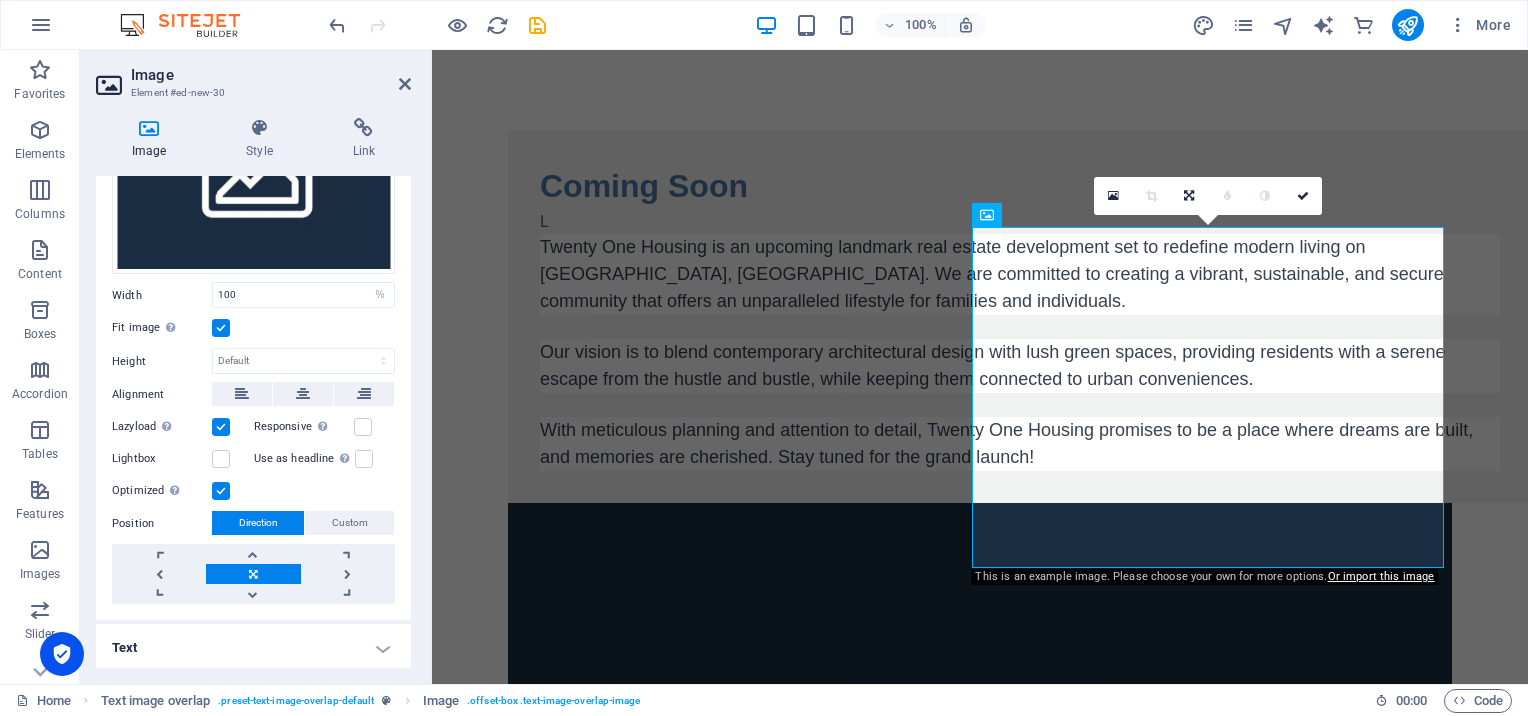 click at bounding box center (253, 574) 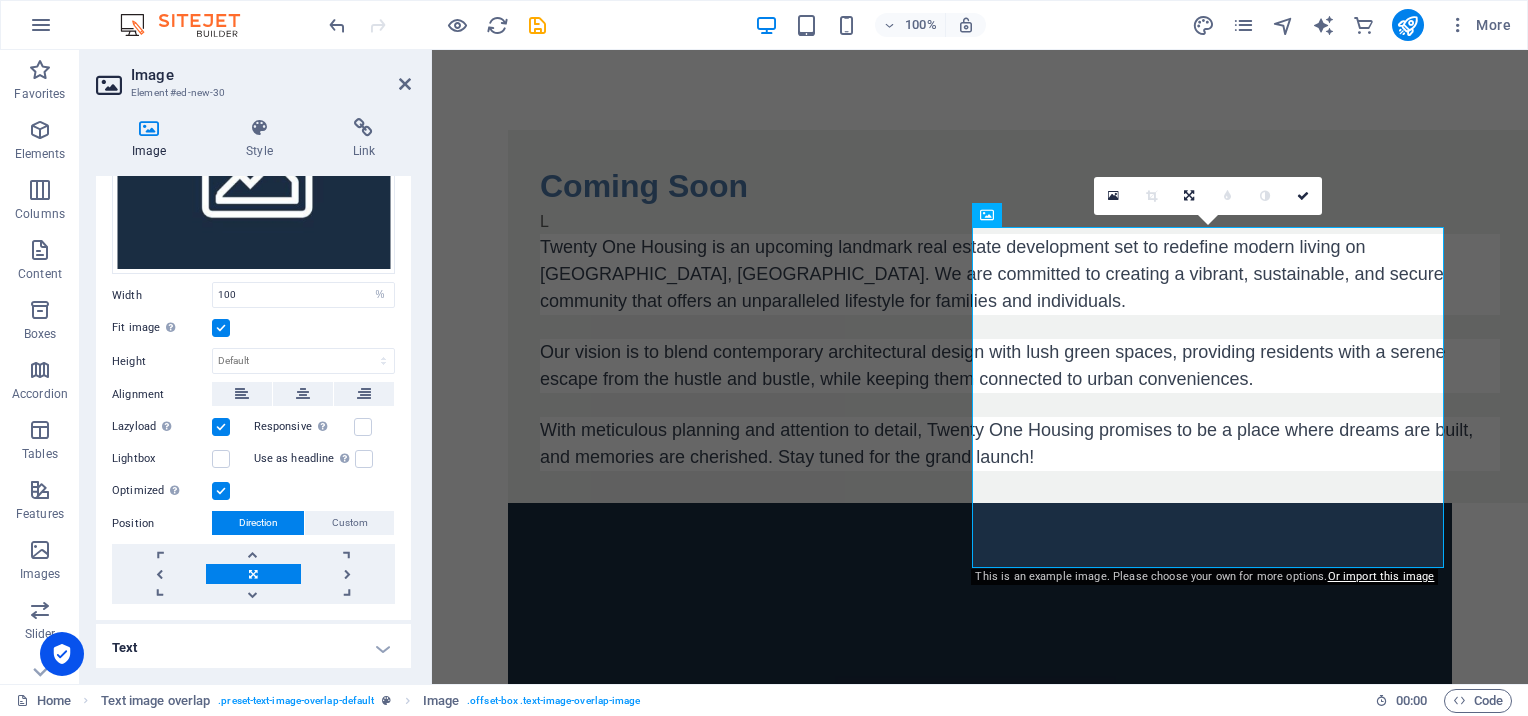 click at bounding box center [253, 574] 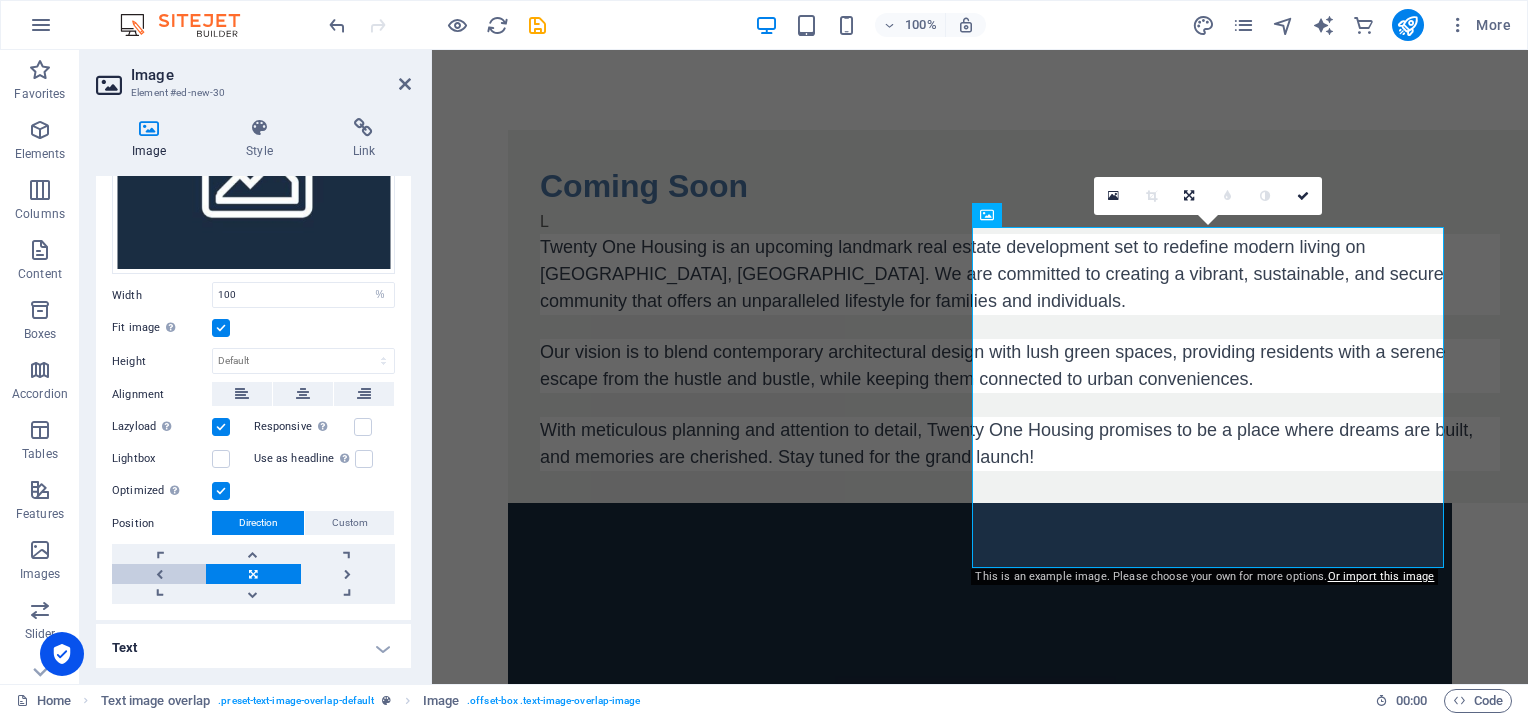 click at bounding box center (159, 574) 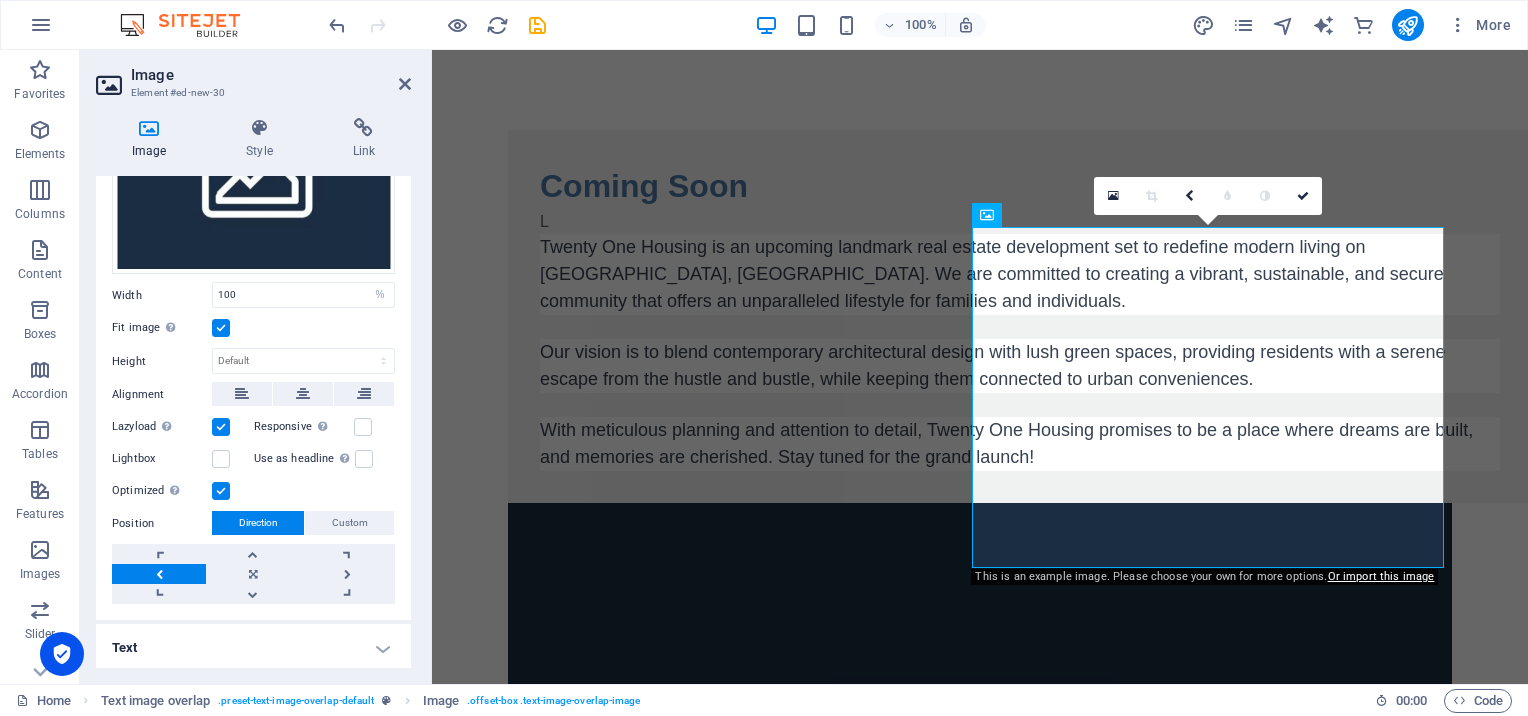 click at bounding box center (159, 574) 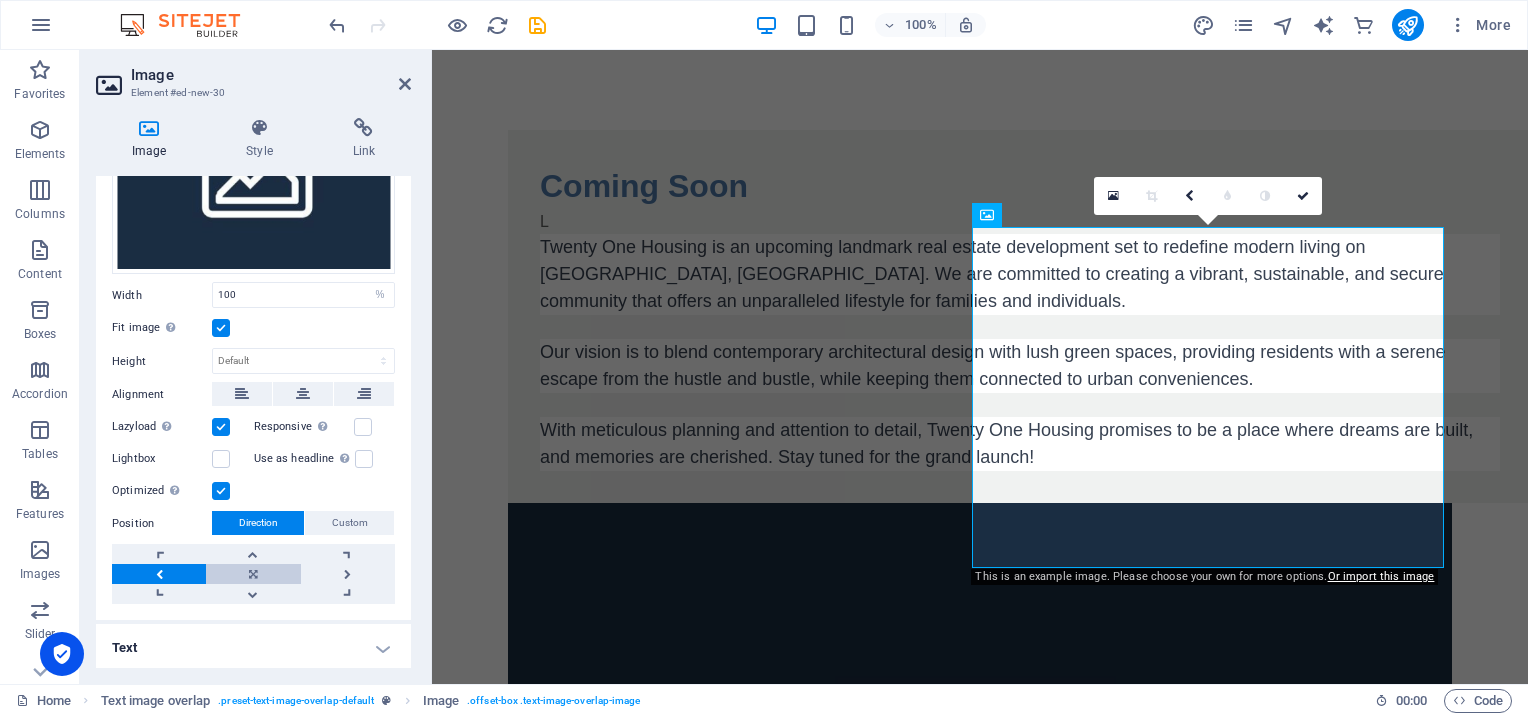 click at bounding box center [253, 574] 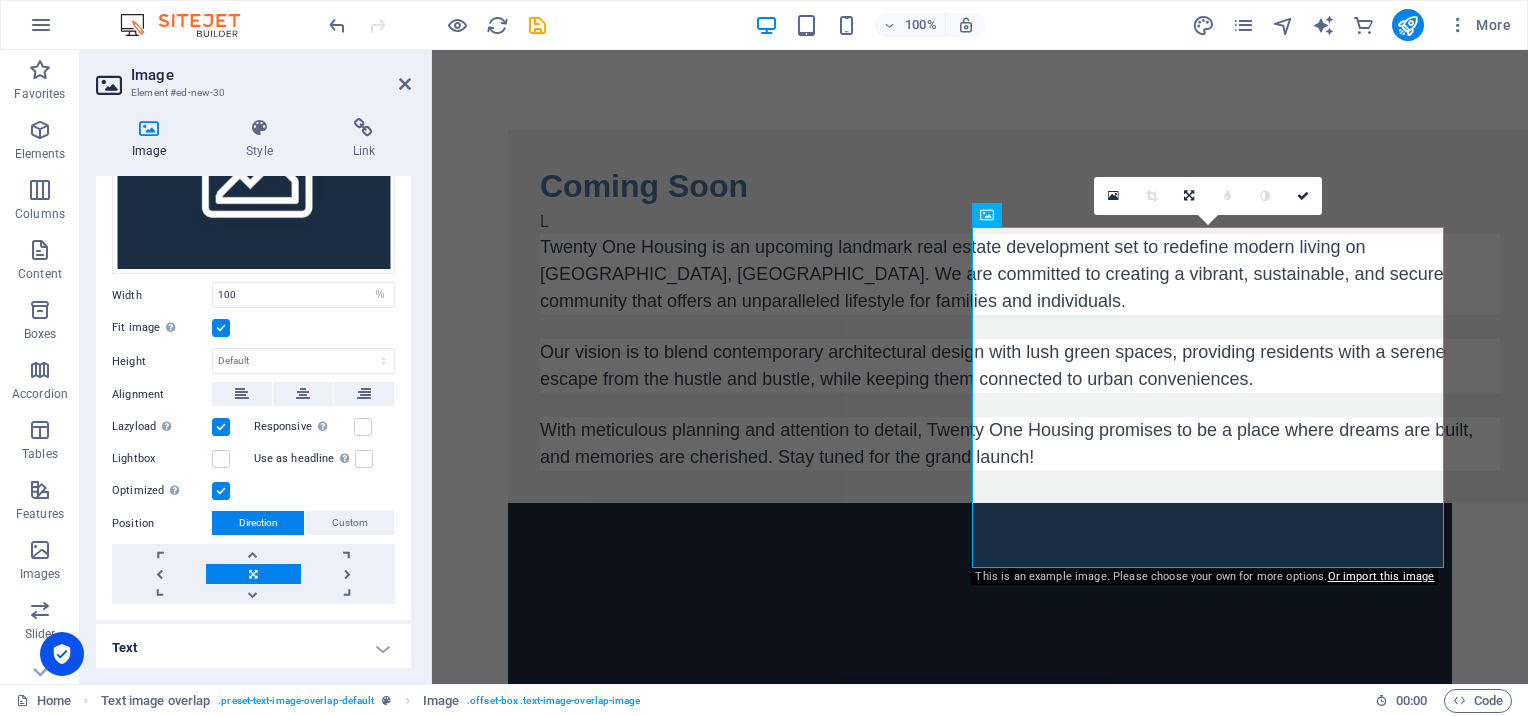 click on "Direction" at bounding box center [258, 523] 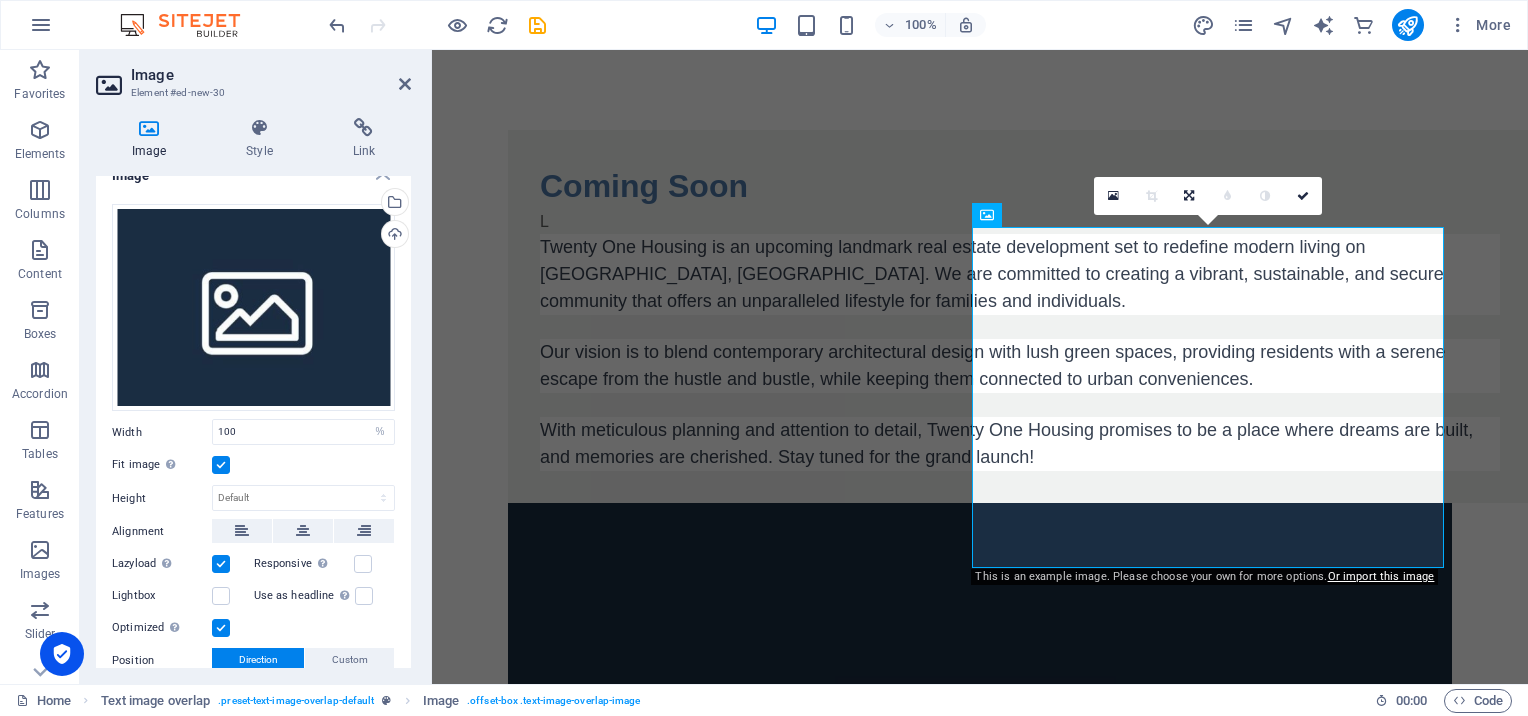 scroll, scrollTop: 0, scrollLeft: 0, axis: both 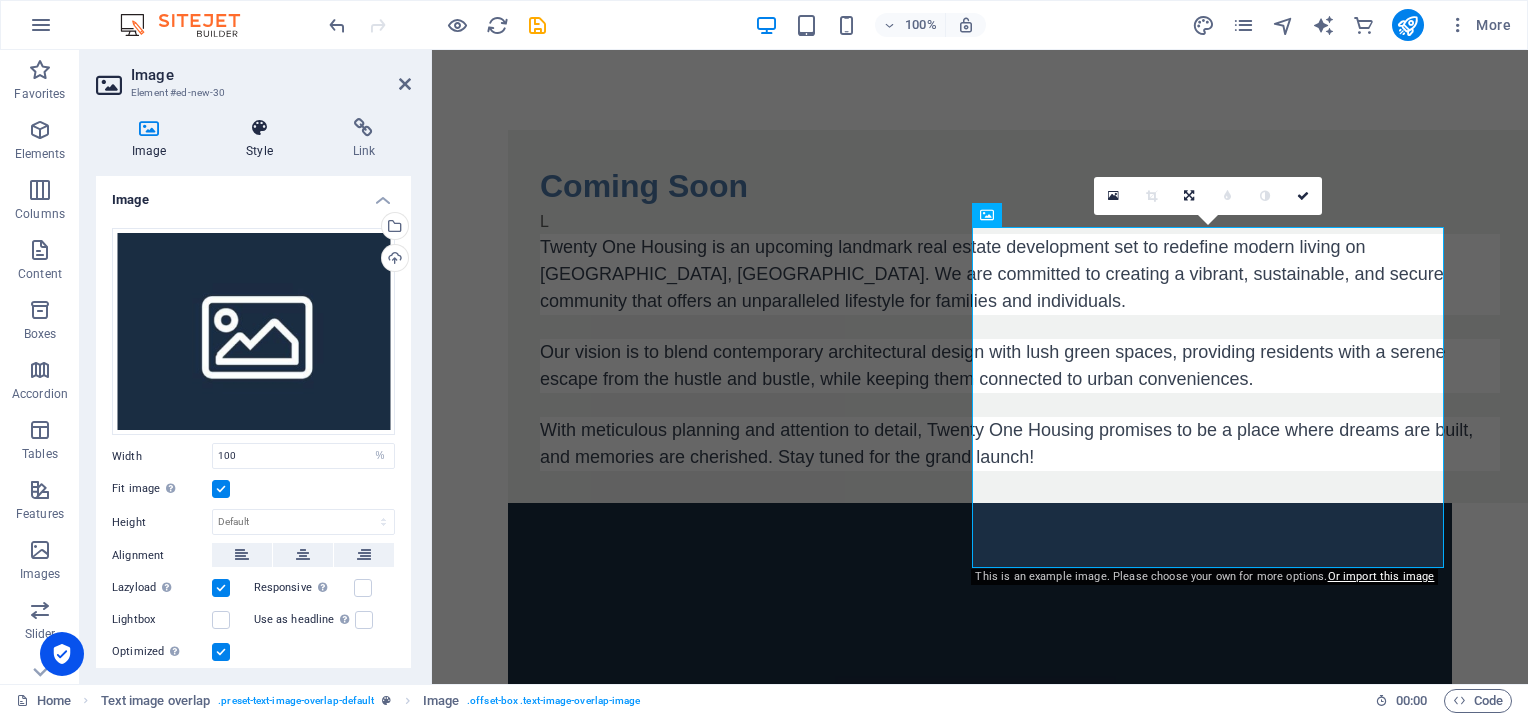 click on "Style" at bounding box center [263, 139] 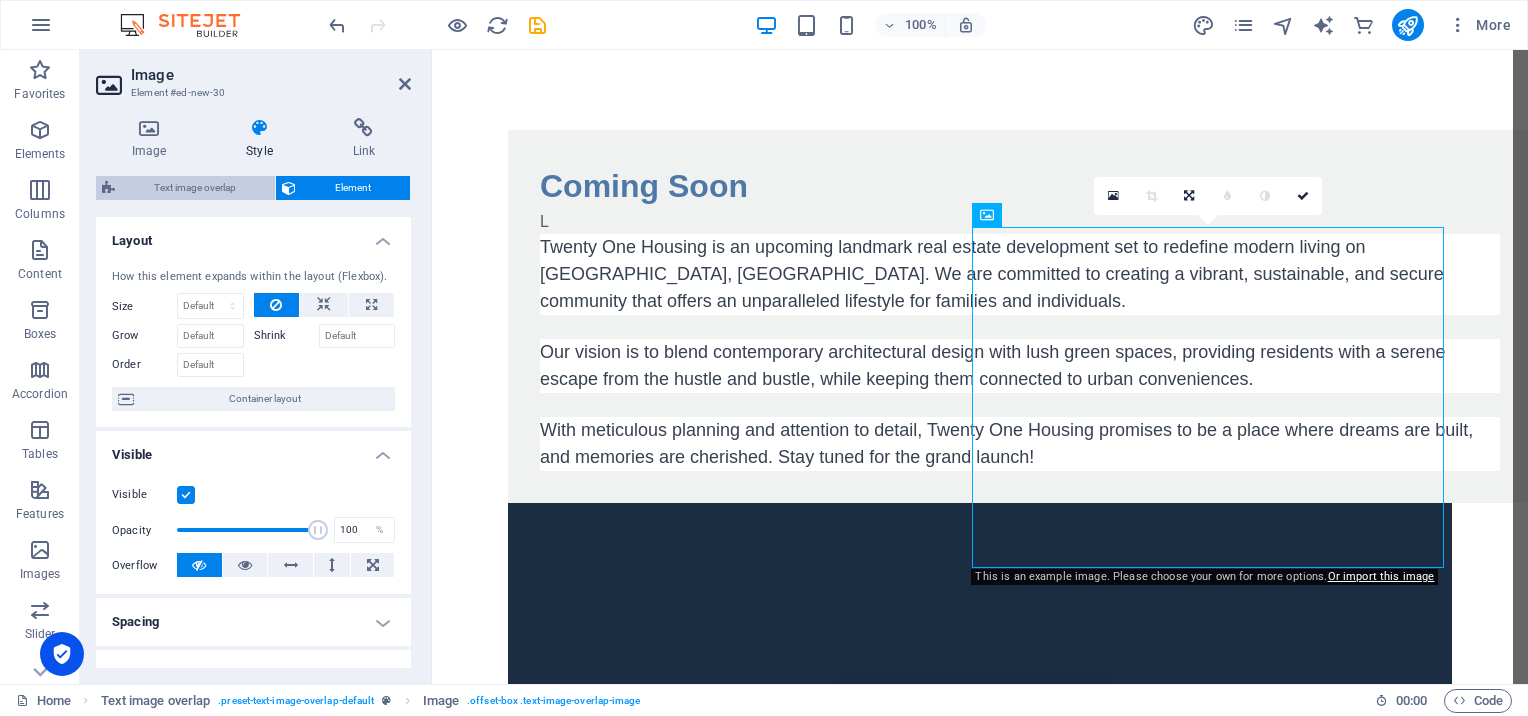 click on "Text image overlap" at bounding box center (195, 188) 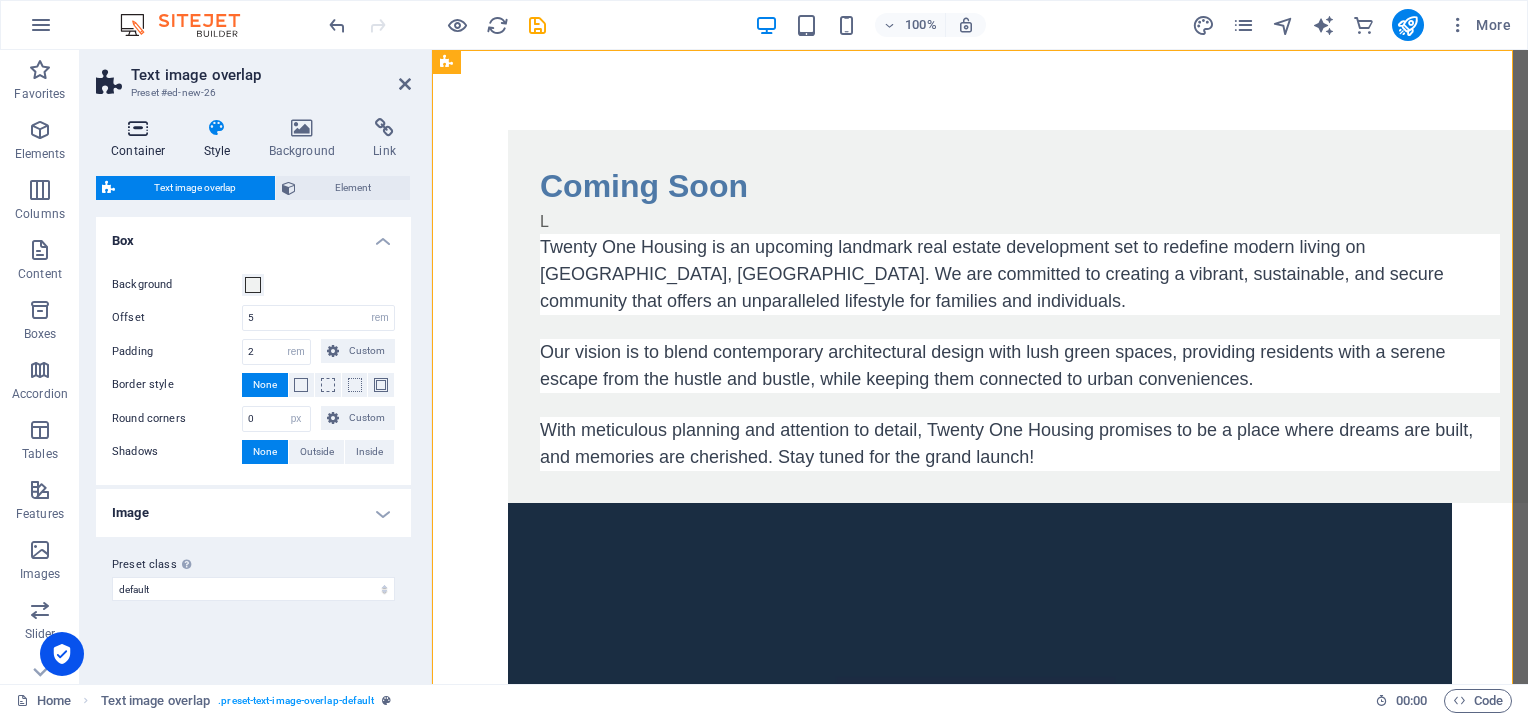 click on "Container" at bounding box center (142, 139) 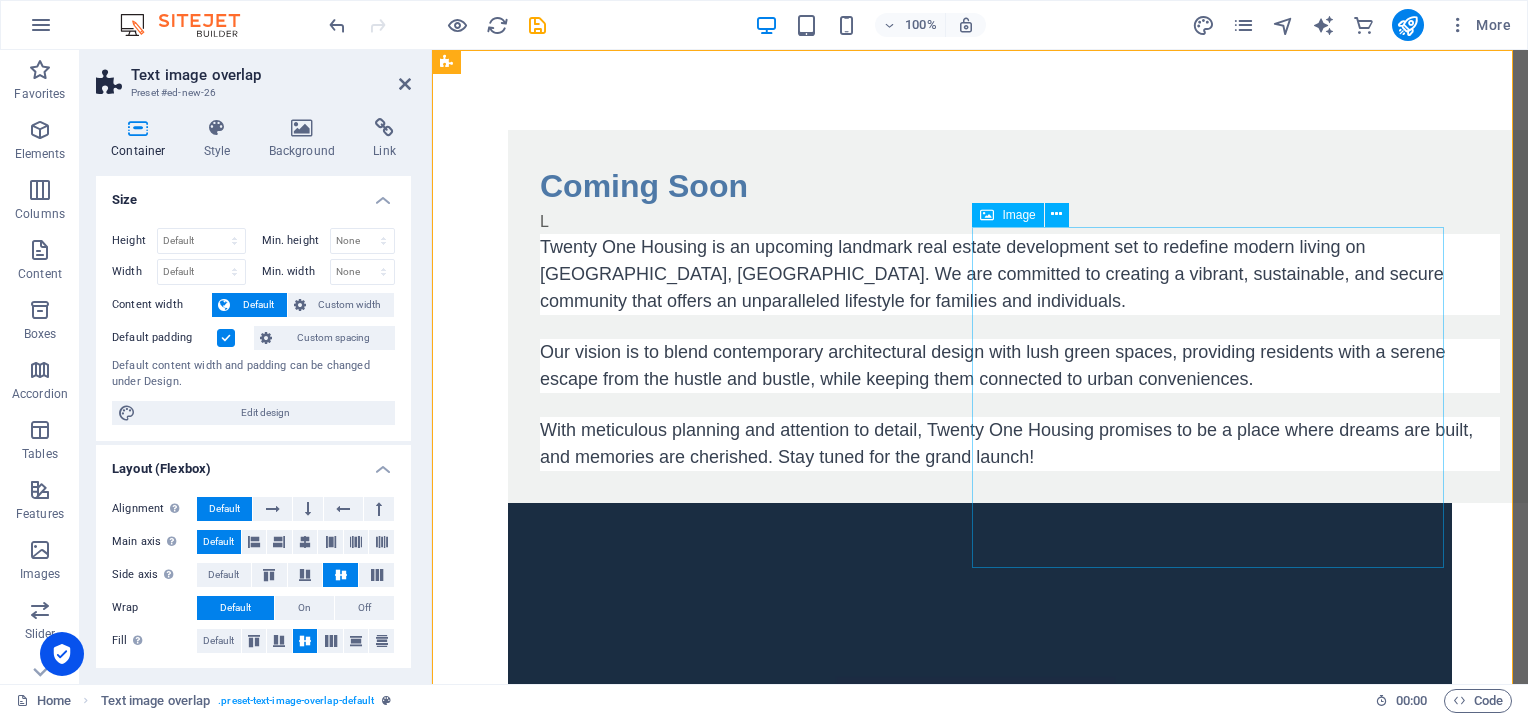 click at bounding box center (980, 844) 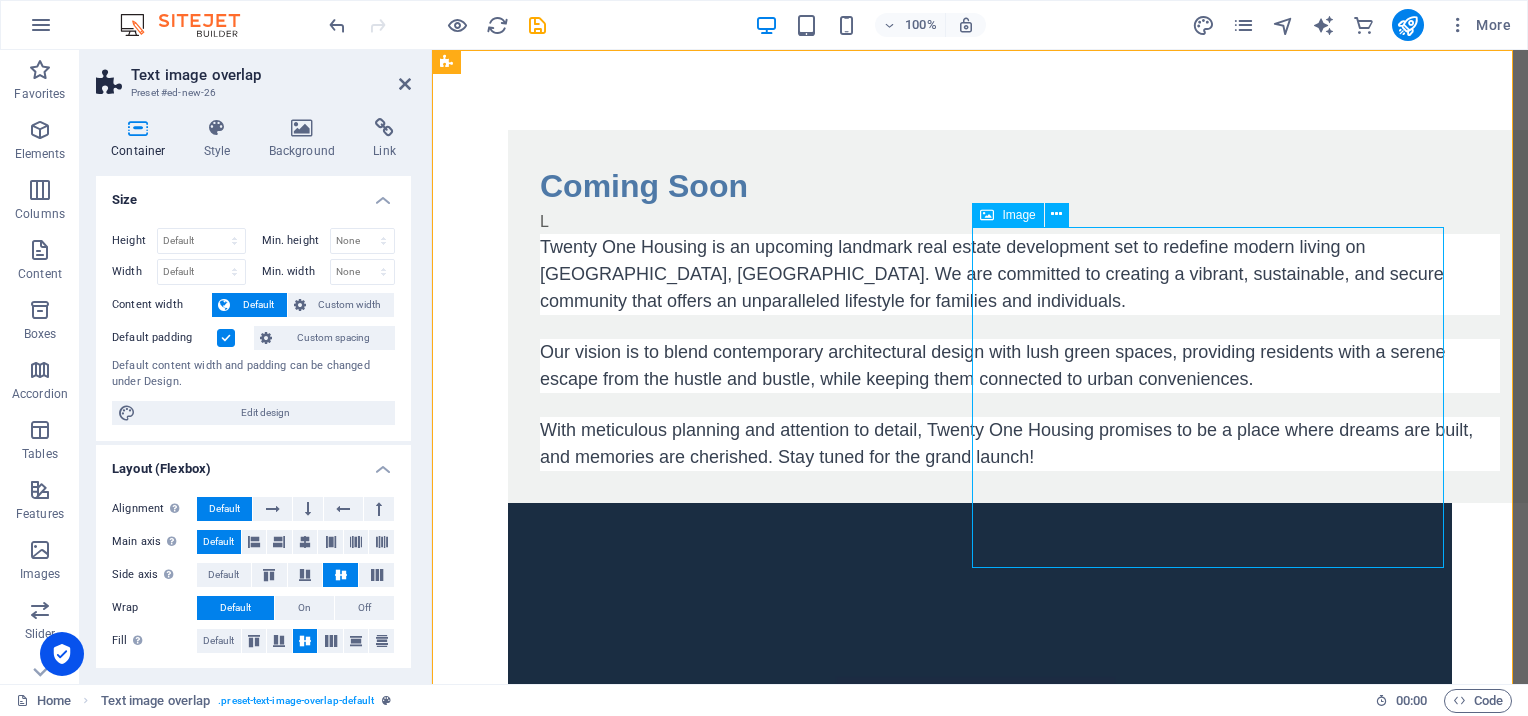 click at bounding box center [980, 844] 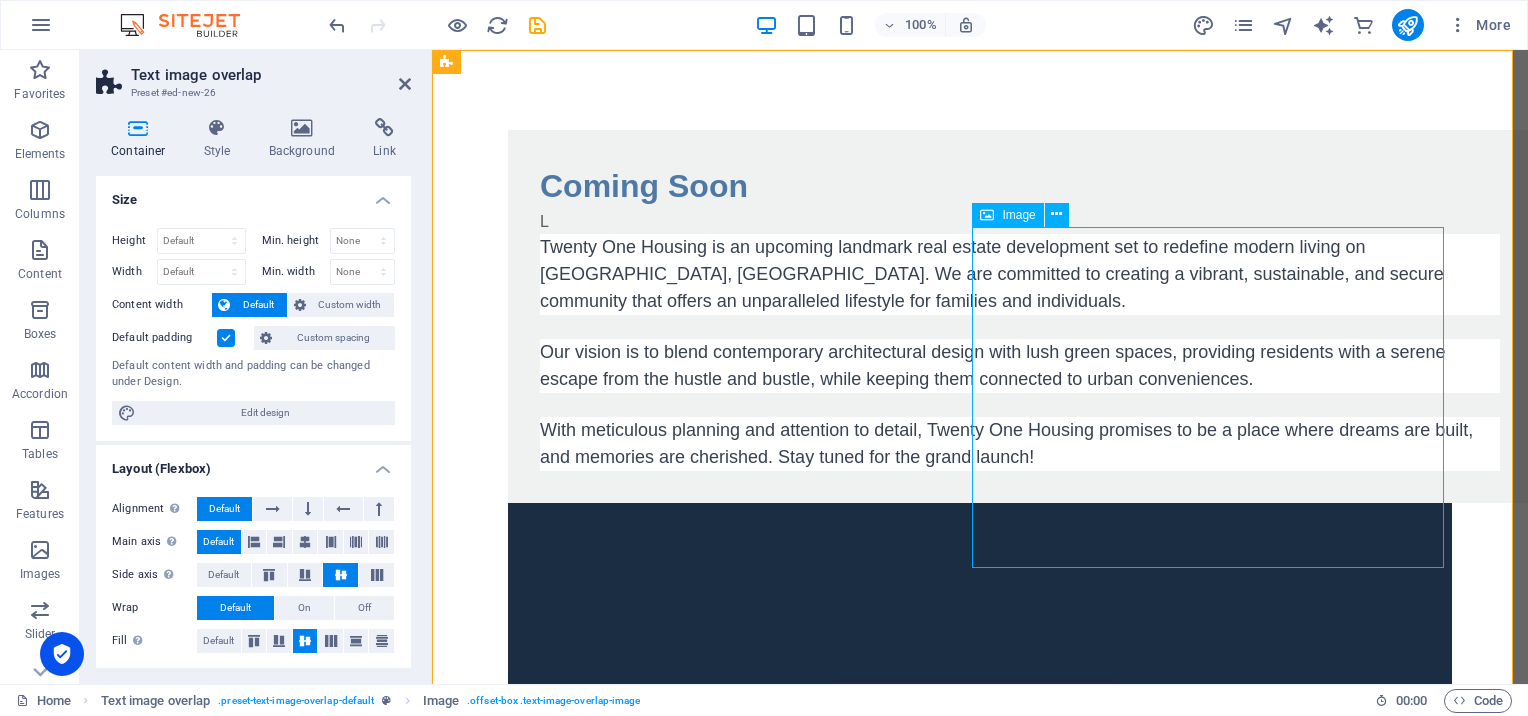 click at bounding box center [980, 844] 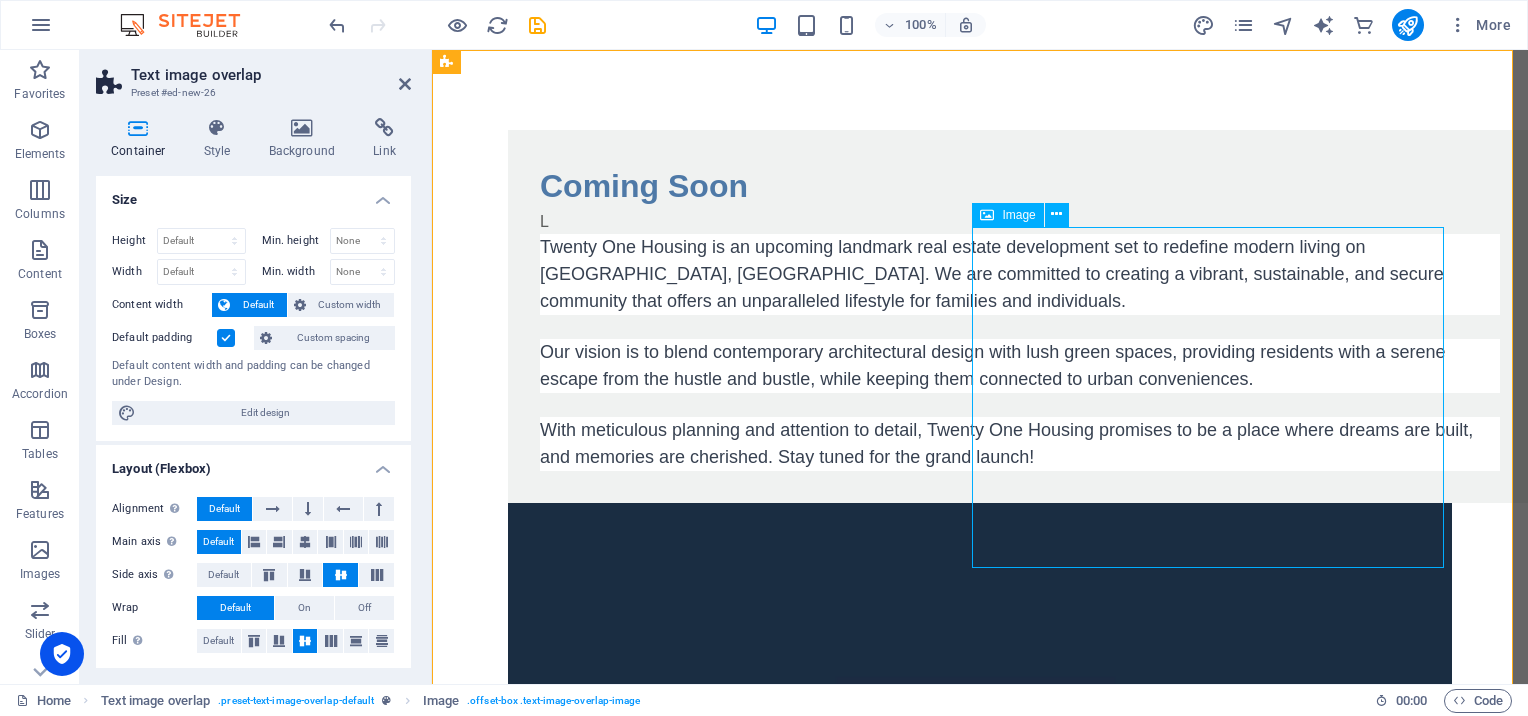 click at bounding box center (980, 844) 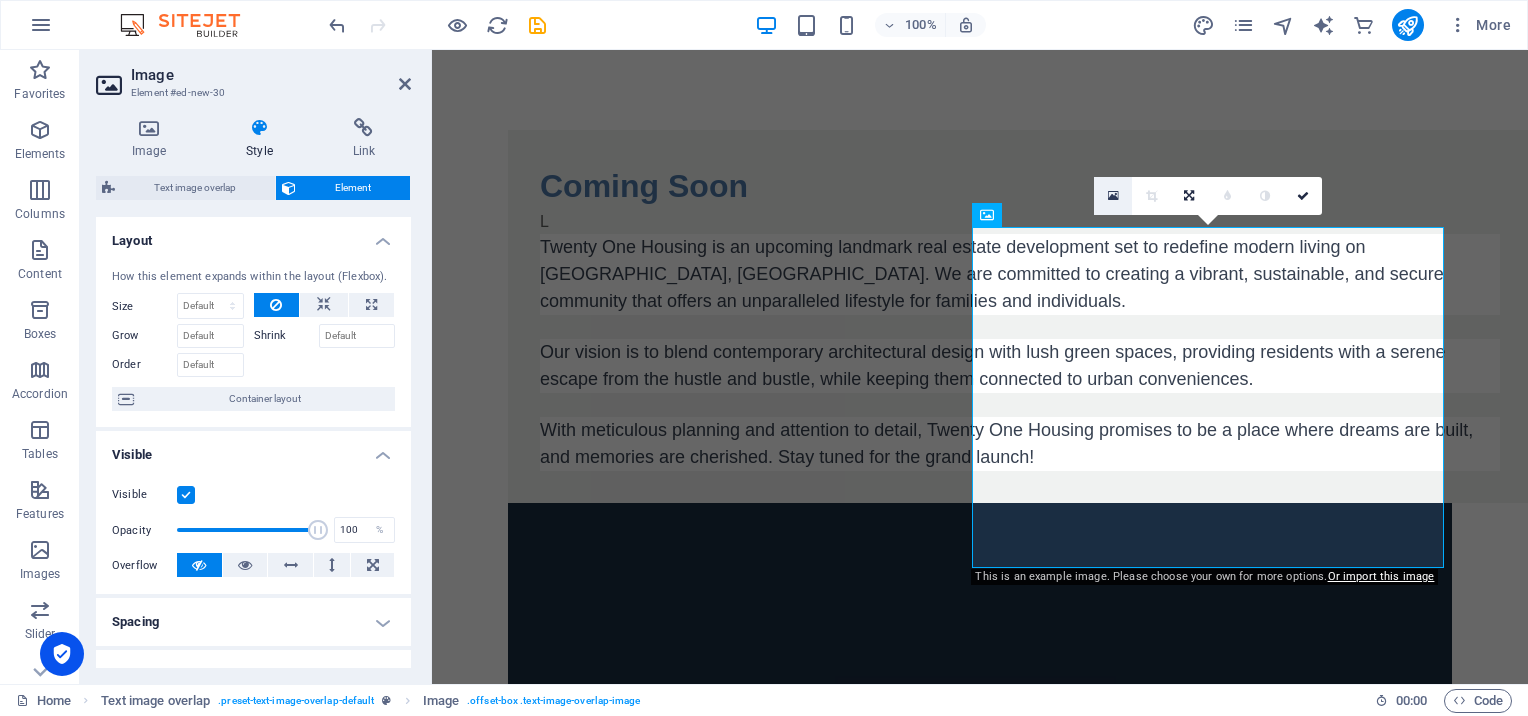 click at bounding box center (1113, 196) 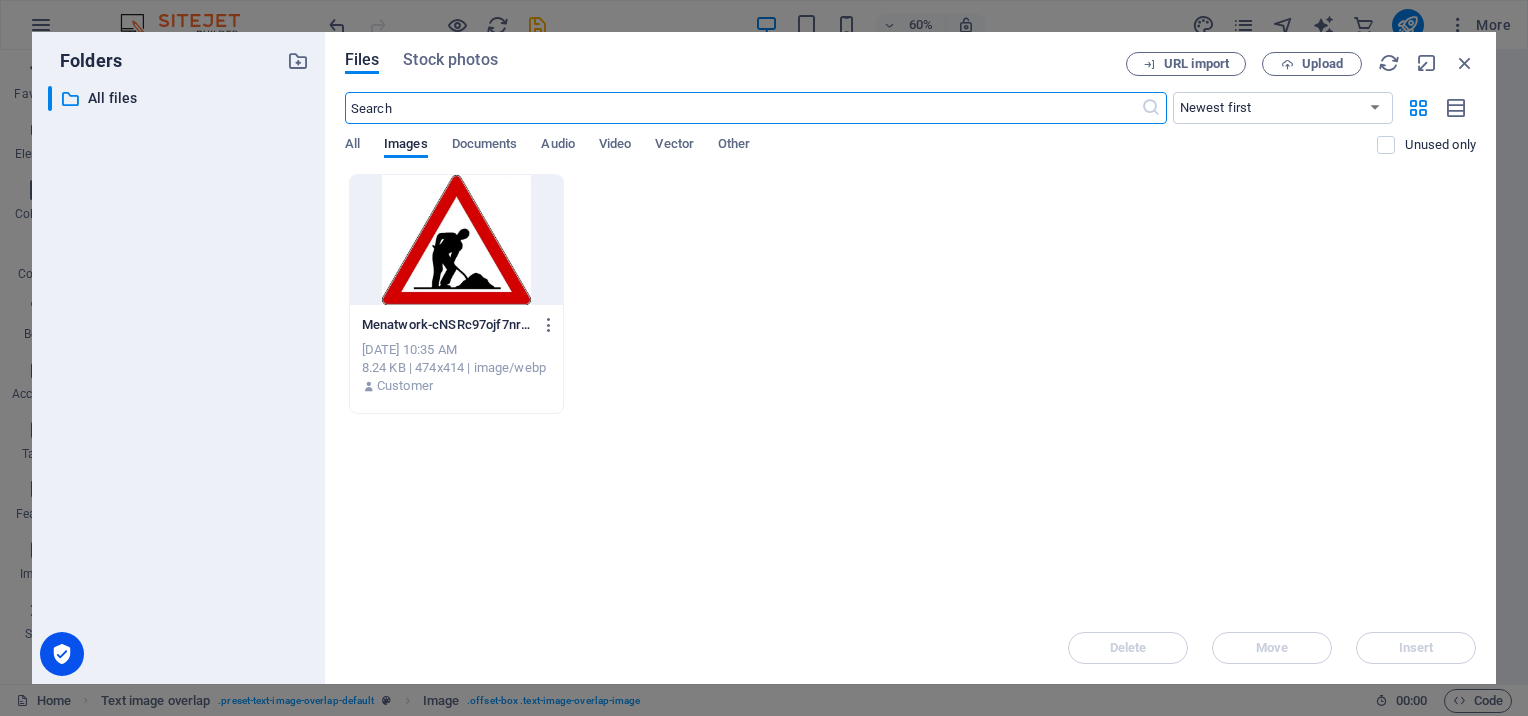 click at bounding box center [456, 240] 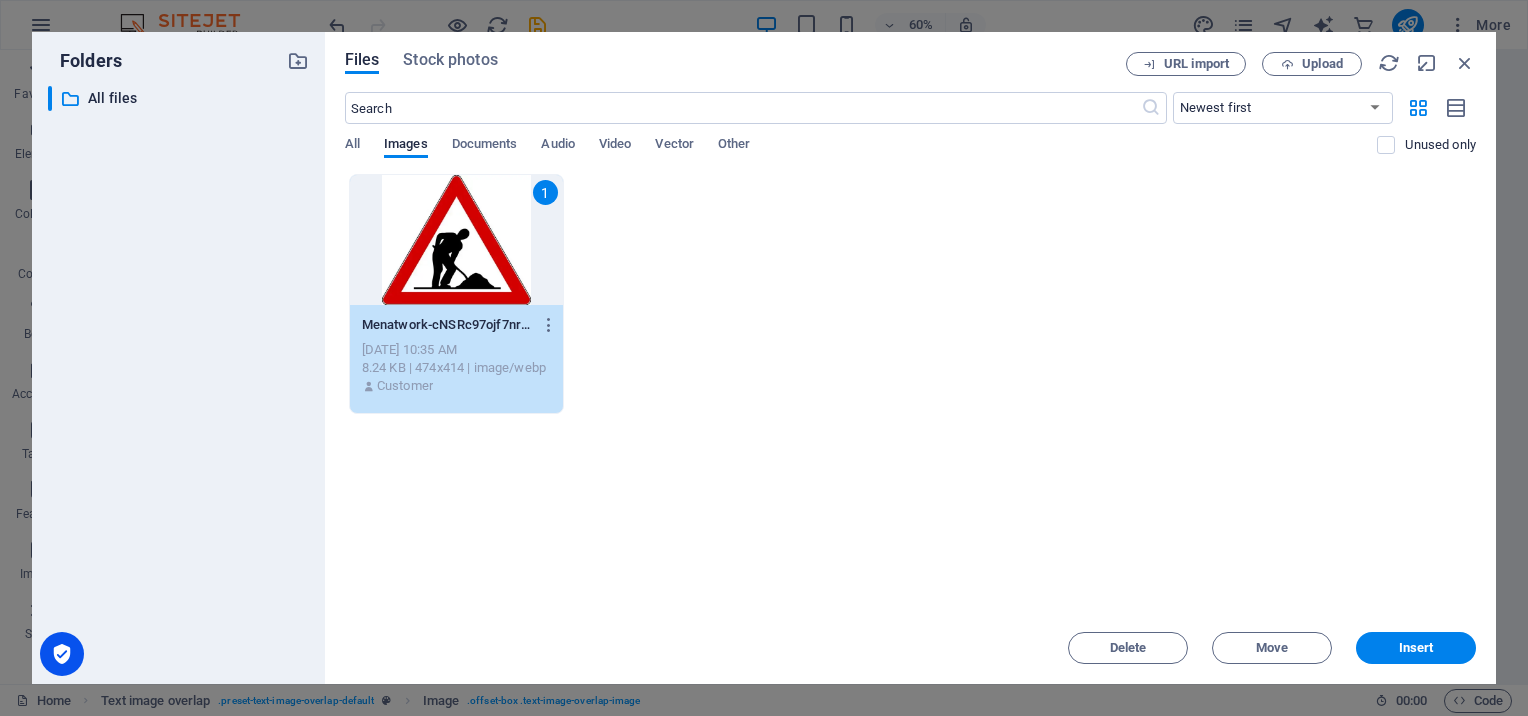click on "1" at bounding box center (456, 240) 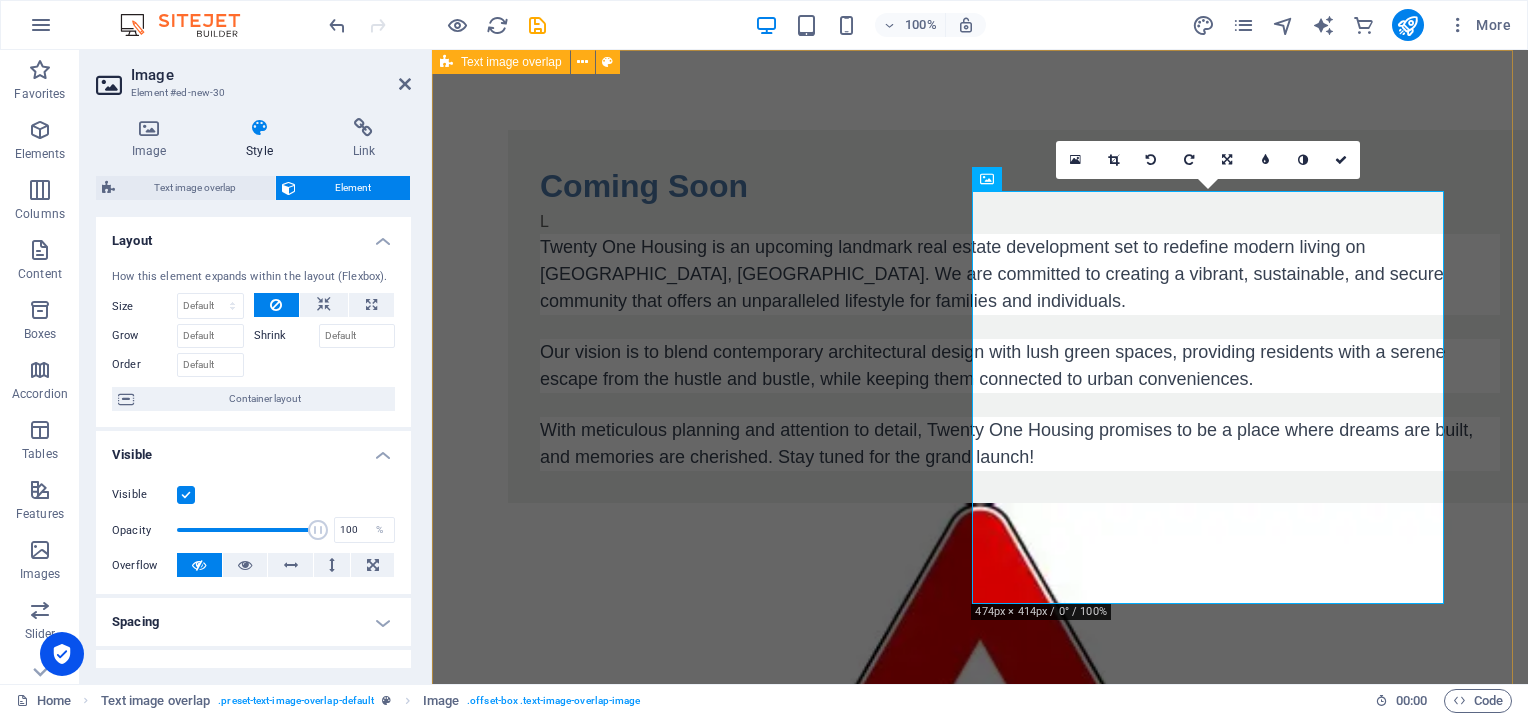 click on "Coming Soon  L Twenty One Housing is an upcoming landmark real estate development set to redefine modern living on GT Road, Pakistan. We are committed to creating a vibrant, sustainable, and secure community that offers an unparalleled lifestyle for families and individuals. Our vision is to blend contemporary architectural design with lush green spaces, providing residents with a serene escape from the hustle and bustle, while keeping them connected to urban conveniences. With meticulous planning and attention to detail, Twenty One Housing promises to be a place where dreams are built, and memories are cherished. Stay tuned for the grand launch!" at bounding box center [980, 729] 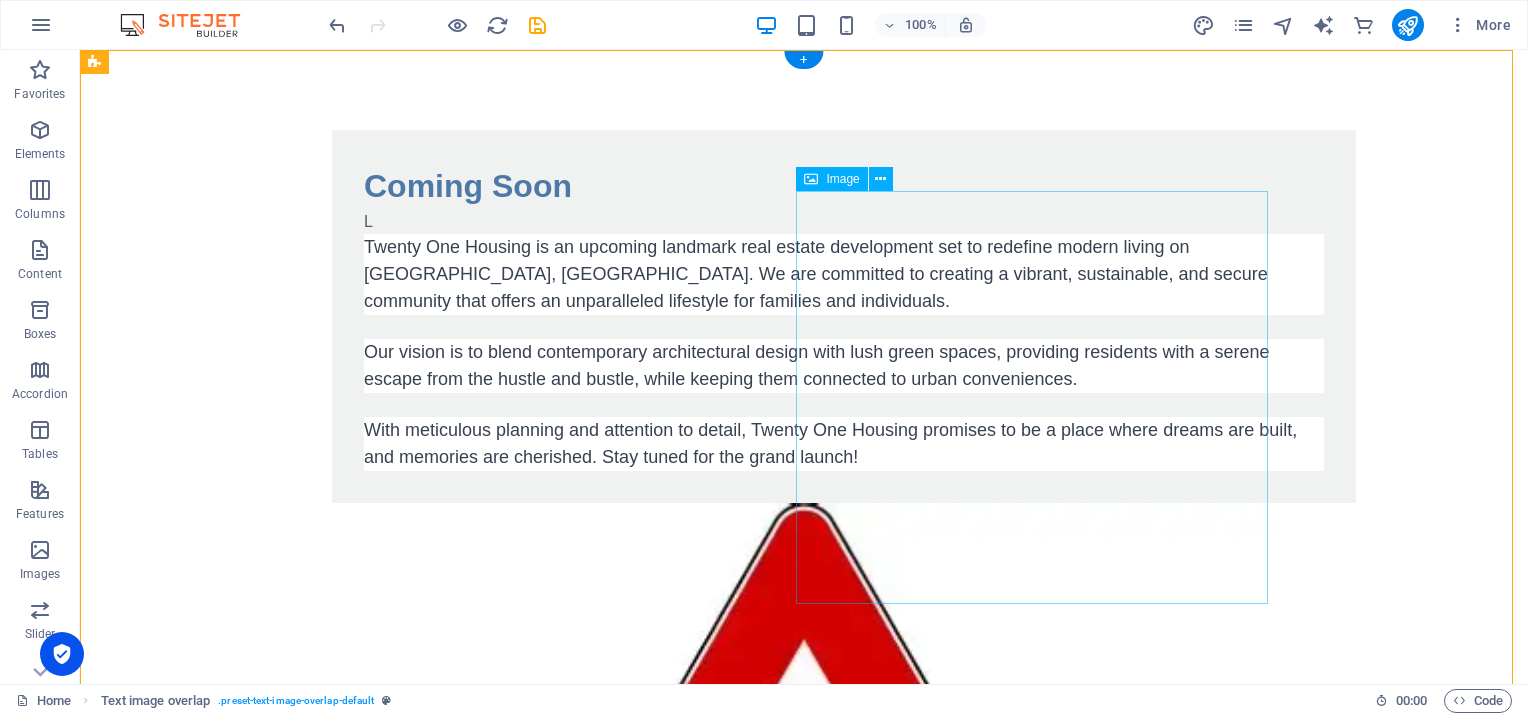 click at bounding box center [804, 915] 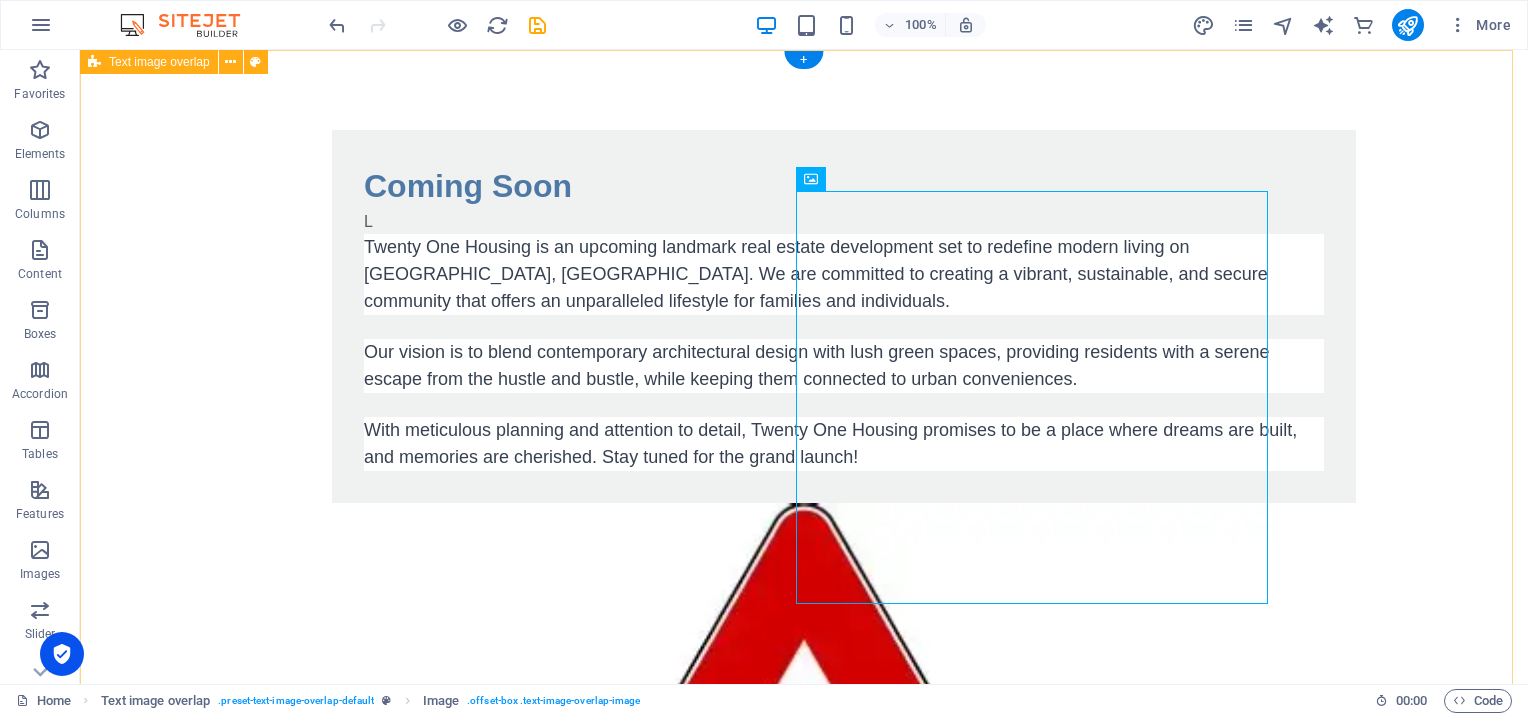 click on "Coming Soon  L Twenty One Housing is an upcoming landmark real estate development set to redefine modern living on GT Road, Pakistan. We are committed to creating a vibrant, sustainable, and secure community that offers an unparalleled lifestyle for families and individuals. Our vision is to blend contemporary architectural design with lush green spaces, providing residents with a serene escape from the hustle and bustle, while keeping them connected to urban conveniences. With meticulous planning and attention to detail, Twenty One Housing promises to be a place where dreams are built, and memories are cherished. Stay tuned for the grand launch!" at bounding box center [804, 729] 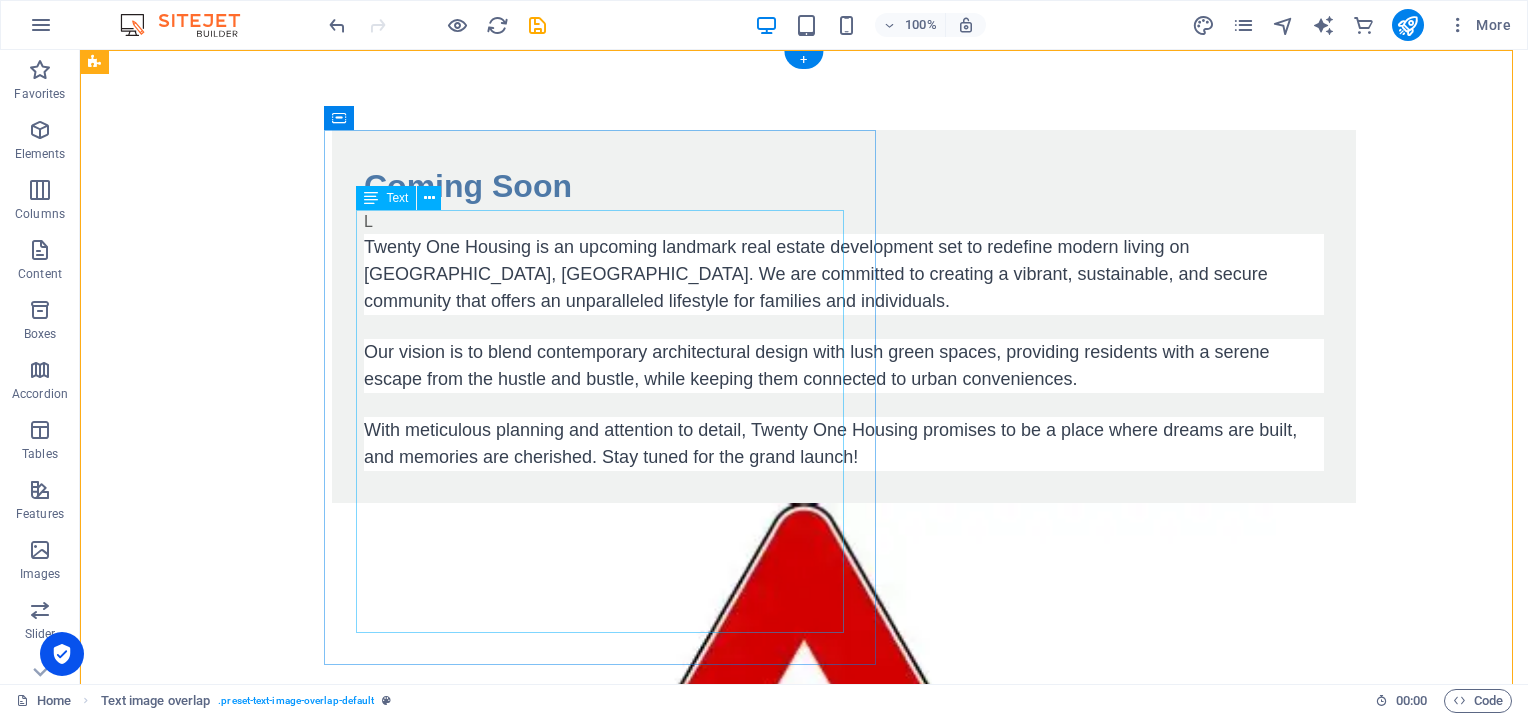click on "L Twenty One Housing is an upcoming landmark real estate development set to redefine modern living on GT Road, Pakistan. We are committed to creating a vibrant, sustainable, and secure community that offers an unparalleled lifestyle for families and individuals. Our vision is to blend contemporary architectural design with lush green spaces, providing residents with a serene escape from the hustle and bustle, while keeping them connected to urban conveniences. With meticulous planning and attention to detail, Twenty One Housing promises to be a place where dreams are built, and memories are cherished. Stay tuned for the grand launch!" at bounding box center (844, 340) 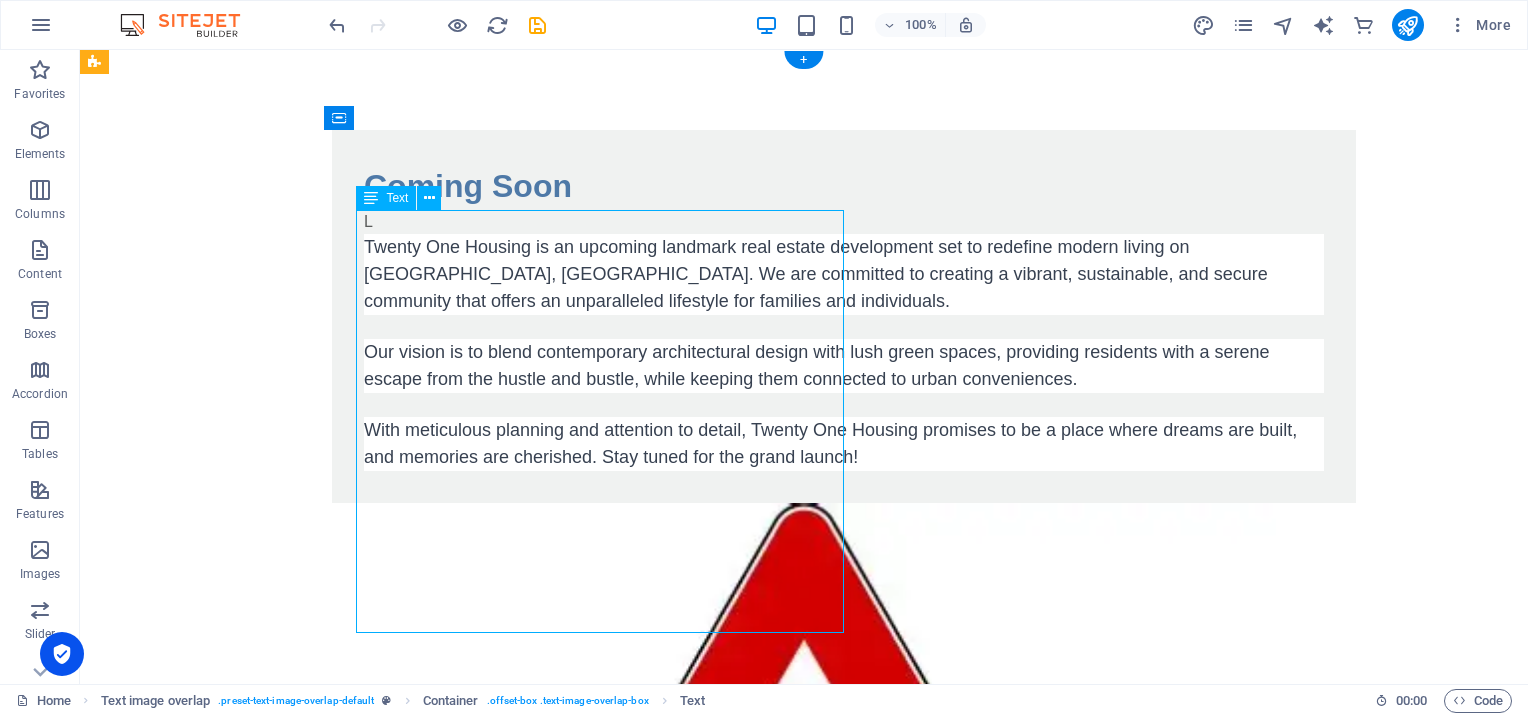 click on "L Twenty One Housing is an upcoming landmark real estate development set to redefine modern living on GT Road, Pakistan. We are committed to creating a vibrant, sustainable, and secure community that offers an unparalleled lifestyle for families and individuals. Our vision is to blend contemporary architectural design with lush green spaces, providing residents with a serene escape from the hustle and bustle, while keeping them connected to urban conveniences. With meticulous planning and attention to detail, Twenty One Housing promises to be a place where dreams are built, and memories are cherished. Stay tuned for the grand launch!" at bounding box center [844, 340] 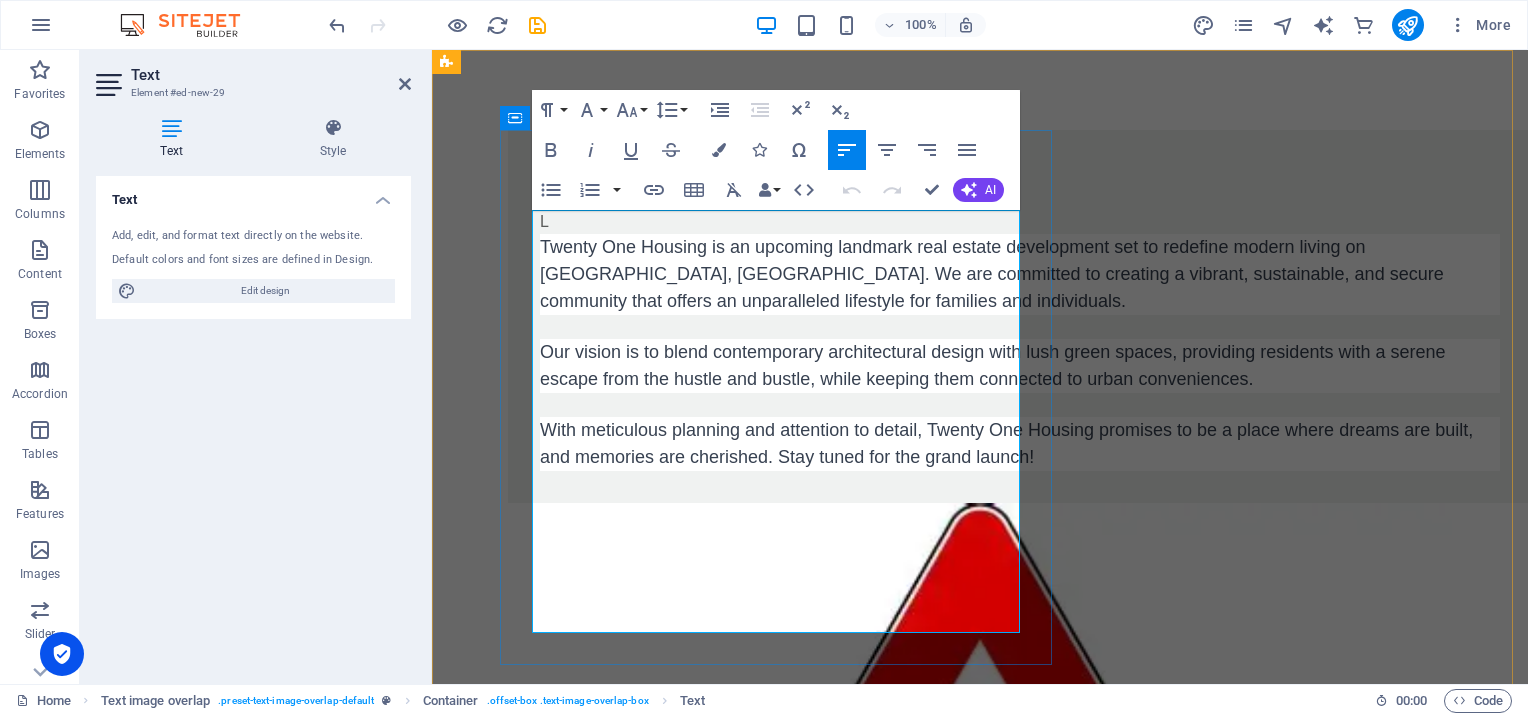 click on "L" at bounding box center (1020, 222) 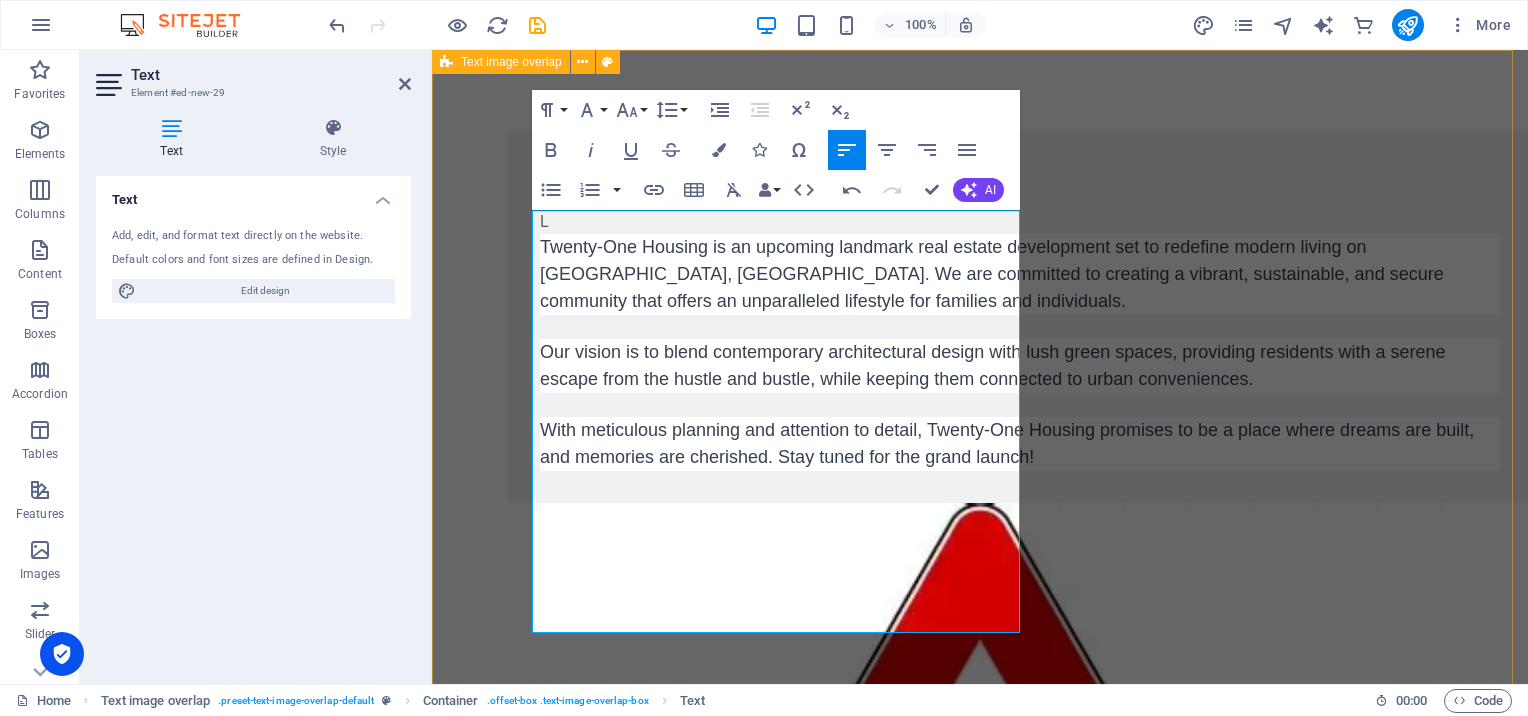 click on "Coming Soon  L Twenty-One Housing is an upcoming landmark real estate development set to redefine modern living on GT Road, Pakistan. We are committed to creating a vibrant, sustainable, and secure community that offers an unparalleled lifestyle for families and individuals. Our vision is to blend contemporary architectural design with lush green spaces, providing residents with a serene escape from the hustle and bustle, while keeping them connected to urban conveniences. With meticulous planning and attention to detail, Twenty-One Housing promises to be a place where dreams are built, and memories are cherished. Stay tuned for the grand launch!" at bounding box center (980, 729) 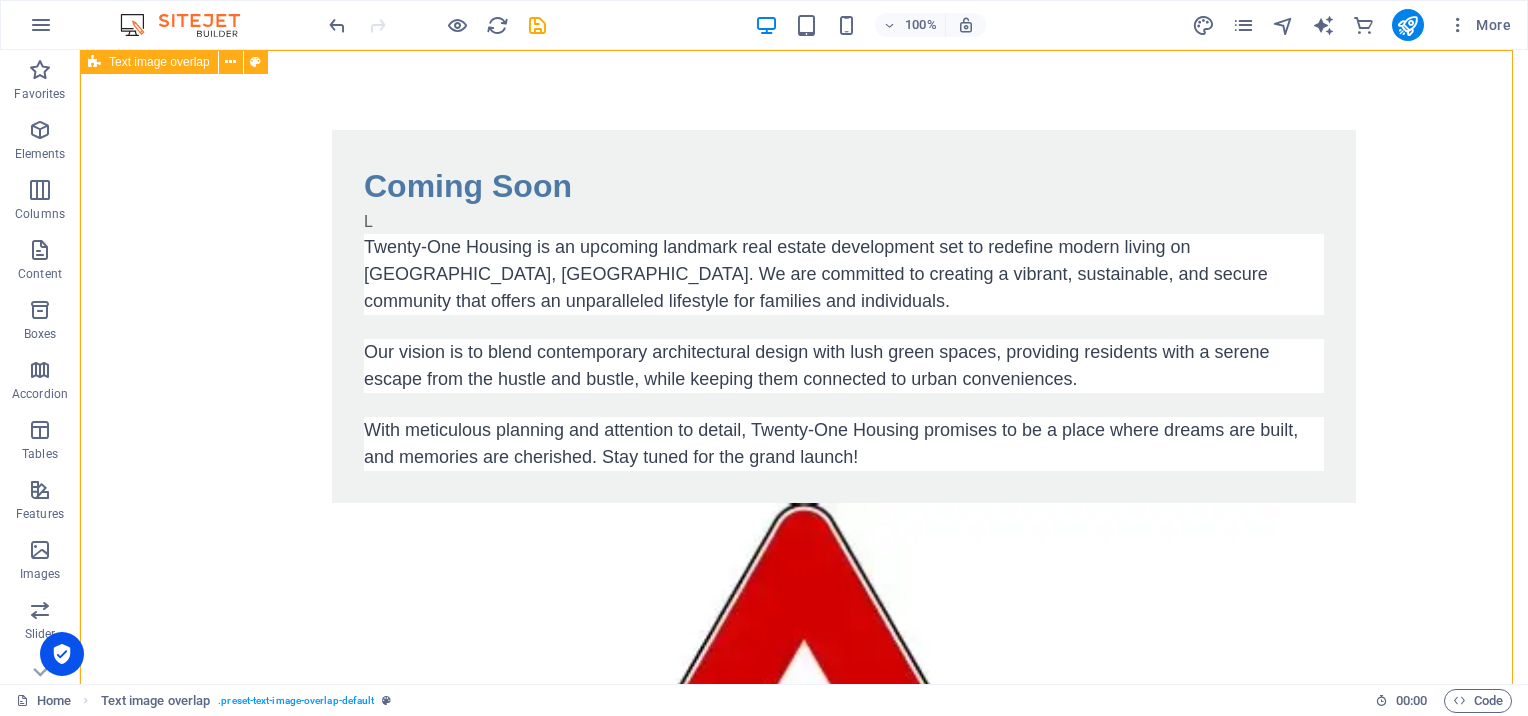 click on "Coming Soon  L Twenty-One Housing is an upcoming landmark real estate development set to redefine modern living on GT Road, Pakistan. We are committed to creating a vibrant, sustainable, and secure community that offers an unparalleled lifestyle for families and individuals. Our vision is to blend contemporary architectural design with lush green spaces, providing residents with a serene escape from the hustle and bustle, while keeping them connected to urban conveniences. With meticulous planning and attention to detail, Twenty-One Housing promises to be a place where dreams are built, and memories are cherished. Stay tuned for the grand launch!" at bounding box center [804, 729] 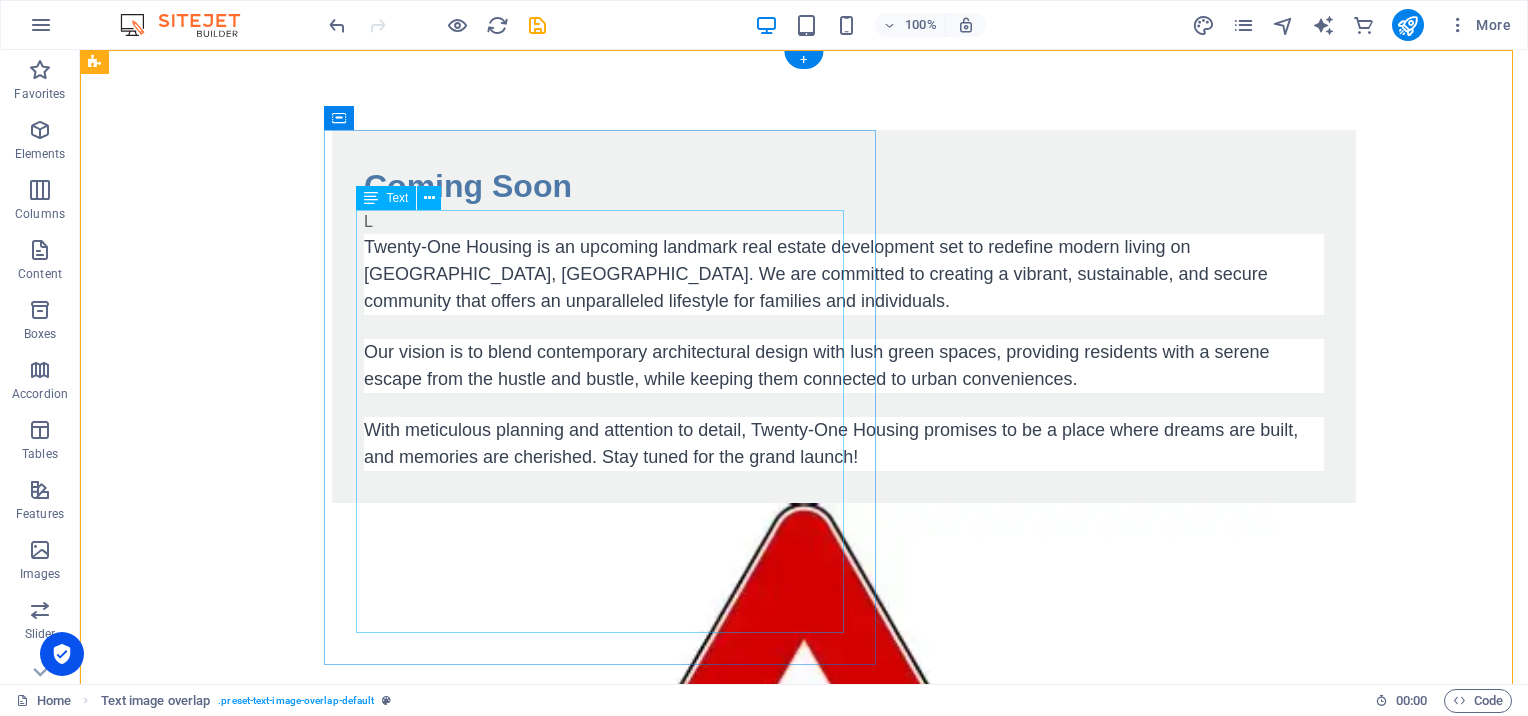 click on "L Twenty-One Housing is an upcoming landmark real estate development set to redefine modern living on GT Road, Pakistan. We are committed to creating a vibrant, sustainable, and secure community that offers an unparalleled lifestyle for families and individuals. Our vision is to blend contemporary architectural design with lush green spaces, providing residents with a serene escape from the hustle and bustle, while keeping them connected to urban conveniences. With meticulous planning and attention to detail, Twenty-One Housing promises to be a place where dreams are built, and memories are cherished. Stay tuned for the grand launch!" at bounding box center (844, 340) 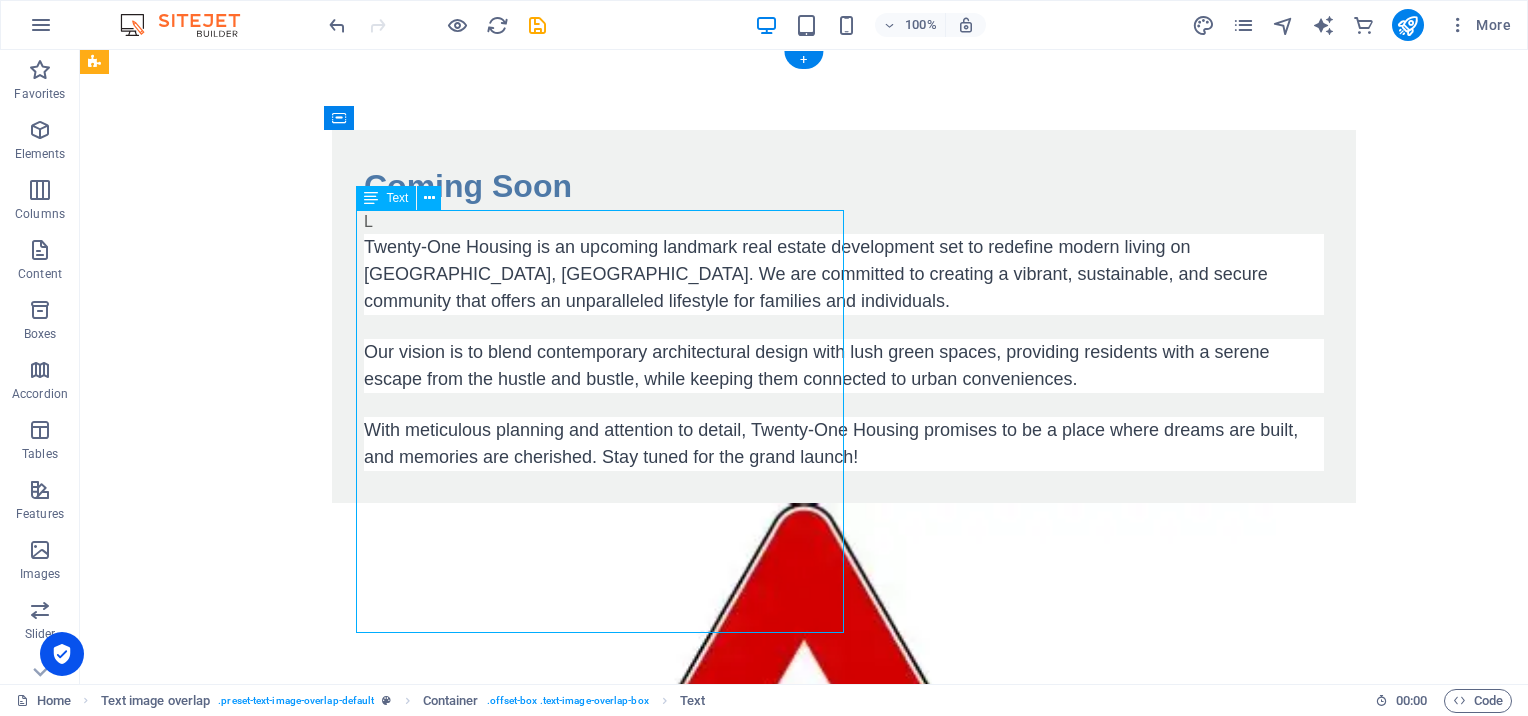 click on "L Twenty-One Housing is an upcoming landmark real estate development set to redefine modern living on GT Road, Pakistan. We are committed to creating a vibrant, sustainable, and secure community that offers an unparalleled lifestyle for families and individuals. Our vision is to blend contemporary architectural design with lush green spaces, providing residents with a serene escape from the hustle and bustle, while keeping them connected to urban conveniences. With meticulous planning and attention to detail, Twenty-One Housing promises to be a place where dreams are built, and memories are cherished. Stay tuned for the grand launch!" at bounding box center [844, 340] 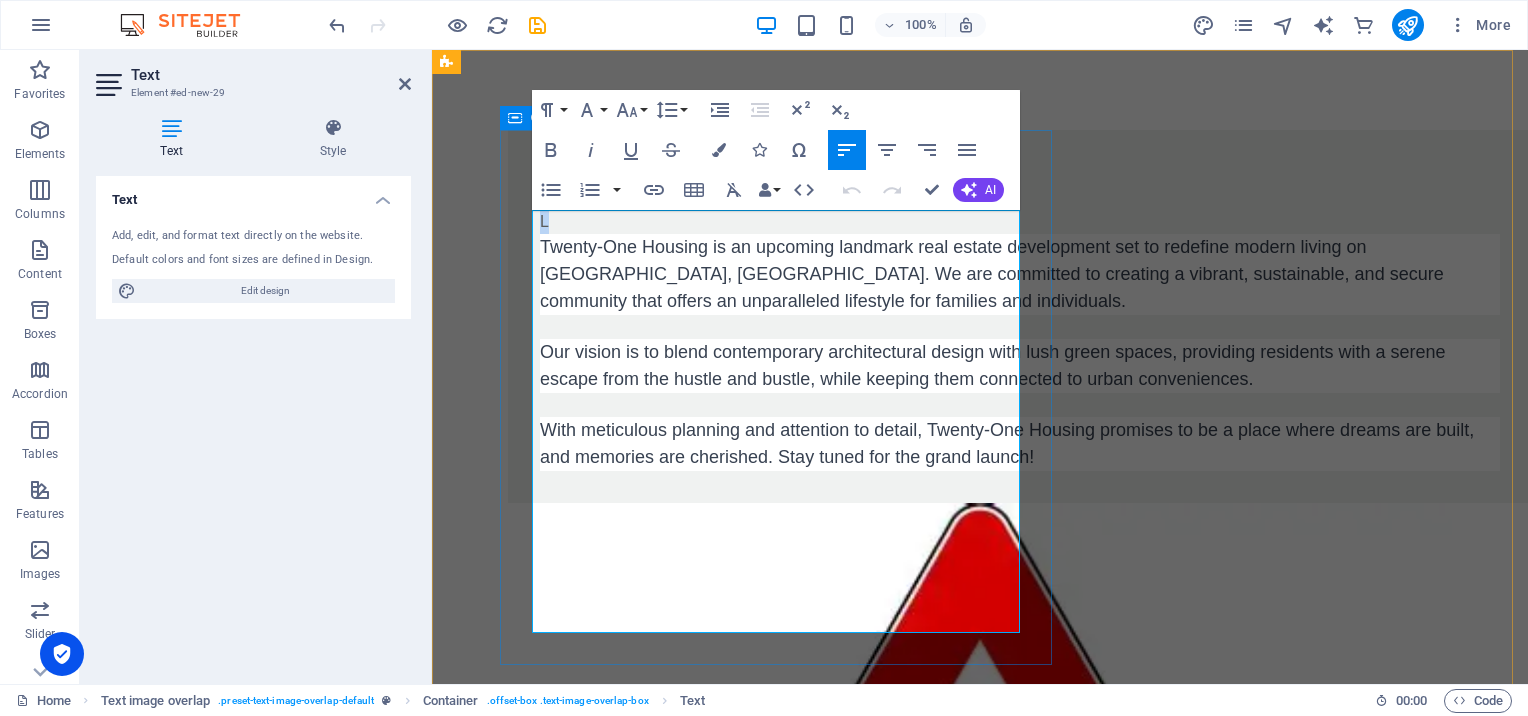 drag, startPoint x: 558, startPoint y: 220, endPoint x: 517, endPoint y: 226, distance: 41.4367 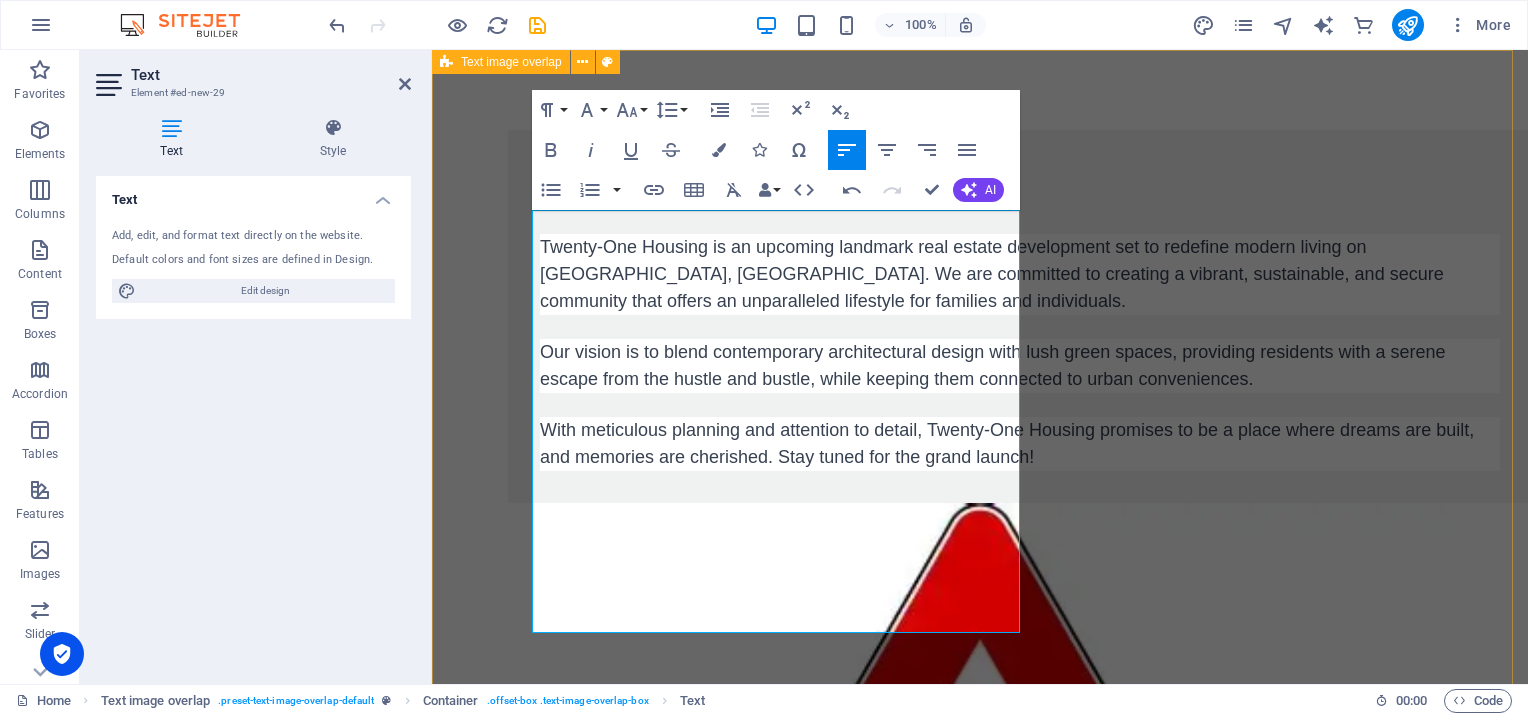click on "Coming Soon  Twenty-One Housing is an upcoming landmark real estate development set to redefine modern living on GT Road, Pakistan. We are committed to creating a vibrant, sustainable, and secure community that offers an unparalleled lifestyle for families and individuals. Our vision is to blend contemporary architectural design with lush green spaces, providing residents with a serene escape from the hustle and bustle, while keeping them connected to urban conveniences. With meticulous planning and attention to detail, Twenty-One Housing promises to be a place where dreams are built, and memories are cherished. Stay tuned for the grand launch!" at bounding box center [980, 729] 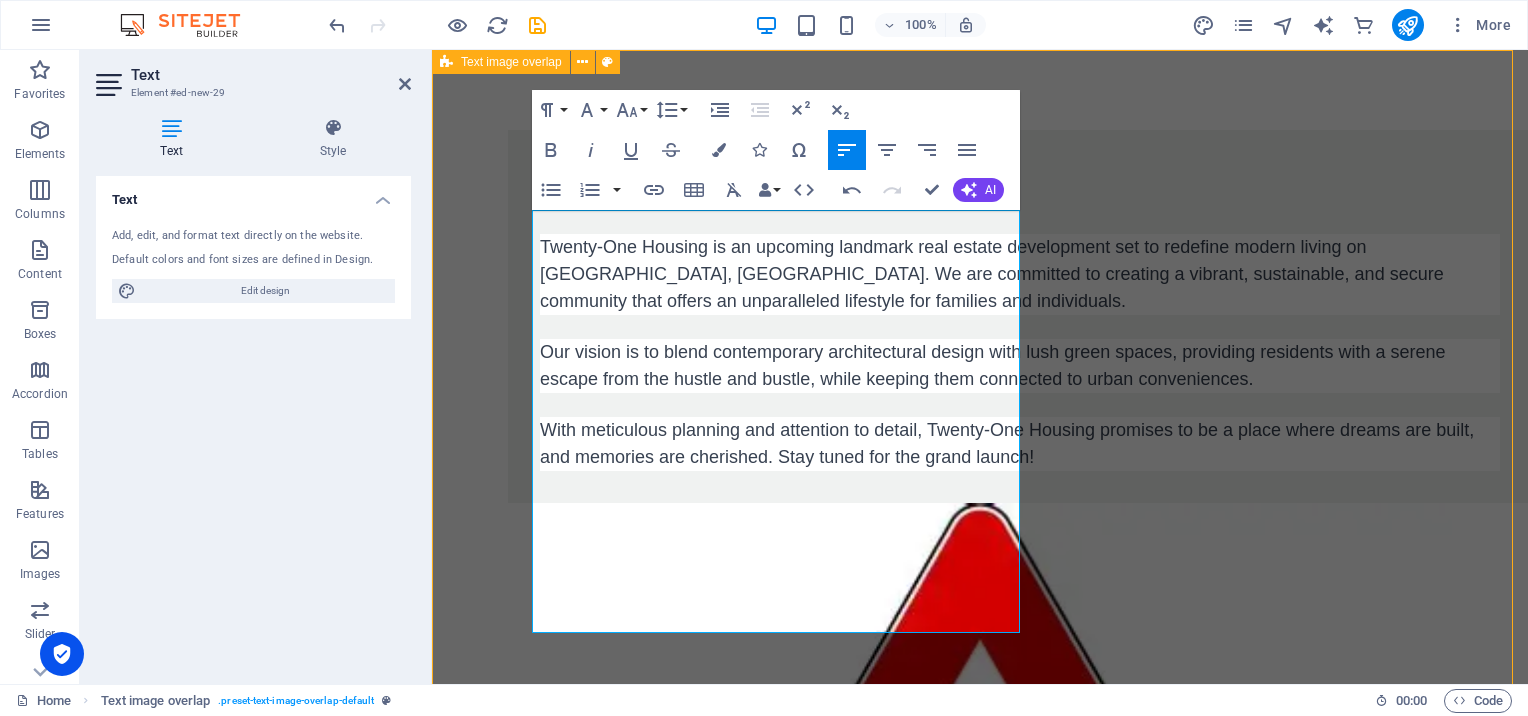 click on "Coming Soon  Twenty-One Housing is an upcoming landmark real estate development set to redefine modern living on GT Road, Pakistan. We are committed to creating a vibrant, sustainable, and secure community that offers an unparalleled lifestyle for families and individuals. Our vision is to blend contemporary architectural design with lush green spaces, providing residents with a serene escape from the hustle and bustle, while keeping them connected to urban conveniences. With meticulous planning and attention to detail, Twenty-One Housing promises to be a place where dreams are built, and memories are cherished. Stay tuned for the grand launch!" at bounding box center (980, 729) 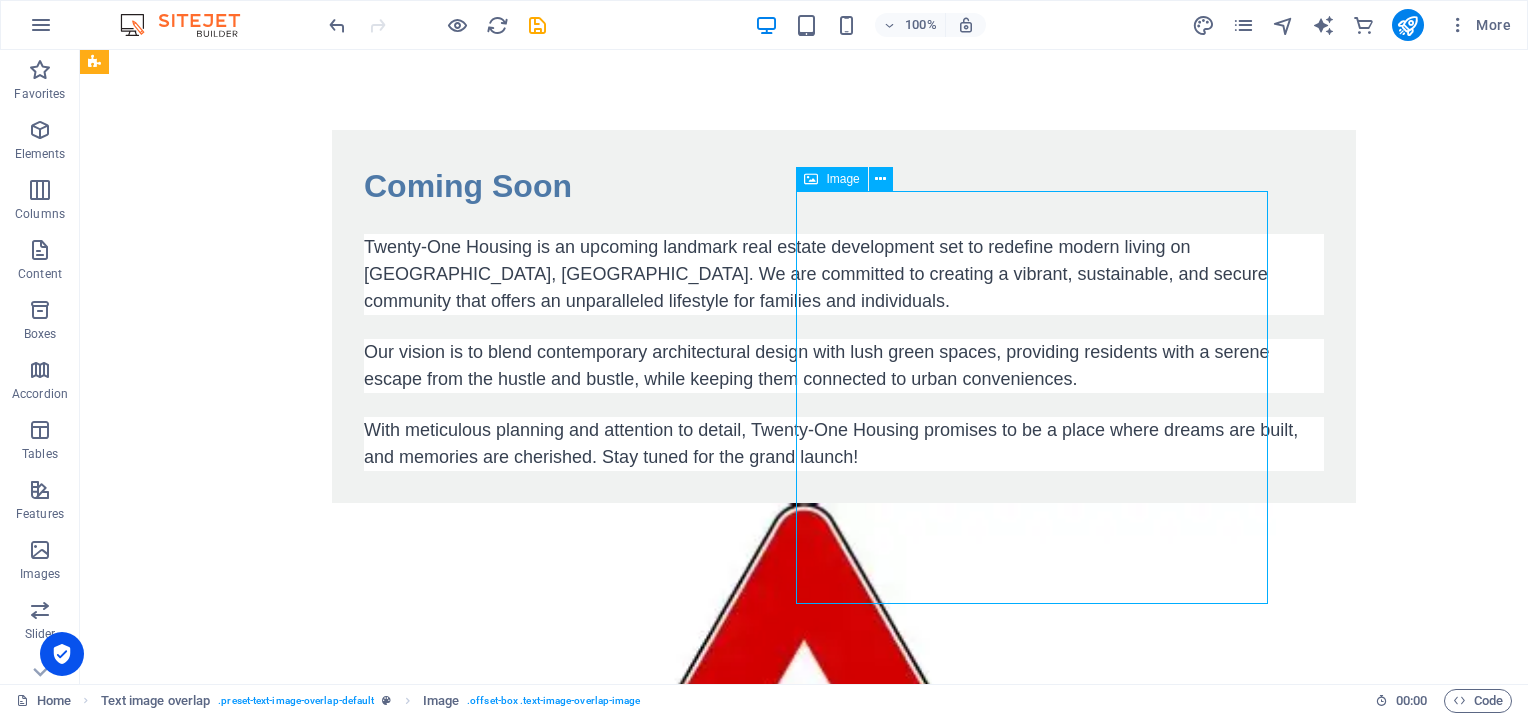 drag, startPoint x: 816, startPoint y: 327, endPoint x: 1195, endPoint y: 325, distance: 379.00528 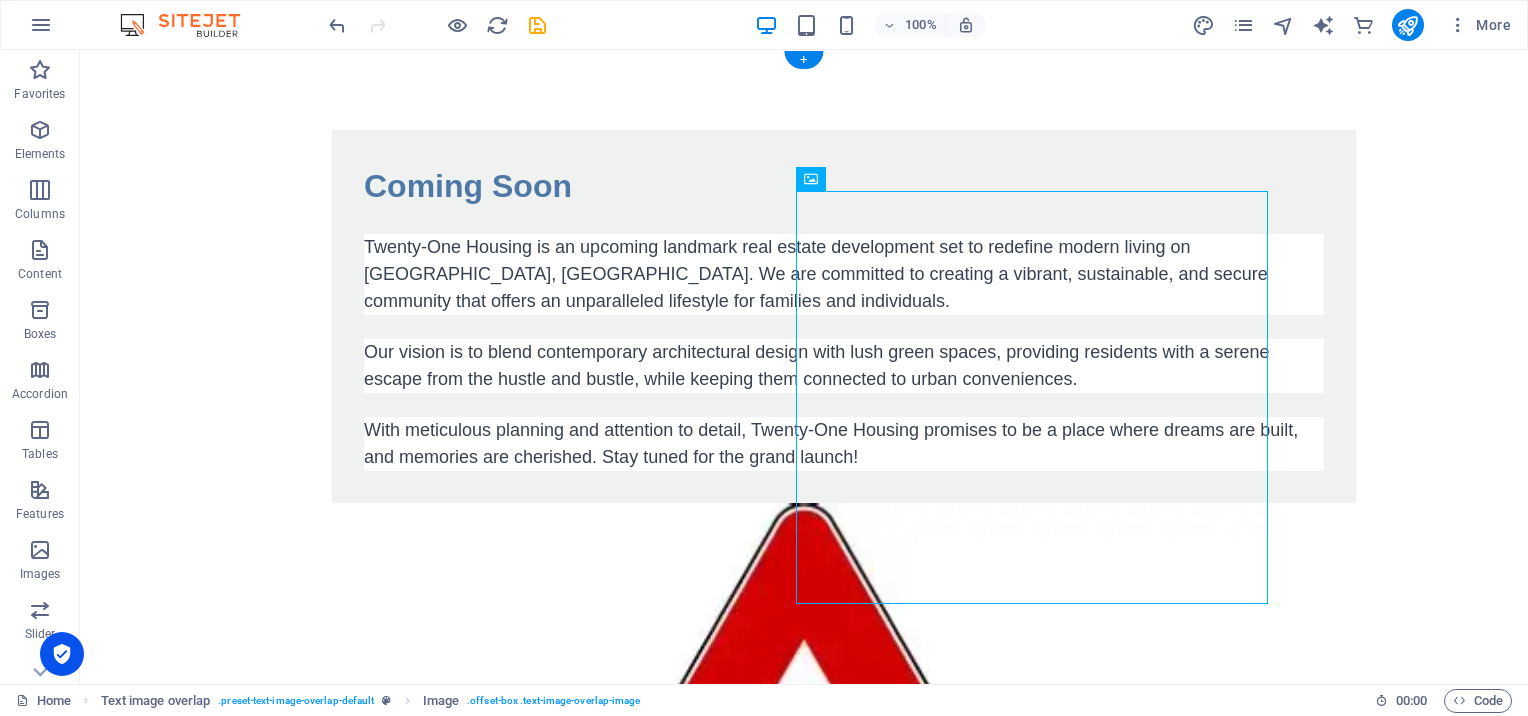 drag, startPoint x: 952, startPoint y: 192, endPoint x: 1257, endPoint y: 192, distance: 305 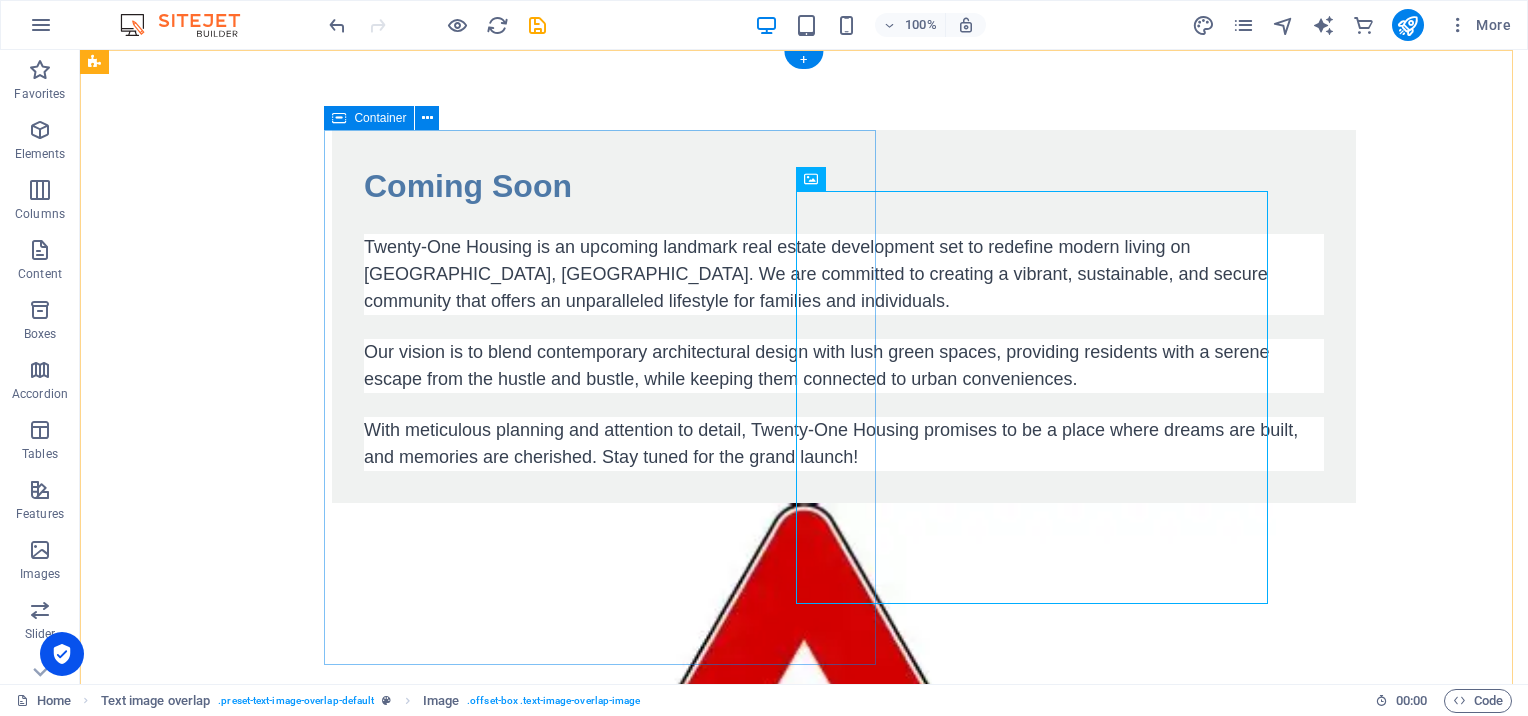 click on "Coming Soon  Twenty-One Housing is an upcoming landmark real estate development set to redefine modern living on GT Road, Pakistan. We are committed to creating a vibrant, sustainable, and secure community that offers an unparalleled lifestyle for families and individuals. Our vision is to blend contemporary architectural design with lush green spaces, providing residents with a serene escape from the hustle and bustle, while keeping them connected to urban conveniences. With meticulous planning and attention to detail, Twenty-One Housing promises to be a place where dreams are built, and memories are cherished. Stay tuned for the grand launch!" at bounding box center (844, 316) 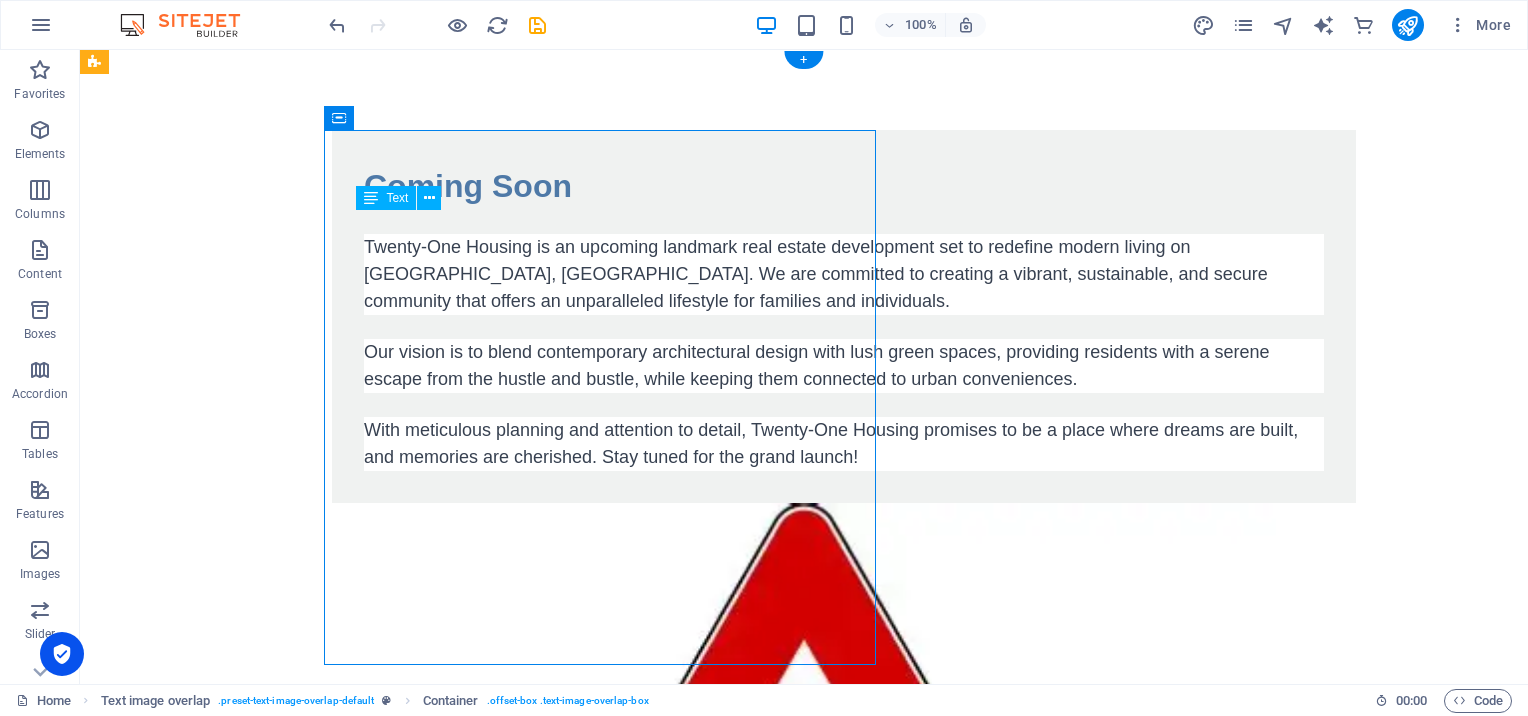 click on "Twenty-One Housing is an upcoming landmark real estate development set to redefine modern living on GT Road, Pakistan. We are committed to creating a vibrant, sustainable, and secure community that offers an unparalleled lifestyle for families and individuals. Our vision is to blend contemporary architectural design with lush green spaces, providing residents with a serene escape from the hustle and bustle, while keeping them connected to urban conveniences. With meticulous planning and attention to detail, Twenty-One Housing promises to be a place where dreams are built, and memories are cherished. Stay tuned for the grand launch!" at bounding box center [844, 340] 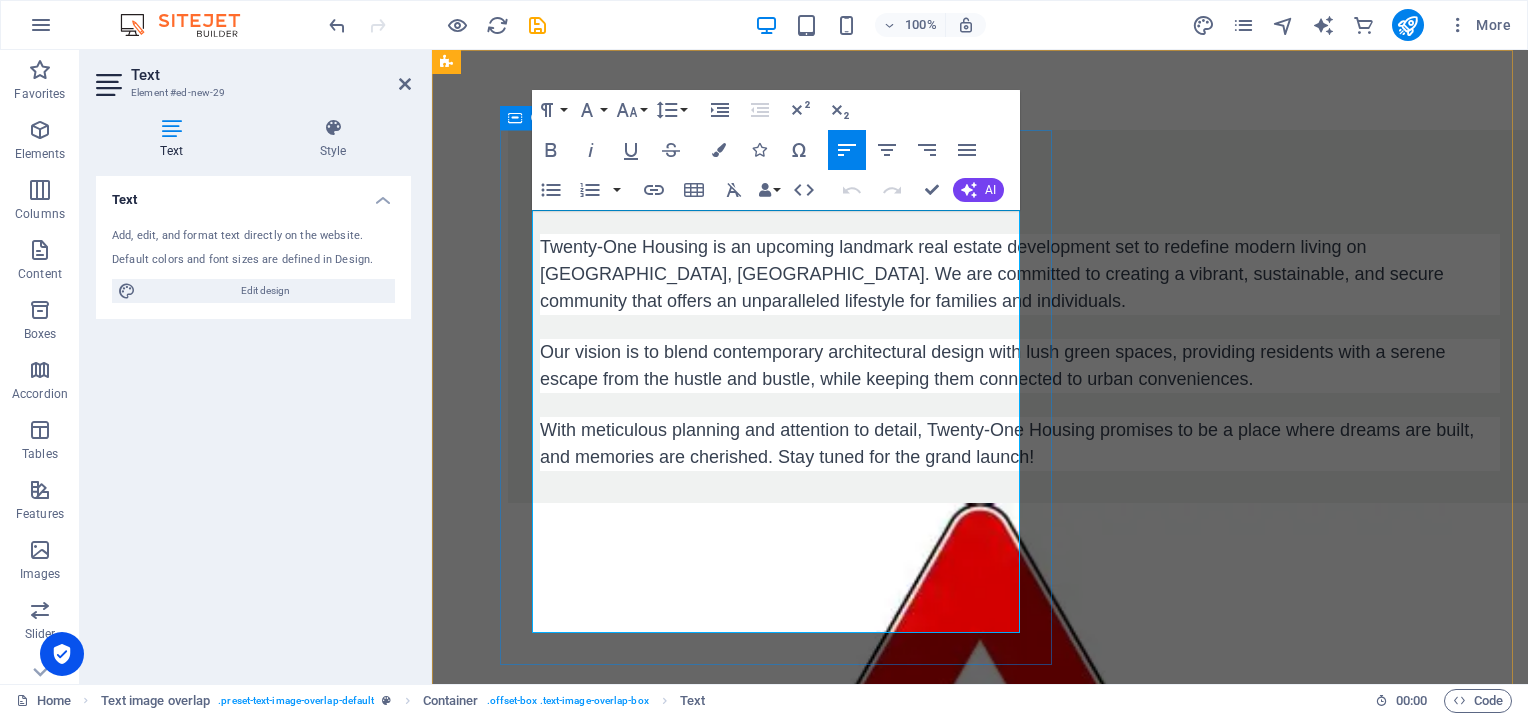 click on "Coming Soon  Twenty-One Housing is an upcoming landmark real estate development set to redefine modern living on GT Road, Pakistan. We are committed to creating a vibrant, sustainable, and secure community that offers an unparalleled lifestyle for families and individuals. Our vision is to blend contemporary architectural design with lush green spaces, providing residents with a serene escape from the hustle and bustle, while keeping them connected to urban conveniences. With meticulous planning and attention to detail, Twenty-One Housing promises to be a place where dreams are built, and memories are cherished. Stay tuned for the grand launch!" at bounding box center [1020, 316] 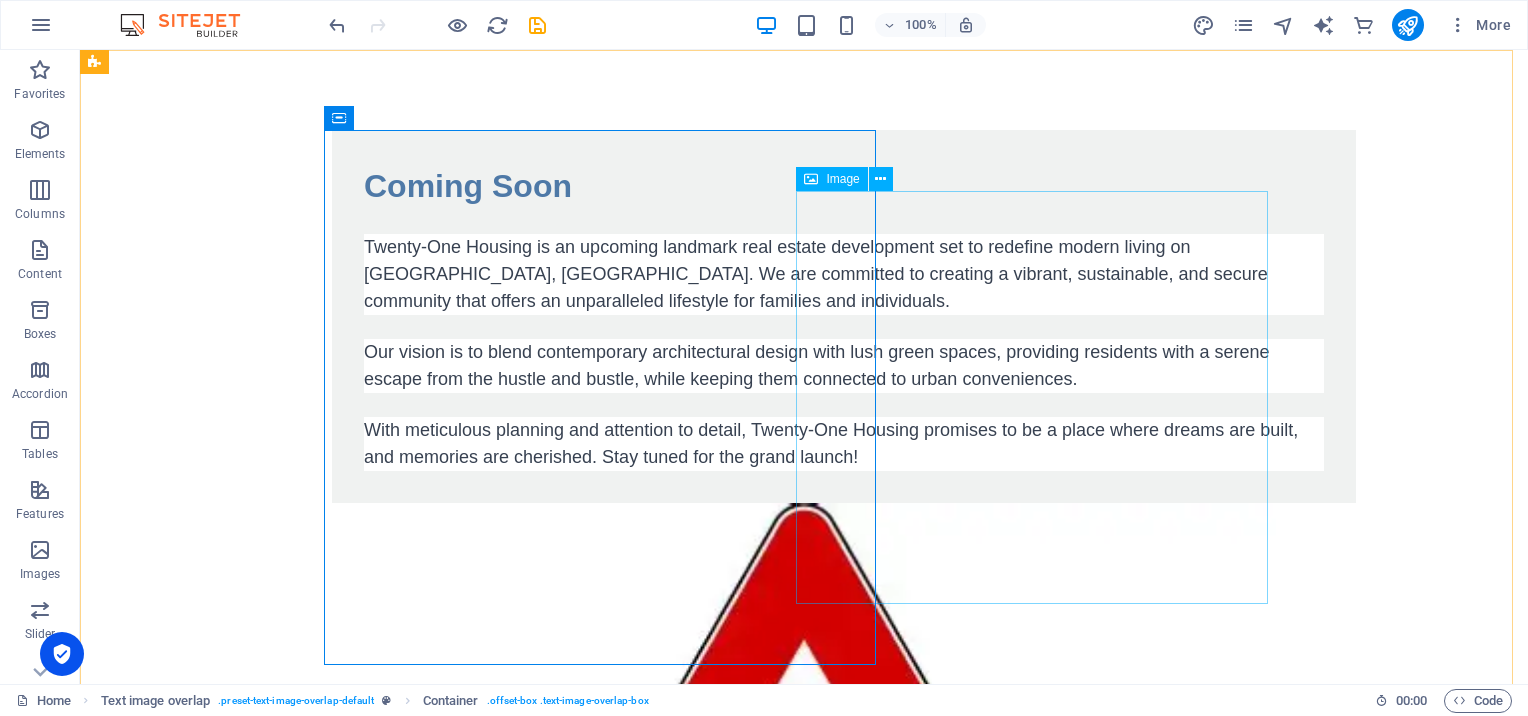 click at bounding box center [804, 915] 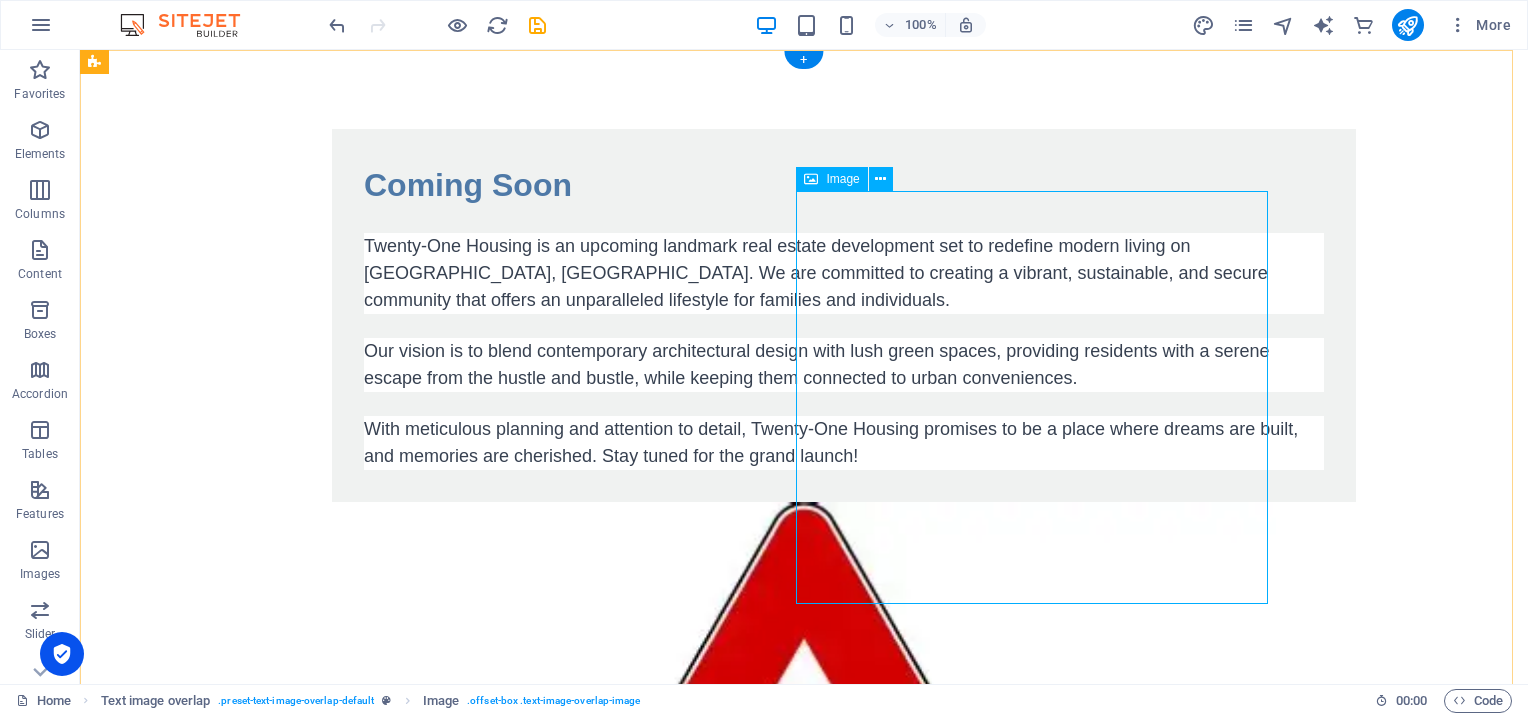 scroll, scrollTop: 0, scrollLeft: 0, axis: both 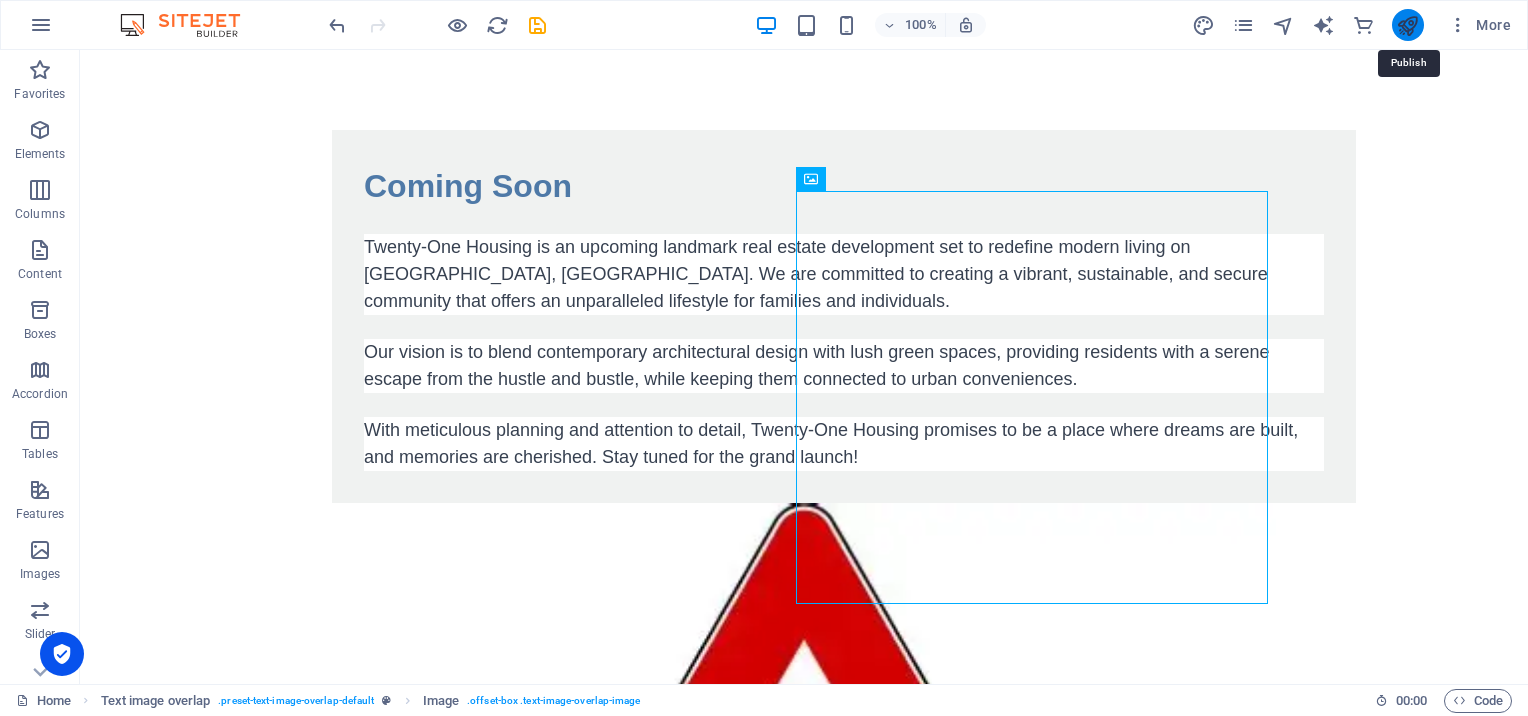 click at bounding box center [1407, 25] 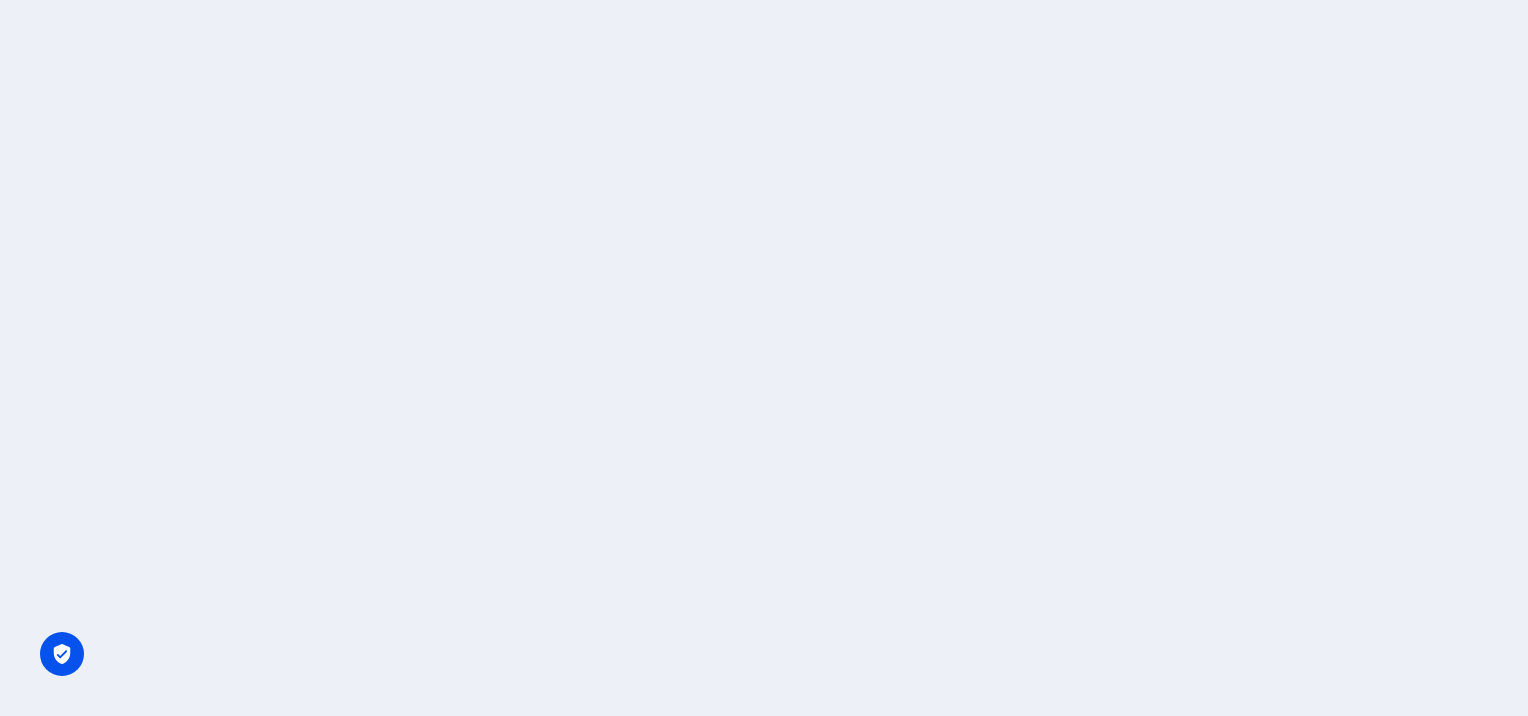 scroll, scrollTop: 0, scrollLeft: 0, axis: both 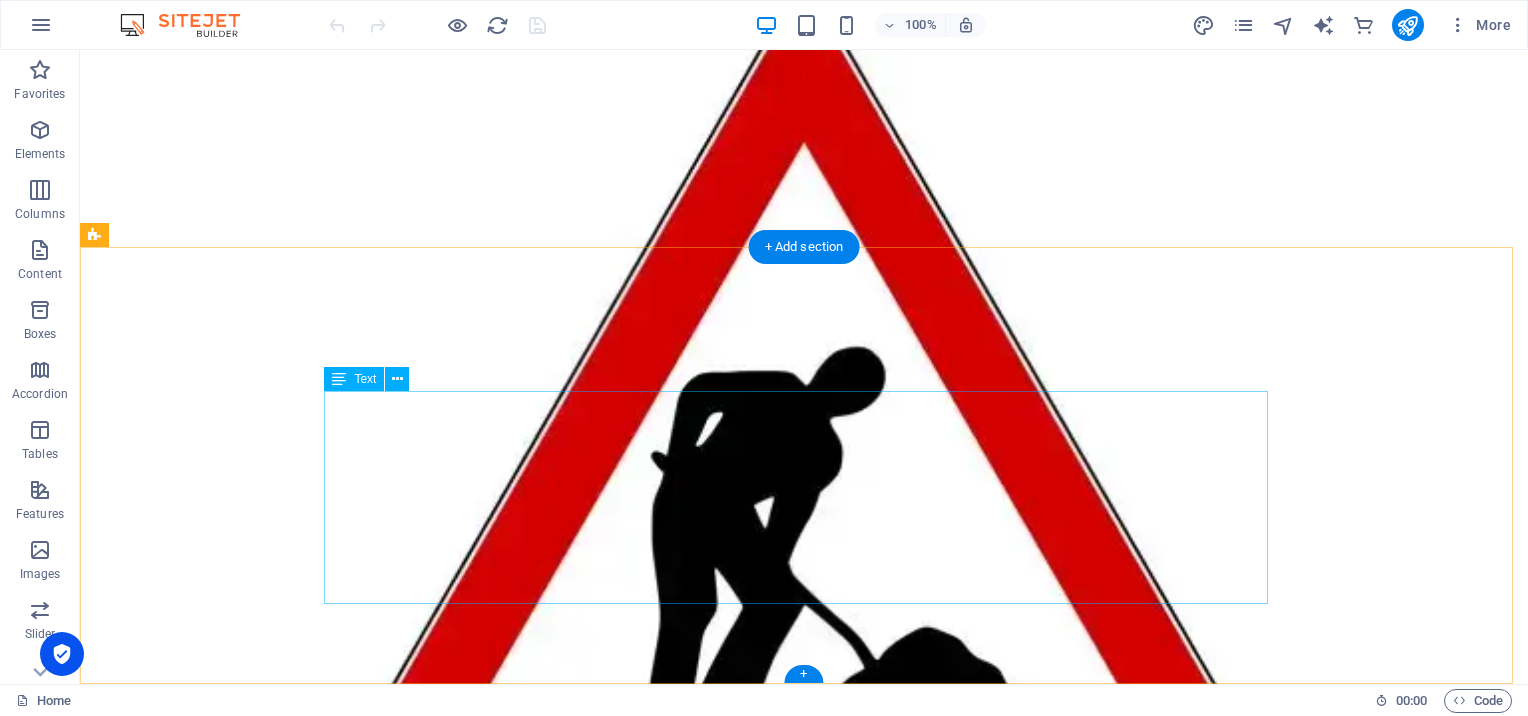 click on "Twenty One Housing is an upcoming landmark real estate development set to redefine modern living on GT Road, Pakistan. We are committed to creating a vibrant, sustainable, and secure community that offers an unparalleled lifestyle for families and individuals. Our vision is to blend contemporary architectural design with lush green spaces, providing residents with a serene escape from the hustle and bustle, while keeping them connected to urban conveniences. With meticulous planning and attention to detail, Twenty One Housing promises to be a place where dreams are built, and memories are cherished. Stay tuned for the grand launch!" at bounding box center (804, 1175) 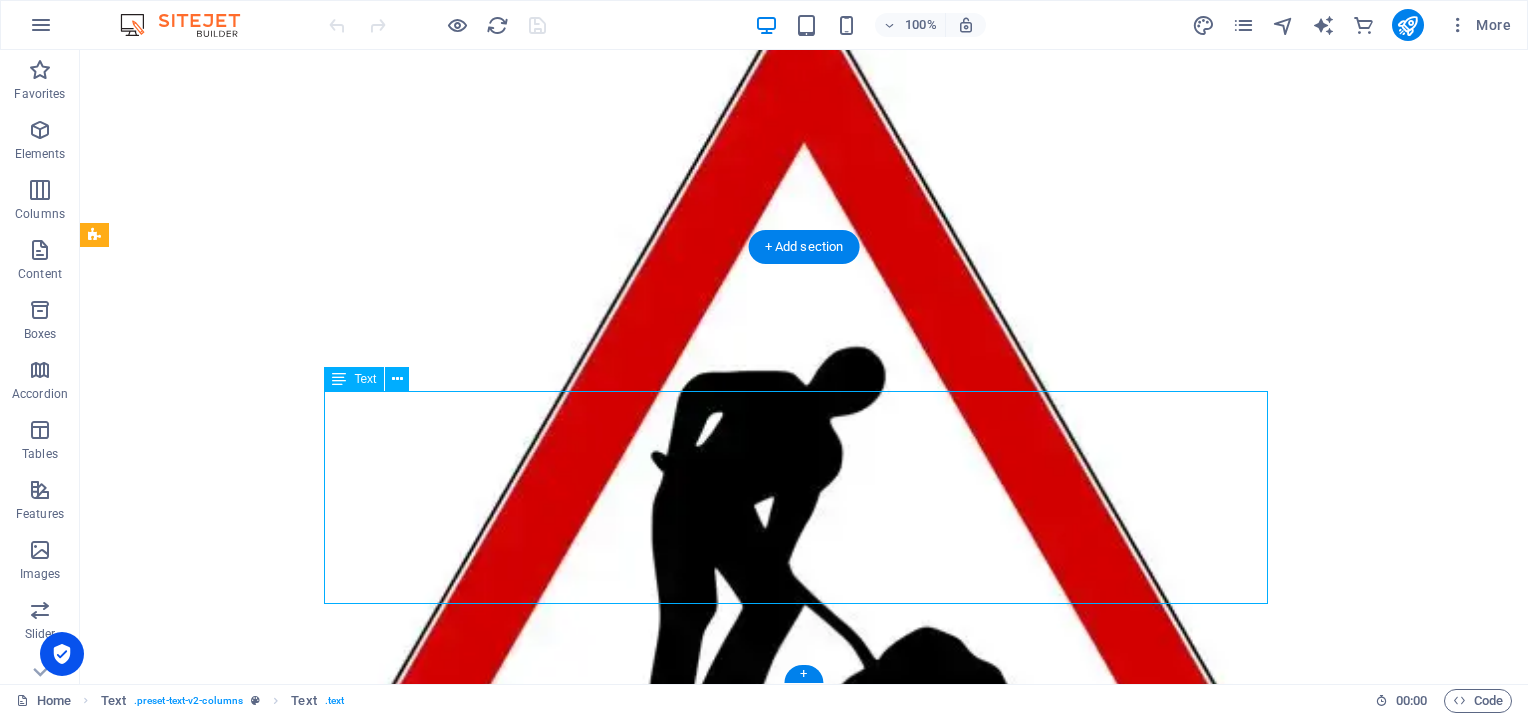 click on "Twenty One Housing is an upcoming landmark real estate development set to redefine modern living on GT Road, Pakistan. We are committed to creating a vibrant, sustainable, and secure community that offers an unparalleled lifestyle for families and individuals. Our vision is to blend contemporary architectural design with lush green spaces, providing residents with a serene escape from the hustle and bustle, while keeping them connected to urban conveniences. With meticulous planning and attention to detail, Twenty One Housing promises to be a place where dreams are built, and memories are cherished. Stay tuned for the grand launch!" at bounding box center [804, 1175] 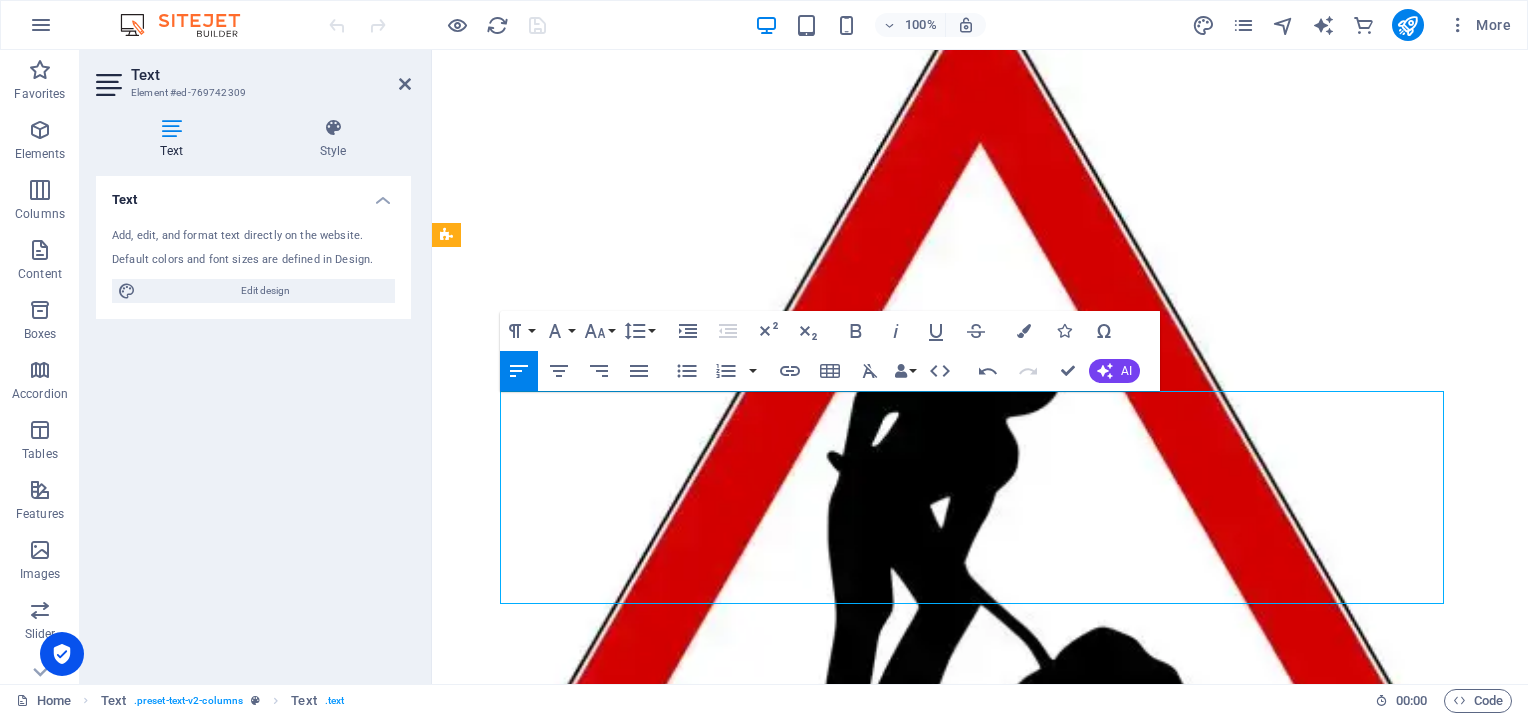 drag, startPoint x: 1279, startPoint y: 578, endPoint x: 1198, endPoint y: 572, distance: 81.22192 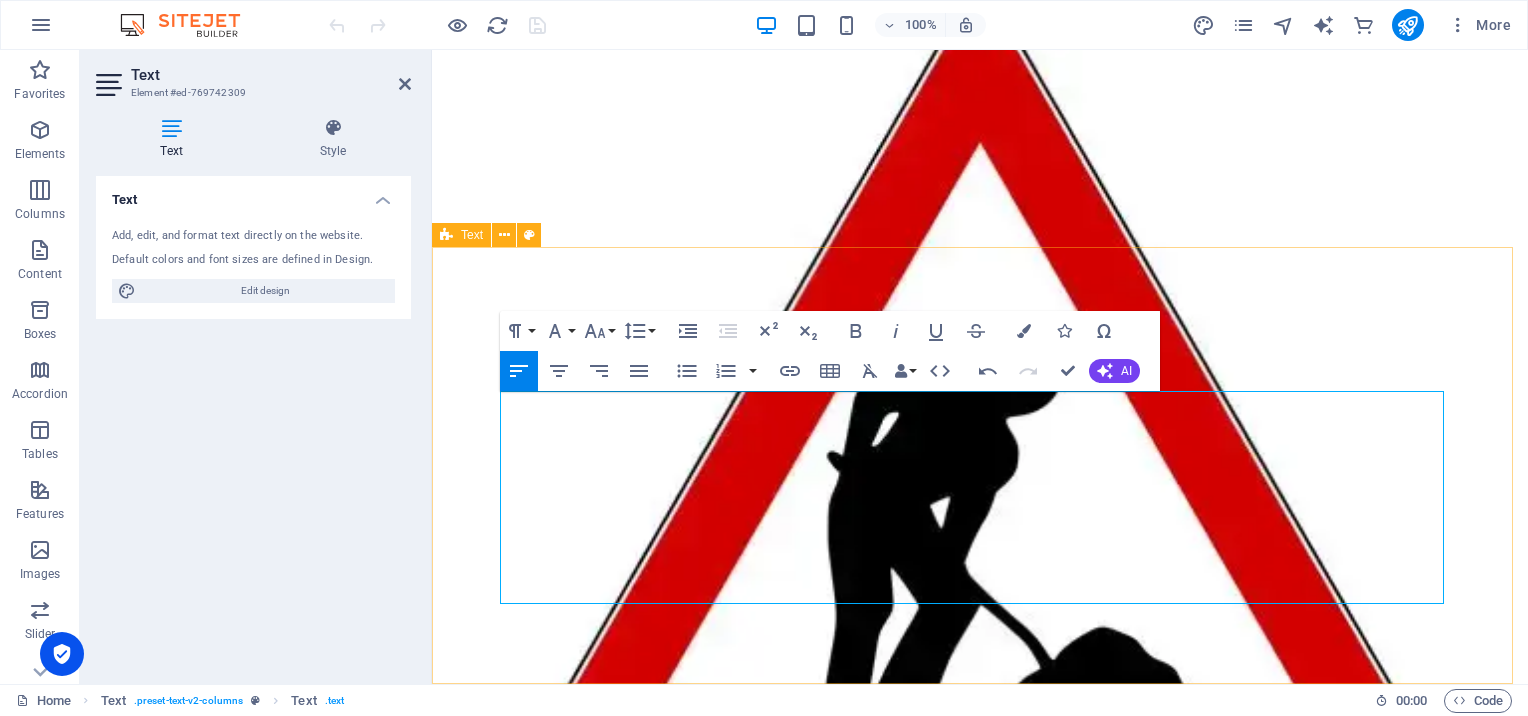 drag, startPoint x: 1247, startPoint y: 569, endPoint x: 434, endPoint y: 360, distance: 839.4343 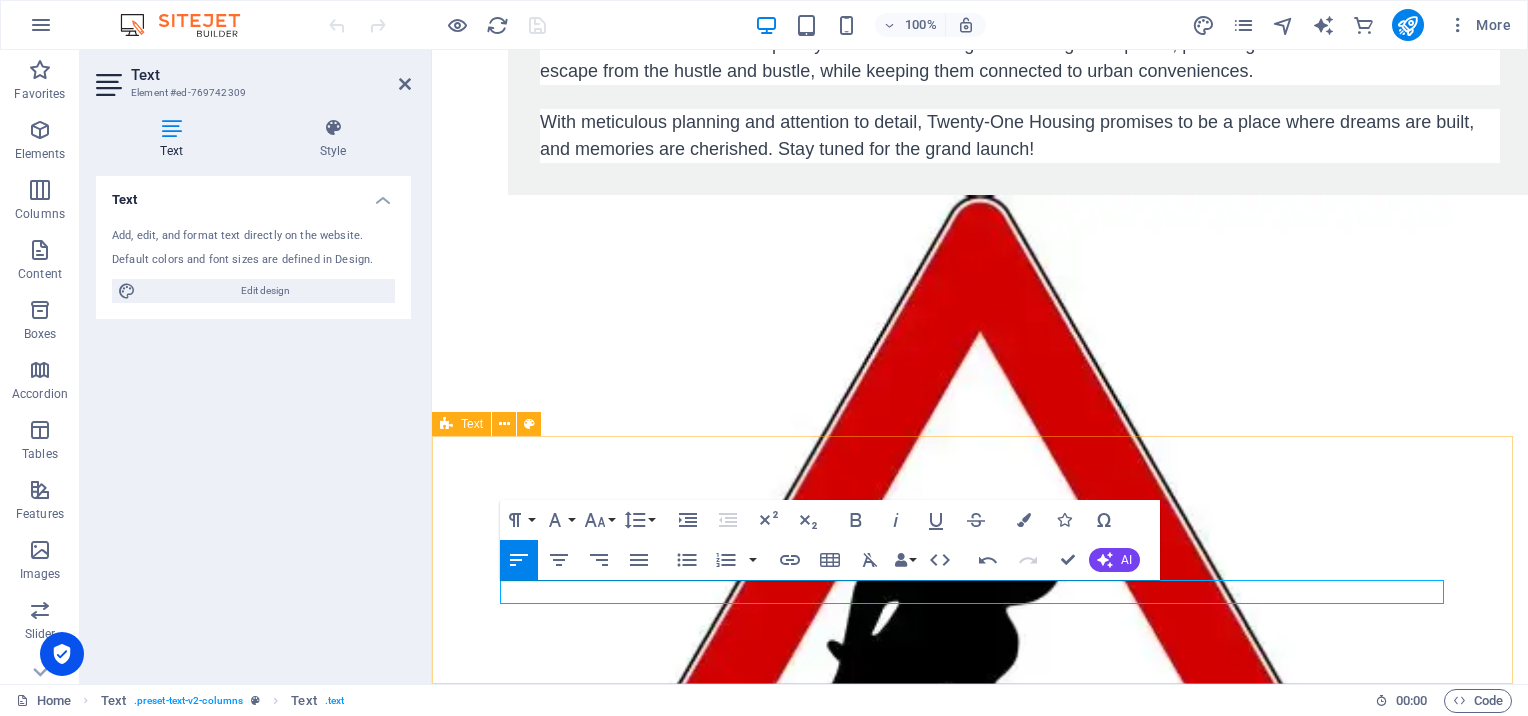 click on "Headline" at bounding box center (980, 1224) 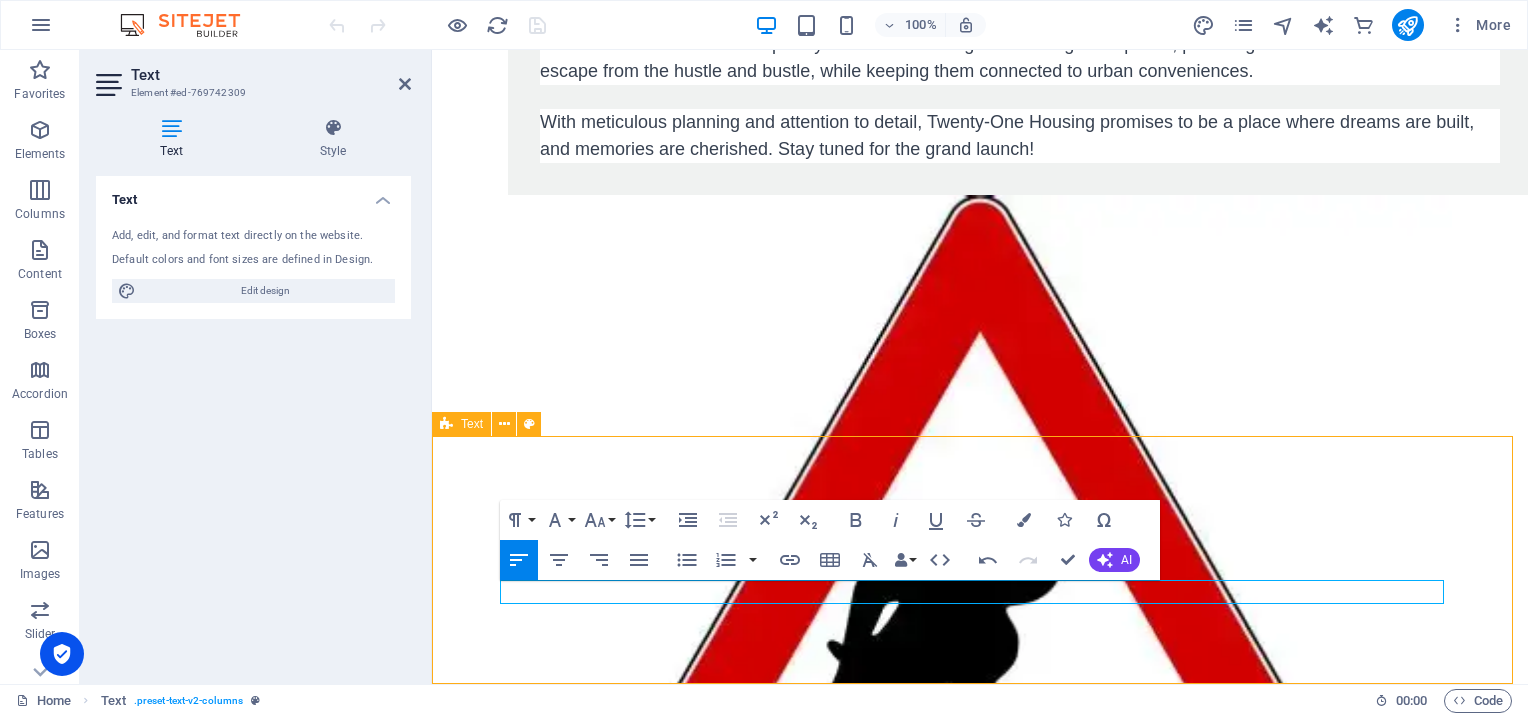 scroll, scrollTop: 284, scrollLeft: 0, axis: vertical 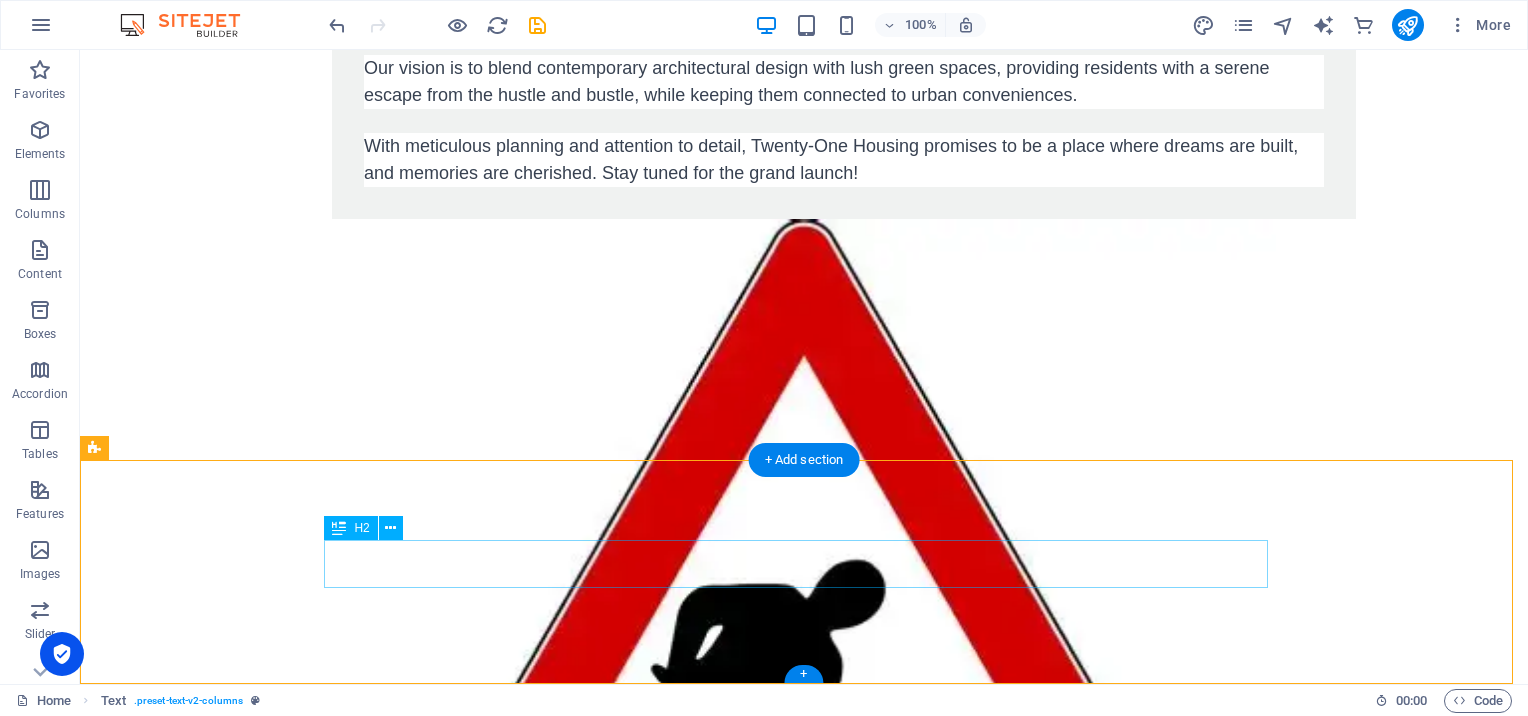 click on "Headline" at bounding box center (804, 1228) 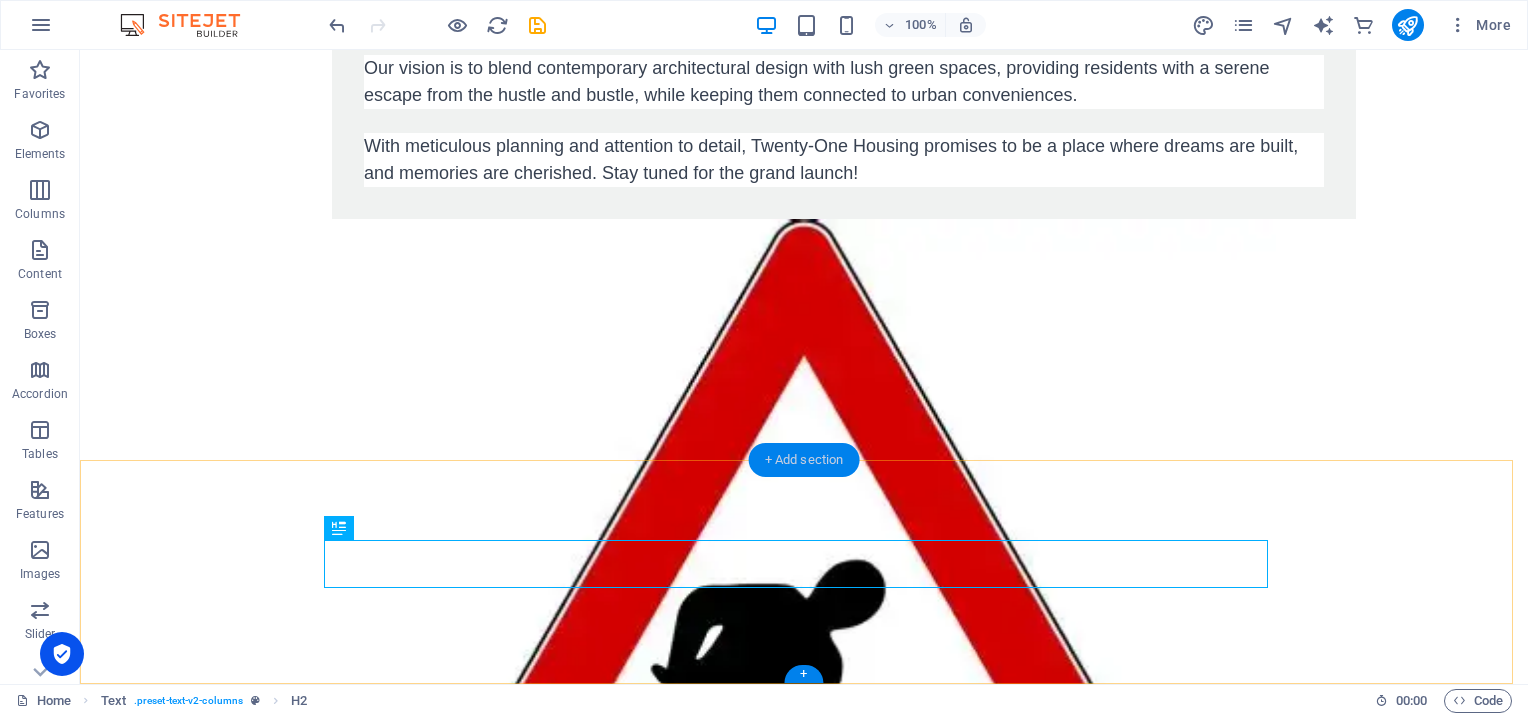 drag, startPoint x: 836, startPoint y: 463, endPoint x: 813, endPoint y: 463, distance: 23 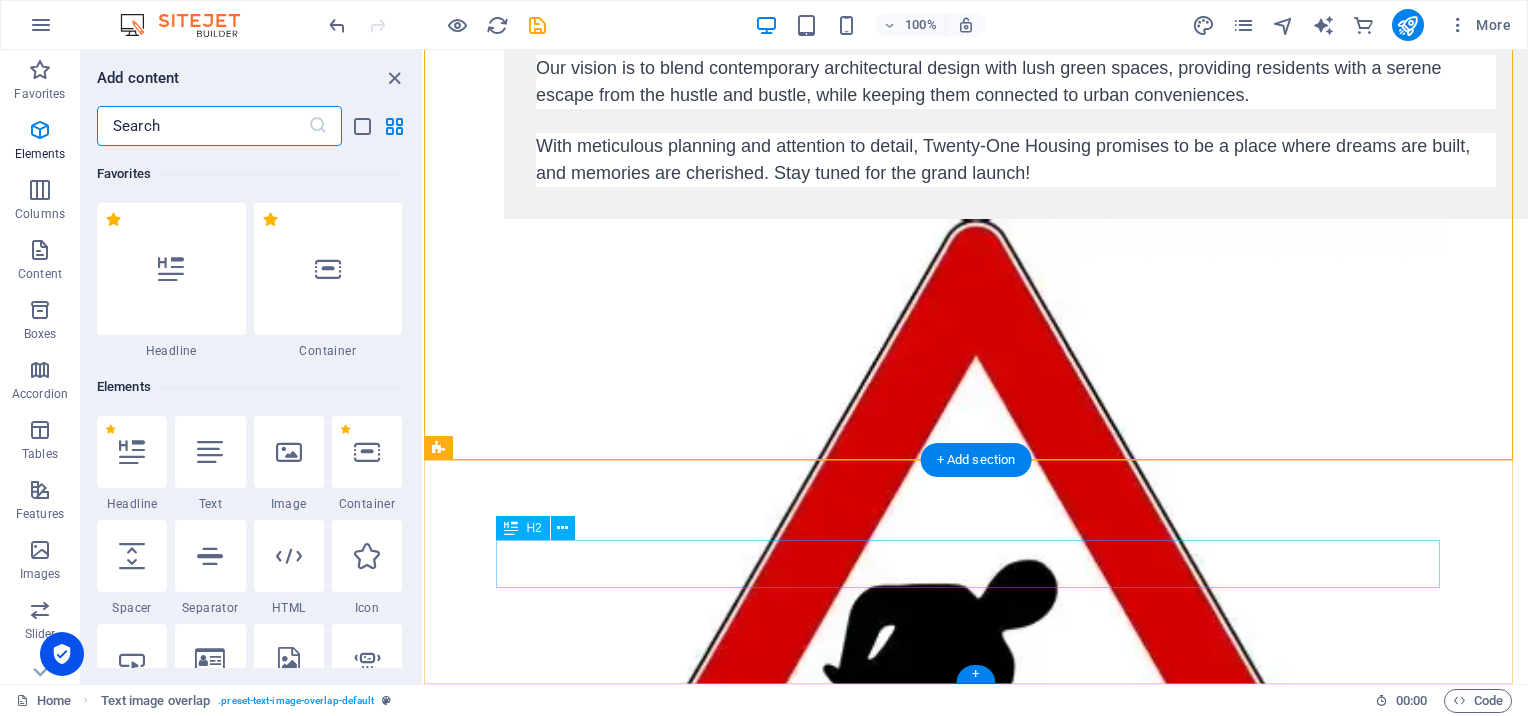 scroll, scrollTop: 3499, scrollLeft: 0, axis: vertical 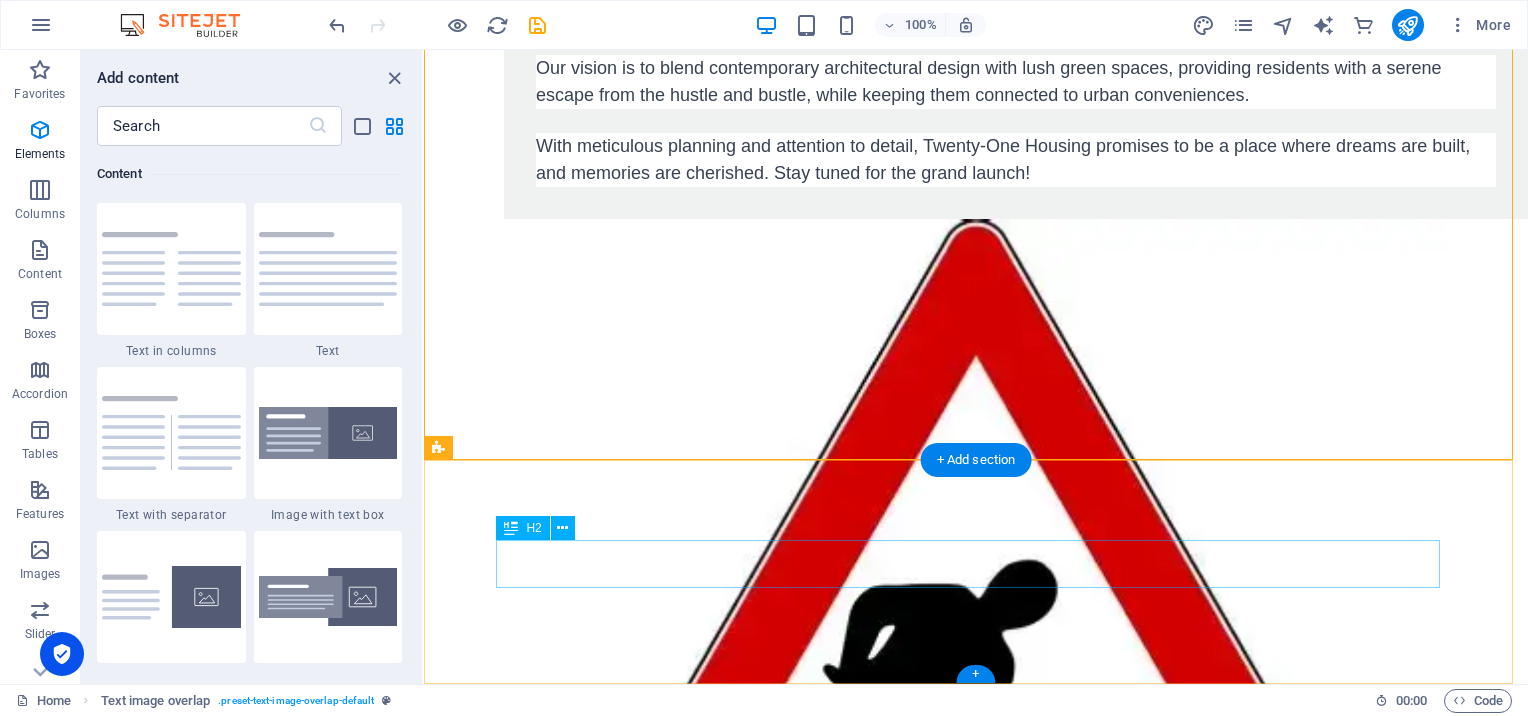 click on "Headline" at bounding box center (976, 1228) 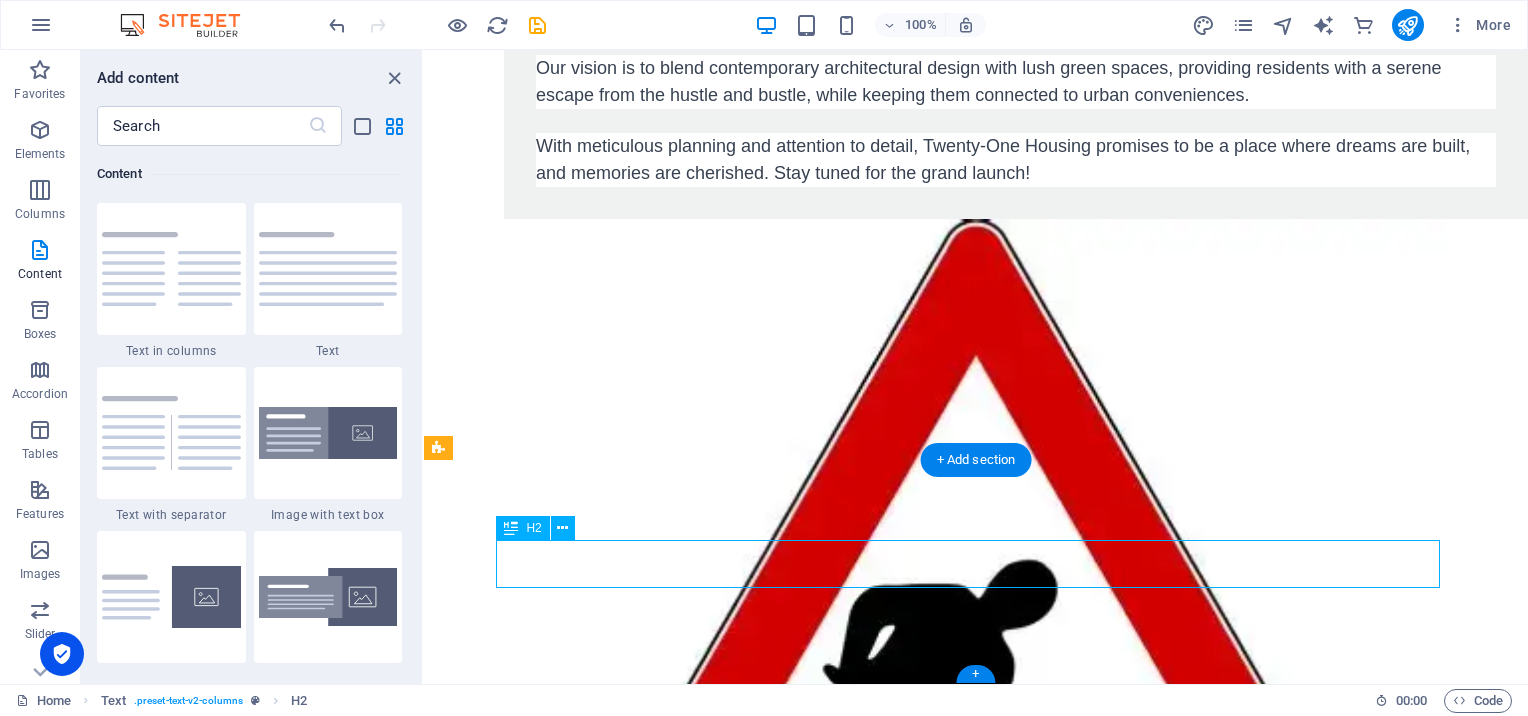 click on "Headline" at bounding box center (976, 1228) 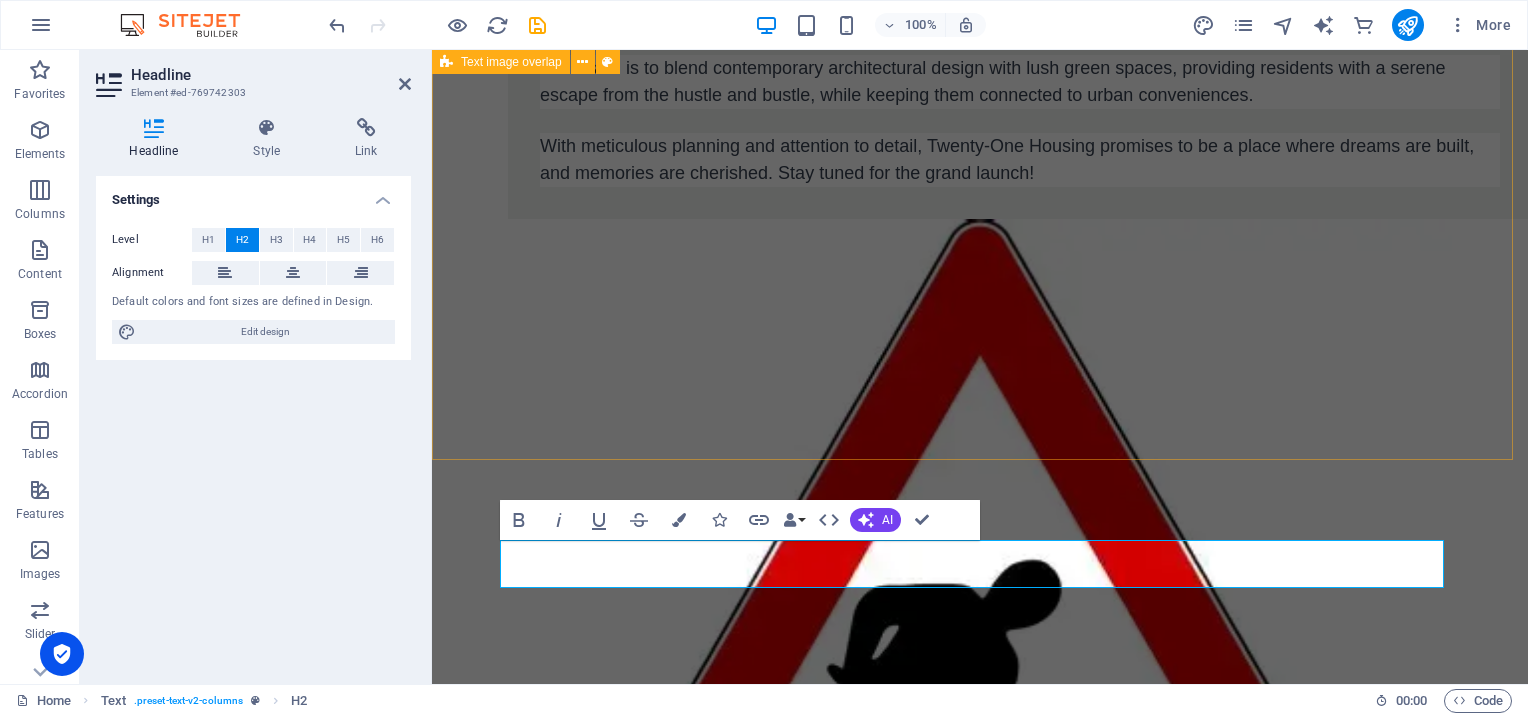 click on "Coming Soon  Twenty-One Housing is an upcoming landmark real estate development set to redefine modern living on GT Road, Pakistan. We are committed to creating a vibrant, sustainable, and secure community that offers an unparalleled lifestyle for families and individuals. Our vision is to blend contemporary architectural design with lush green spaces, providing residents with a serene escape from the hustle and bustle, while keeping them connected to urban conveniences. With meticulous planning and attention to detail, Twenty-One Housing promises to be a place where dreams are built, and memories are cherished. Stay tuned for the grand launch!" at bounding box center (980, 445) 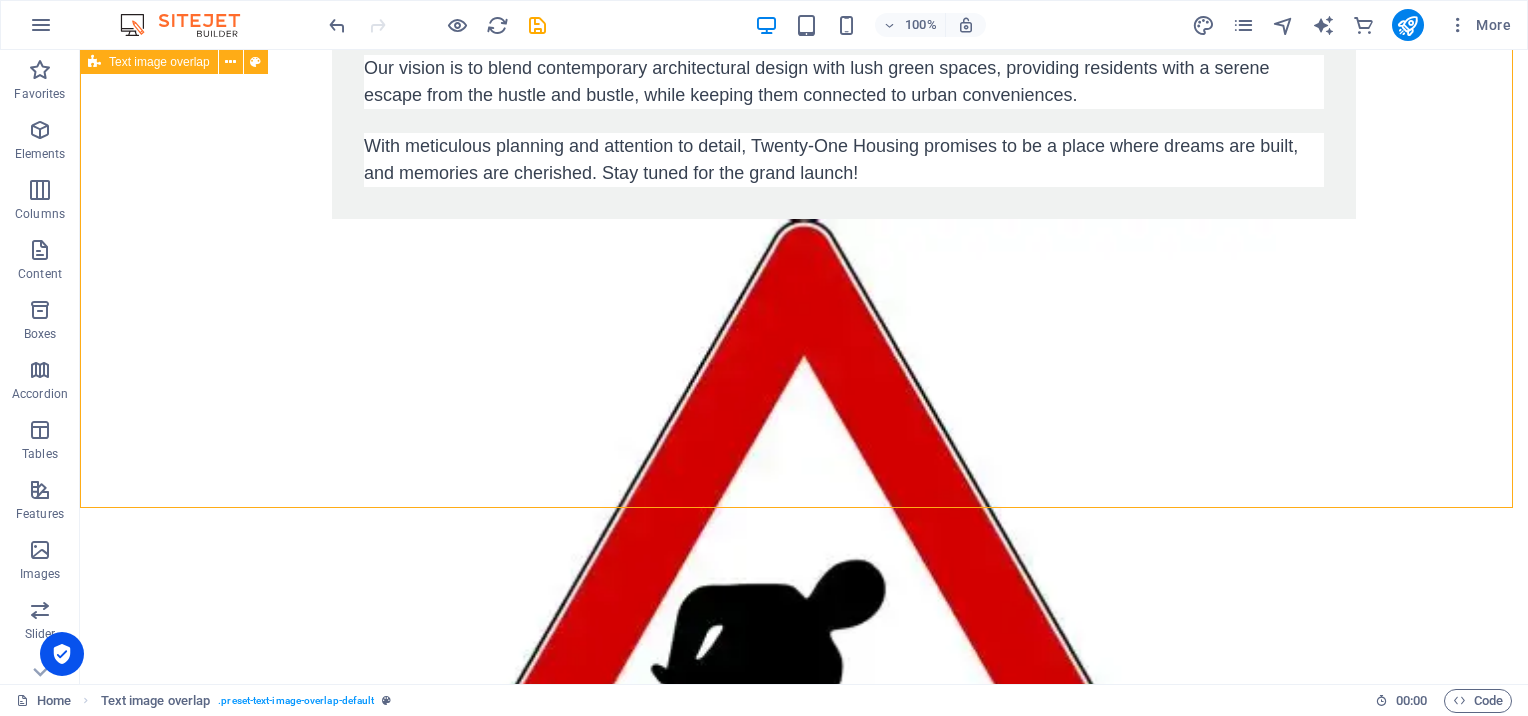 scroll, scrollTop: 236, scrollLeft: 0, axis: vertical 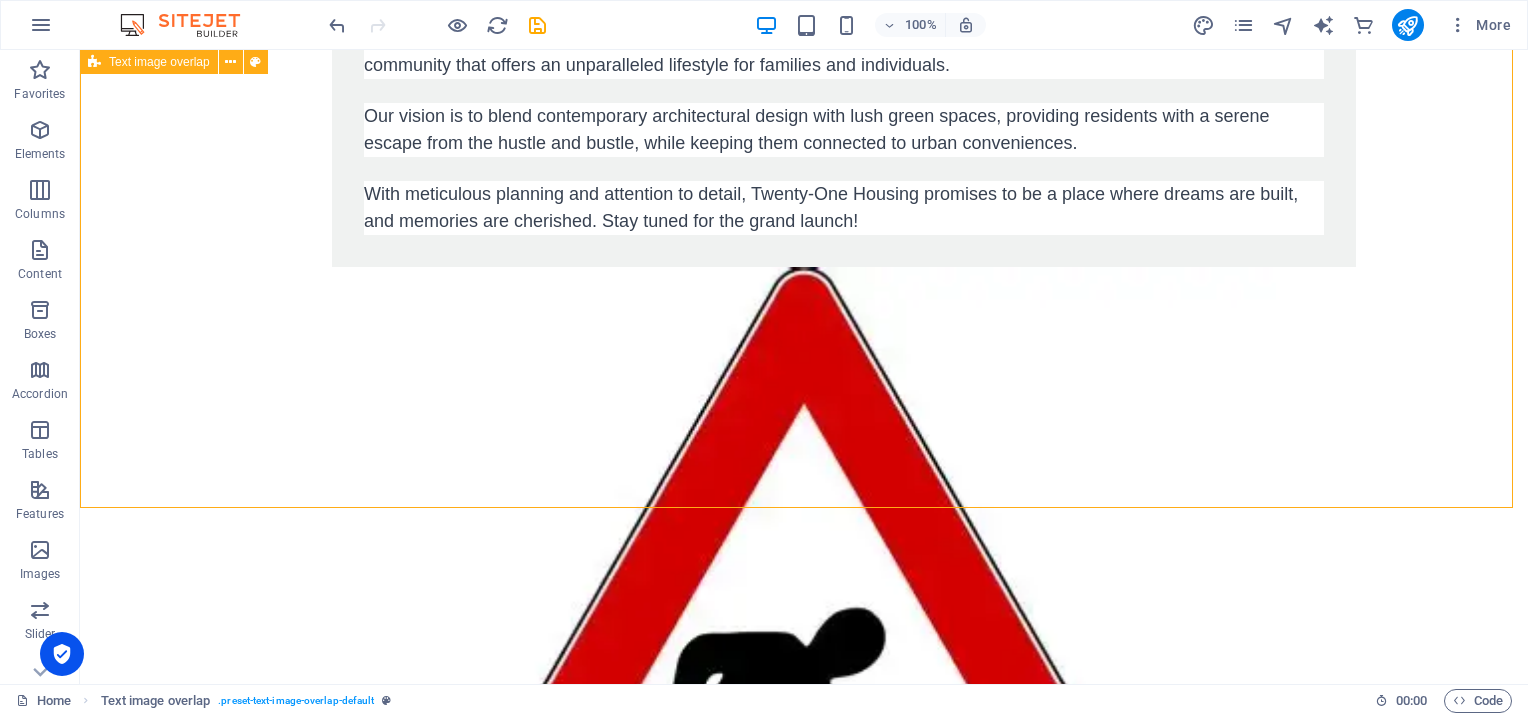 click on "Coming Soon  Twenty-One Housing is an upcoming landmark real estate development set to redefine modern living on GT Road, Pakistan. We are committed to creating a vibrant, sustainable, and secure community that offers an unparalleled lifestyle for families and individuals. Our vision is to blend contemporary architectural design with lush green spaces, providing residents with a serene escape from the hustle and bustle, while keeping them connected to urban conveniences. With meticulous planning and attention to detail, Twenty-One Housing promises to be a place where dreams are built, and memories are cherished. Stay tuned for the grand launch!" at bounding box center [804, 493] 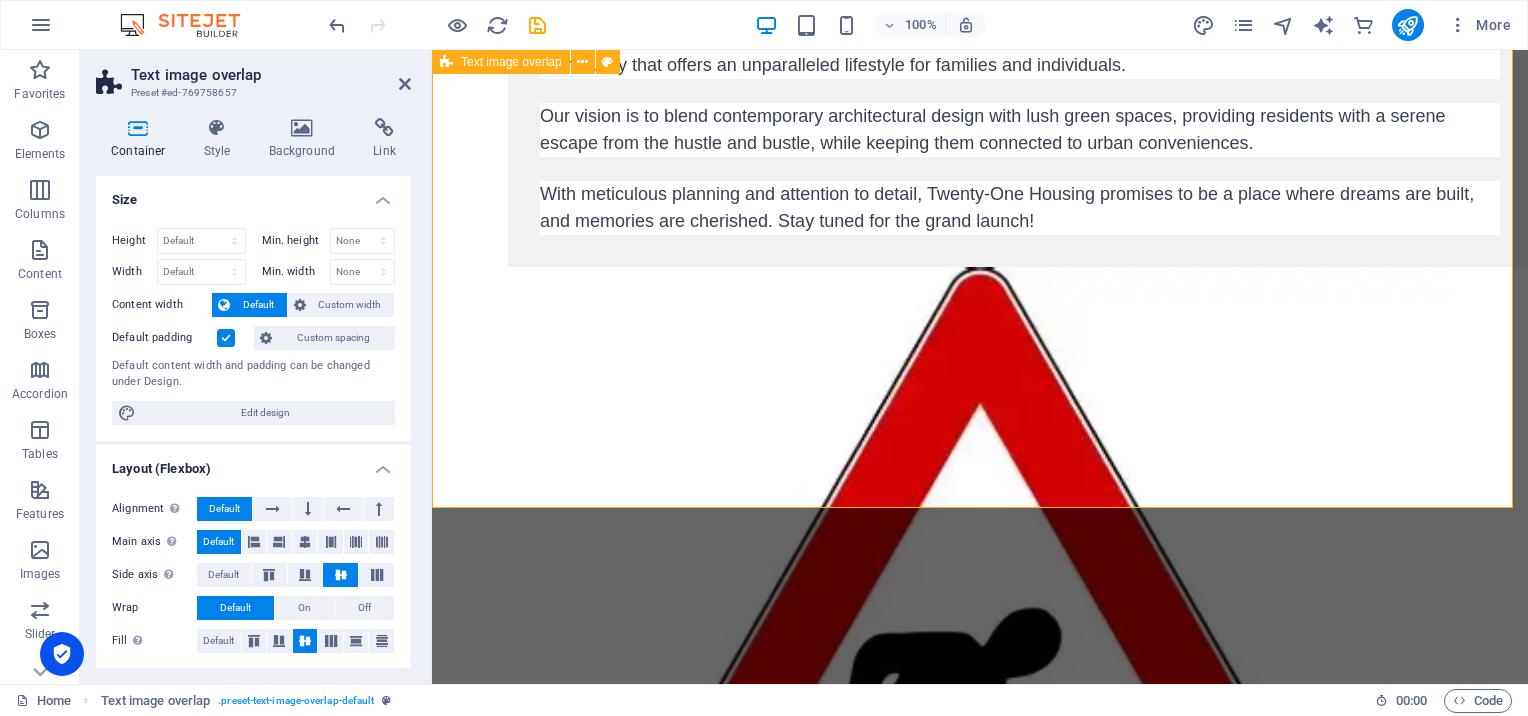click on "Coming Soon  Twenty-One Housing is an upcoming landmark real estate development set to redefine modern living on GT Road, Pakistan. We are committed to creating a vibrant, sustainable, and secure community that offers an unparalleled lifestyle for families and individuals. Our vision is to blend contemporary architectural design with lush green spaces, providing residents with a serene escape from the hustle and bustle, while keeping them connected to urban conveniences. With meticulous planning and attention to detail, Twenty-One Housing promises to be a place where dreams are built, and memories are cherished. Stay tuned for the grand launch!" at bounding box center [980, 493] 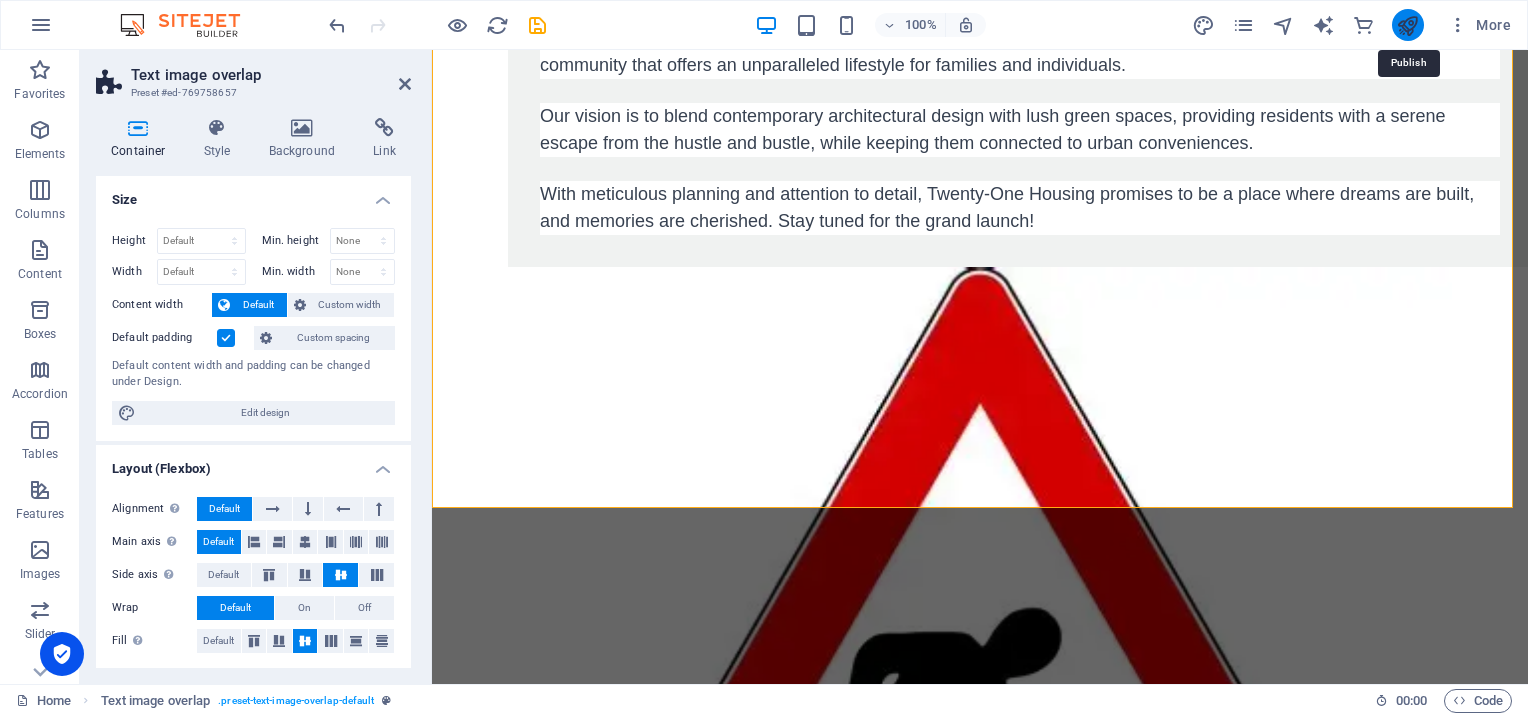 click at bounding box center (1407, 25) 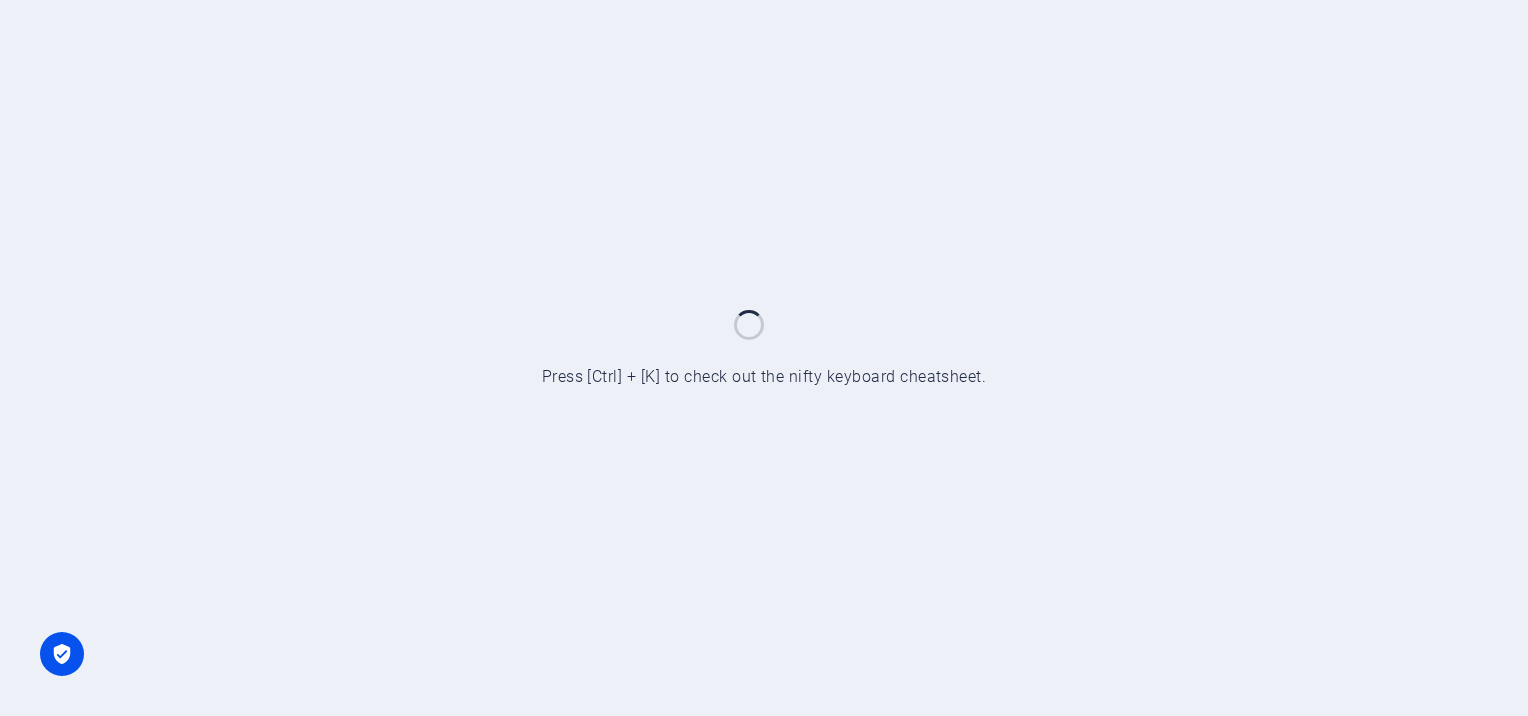 scroll, scrollTop: 0, scrollLeft: 0, axis: both 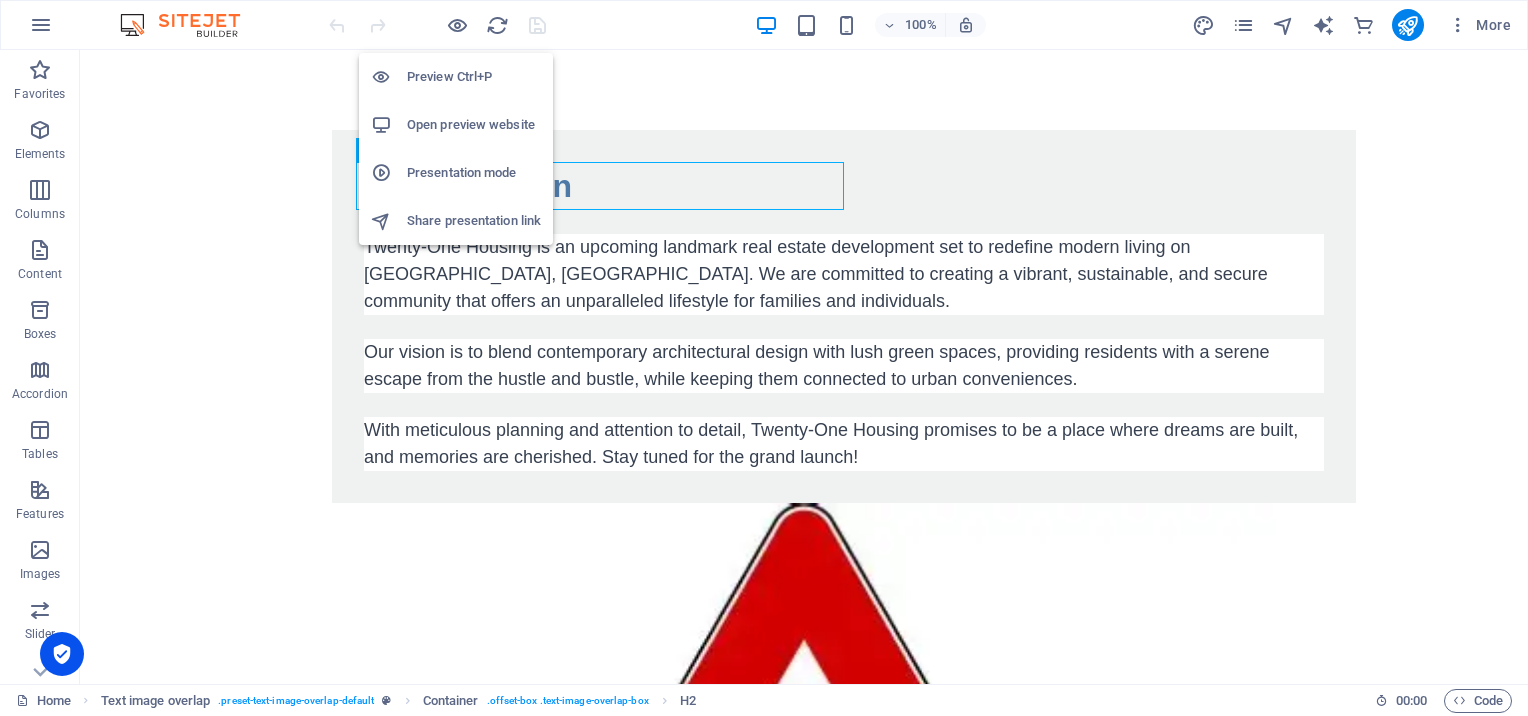 click on "Preview Ctrl+P" at bounding box center [474, 77] 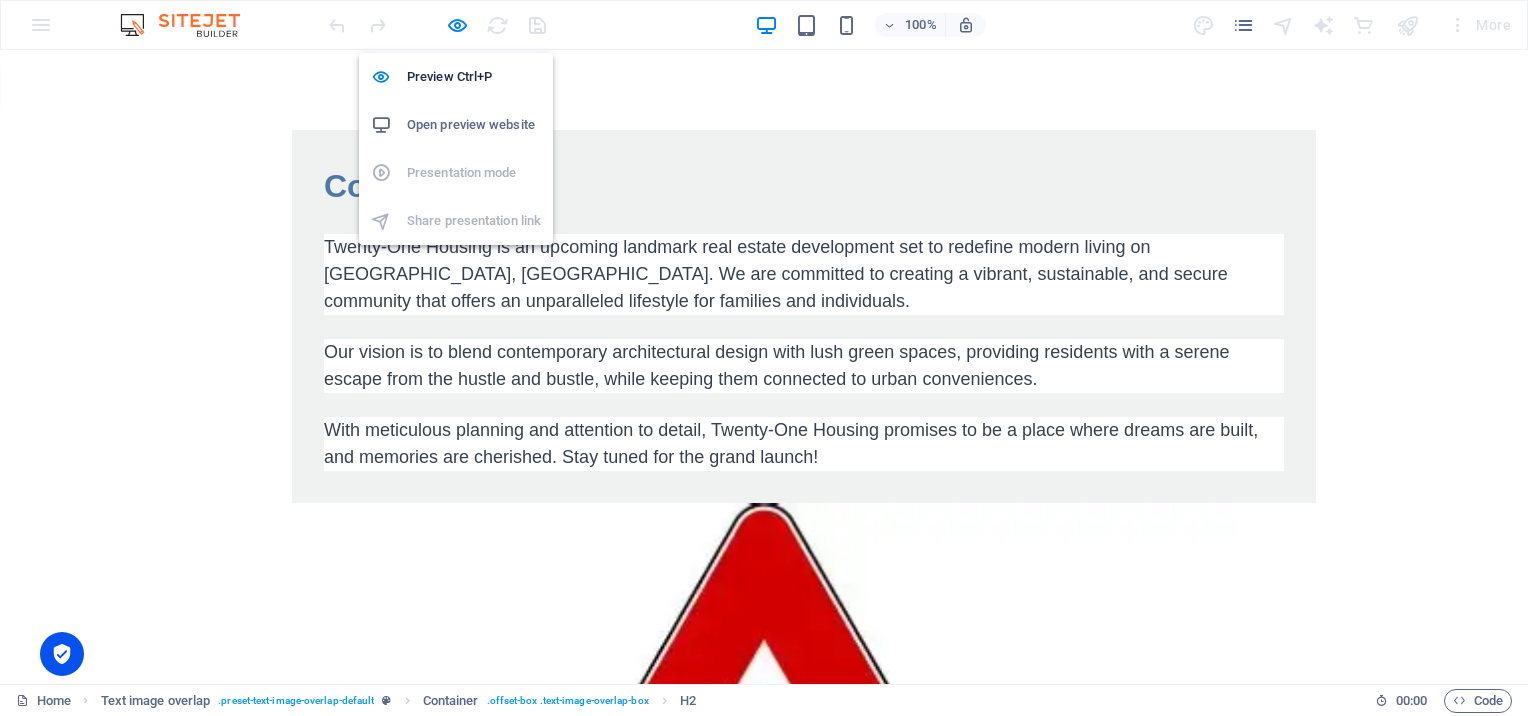 click on "Open preview website" at bounding box center (474, 125) 